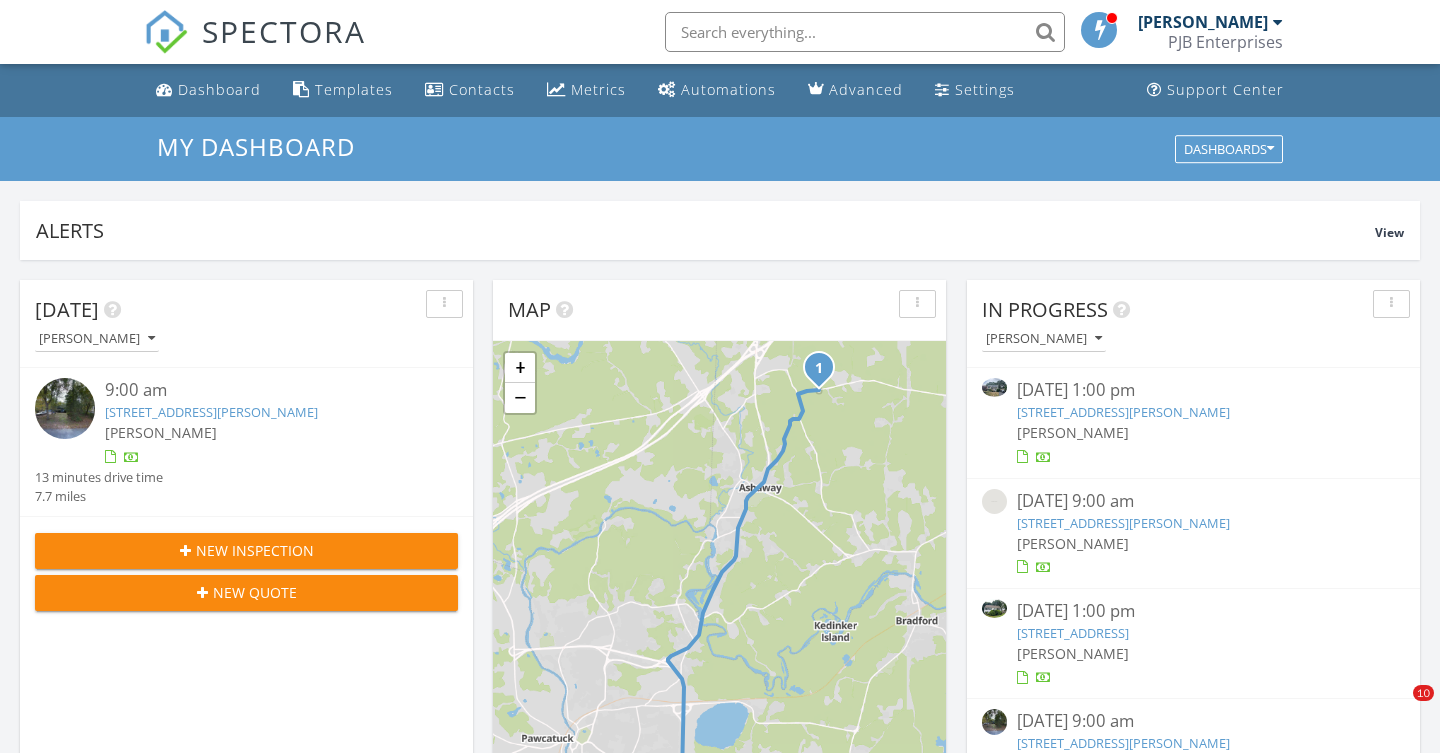 scroll, scrollTop: 1278, scrollLeft: 0, axis: vertical 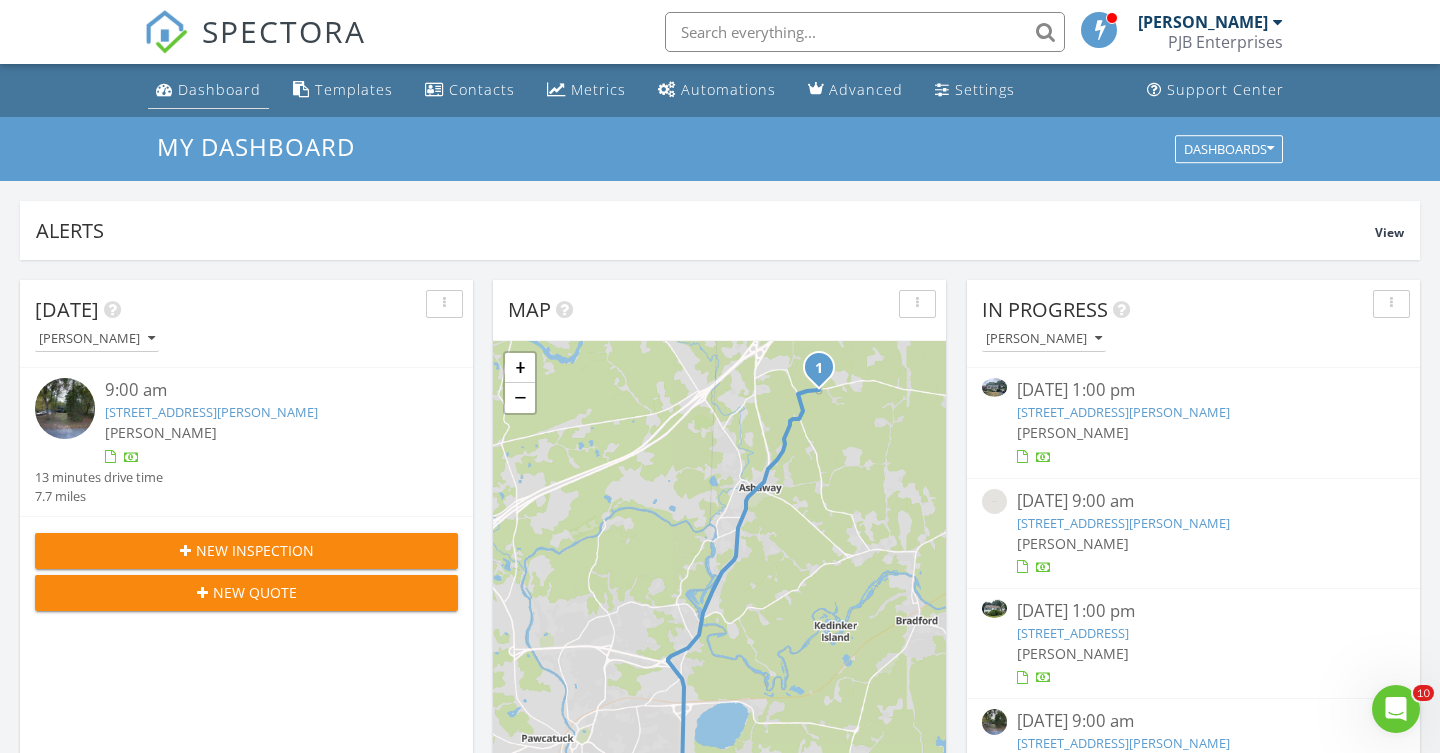 click on "Dashboard" at bounding box center [219, 89] 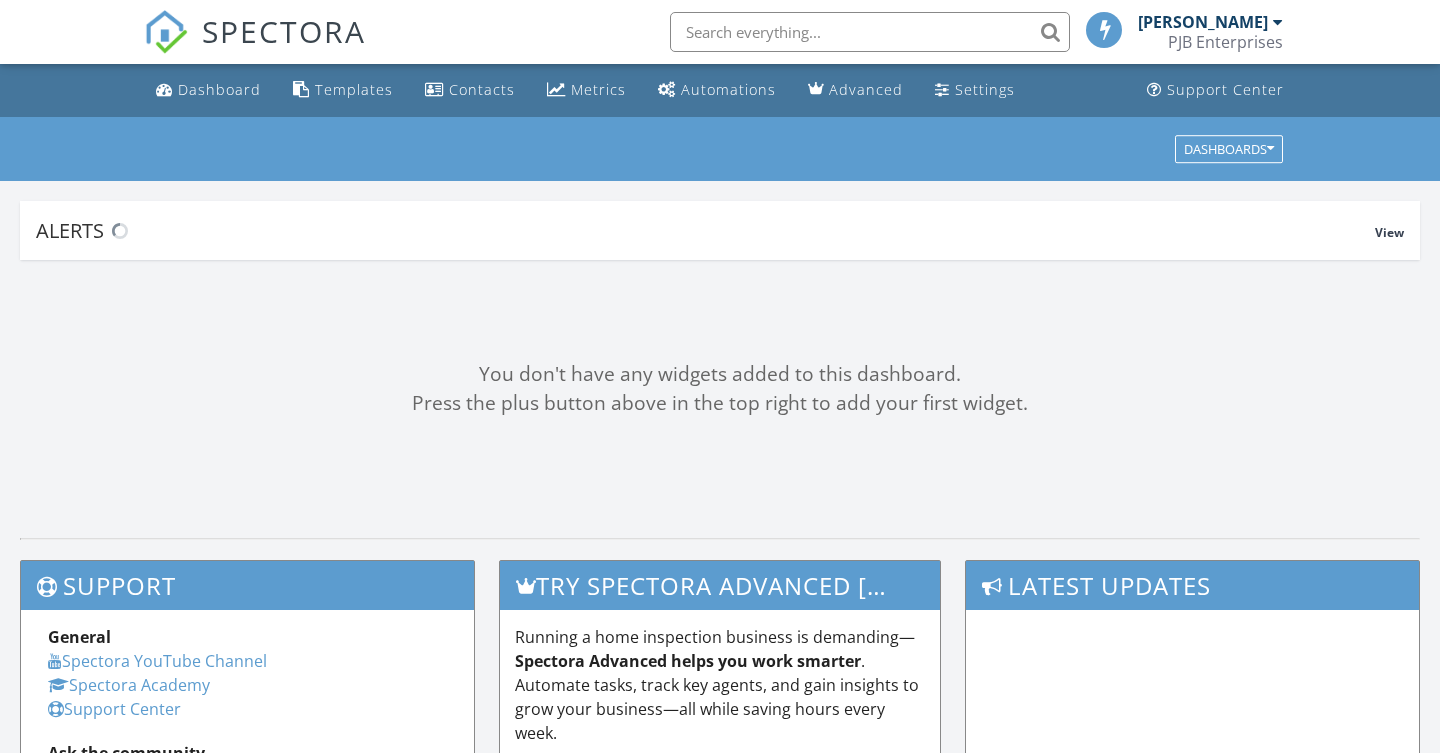 scroll, scrollTop: 0, scrollLeft: 0, axis: both 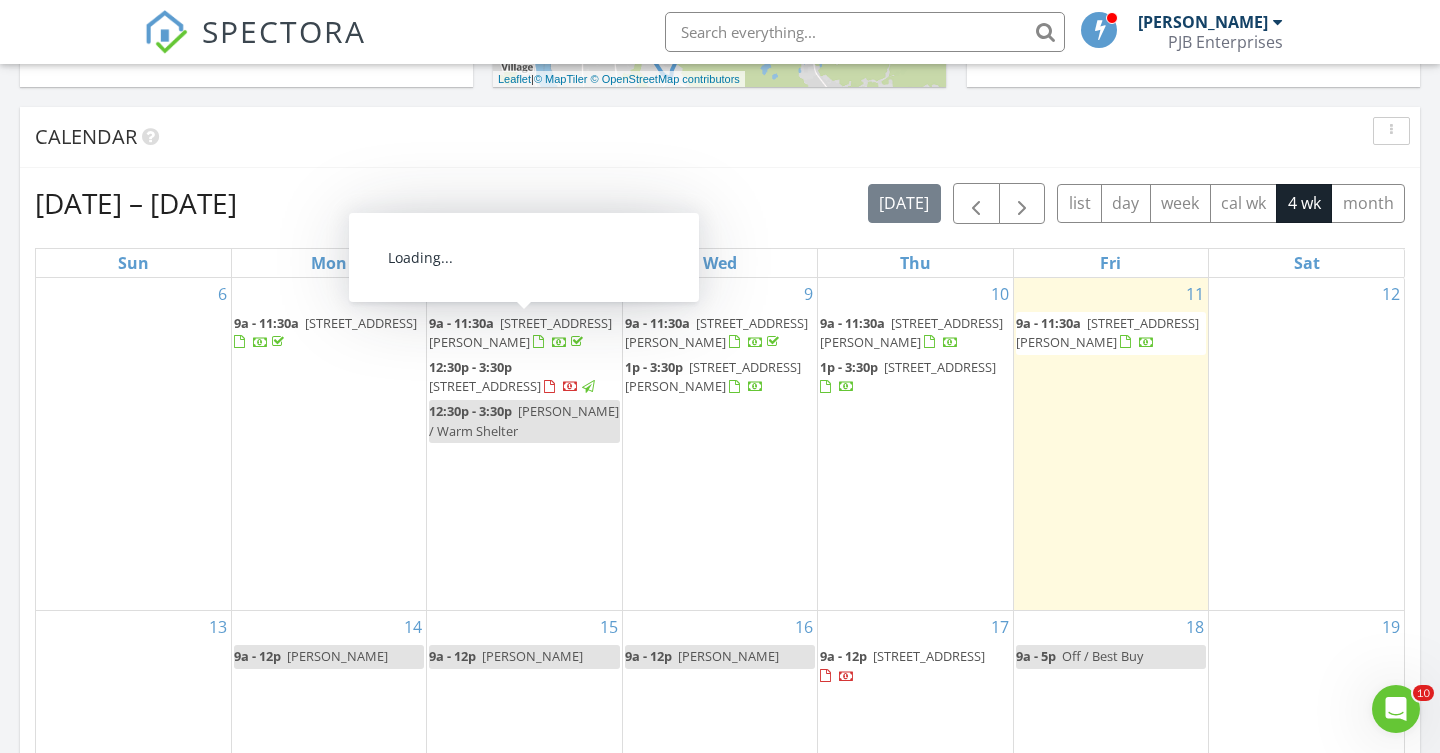click at bounding box center (560, 342) 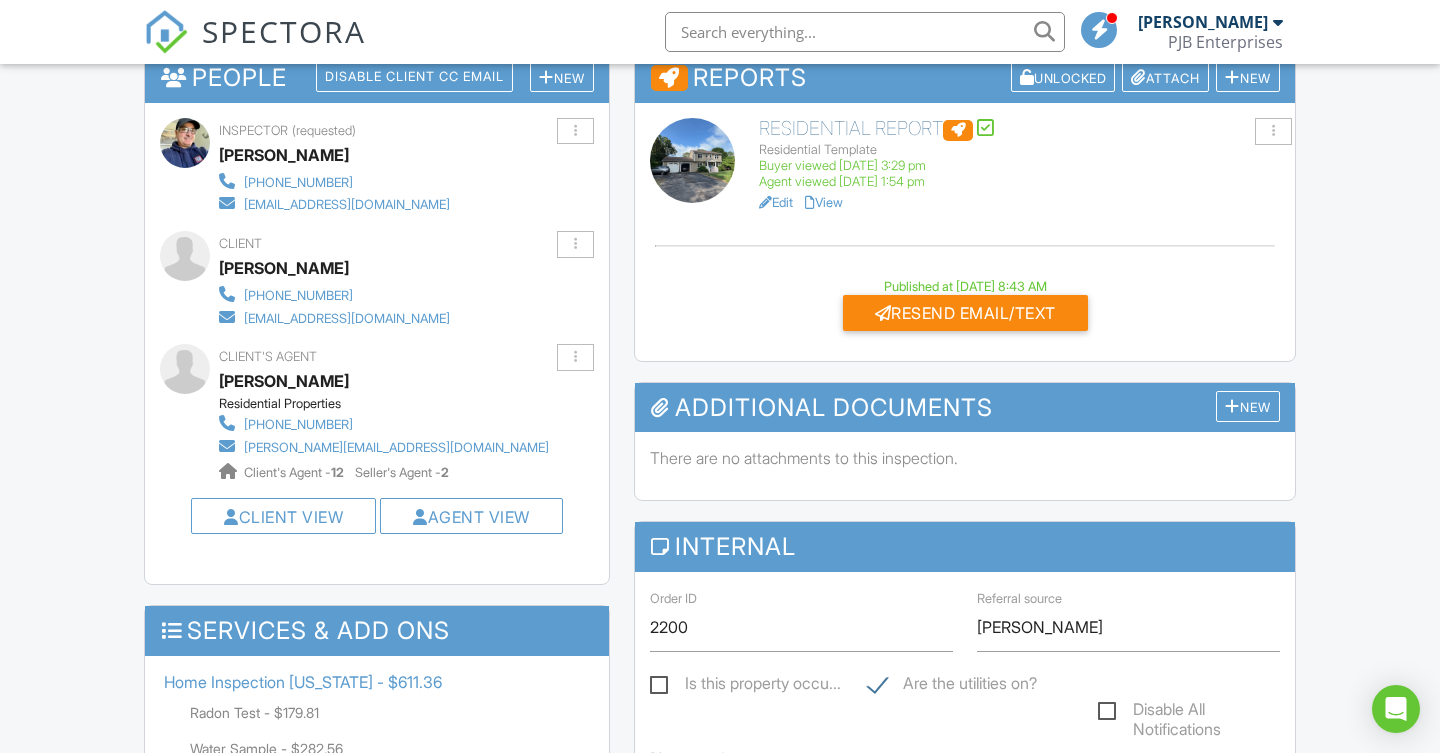 scroll, scrollTop: 534, scrollLeft: 0, axis: vertical 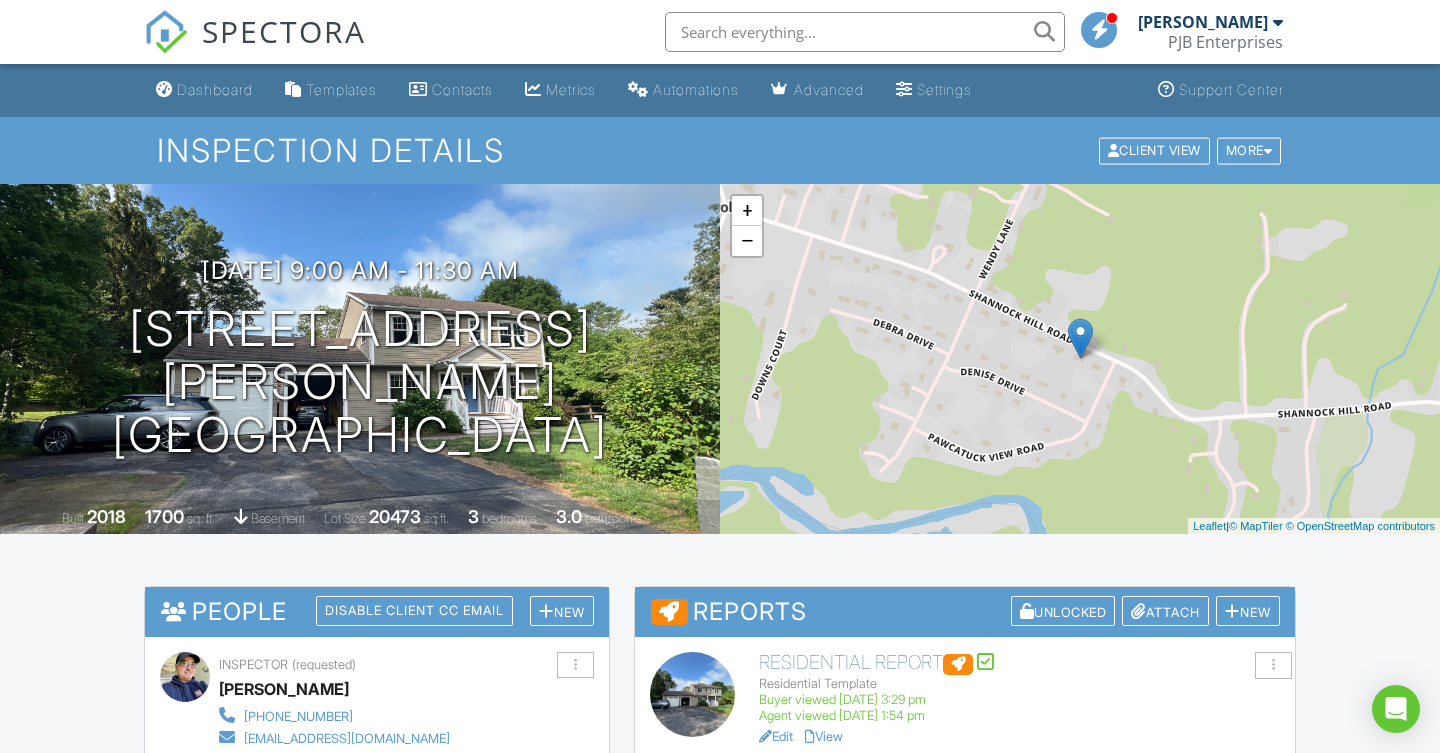click on "Resend Email/Text" at bounding box center [965, 847] 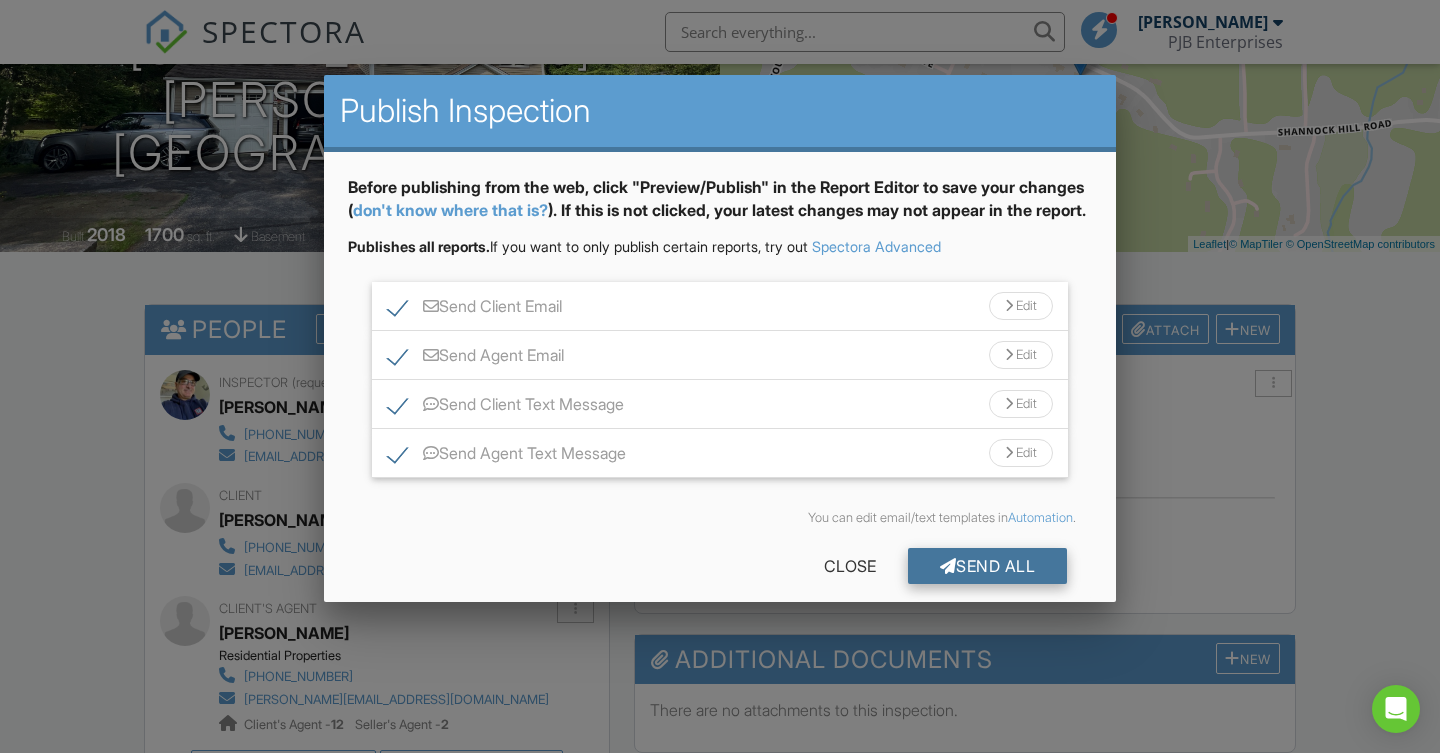 click on "Send All" at bounding box center (988, 566) 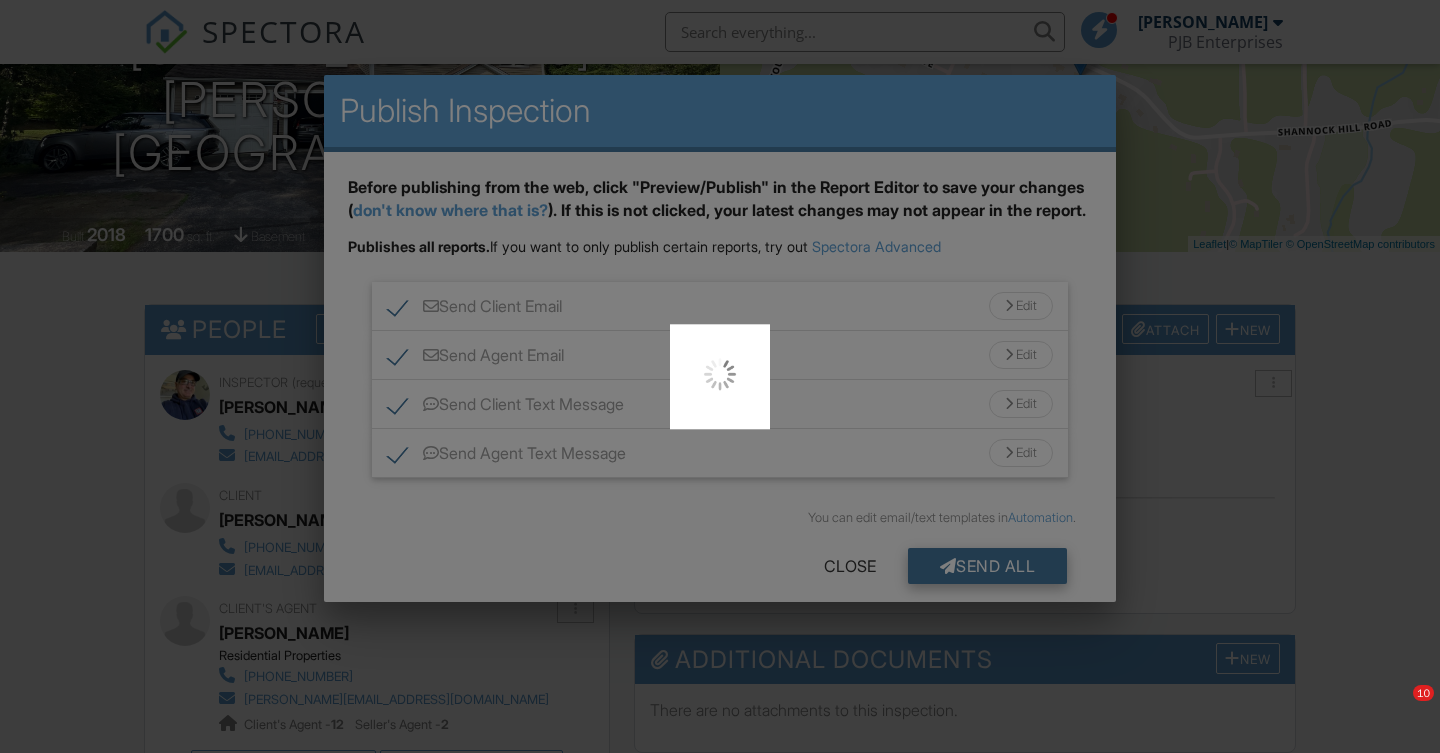 scroll, scrollTop: 282, scrollLeft: 0, axis: vertical 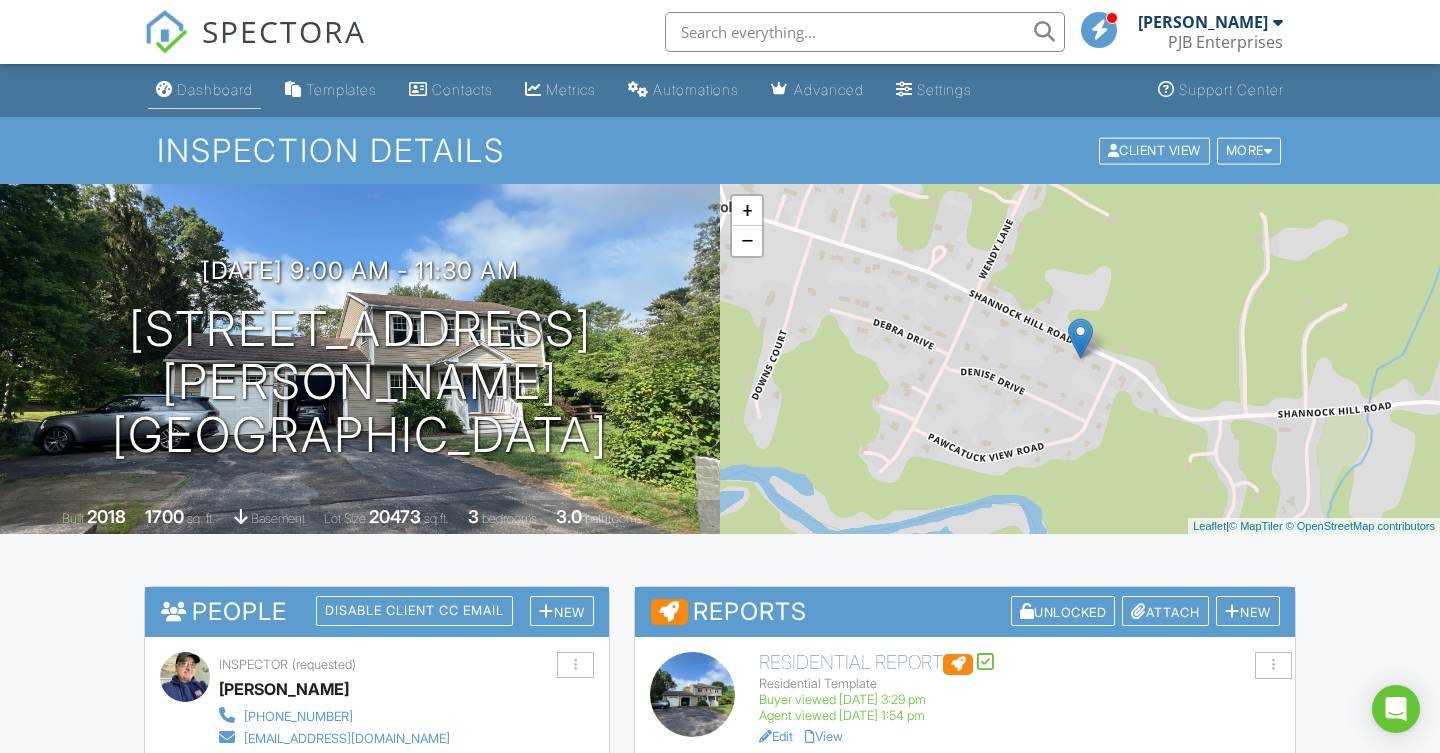click on "Dashboard" at bounding box center (204, 90) 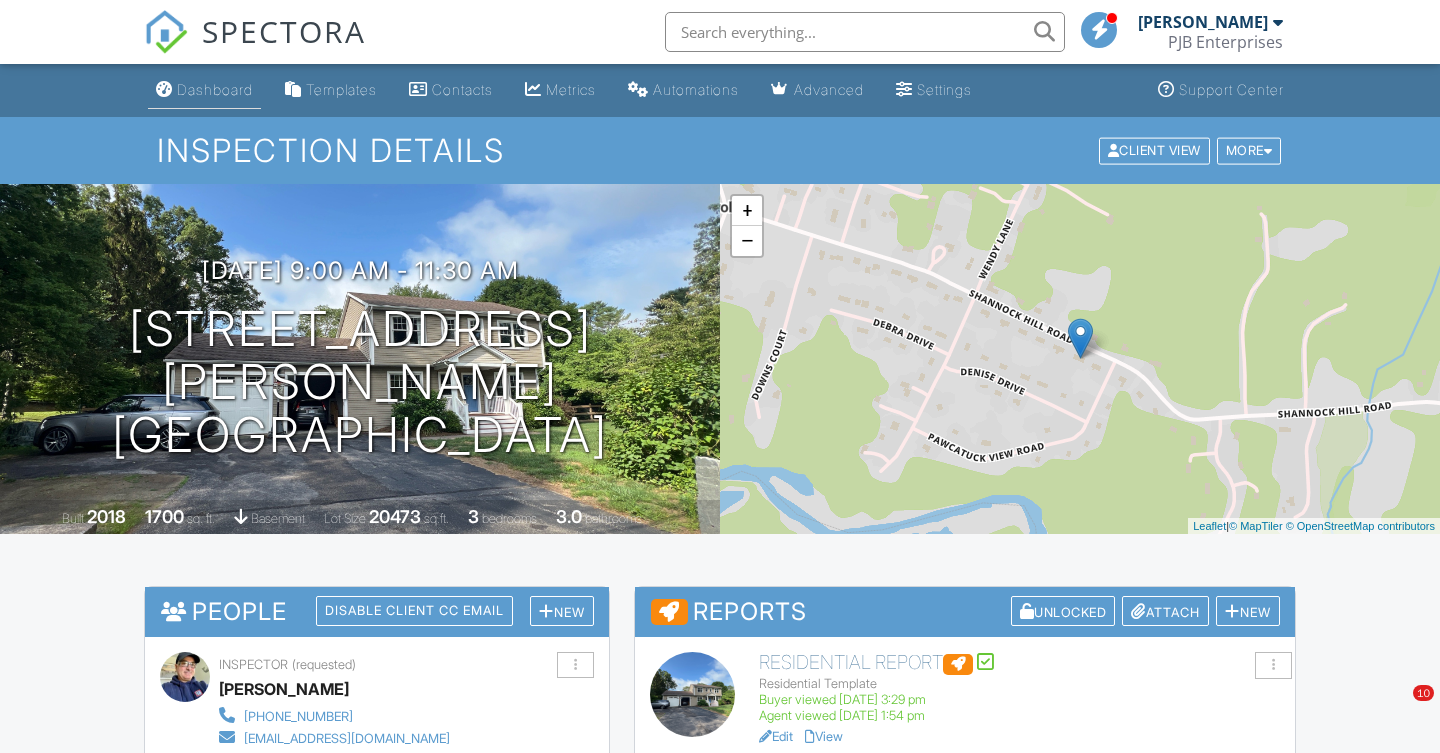 scroll, scrollTop: 0, scrollLeft: 0, axis: both 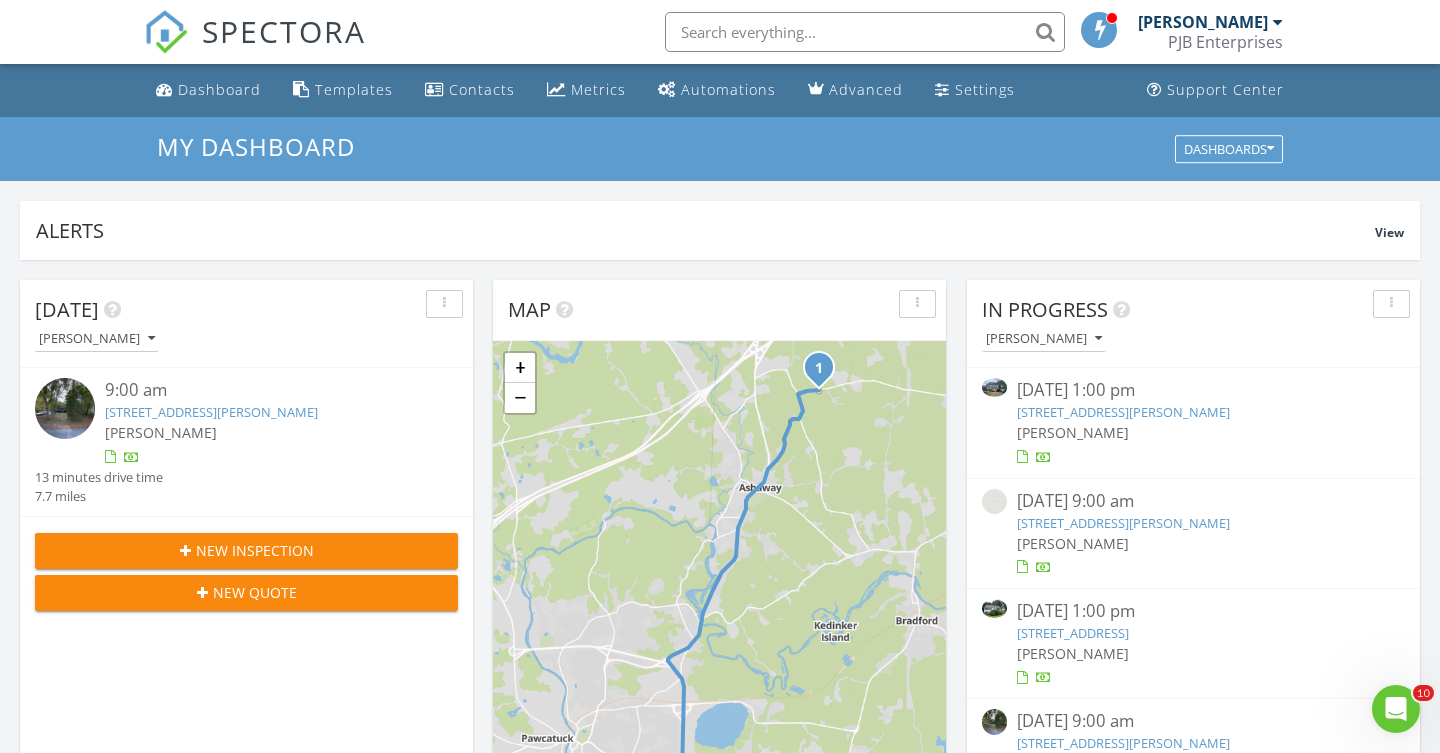 click on "[STREET_ADDRESS][PERSON_NAME]" at bounding box center [1123, 412] 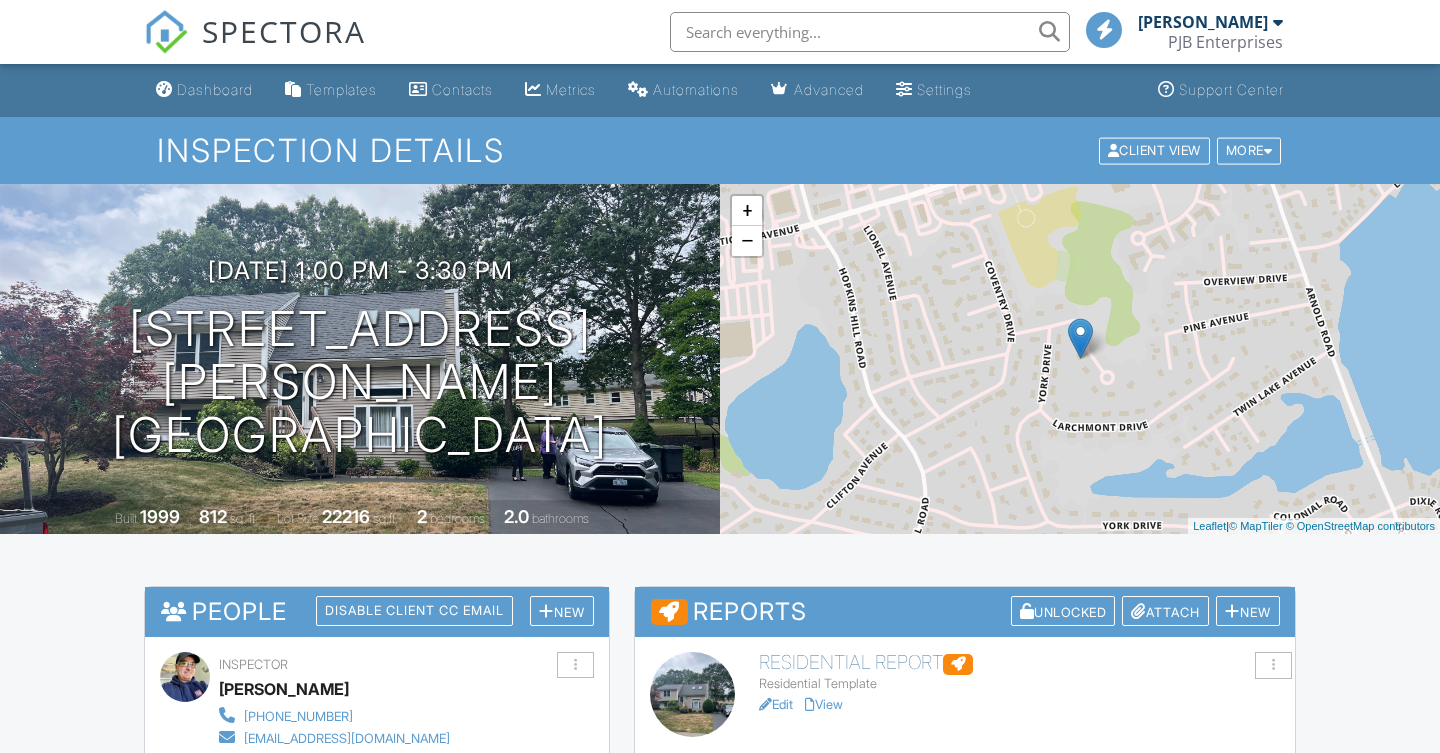 scroll, scrollTop: 0, scrollLeft: 0, axis: both 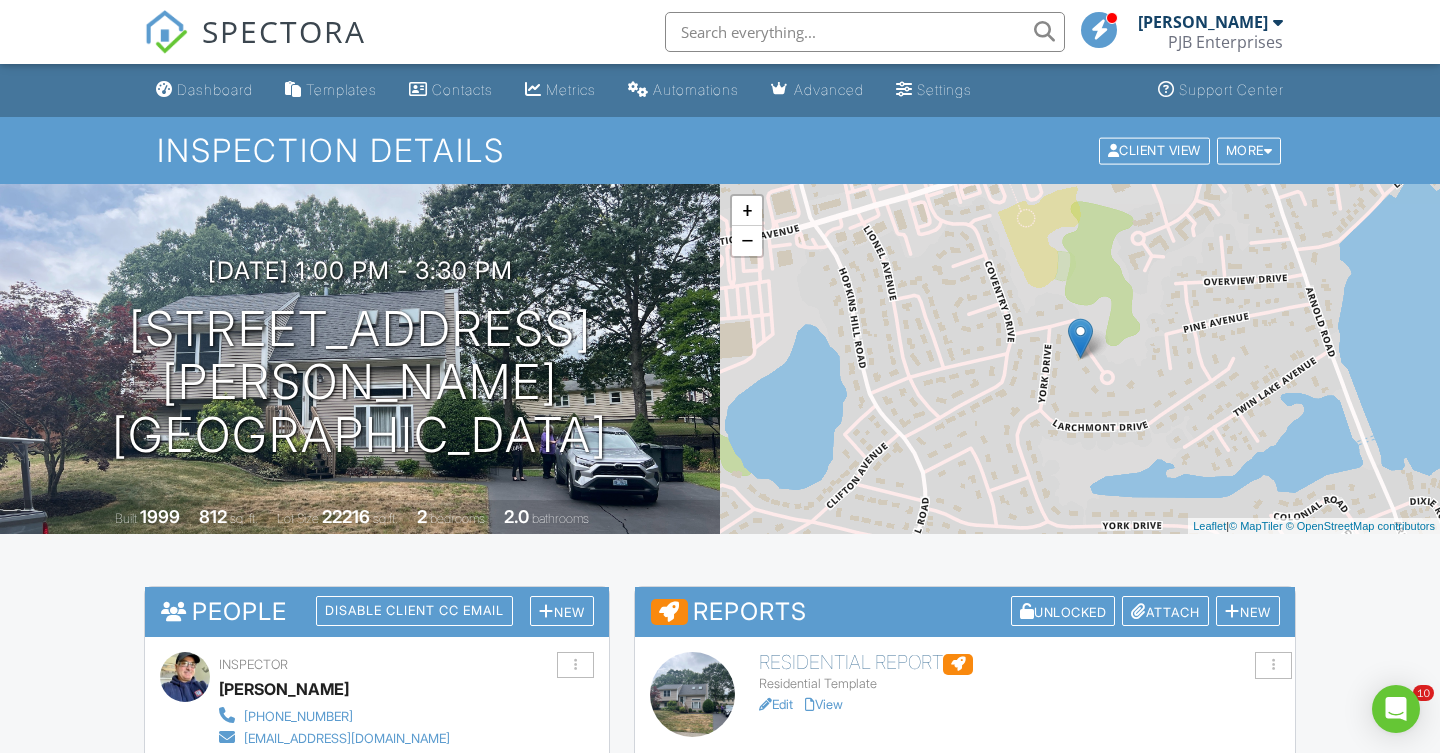 click on "View" at bounding box center (824, 704) 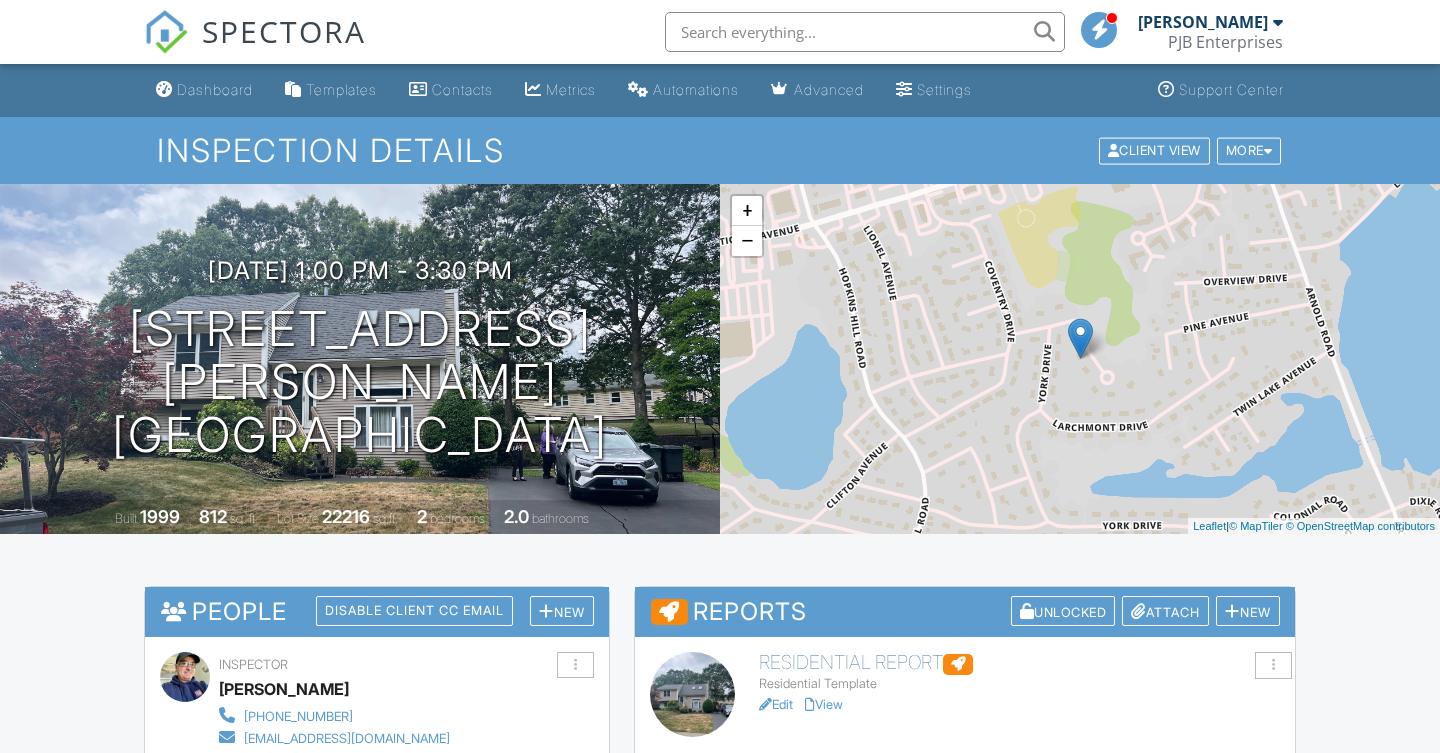 scroll, scrollTop: 657, scrollLeft: 0, axis: vertical 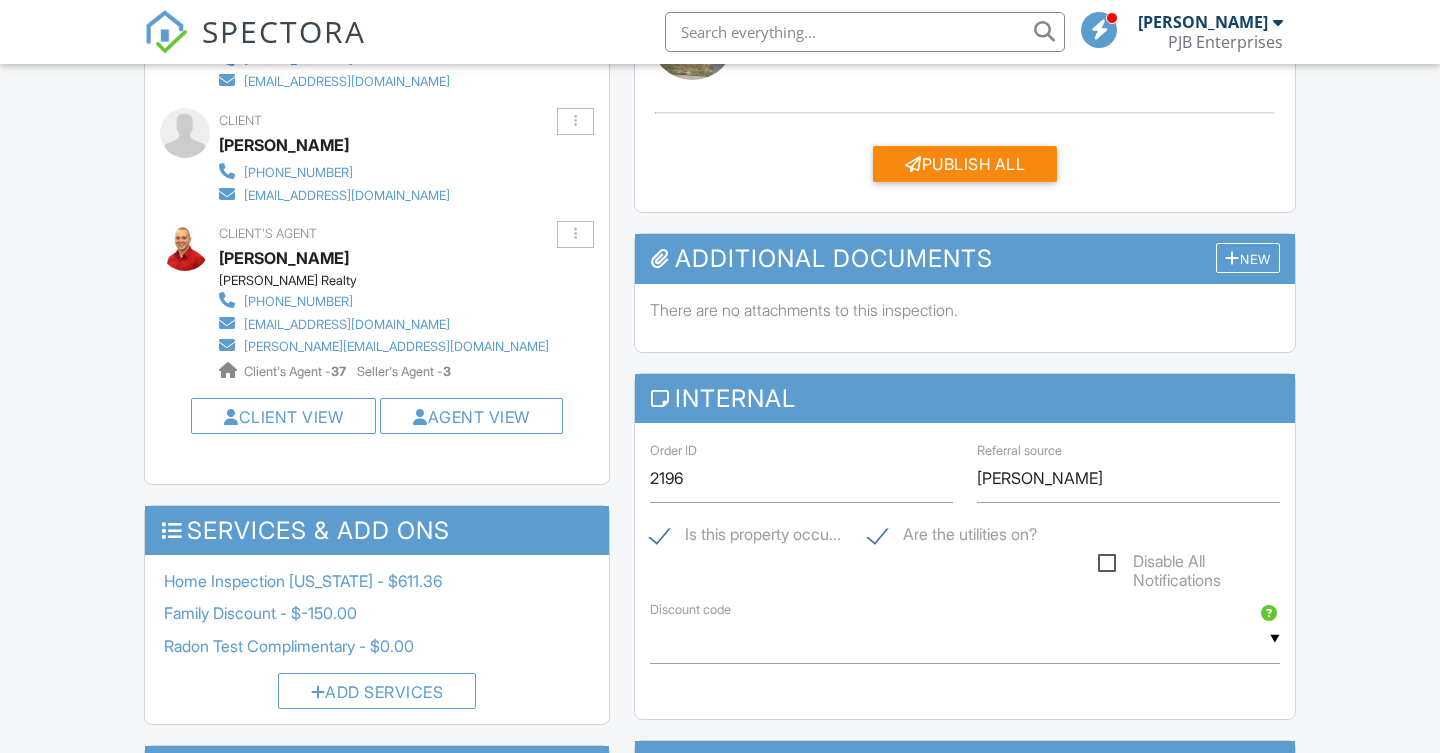 click on "Publish All" at bounding box center [965, 164] 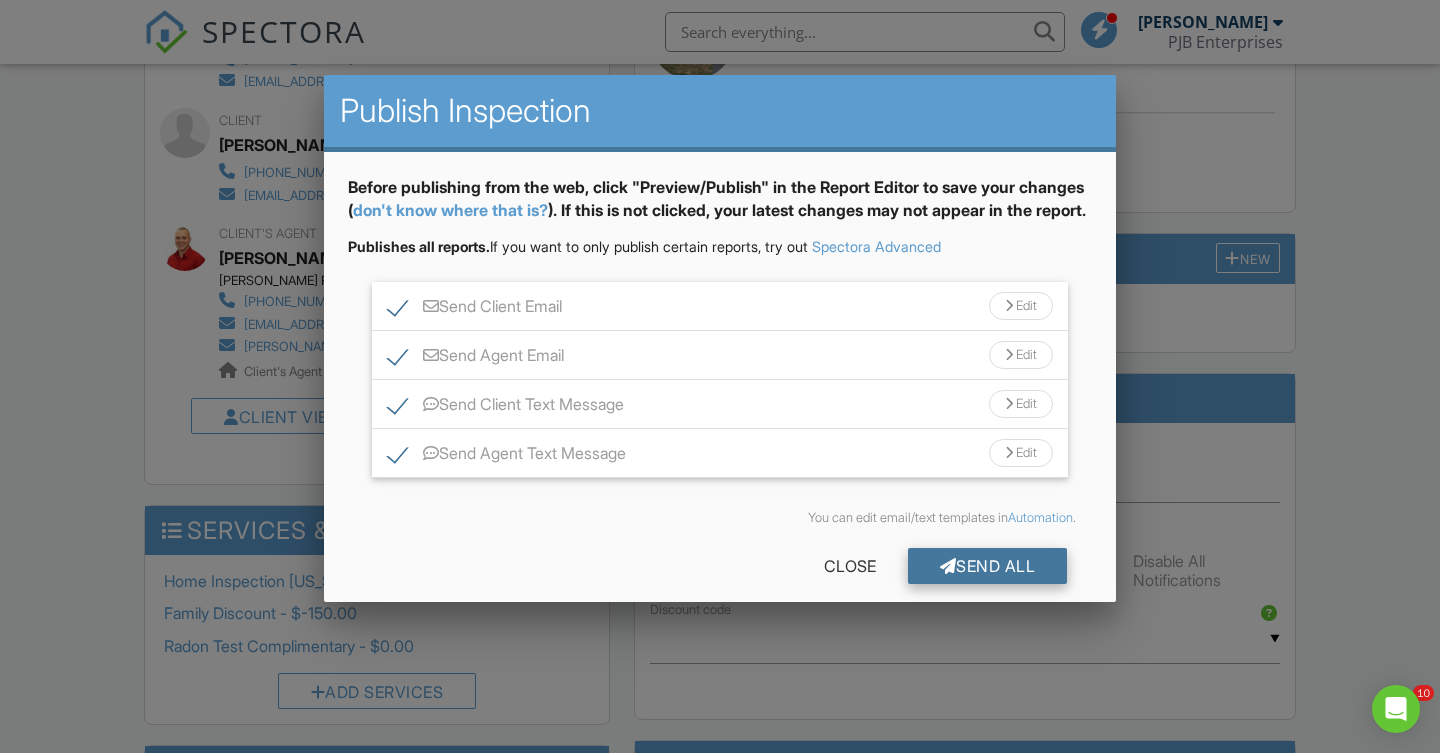 click at bounding box center (948, 566) 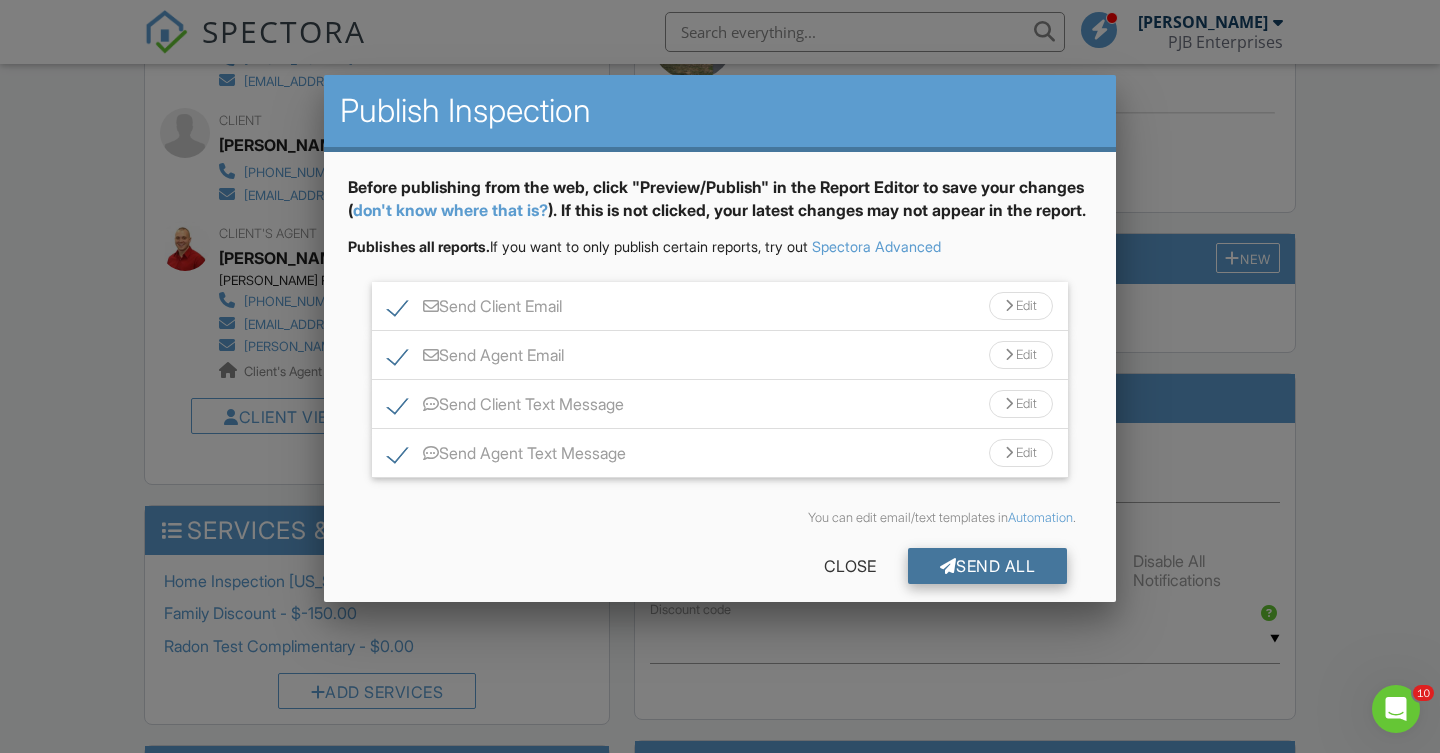 scroll, scrollTop: 0, scrollLeft: 0, axis: both 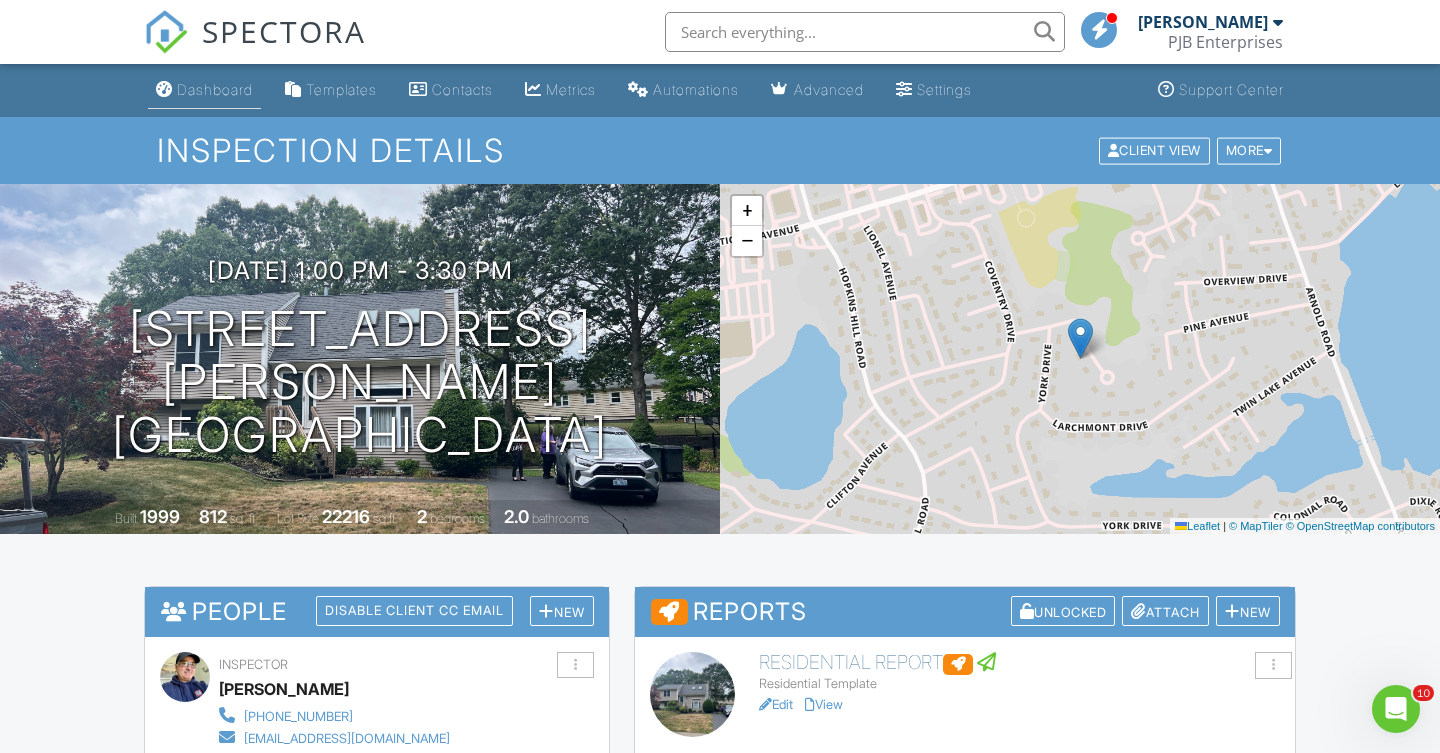 click on "Dashboard" at bounding box center [215, 89] 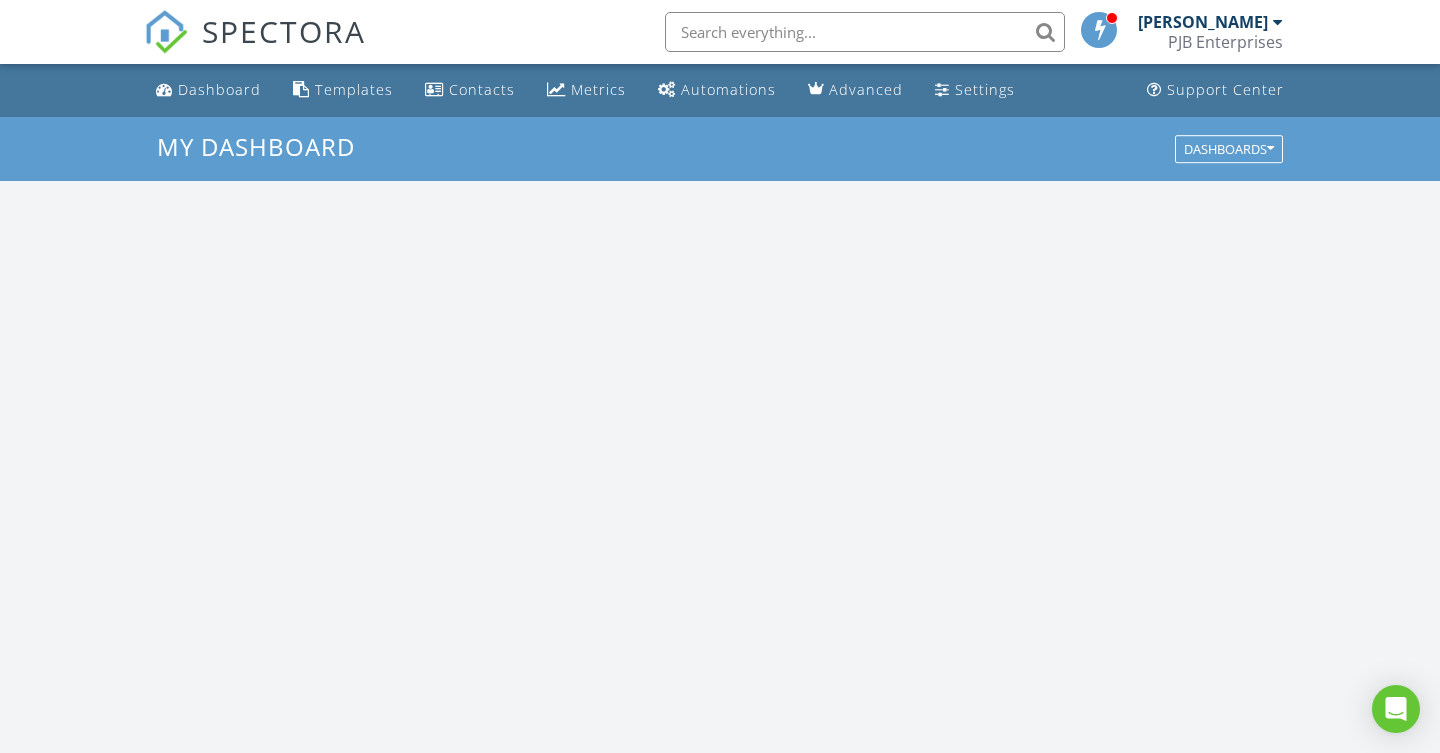 scroll, scrollTop: 0, scrollLeft: 0, axis: both 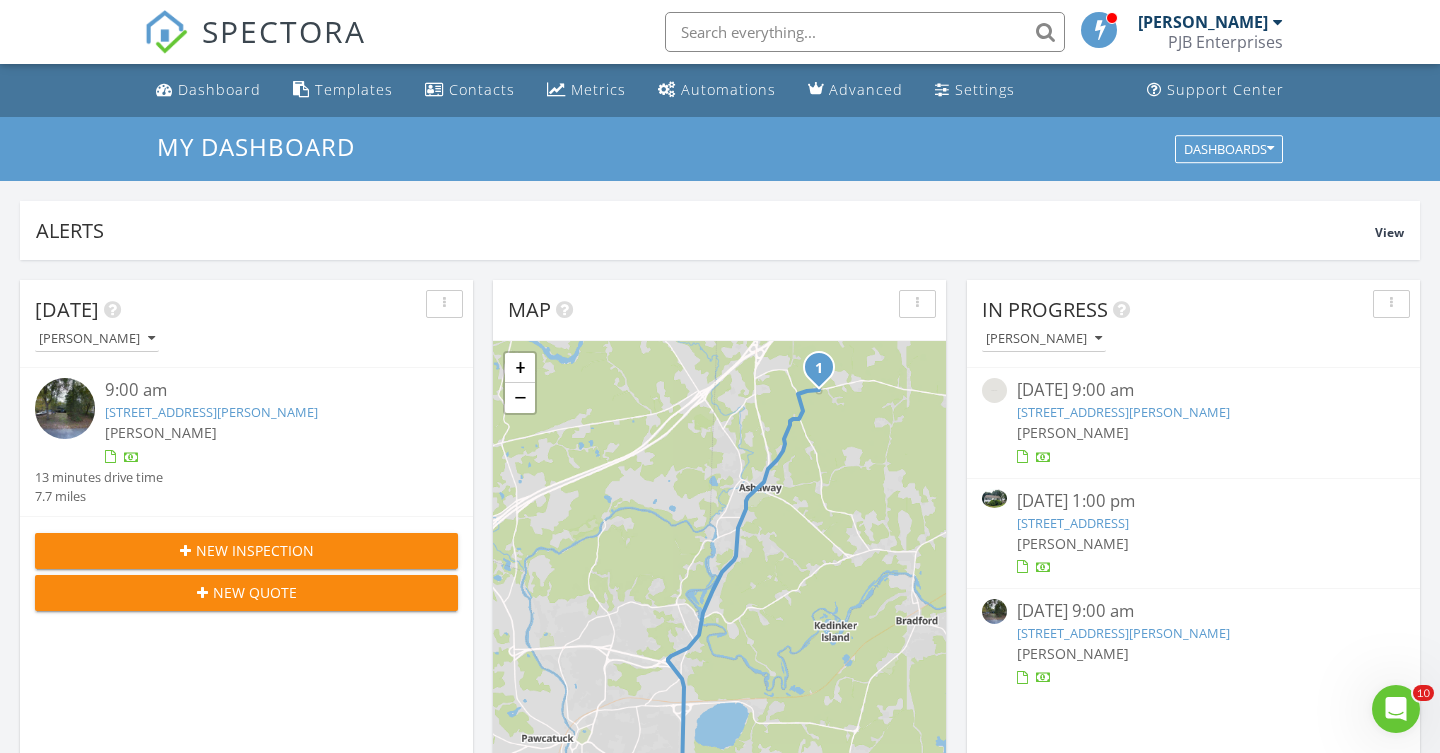 click on "[STREET_ADDRESS][PERSON_NAME]" at bounding box center (1123, 412) 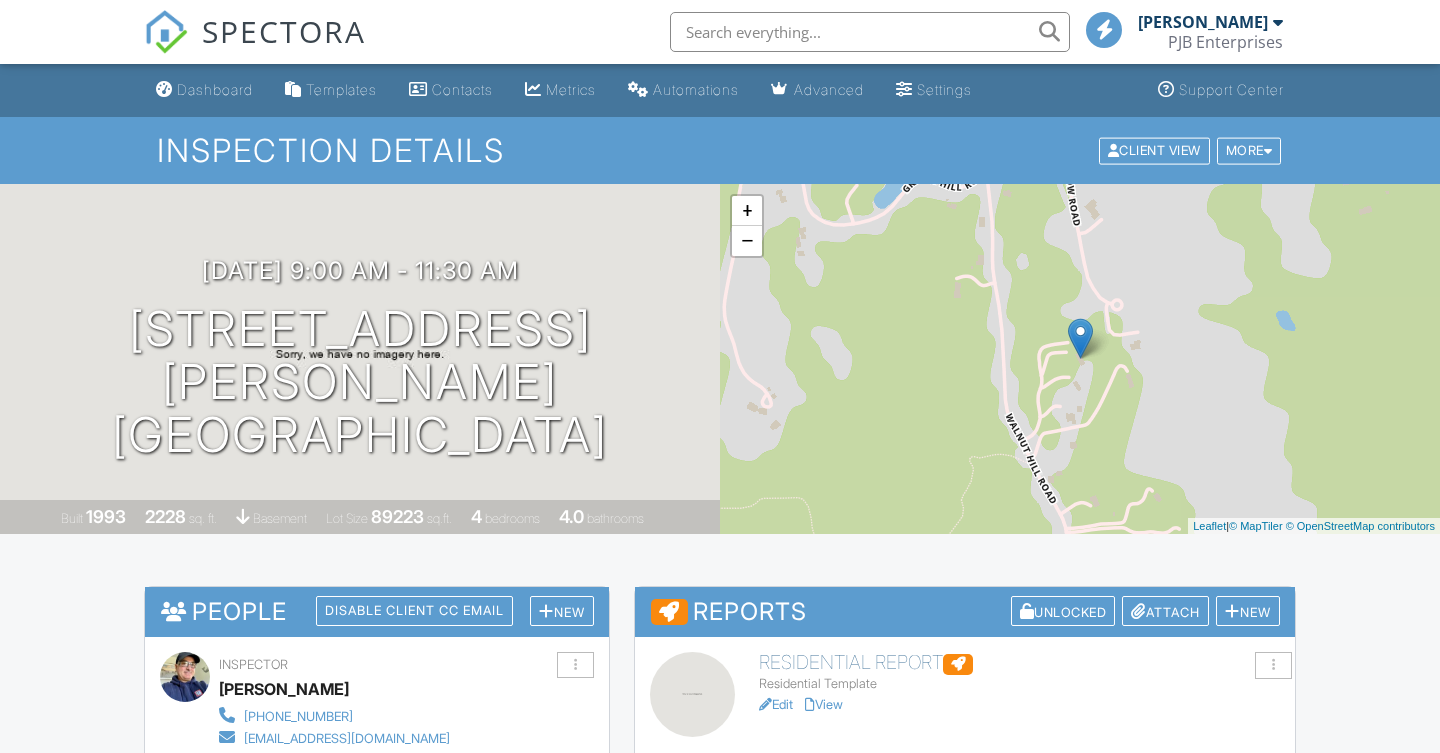 scroll, scrollTop: 0, scrollLeft: 0, axis: both 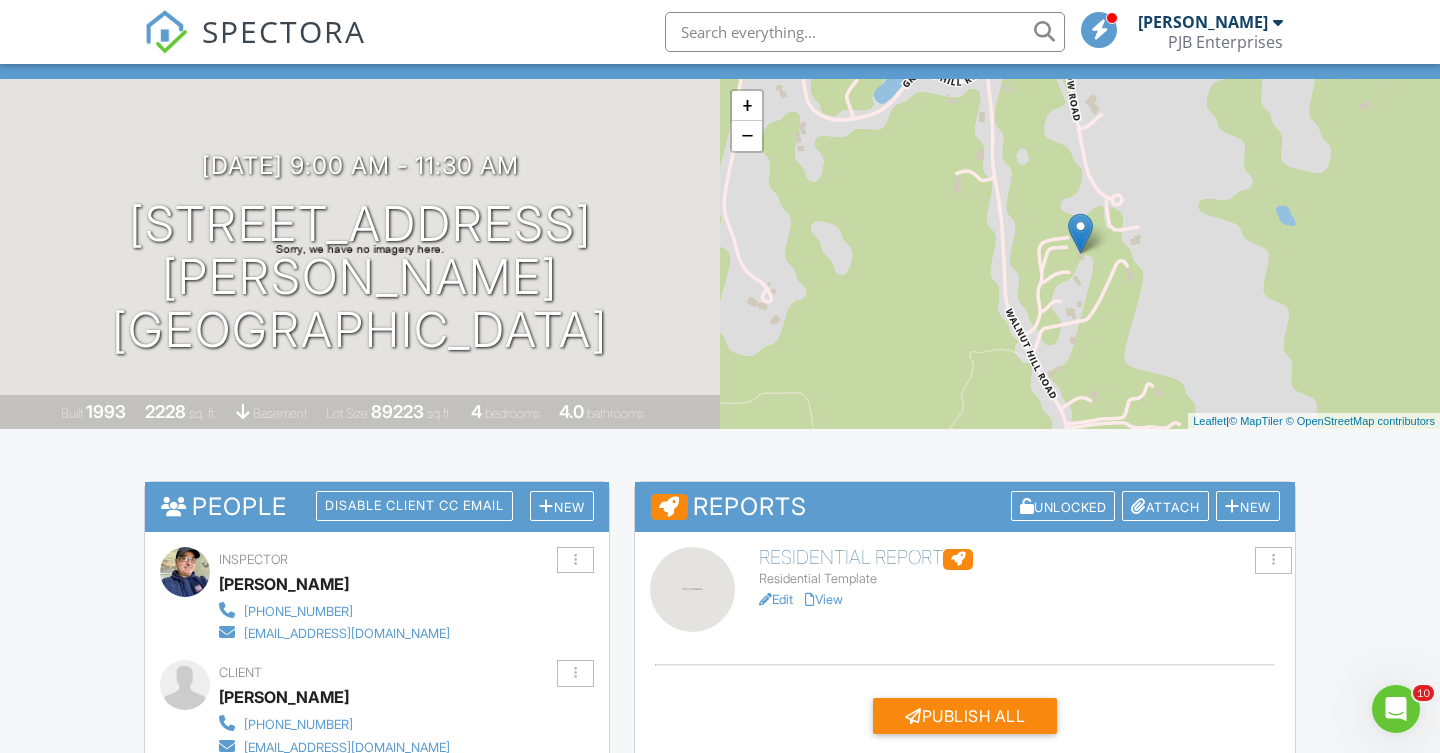 click on "View" at bounding box center [824, 599] 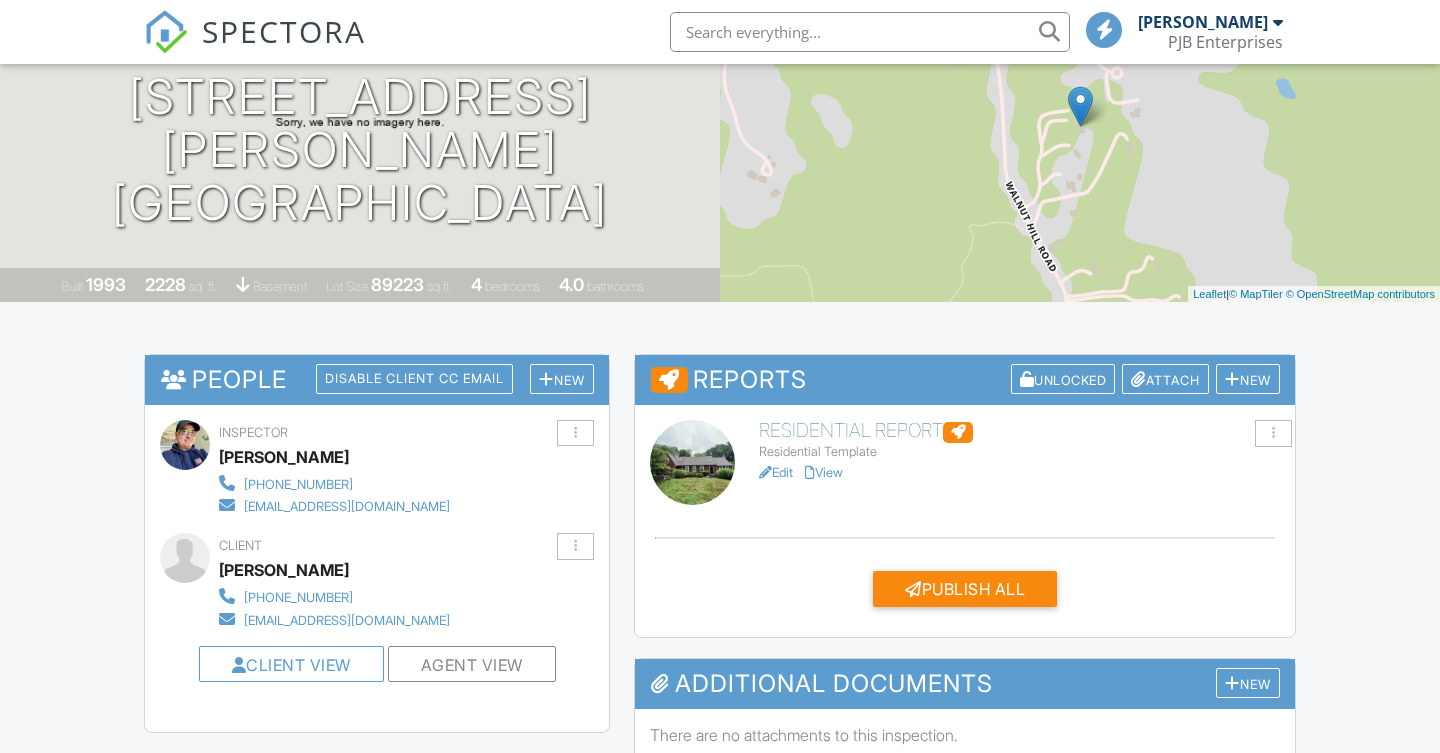 scroll, scrollTop: 232, scrollLeft: 0, axis: vertical 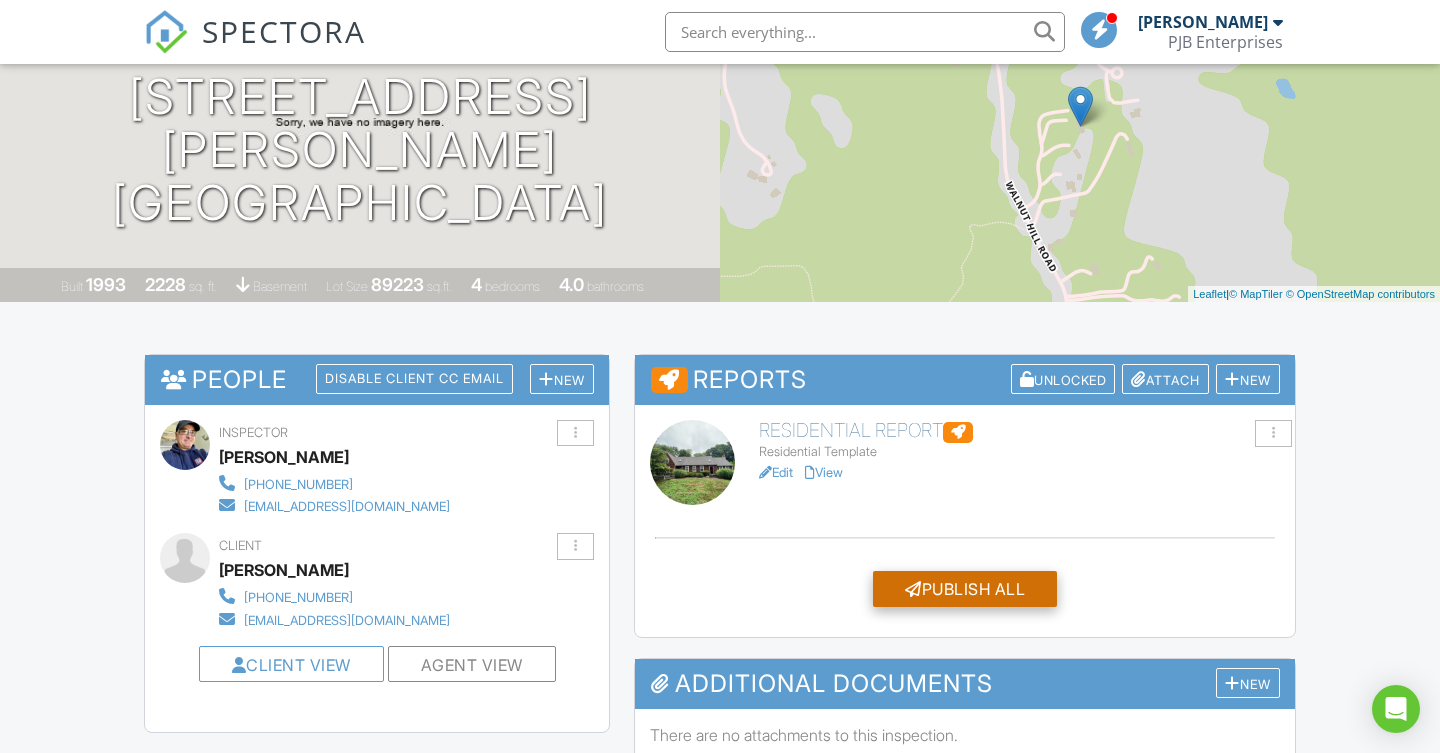 click on "Publish All" at bounding box center (965, 589) 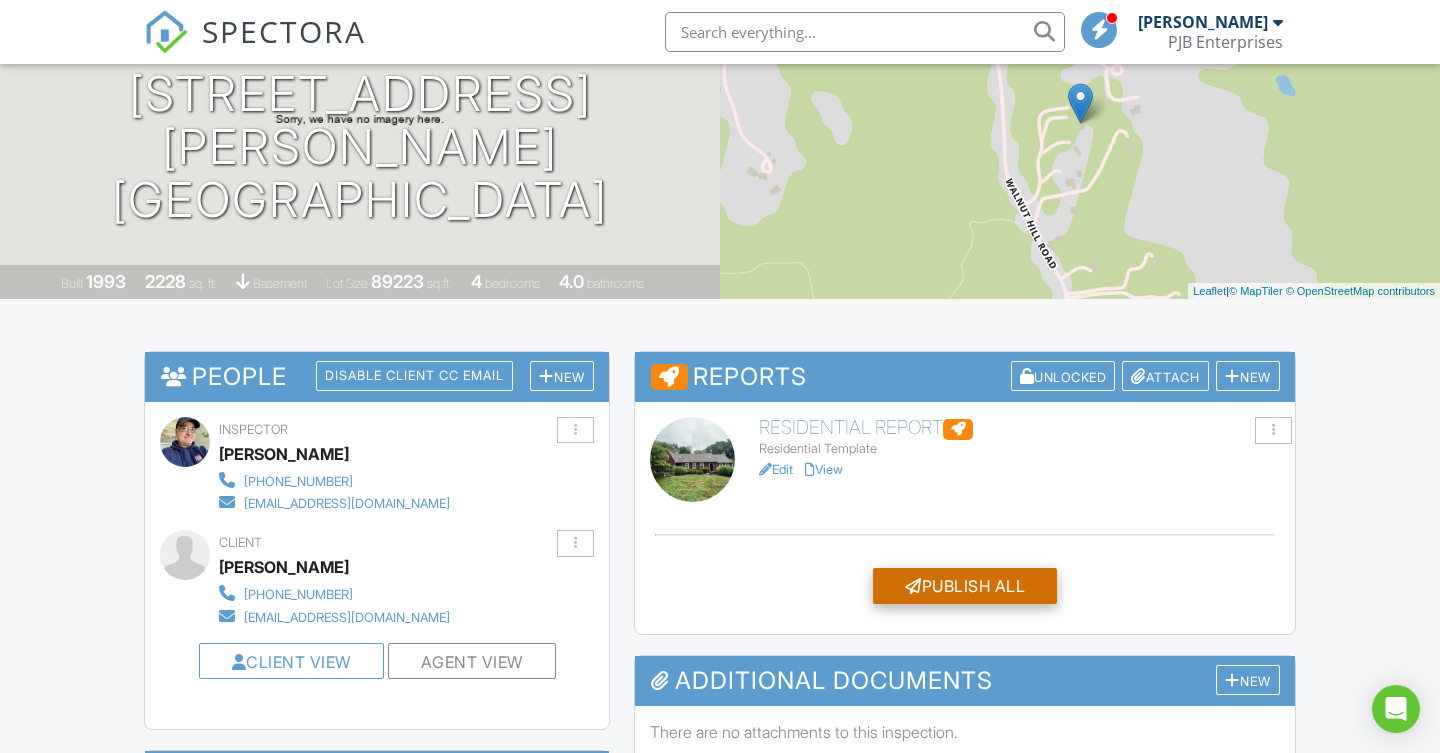 scroll, scrollTop: 0, scrollLeft: 0, axis: both 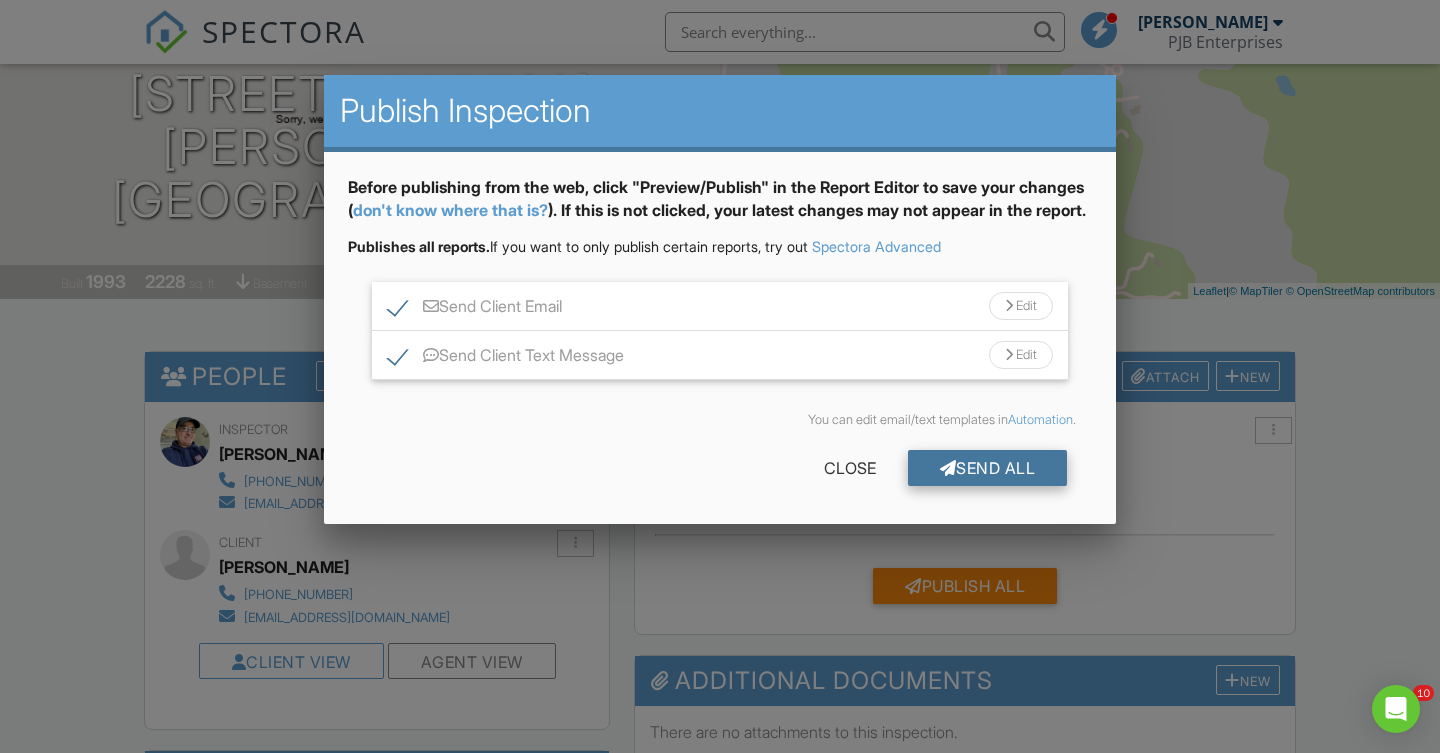 click on "Send All" at bounding box center [988, 468] 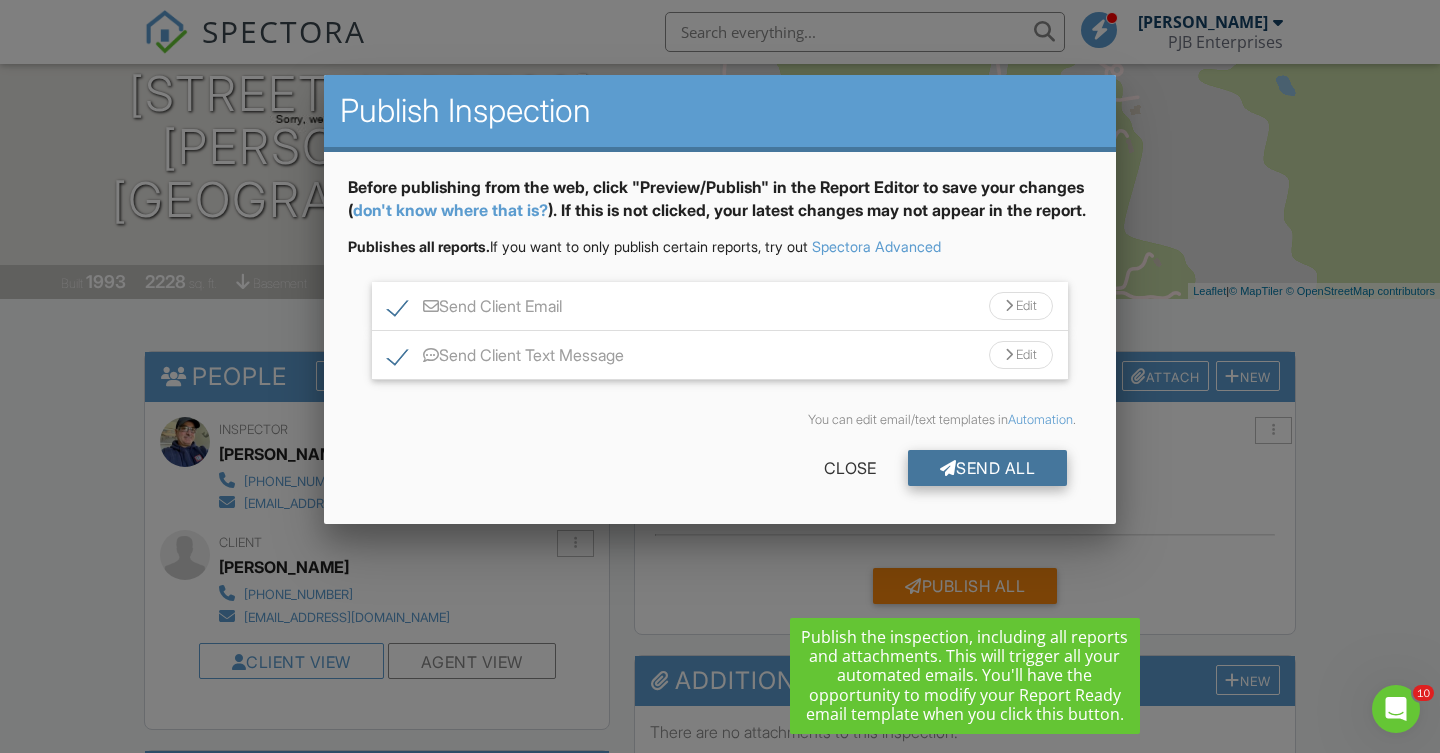 scroll, scrollTop: 0, scrollLeft: 0, axis: both 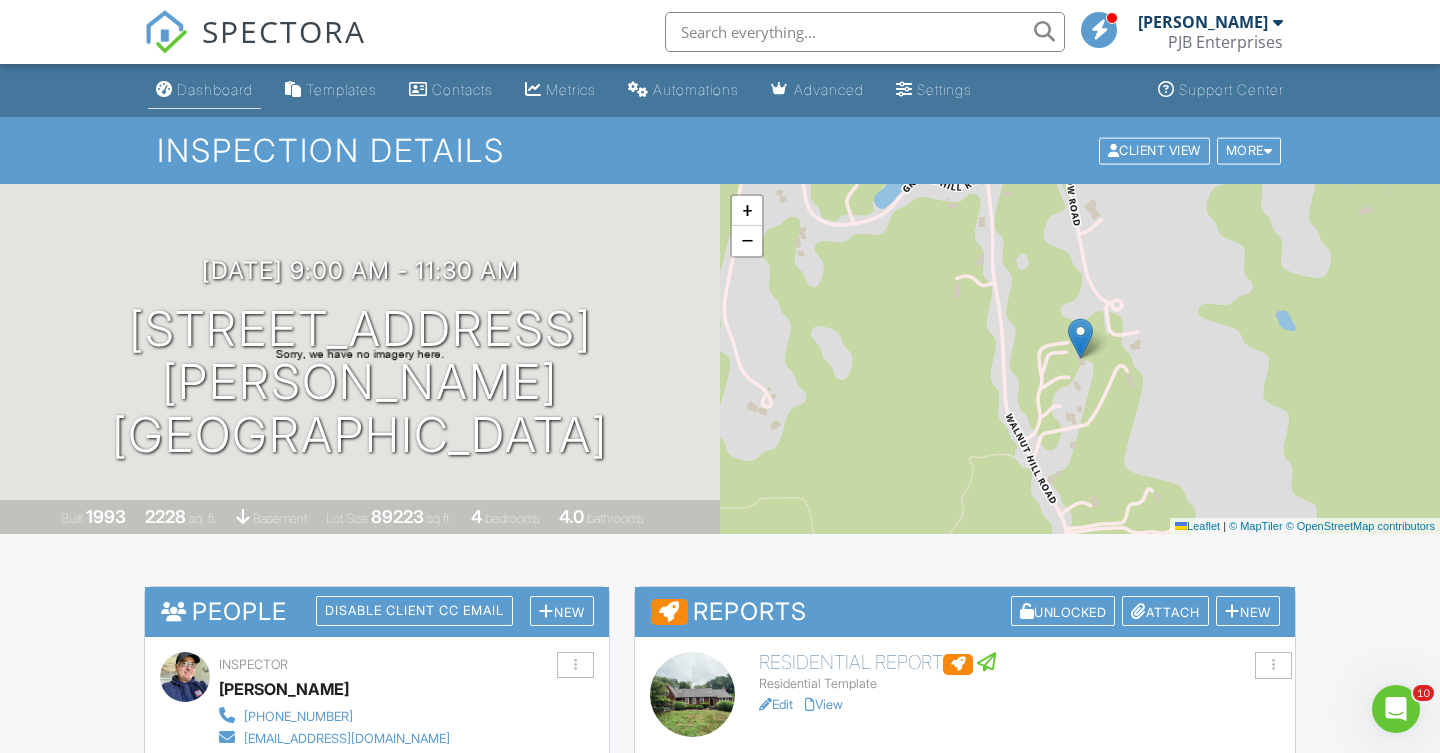 click on "Dashboard" at bounding box center (215, 89) 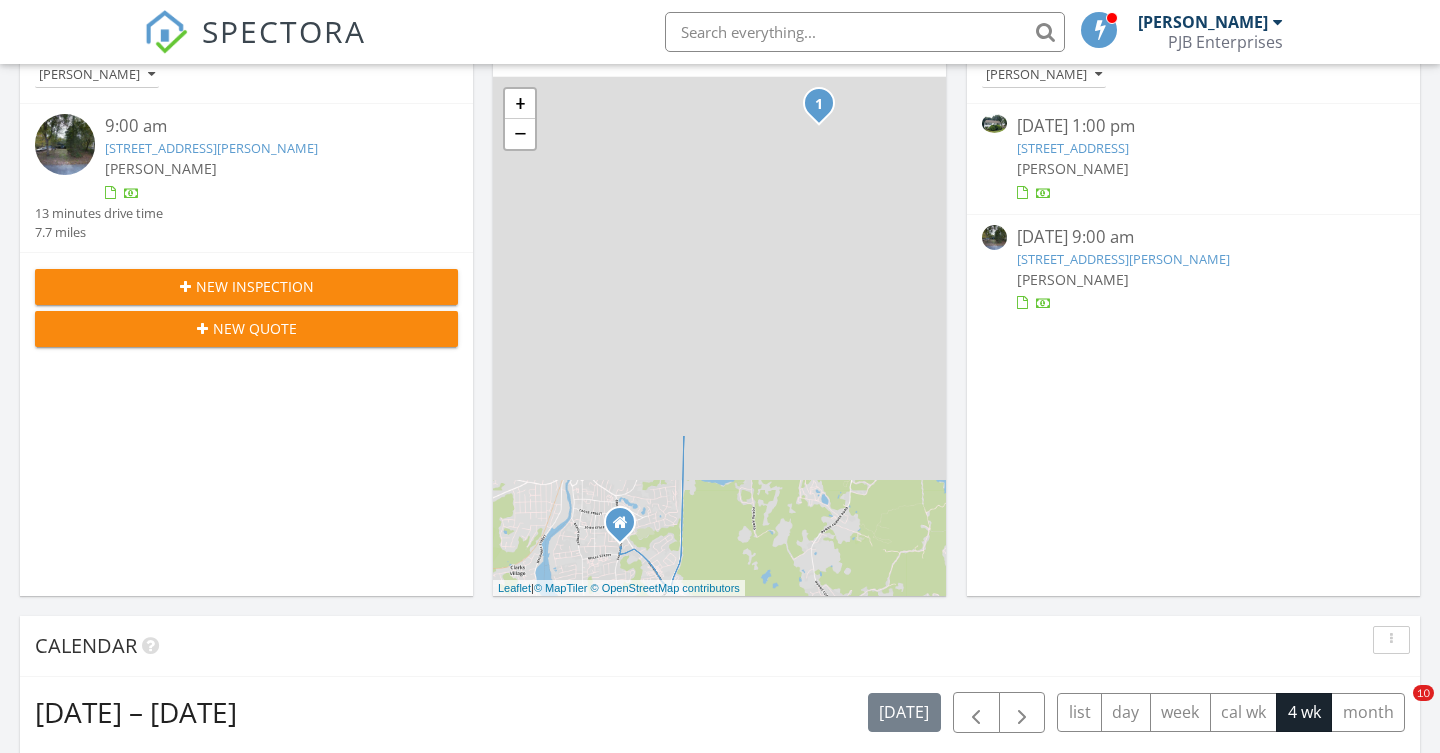 scroll, scrollTop: 398, scrollLeft: 0, axis: vertical 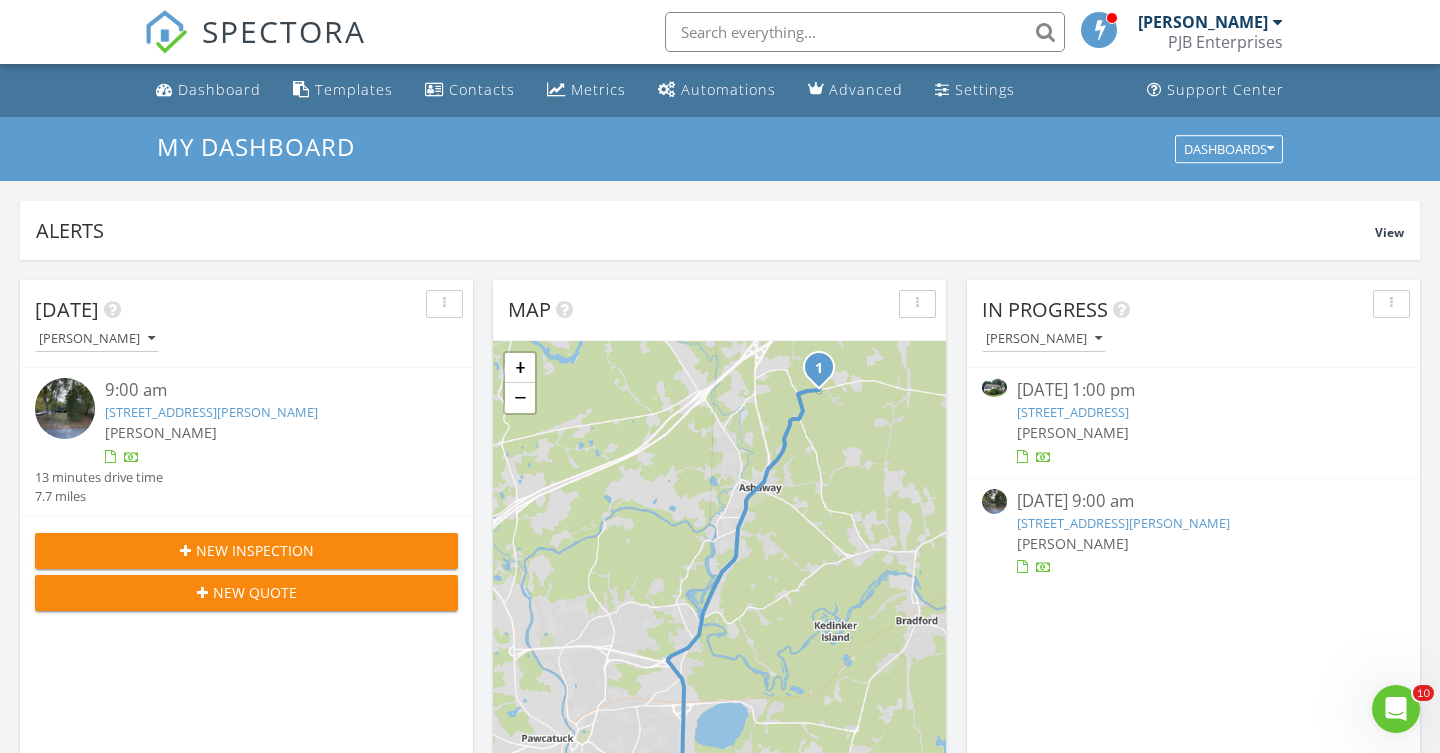 click on "130 Irving St, Groton, CT 06355" at bounding box center [1073, 412] 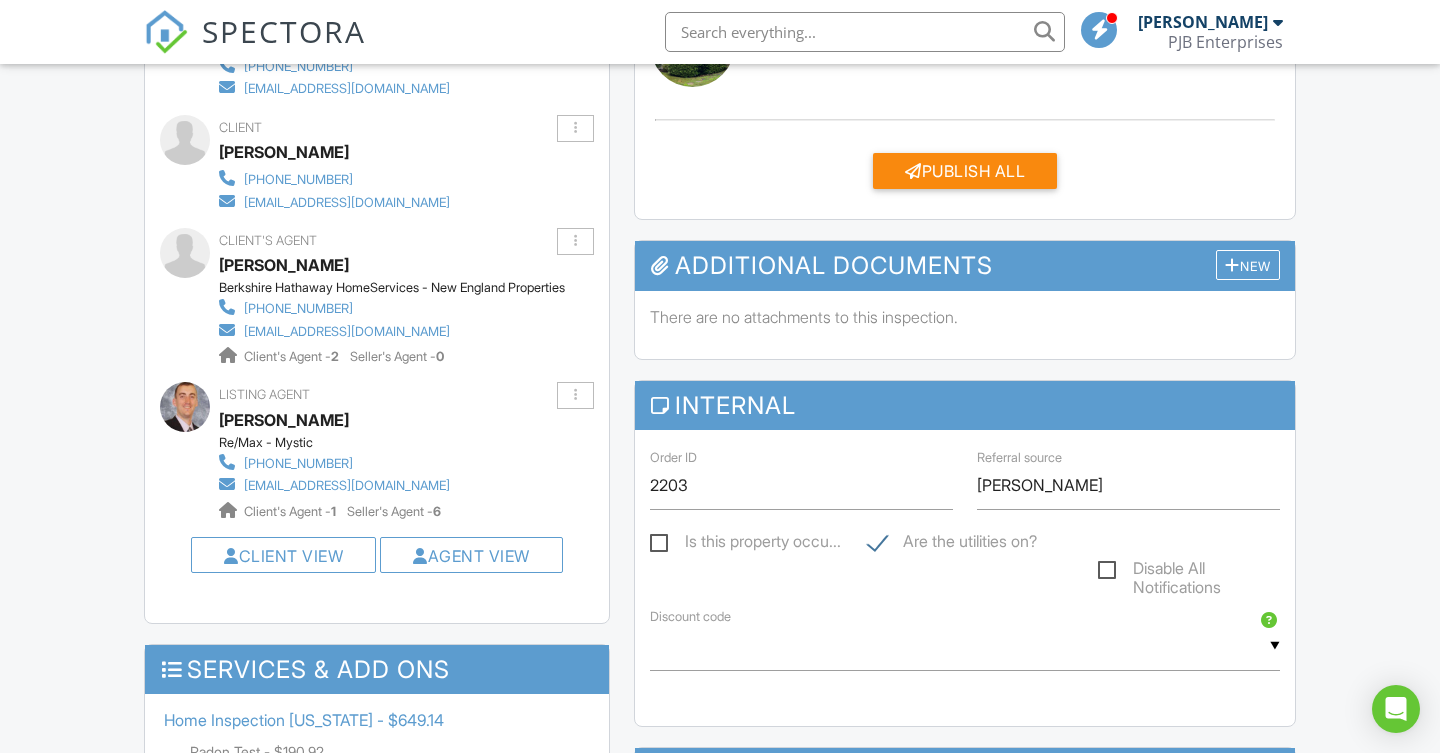 scroll, scrollTop: 468, scrollLeft: 0, axis: vertical 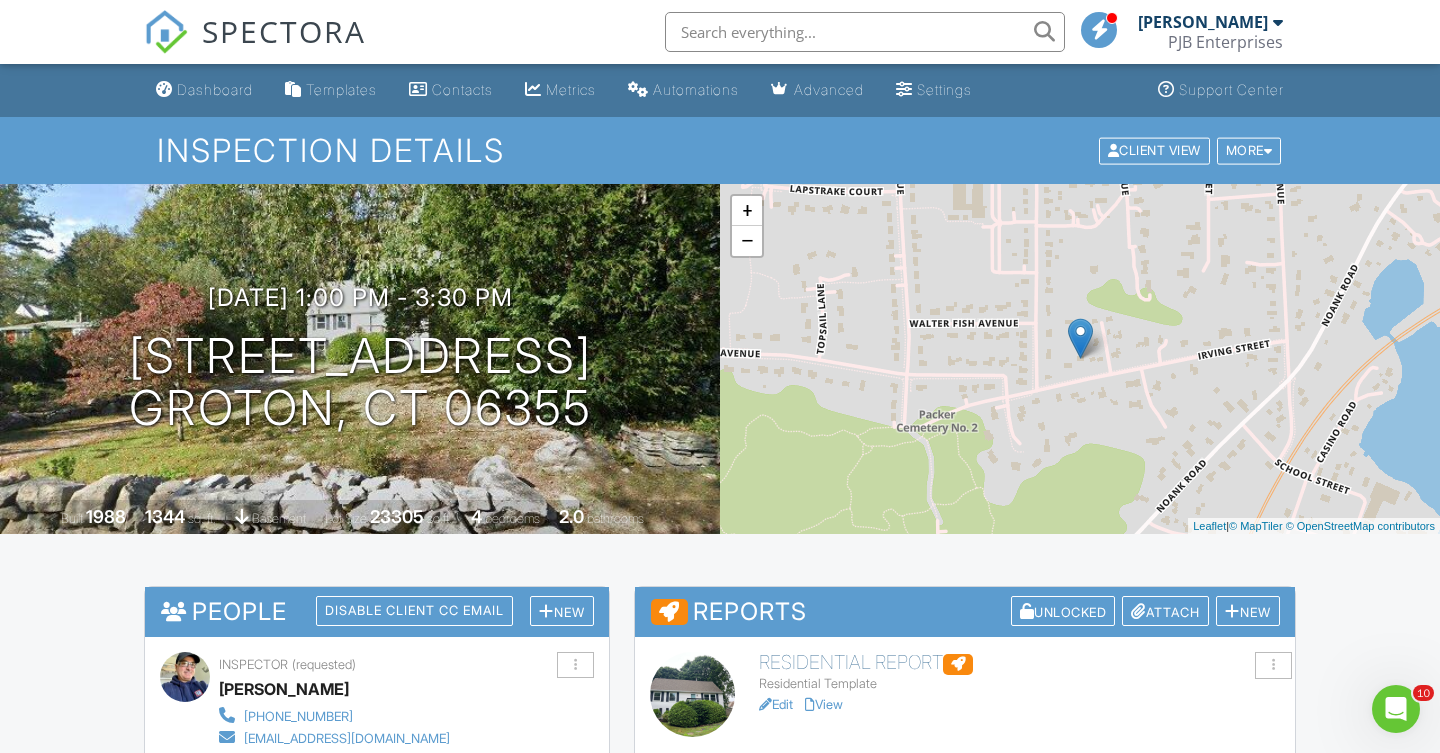 click on "View" at bounding box center [824, 704] 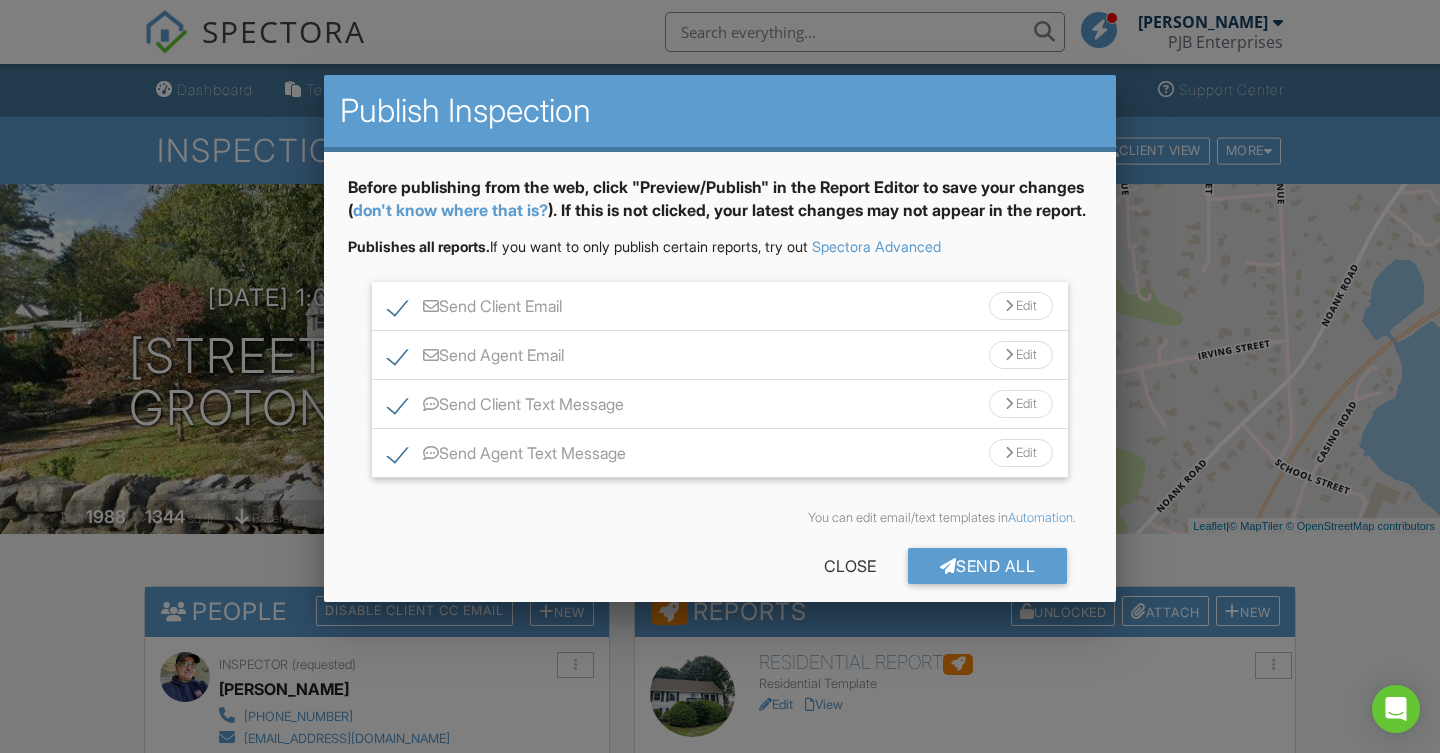 click on "Send All" at bounding box center (988, 566) 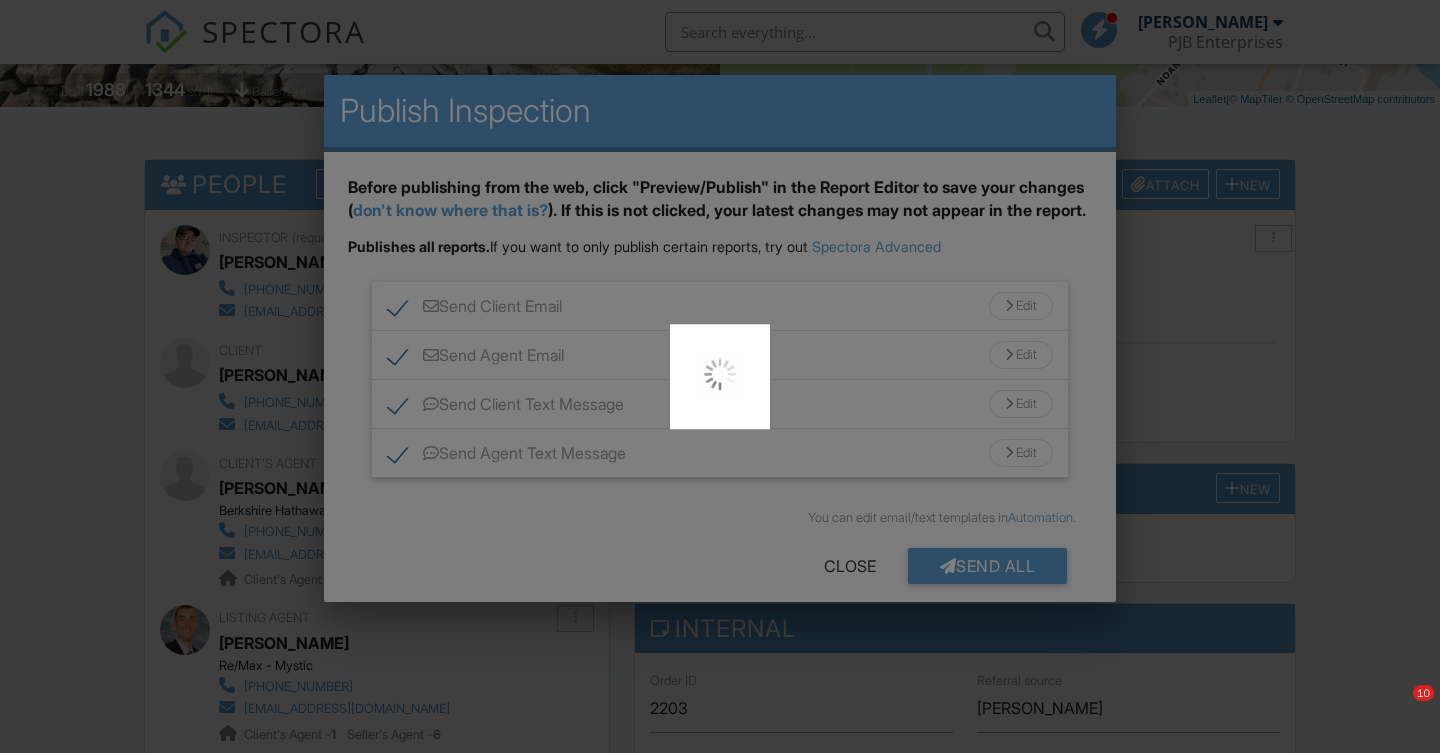 scroll, scrollTop: 427, scrollLeft: 0, axis: vertical 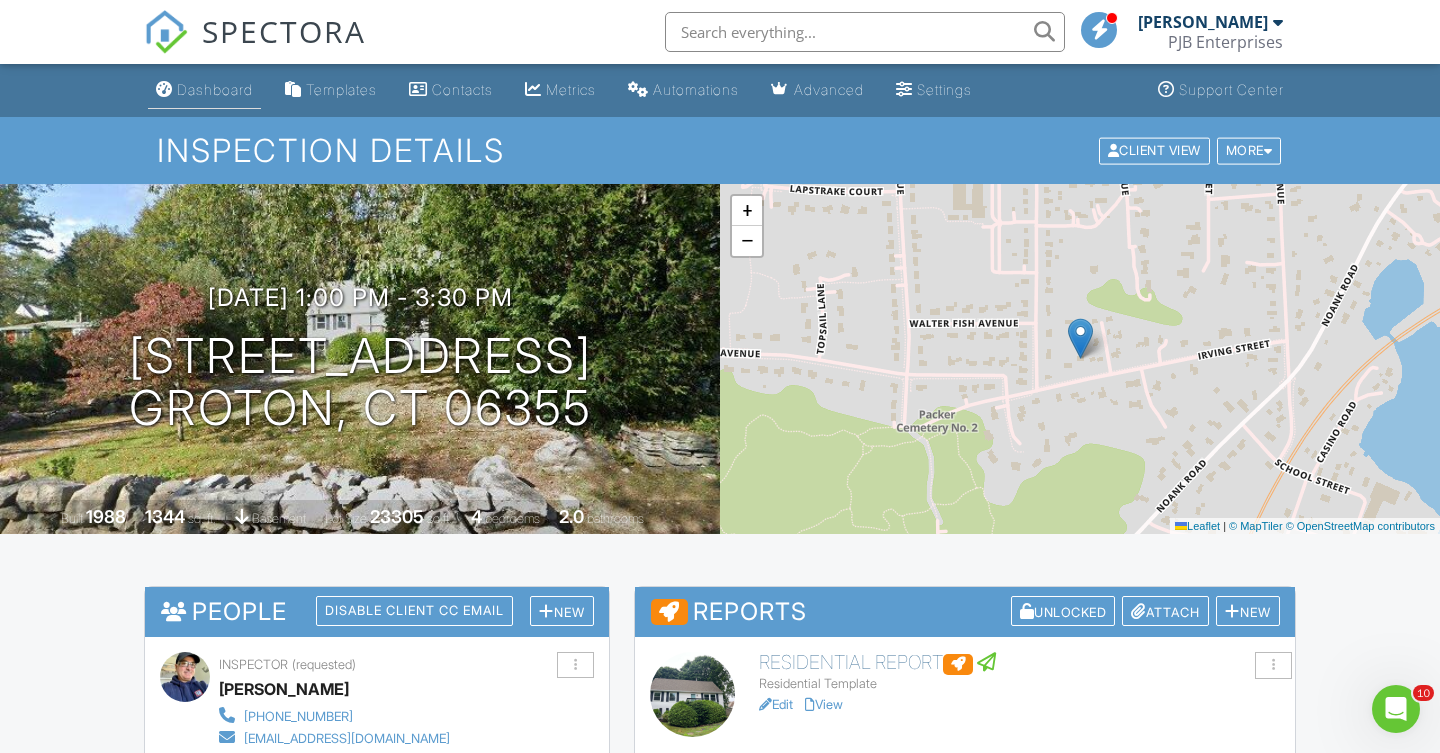 click on "Dashboard" at bounding box center (215, 89) 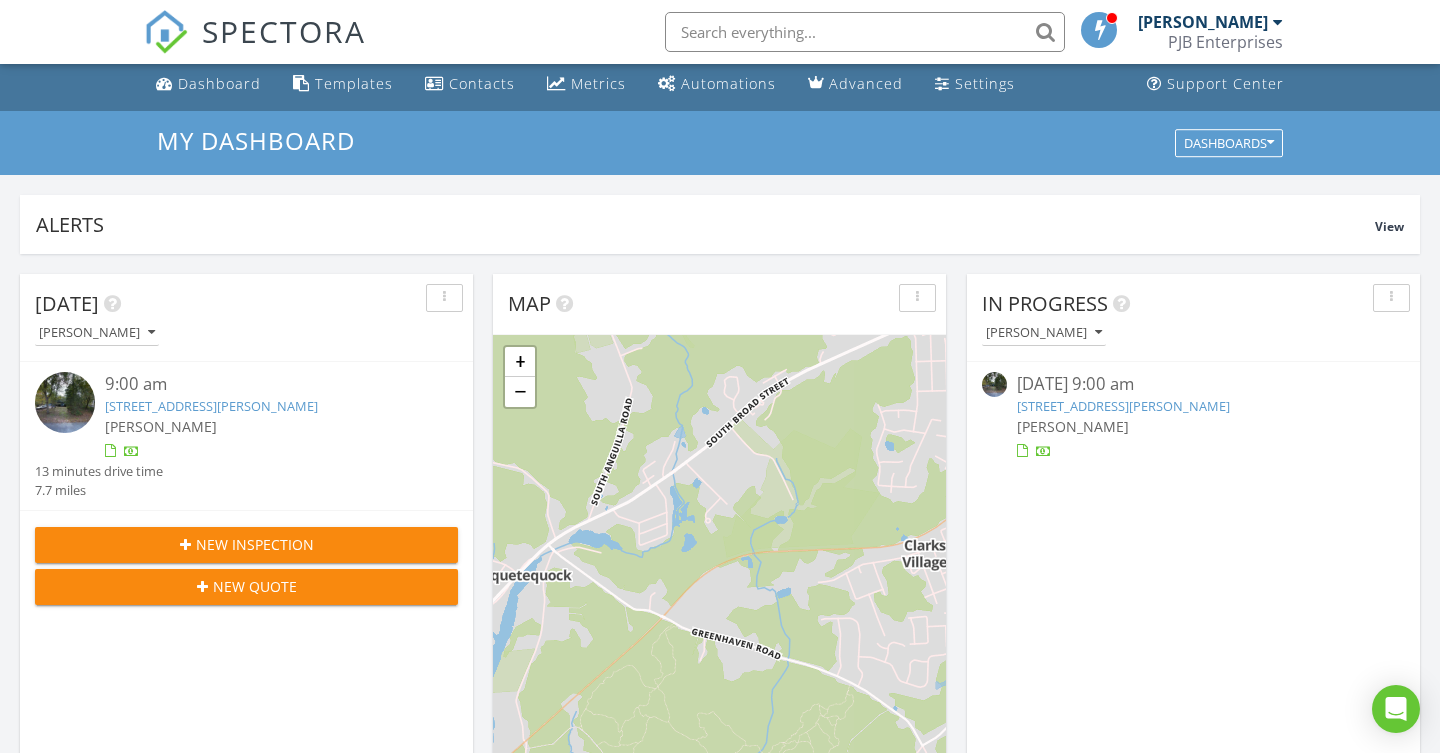 scroll, scrollTop: 6, scrollLeft: 0, axis: vertical 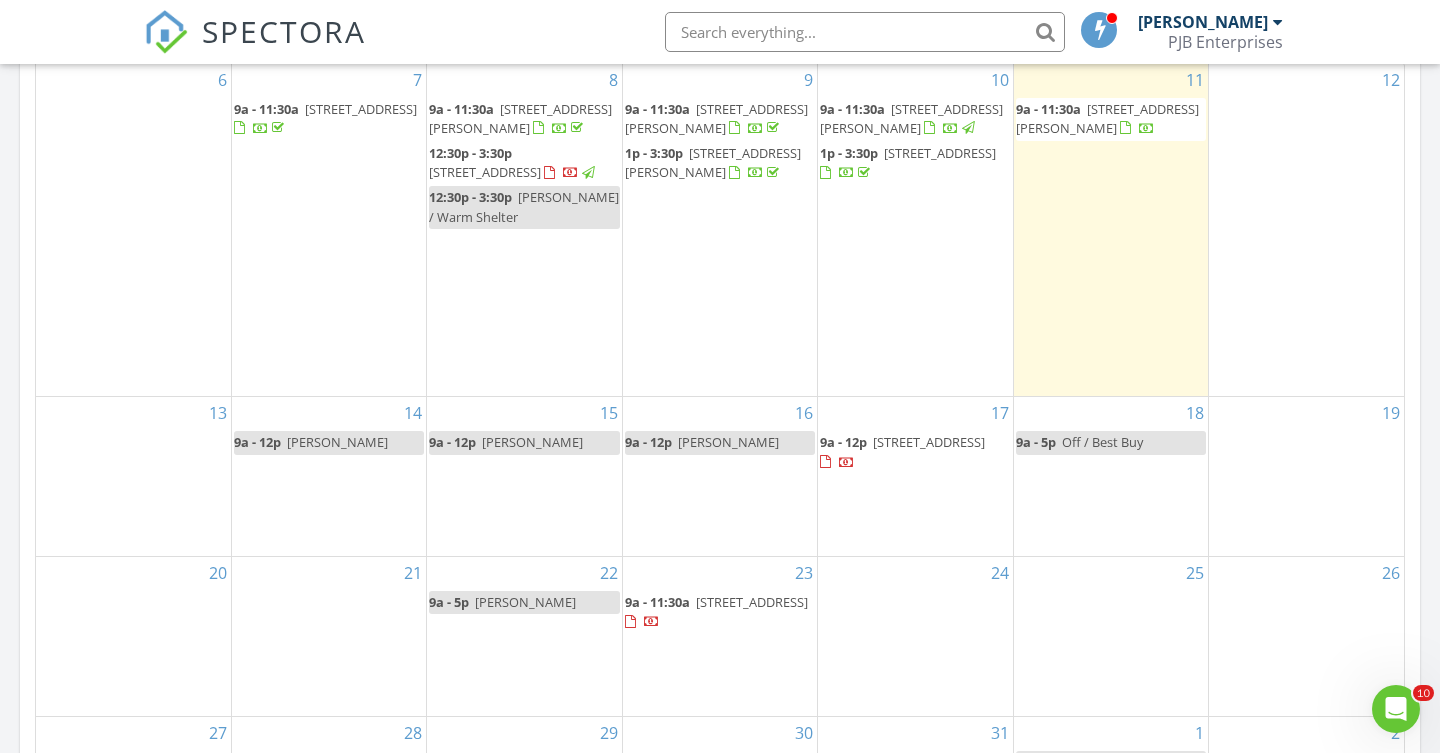 click on "14
9a - 12p
[PERSON_NAME]" at bounding box center [329, 476] 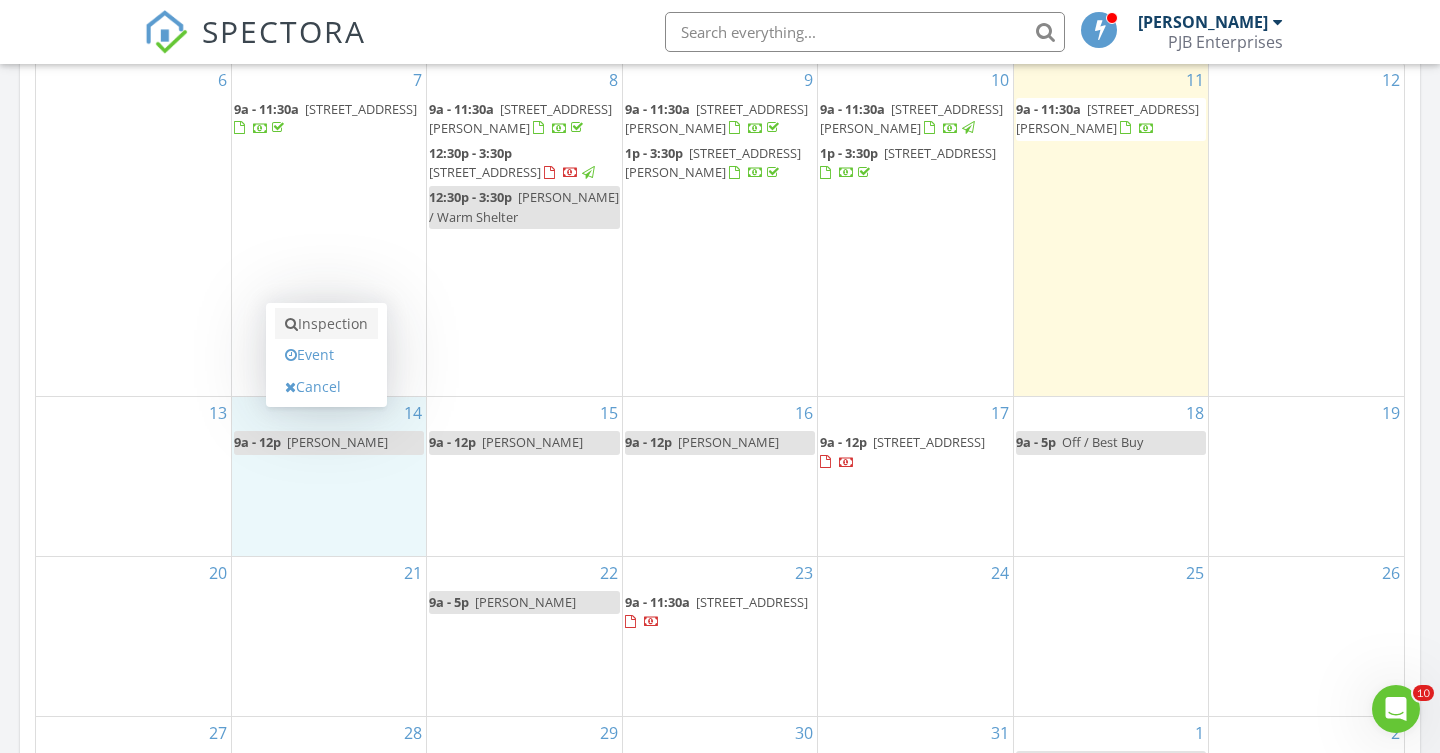 click on "Inspection" at bounding box center [326, 324] 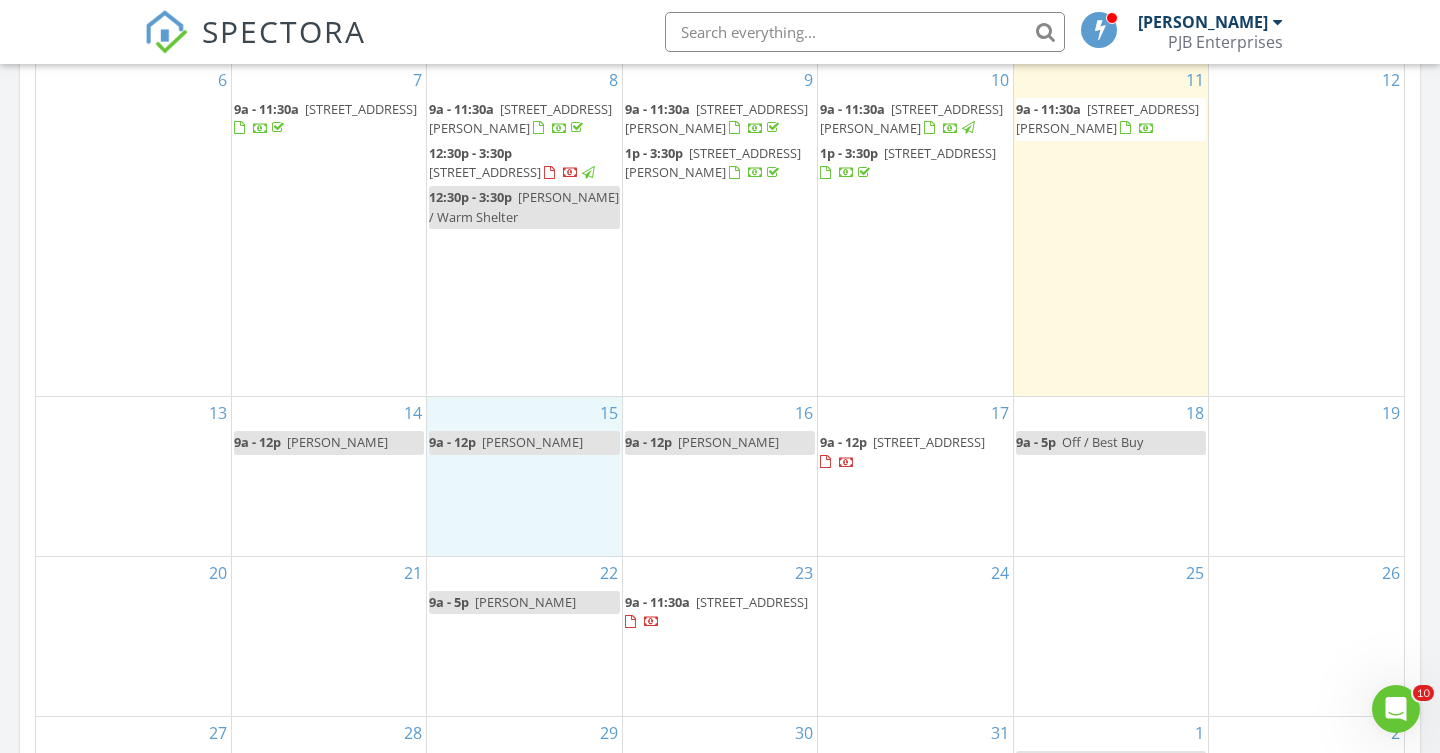 click on "15
9a - 12p
[PERSON_NAME]" at bounding box center [524, 476] 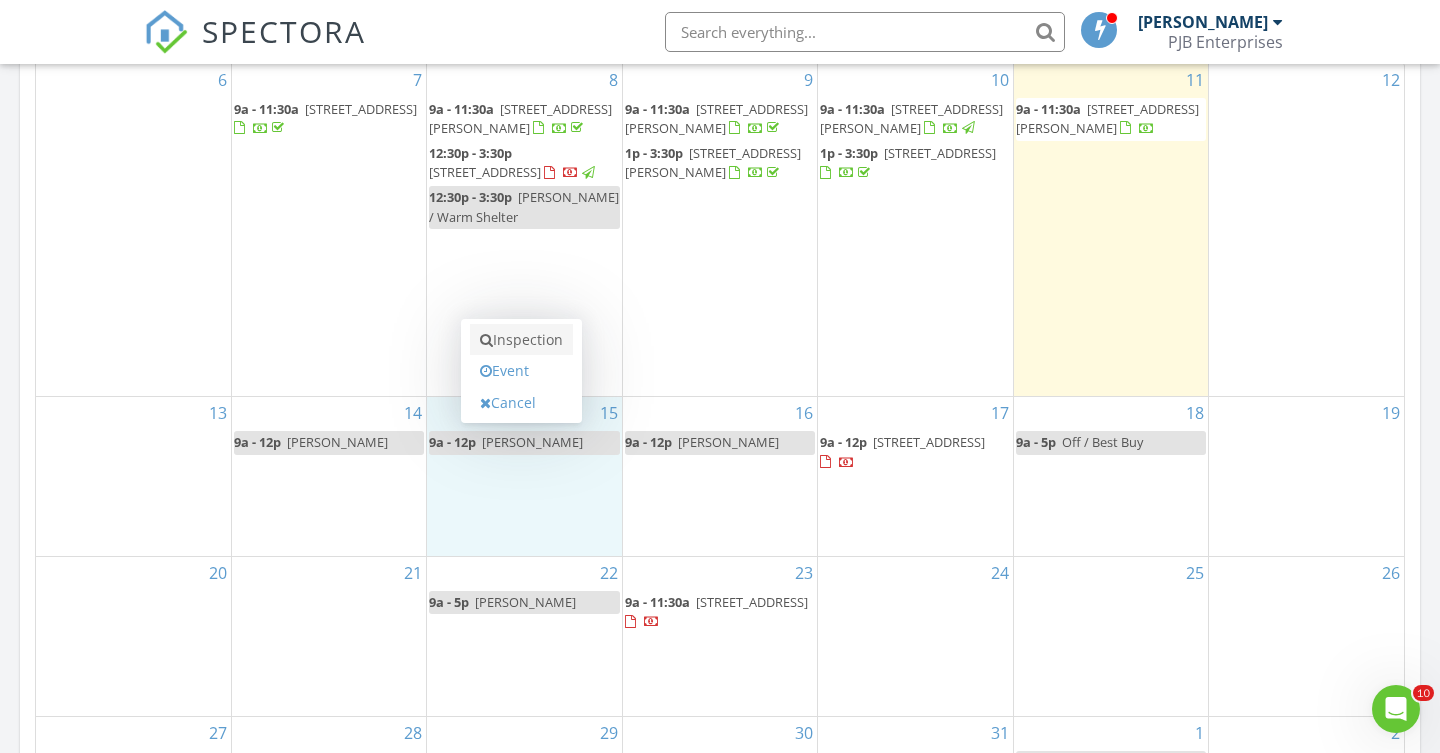 click on "Inspection" at bounding box center (521, 340) 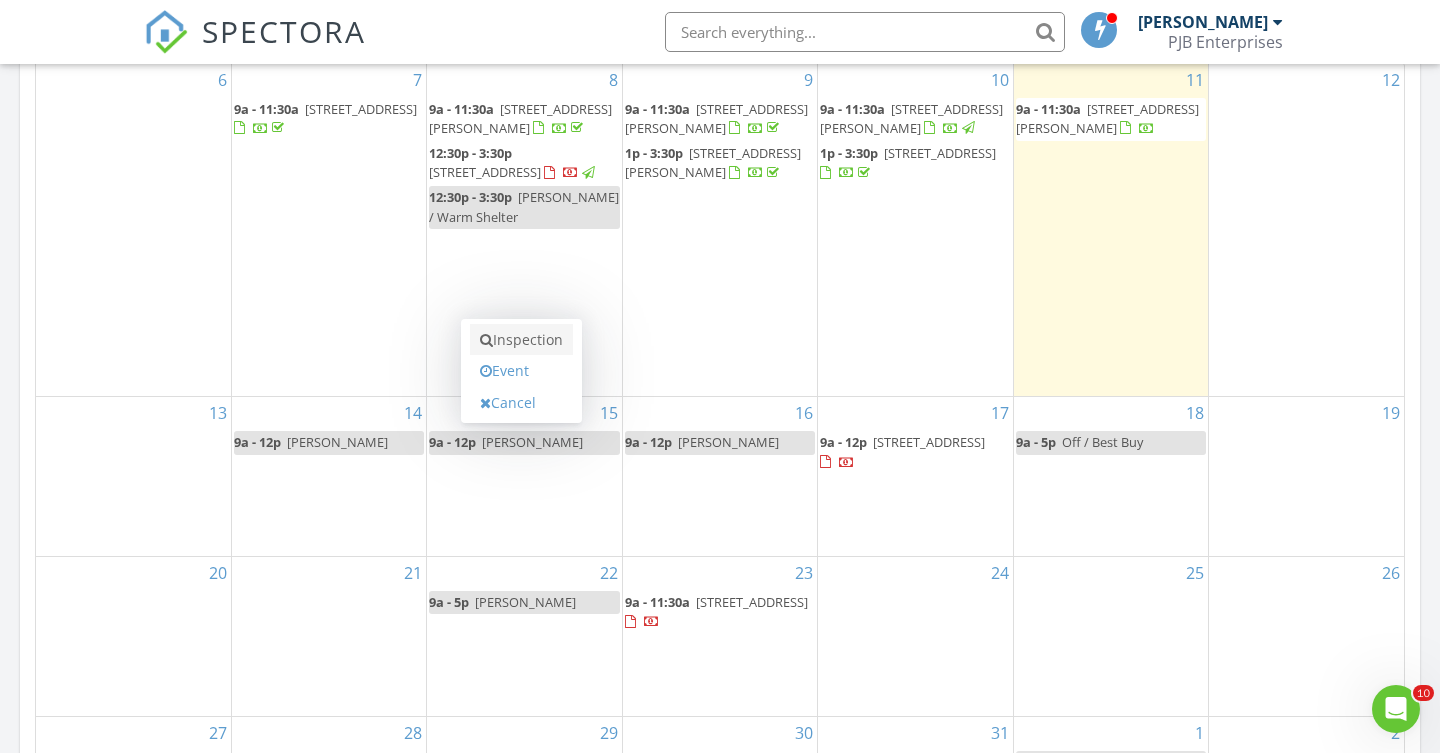 click on "Inspection" at bounding box center (521, 340) 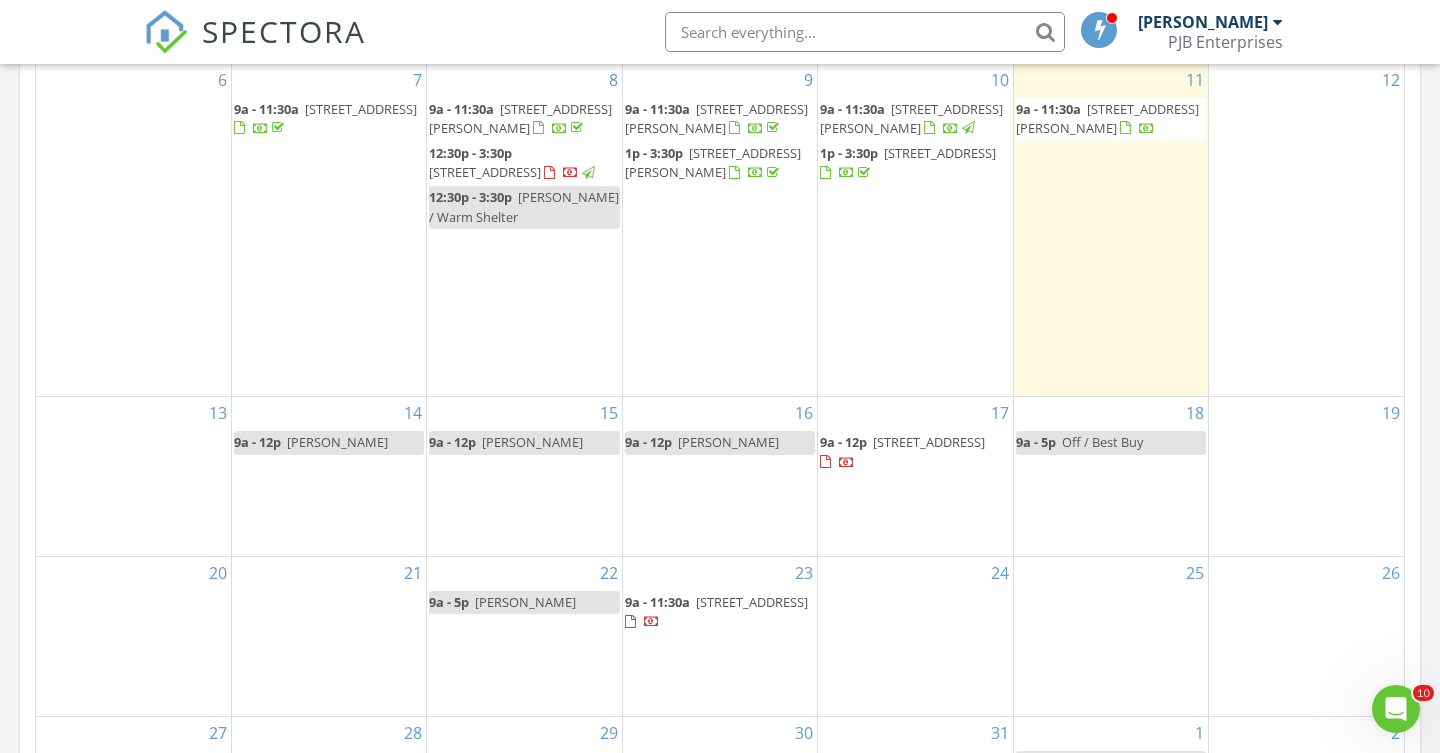 click on "15
9a - 12p
Heidi Gesson" at bounding box center [524, 476] 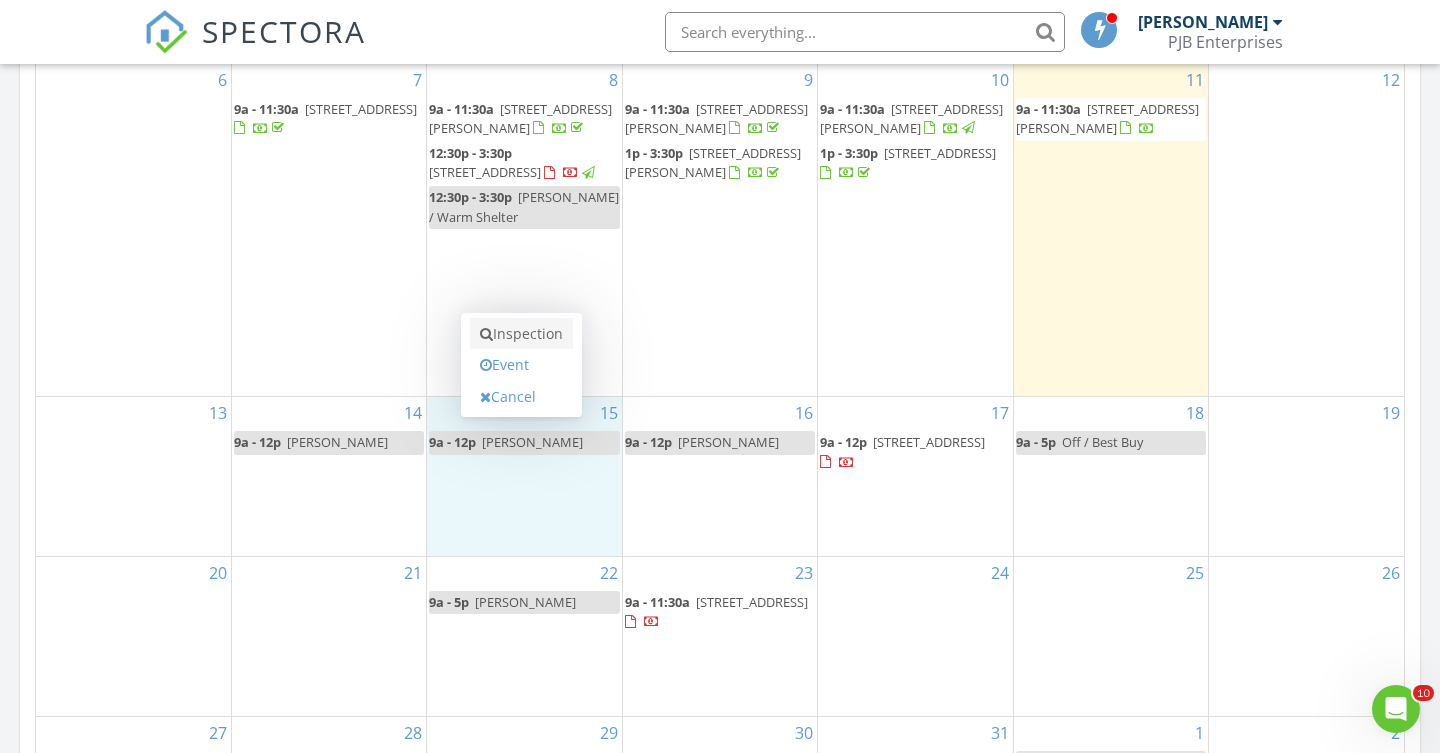 click on "Inspection" at bounding box center (521, 334) 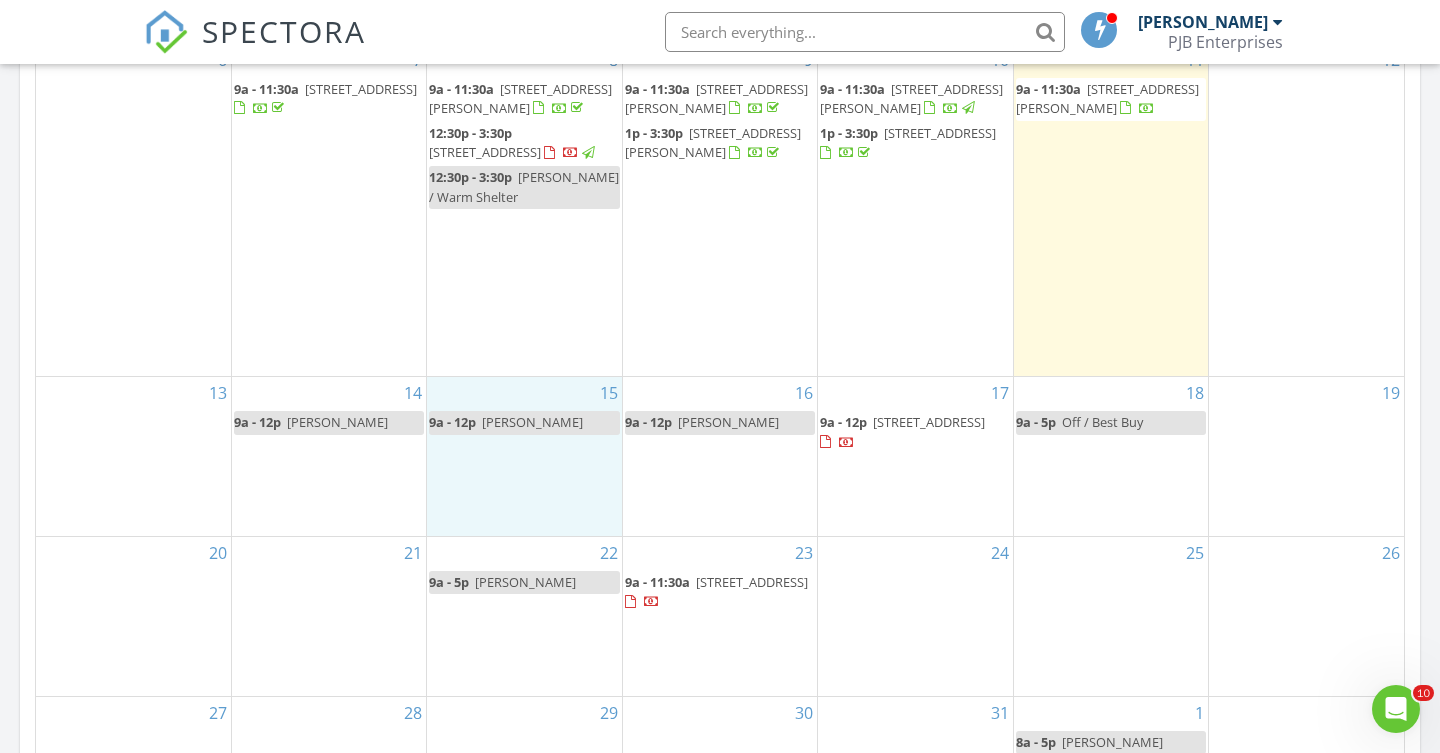 click on "15
9a - 12p
Heidi Gesson" at bounding box center [524, 456] 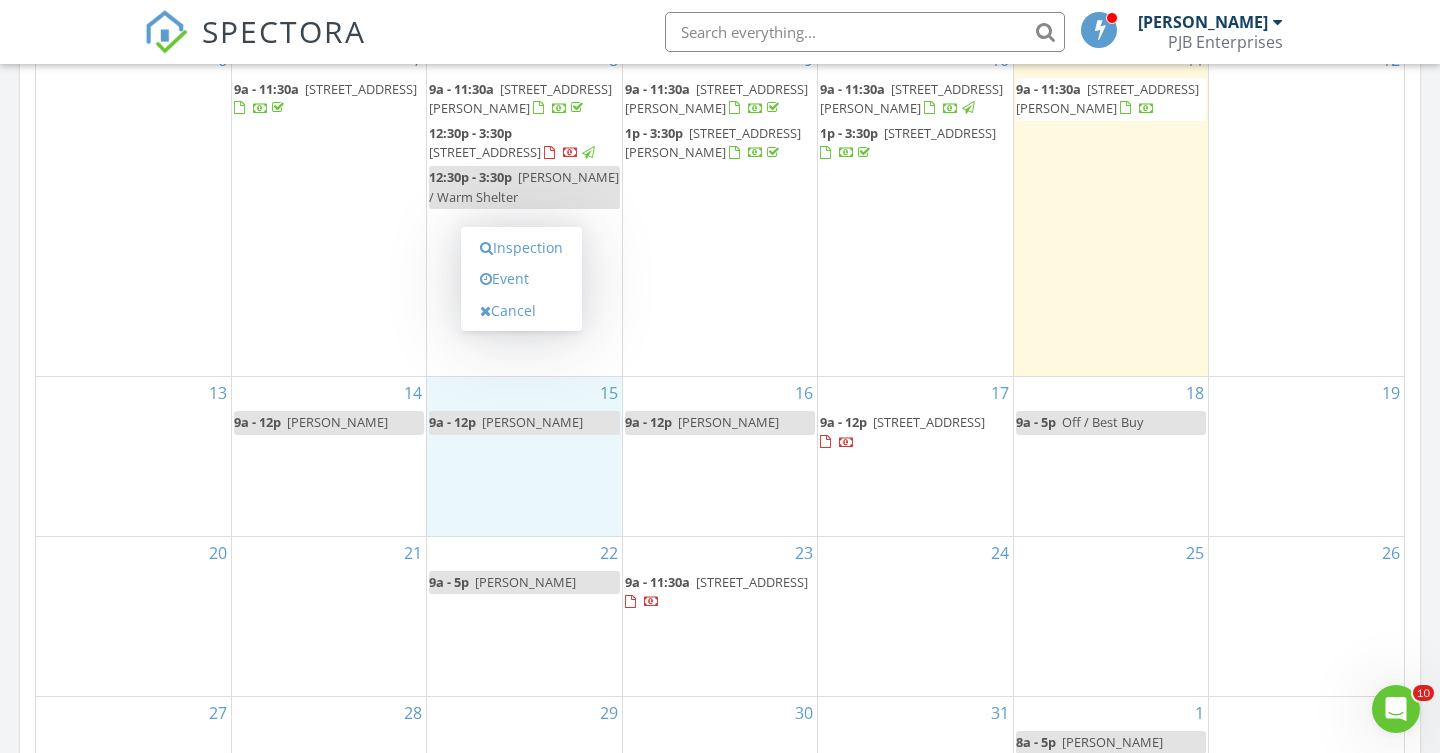 scroll, scrollTop: 1002, scrollLeft: 0, axis: vertical 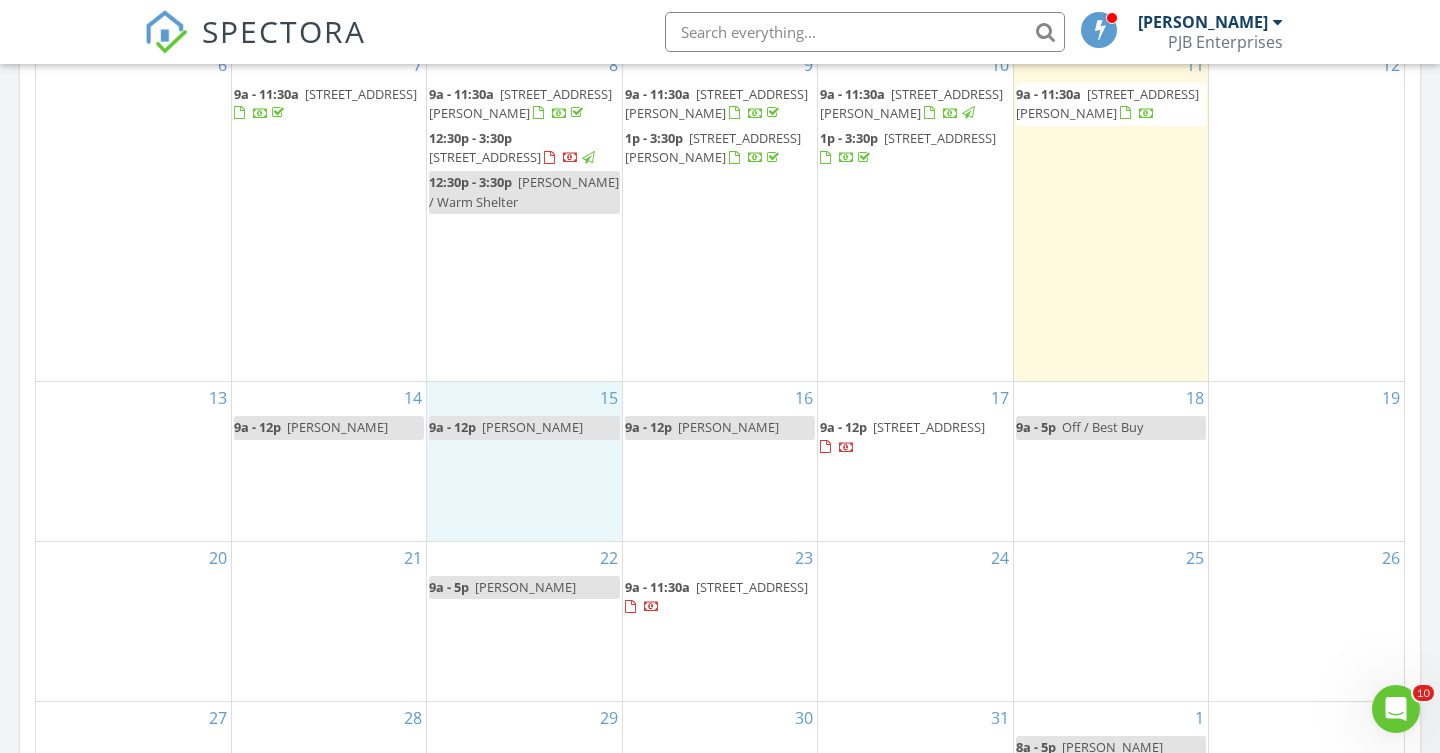 click on "13" at bounding box center (133, 461) 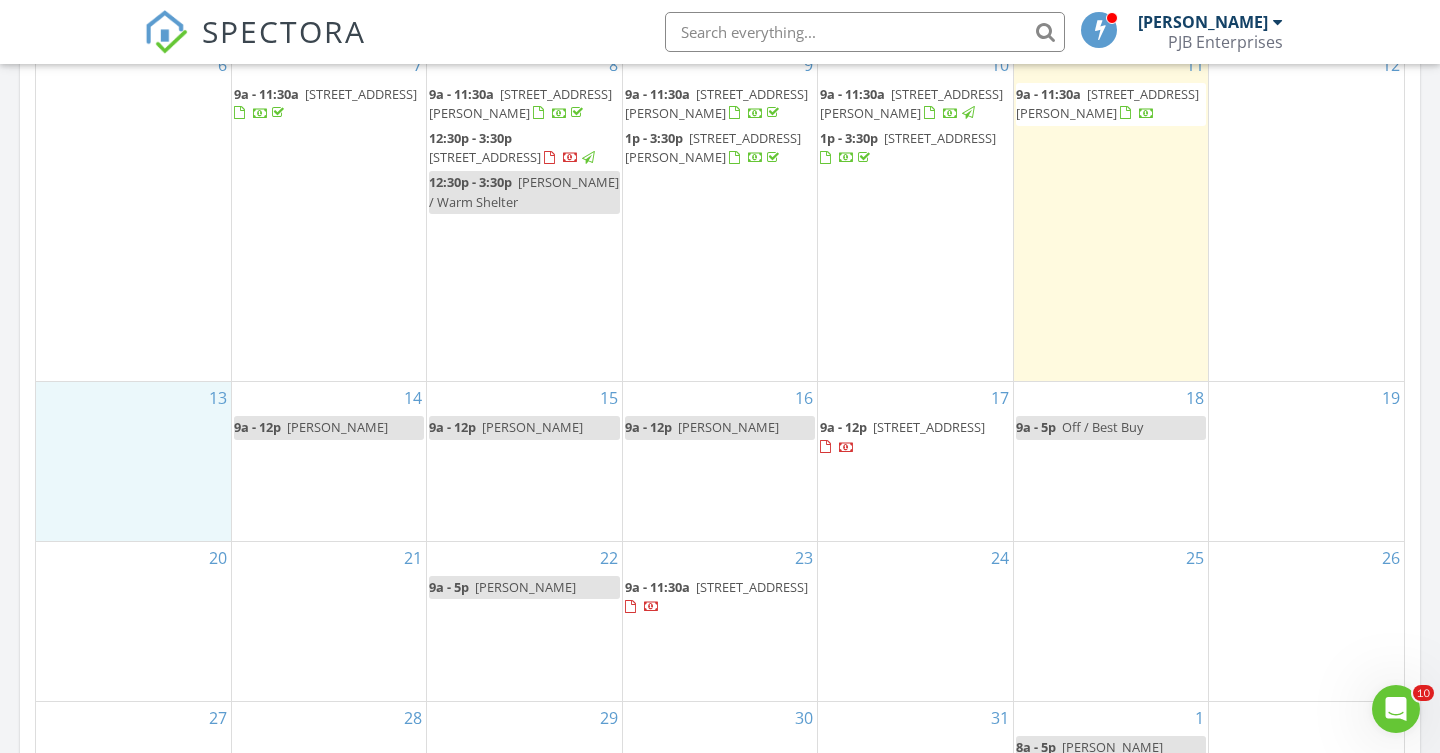 click on "15
9a - 12p
Heidi Gesson" at bounding box center (524, 461) 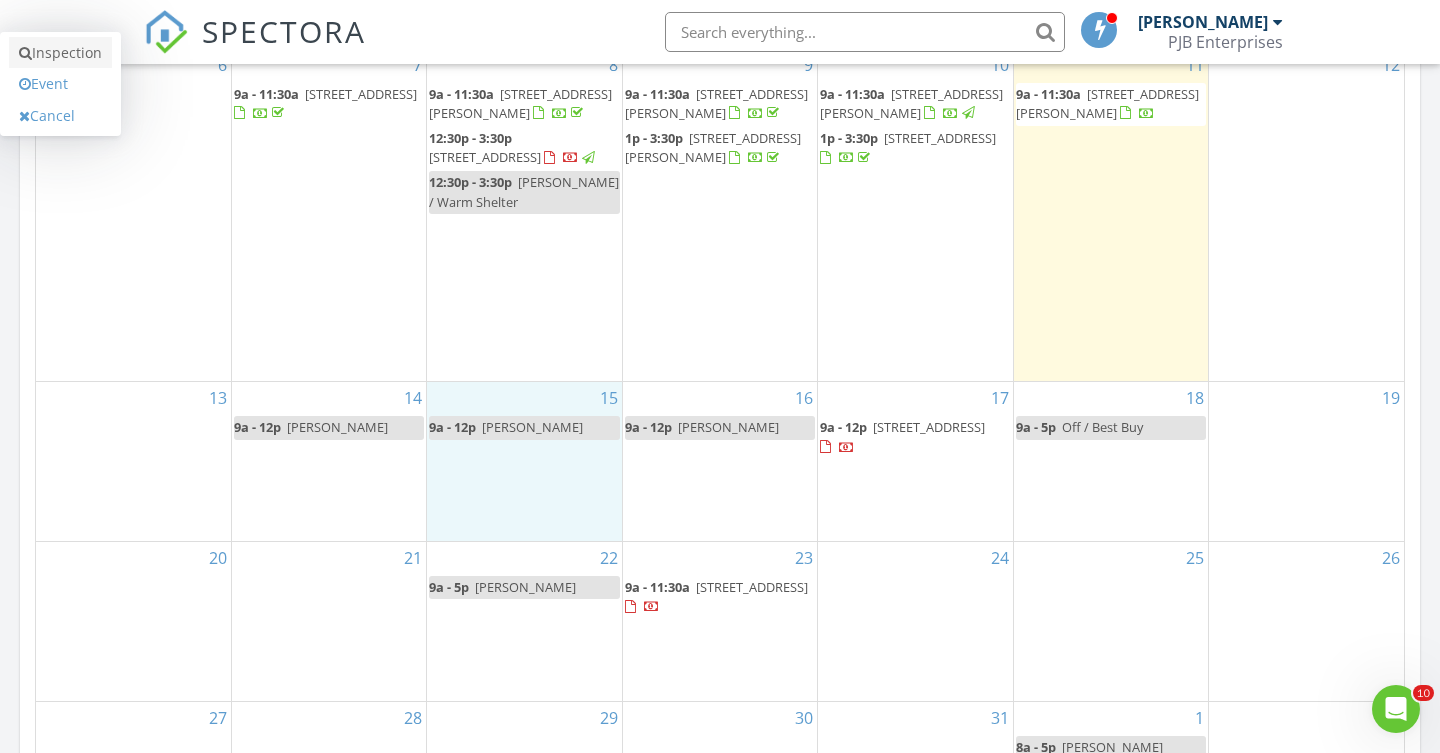 click on "SPECTORA
Peter  Bellone
PJB Enterprises
Role:
Inspector
Change Role
Dashboard
New Inspection
Inspections
Calendar
Template Editor
Contacts
Automations
Team
Metrics
Payments
Data Exports
Billing
Reporting
Advanced
Settings
What's New
Sign Out
Change Active Role
Your account has more than one possible role. Please choose how you'd like to view the site:
Company/Agency
City
Role
Dashboard
Templates
Contacts
Metrics
Automations
Advanced
Settings
Support Center
All schedulers
Refresh" at bounding box center [720, 404] 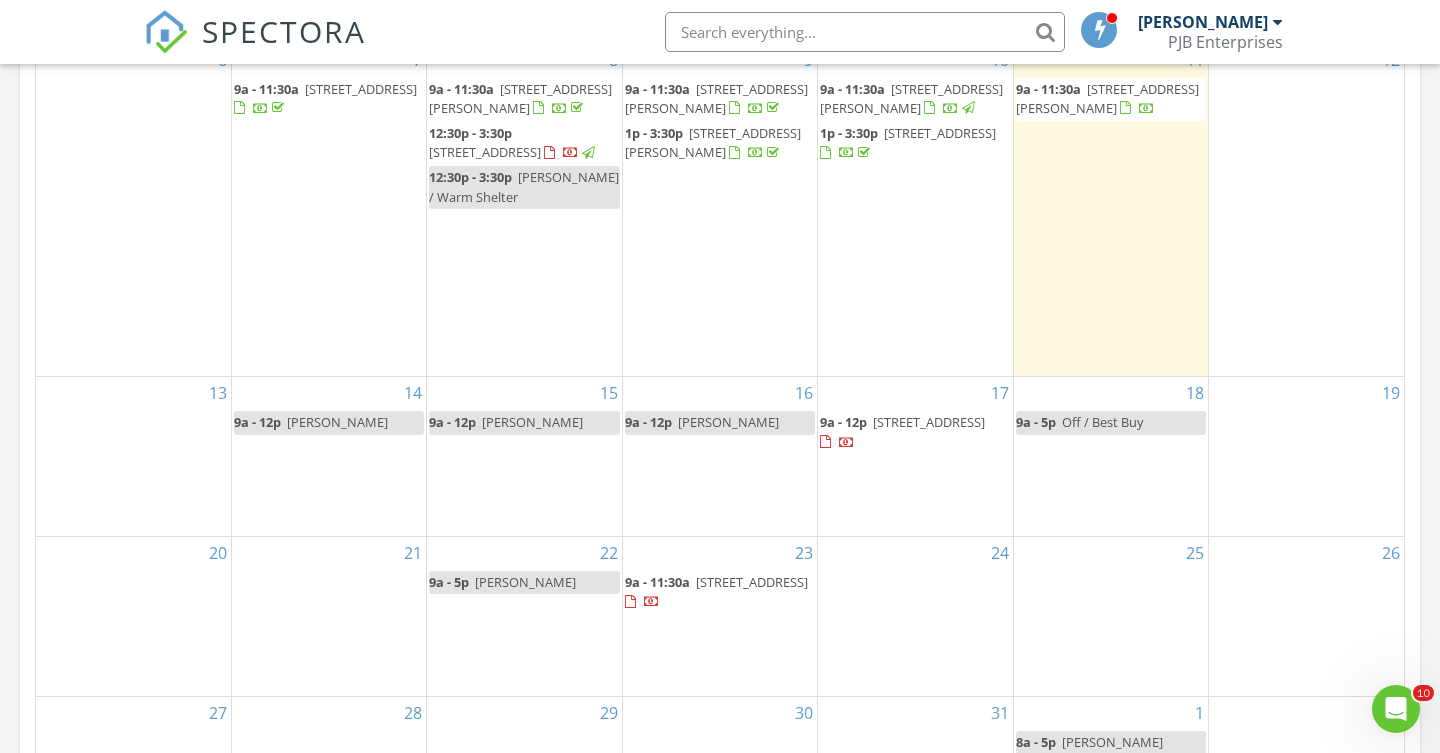 click on "15
9a - 12p
Heidi Gesson" at bounding box center [524, 456] 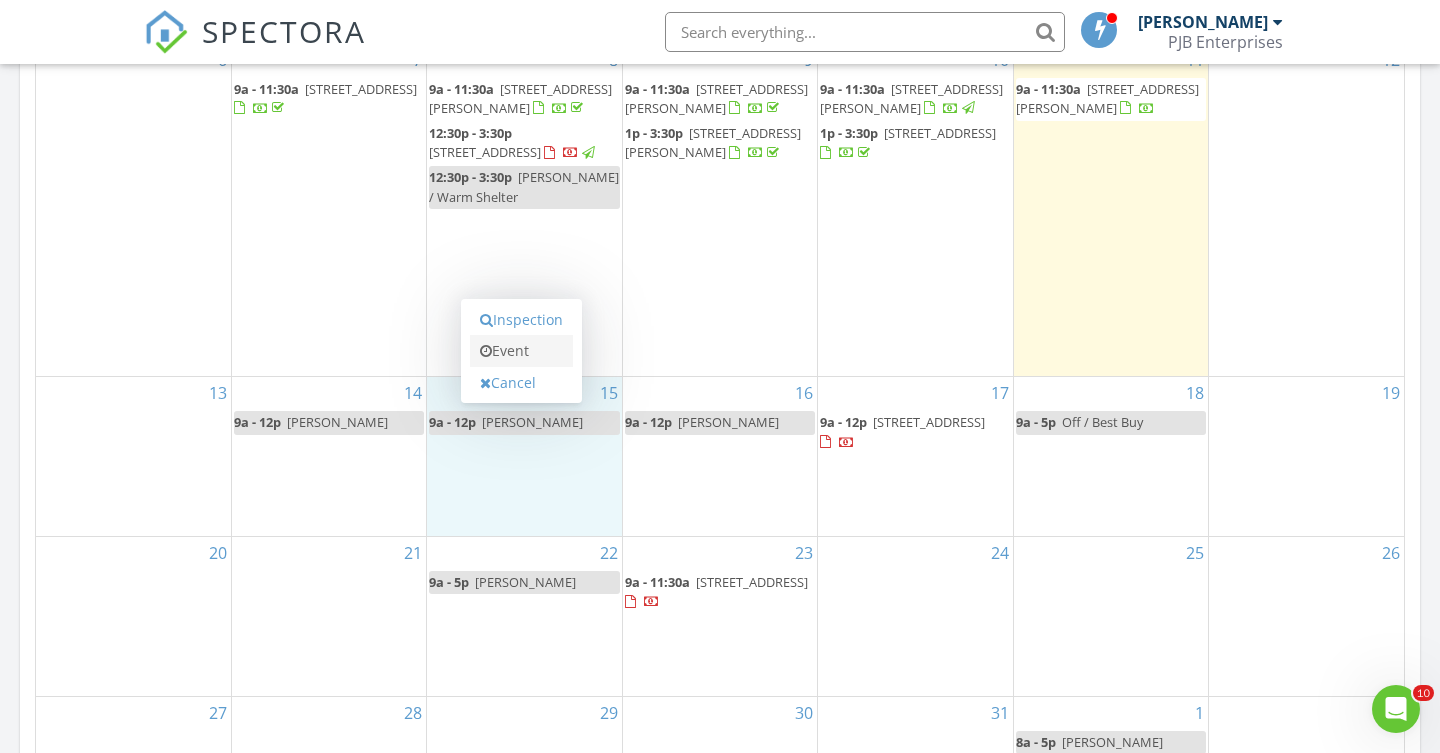 click on "Event" at bounding box center (521, 351) 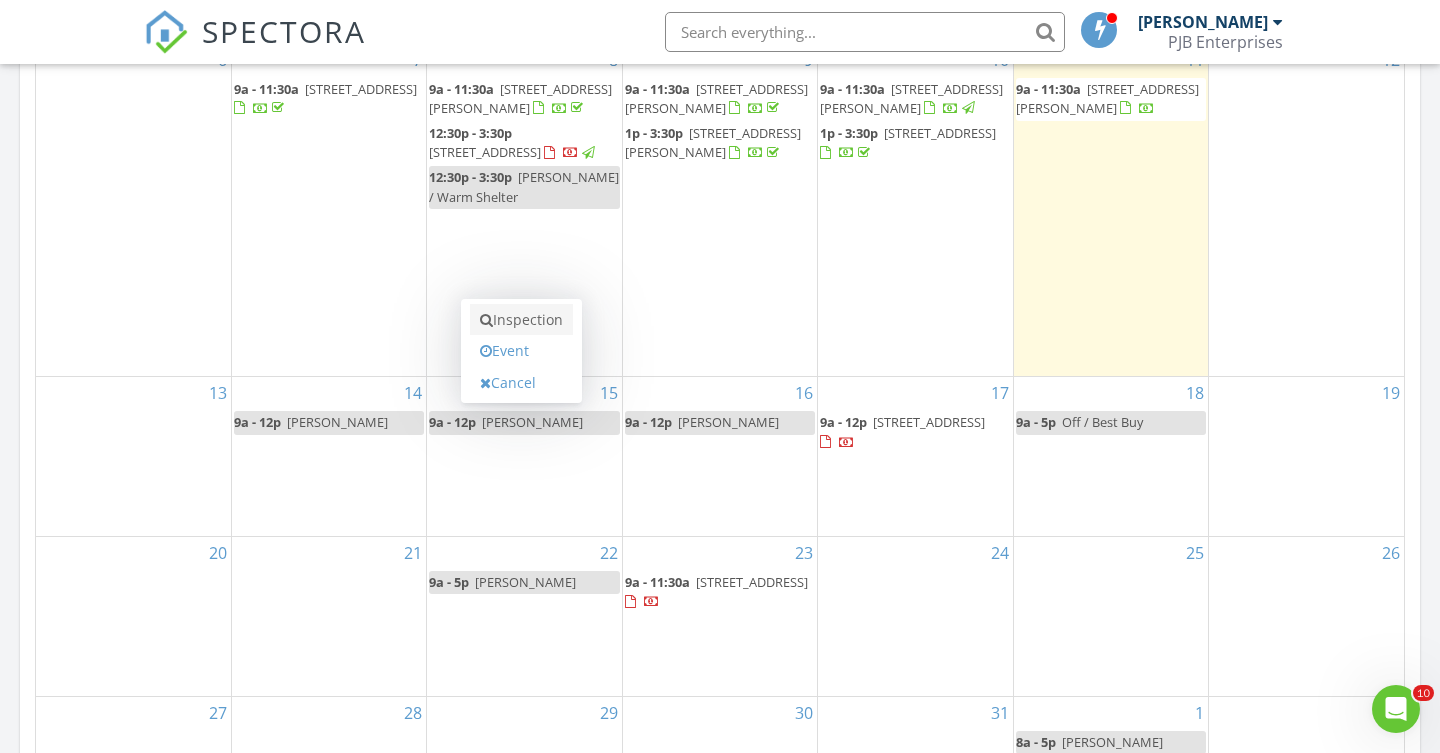 click on "Inspection" at bounding box center [521, 320] 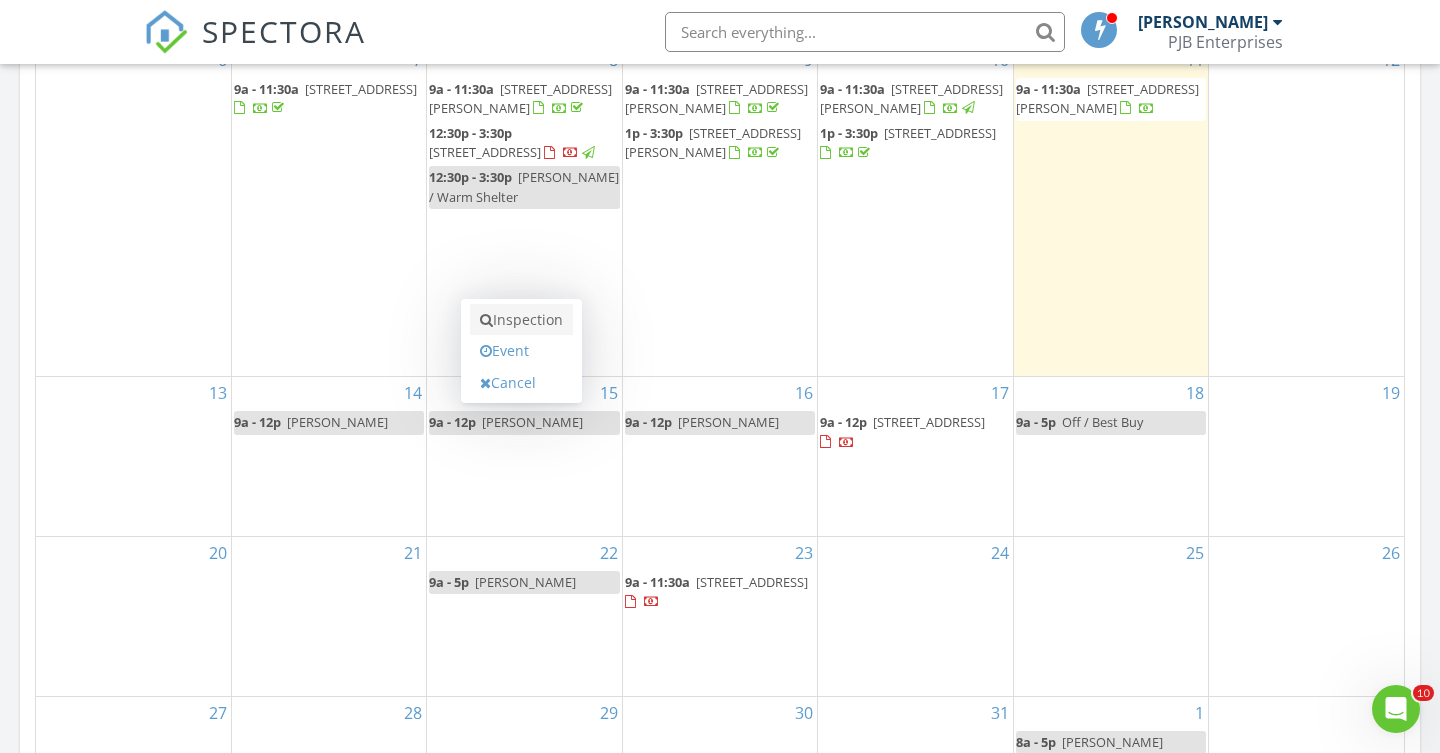 click on "Inspection" at bounding box center [521, 320] 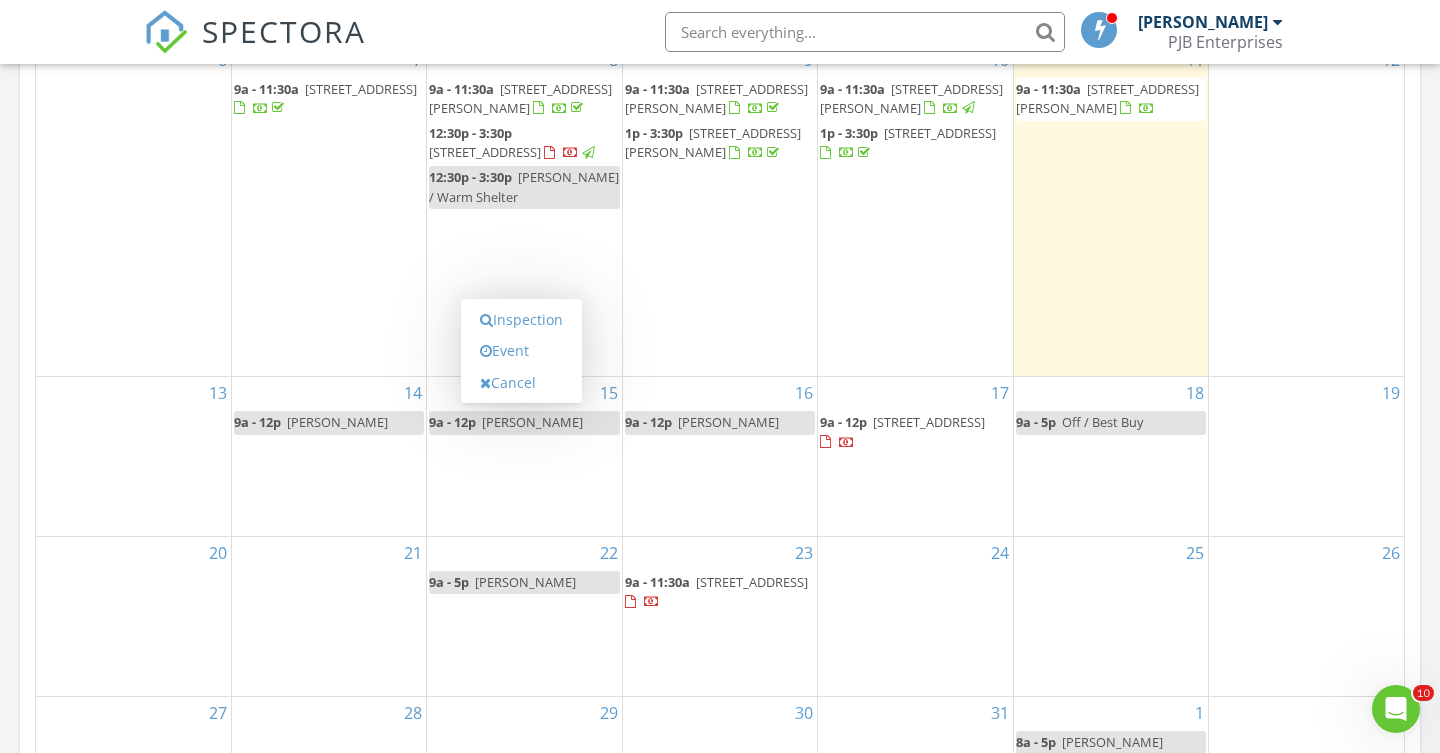 click on "13" at bounding box center (133, 456) 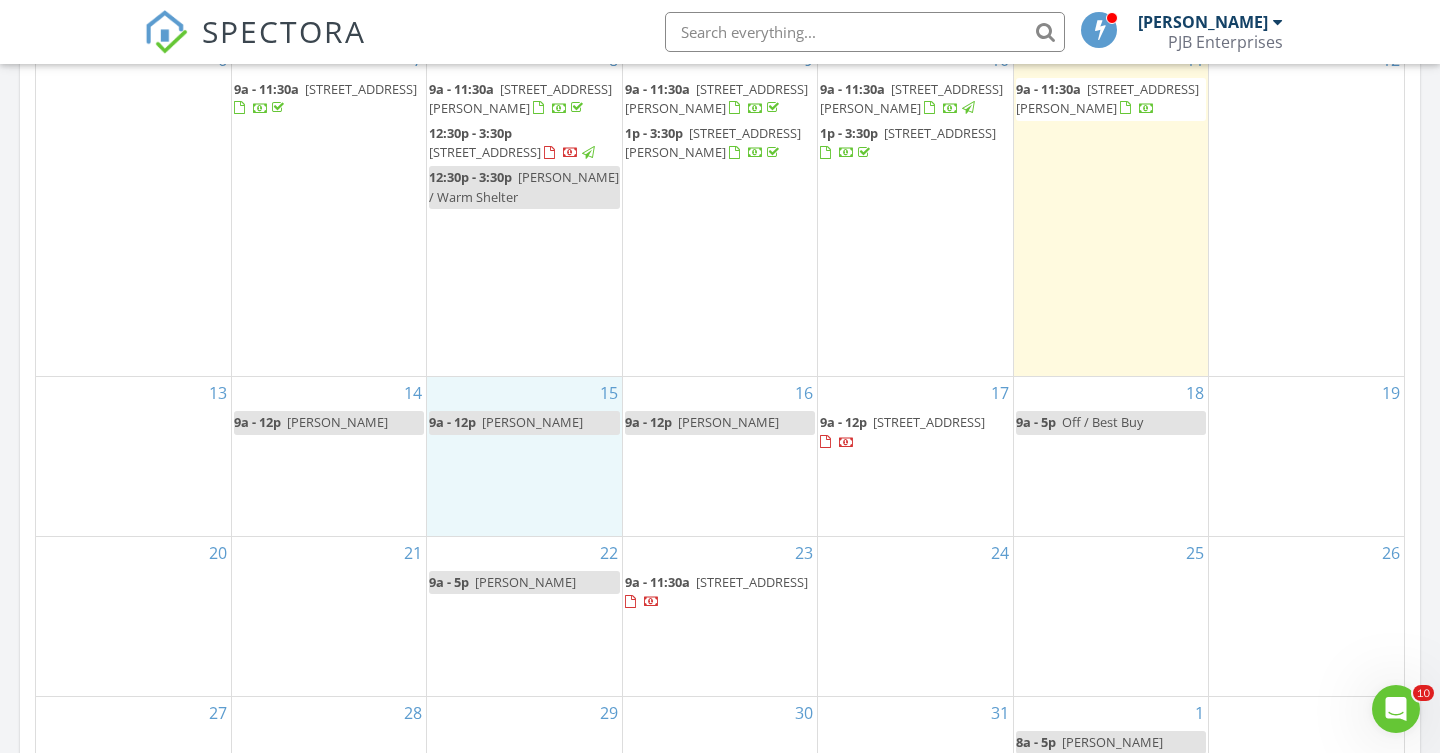 drag, startPoint x: 536, startPoint y: 371, endPoint x: 529, endPoint y: 381, distance: 12.206555 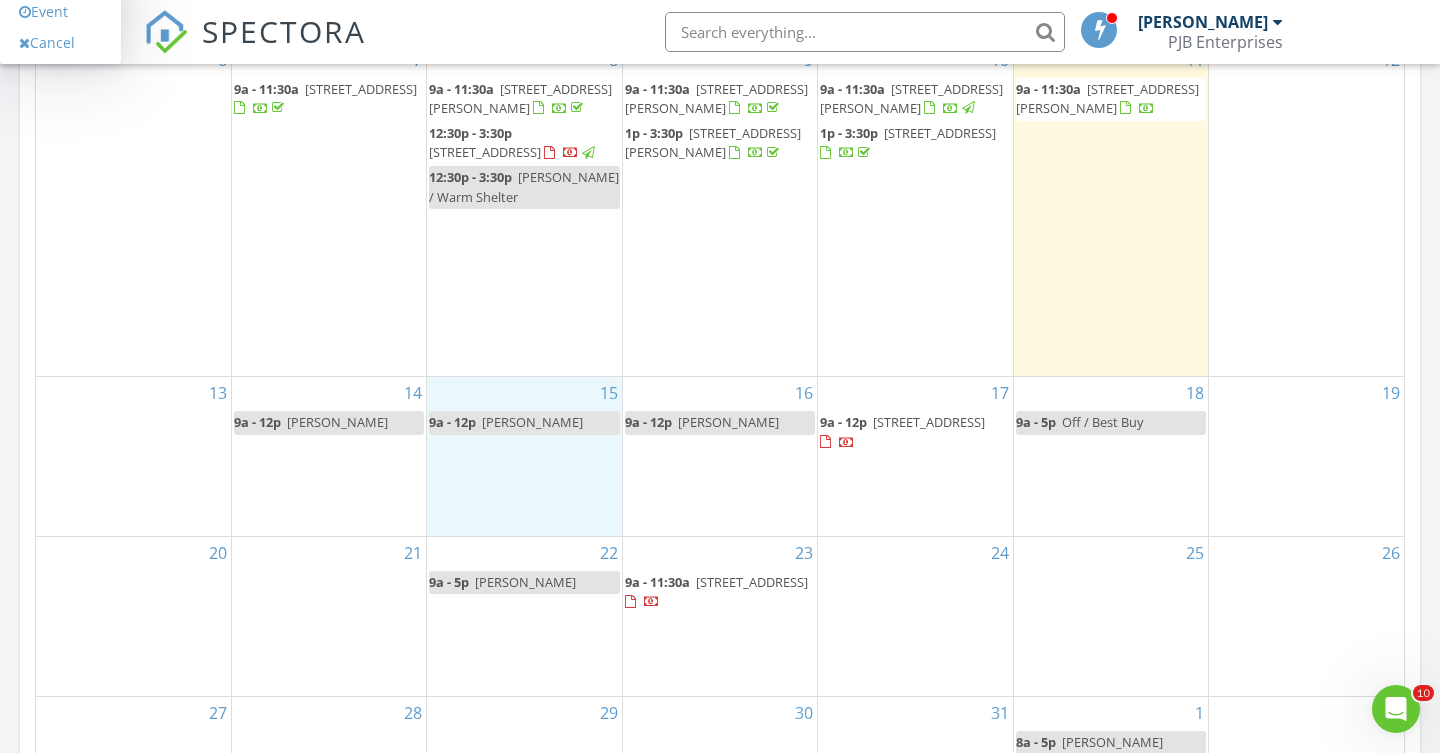 scroll, scrollTop: 1046, scrollLeft: 0, axis: vertical 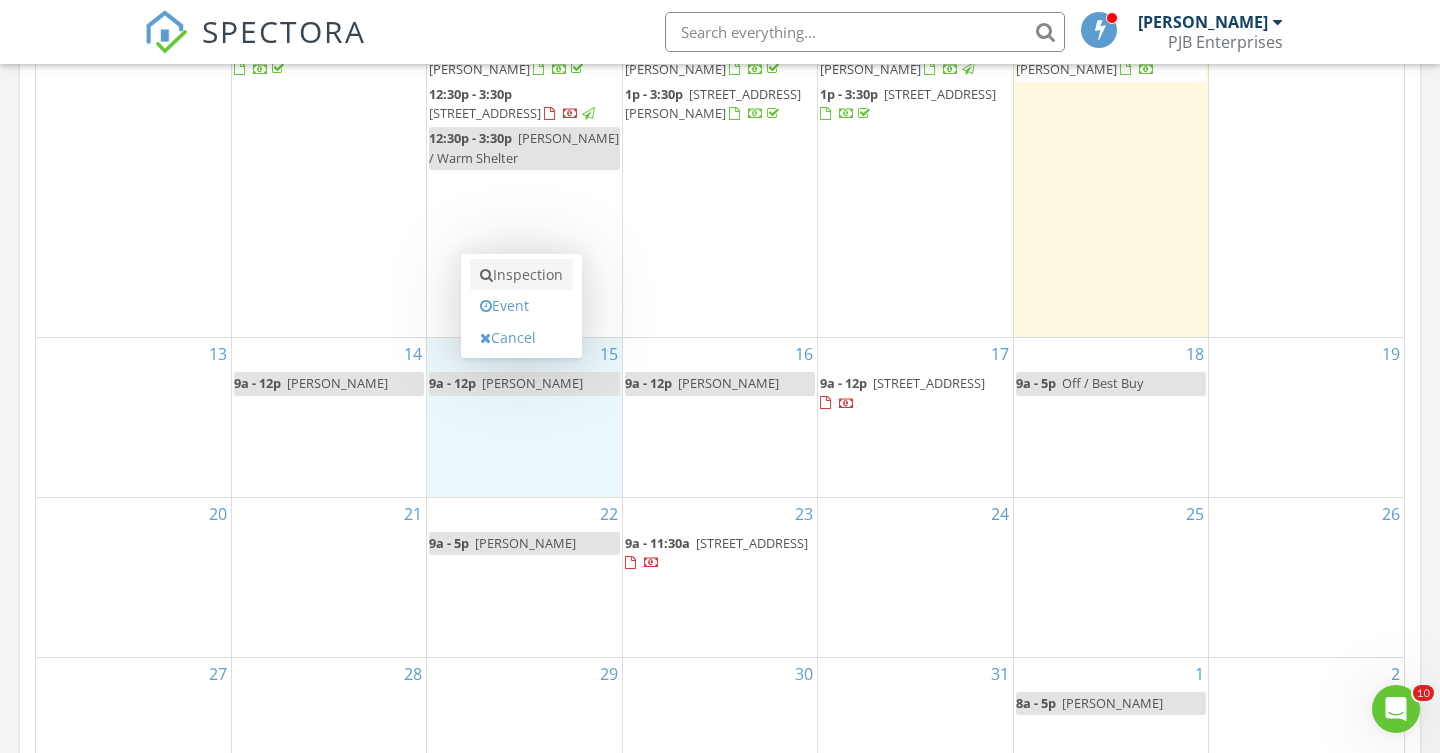 click on "Inspection" at bounding box center (521, 275) 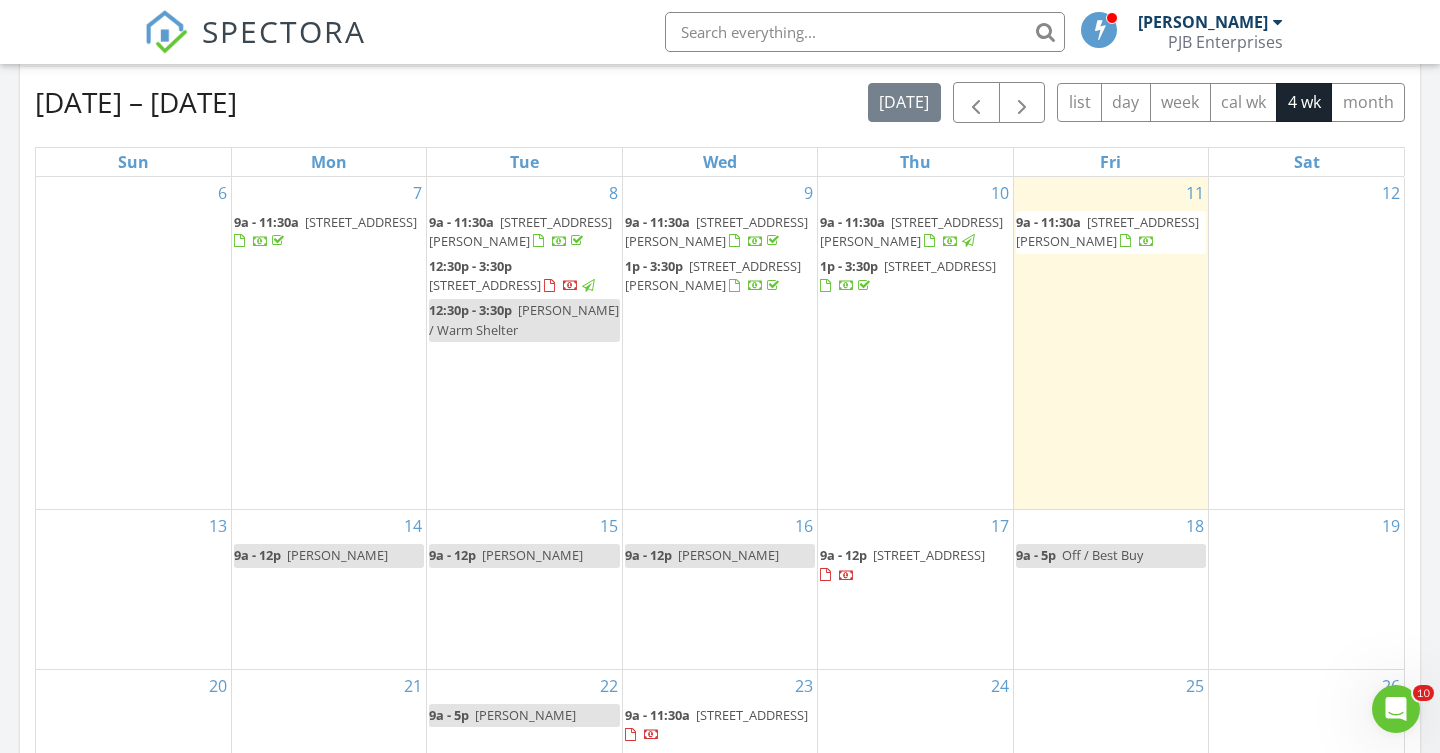 scroll, scrollTop: 872, scrollLeft: 0, axis: vertical 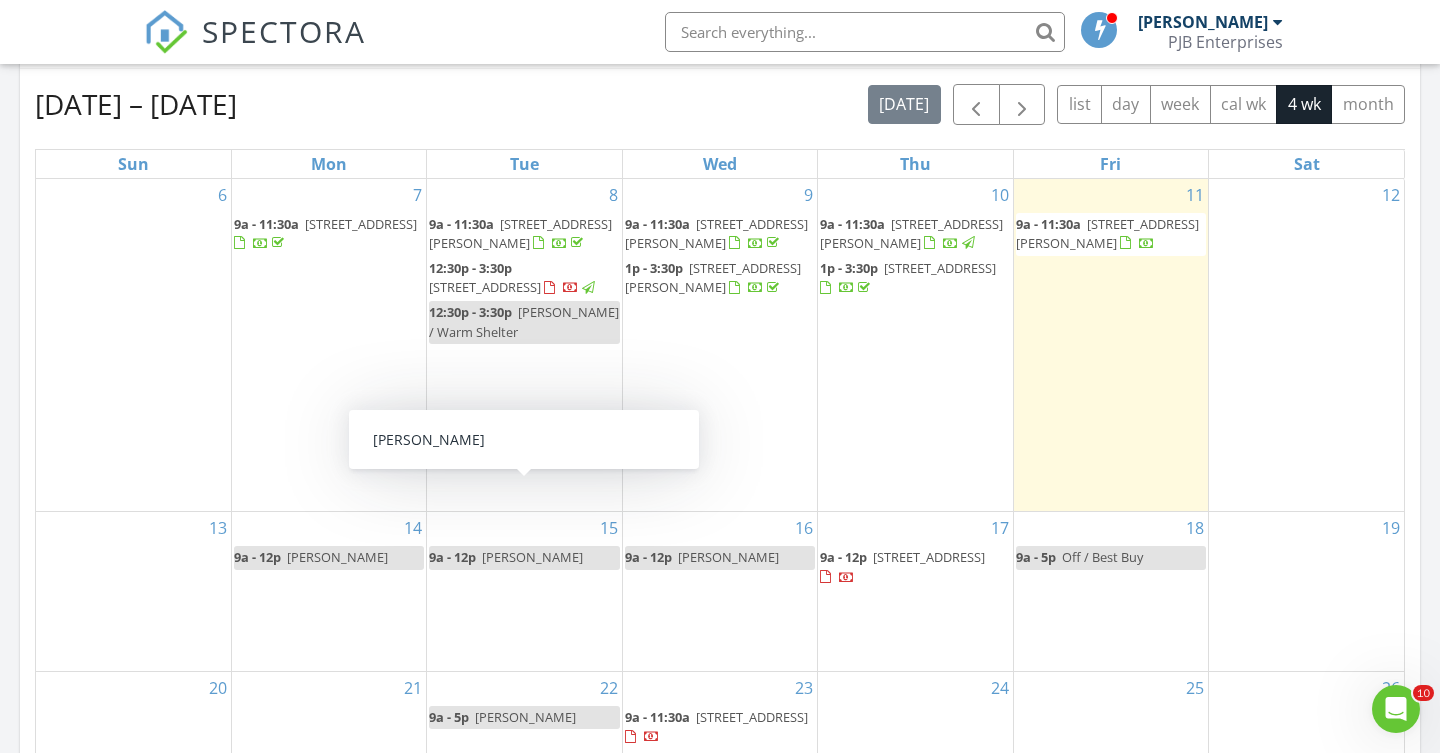 click on "15
9a - 12p
Heidi Gesson" at bounding box center (524, 591) 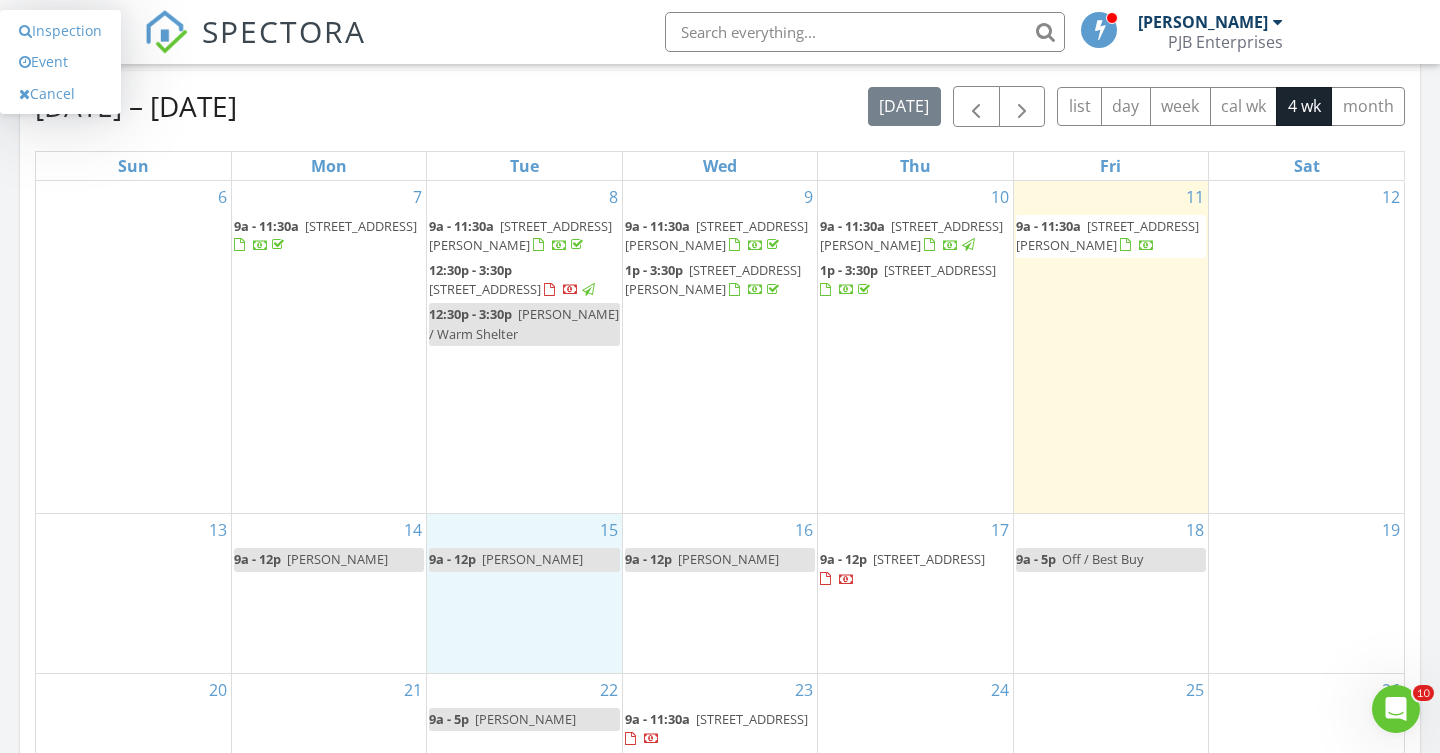 scroll, scrollTop: 869, scrollLeft: 0, axis: vertical 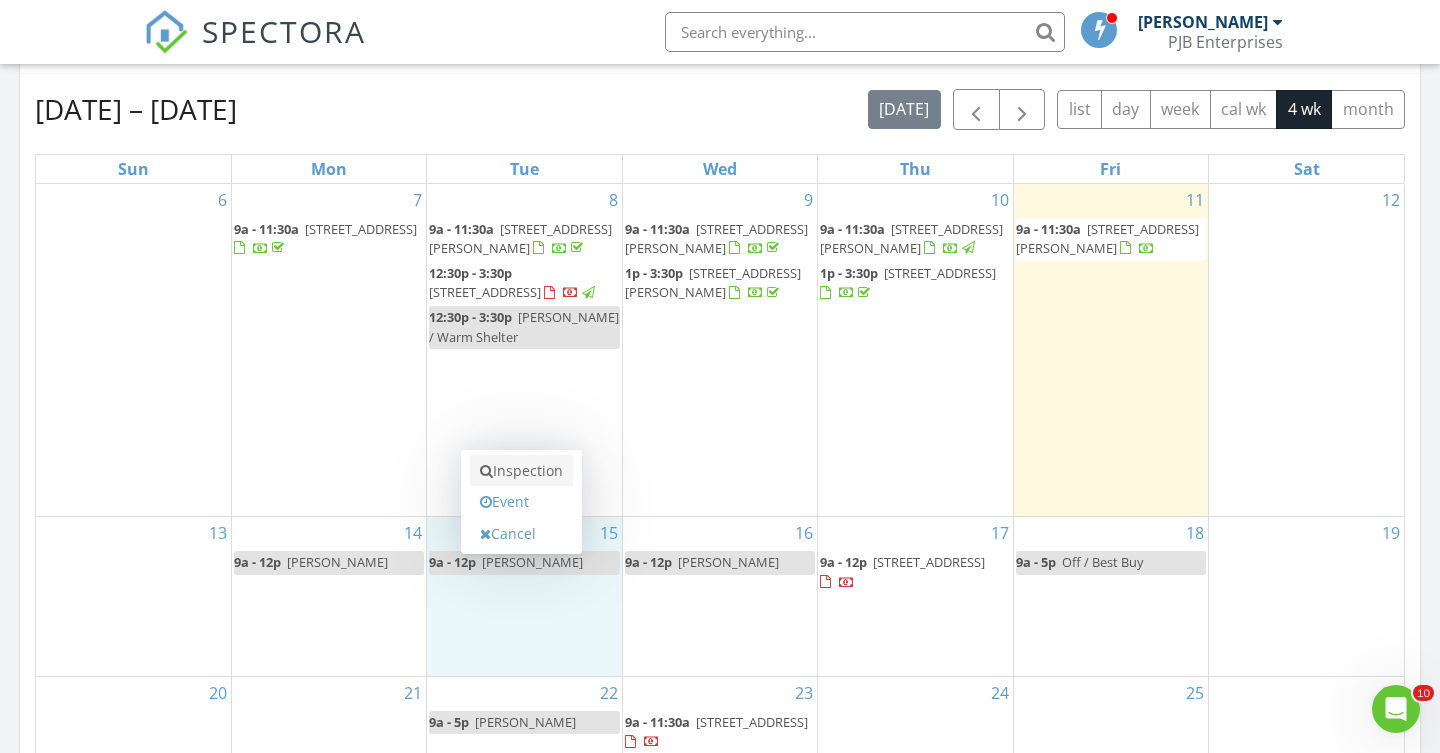 click on "Inspection" at bounding box center (521, 471) 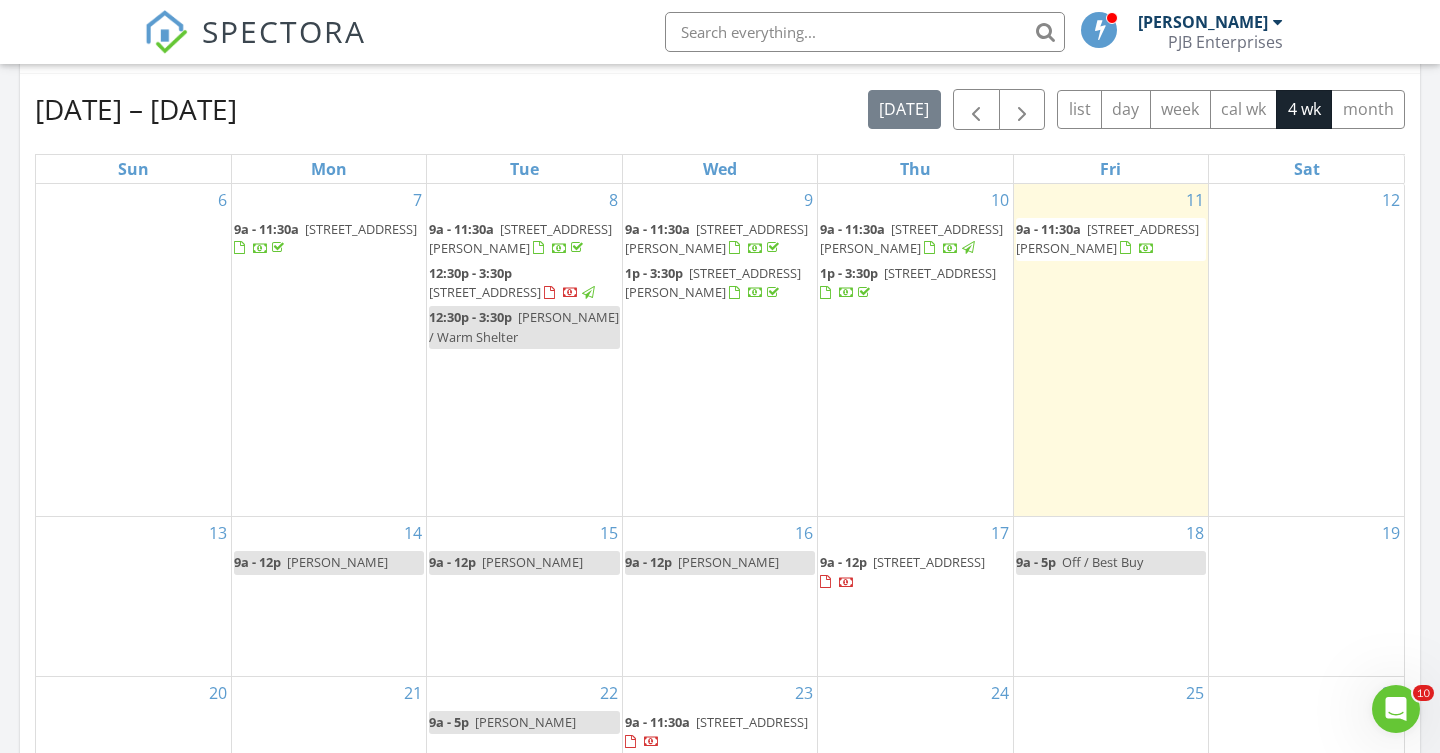 click on "15
9a - 12p
Heidi Gesson" at bounding box center [524, 596] 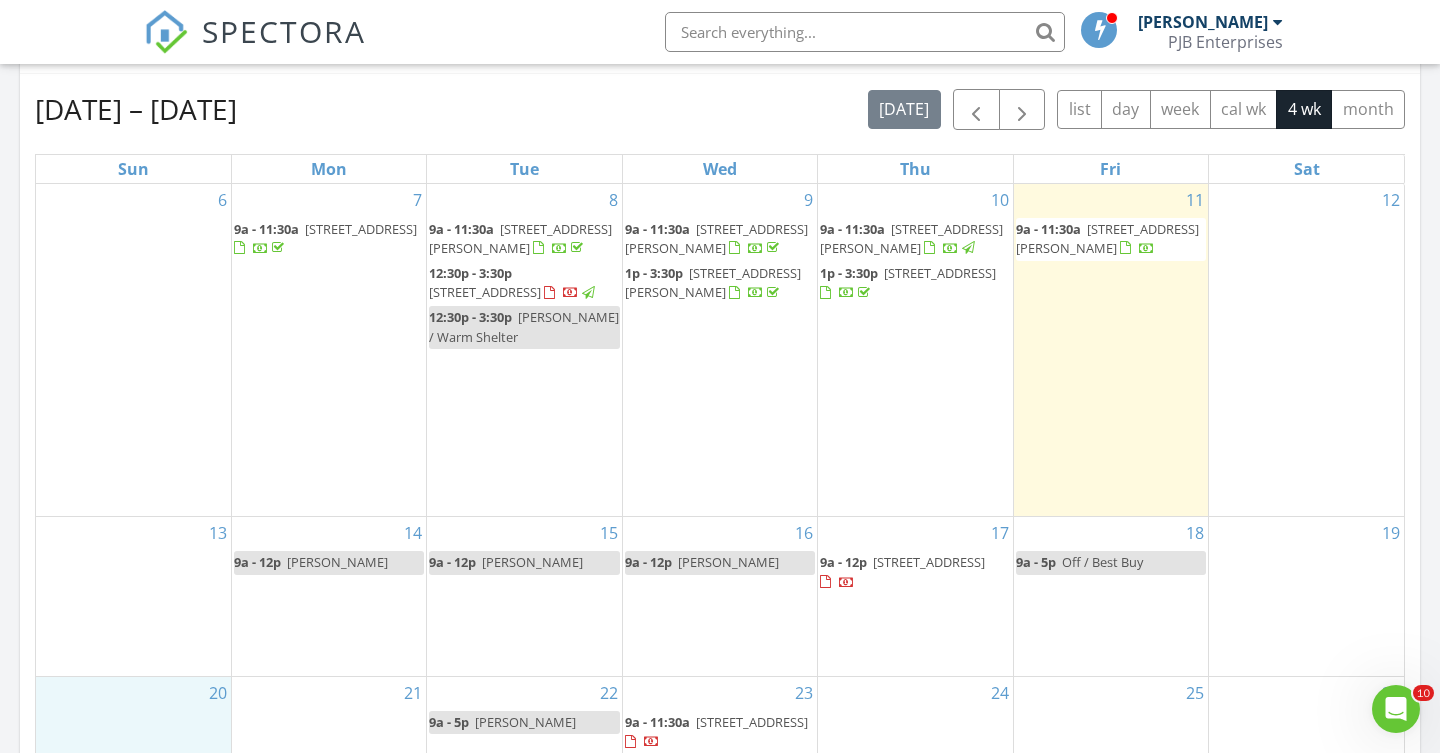 drag, startPoint x: 118, startPoint y: 646, endPoint x: 114, endPoint y: 635, distance: 11.7046995 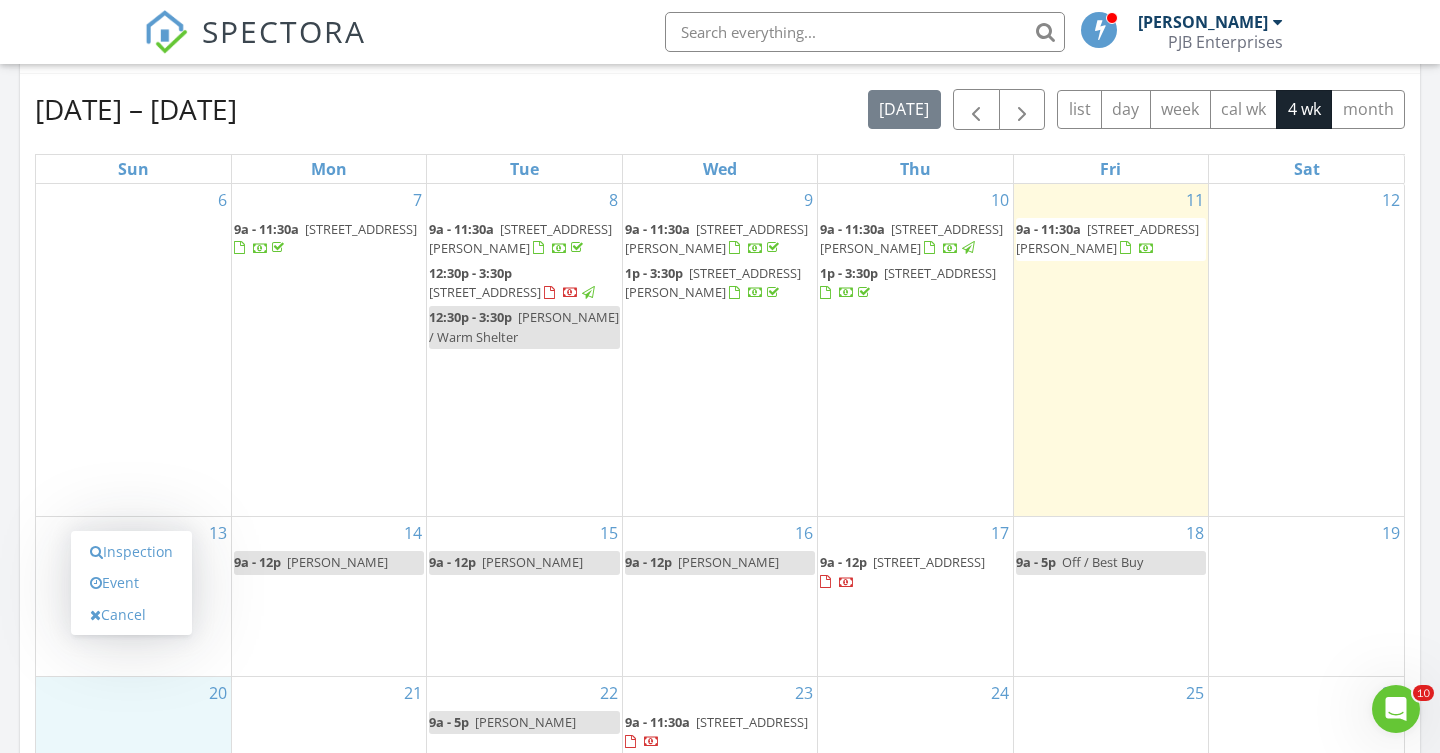 click on "15
9a - 12p
Heidi Gesson" at bounding box center (524, 596) 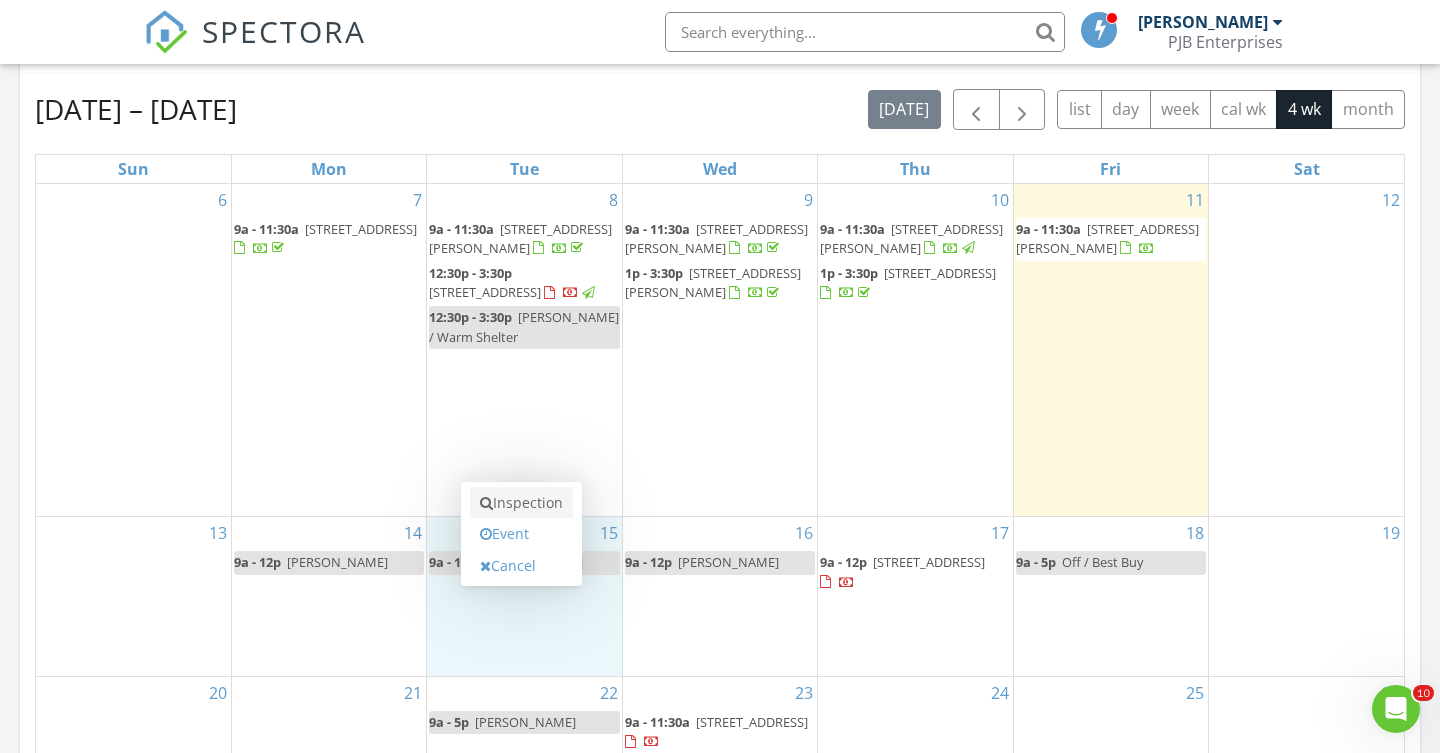 click on "Inspection" at bounding box center (521, 503) 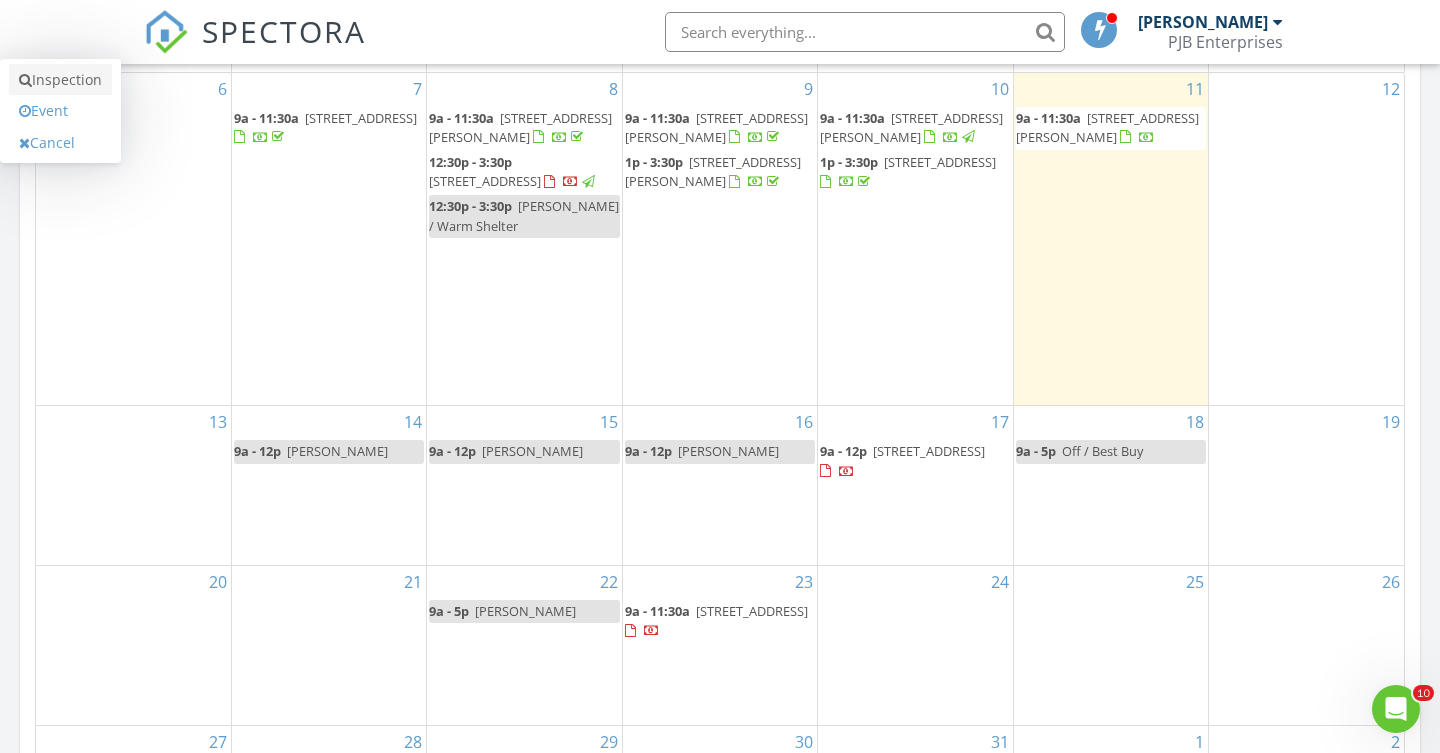 scroll, scrollTop: 947, scrollLeft: 0, axis: vertical 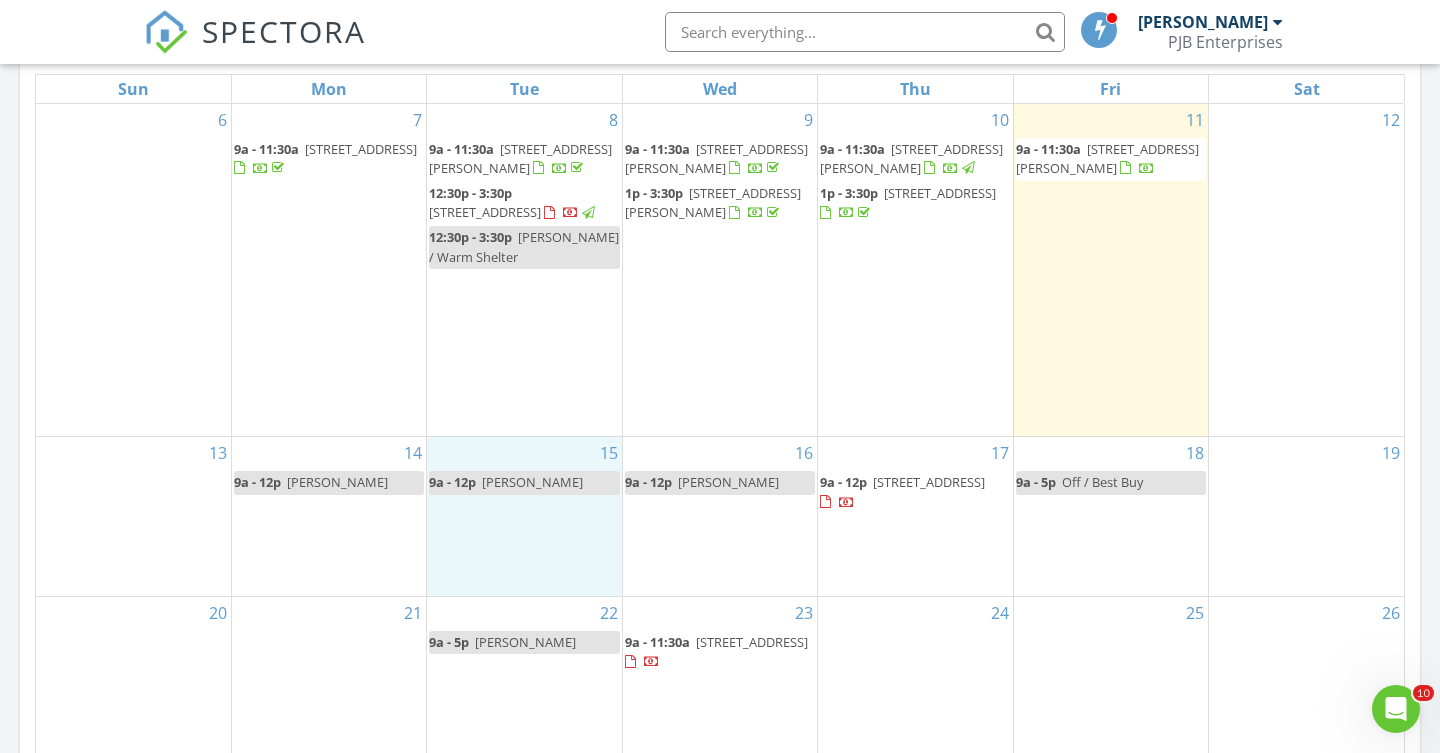 click on "15
9a - 12p
Heidi Gesson" at bounding box center (524, 516) 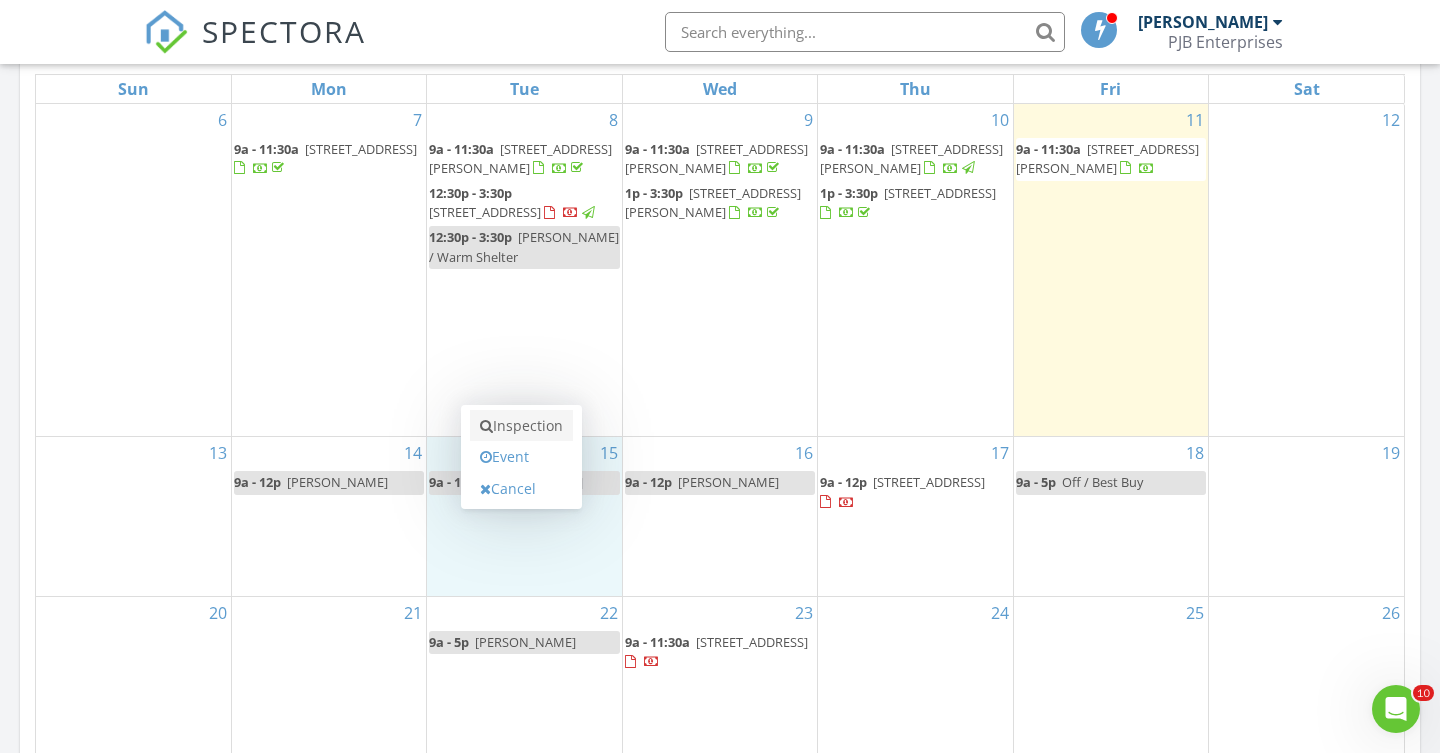 click on "Inspection" at bounding box center (521, 426) 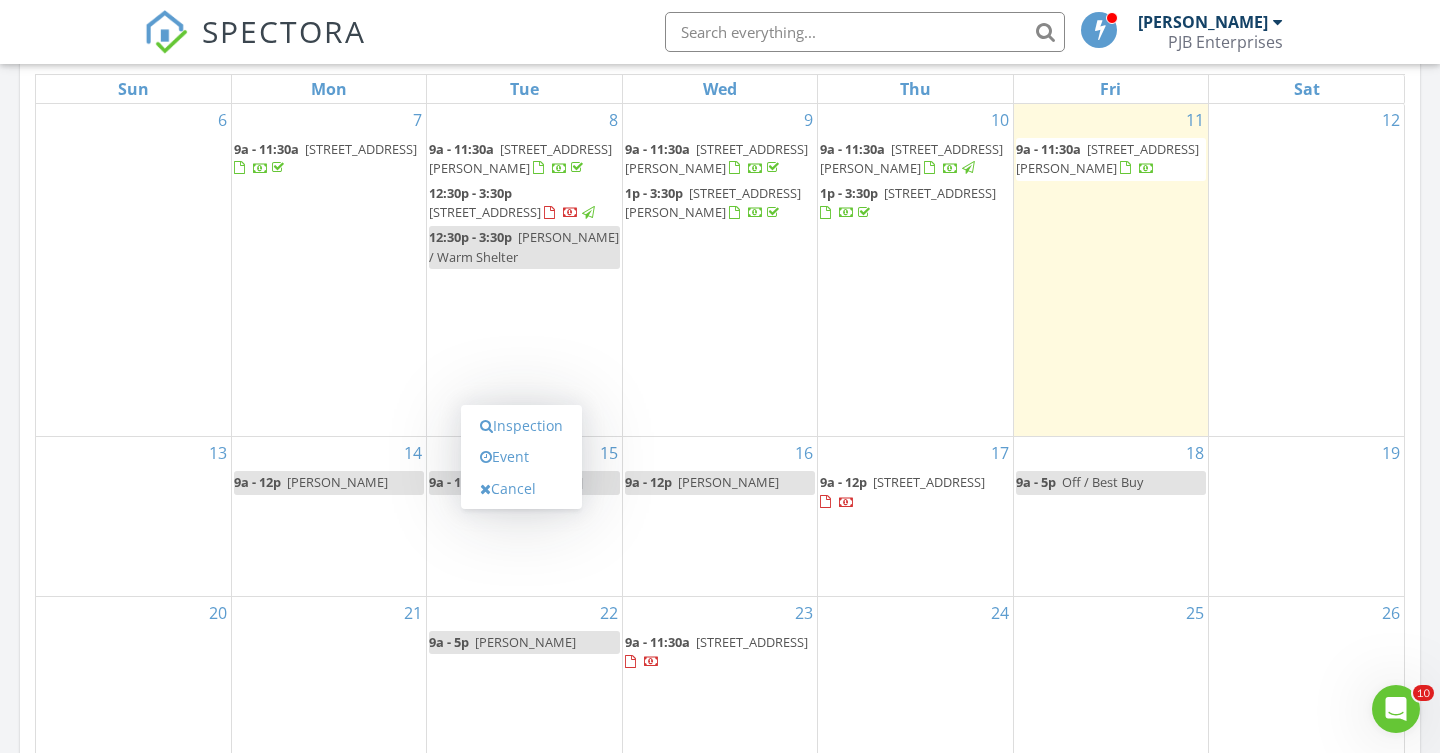 click on "13" at bounding box center (133, 516) 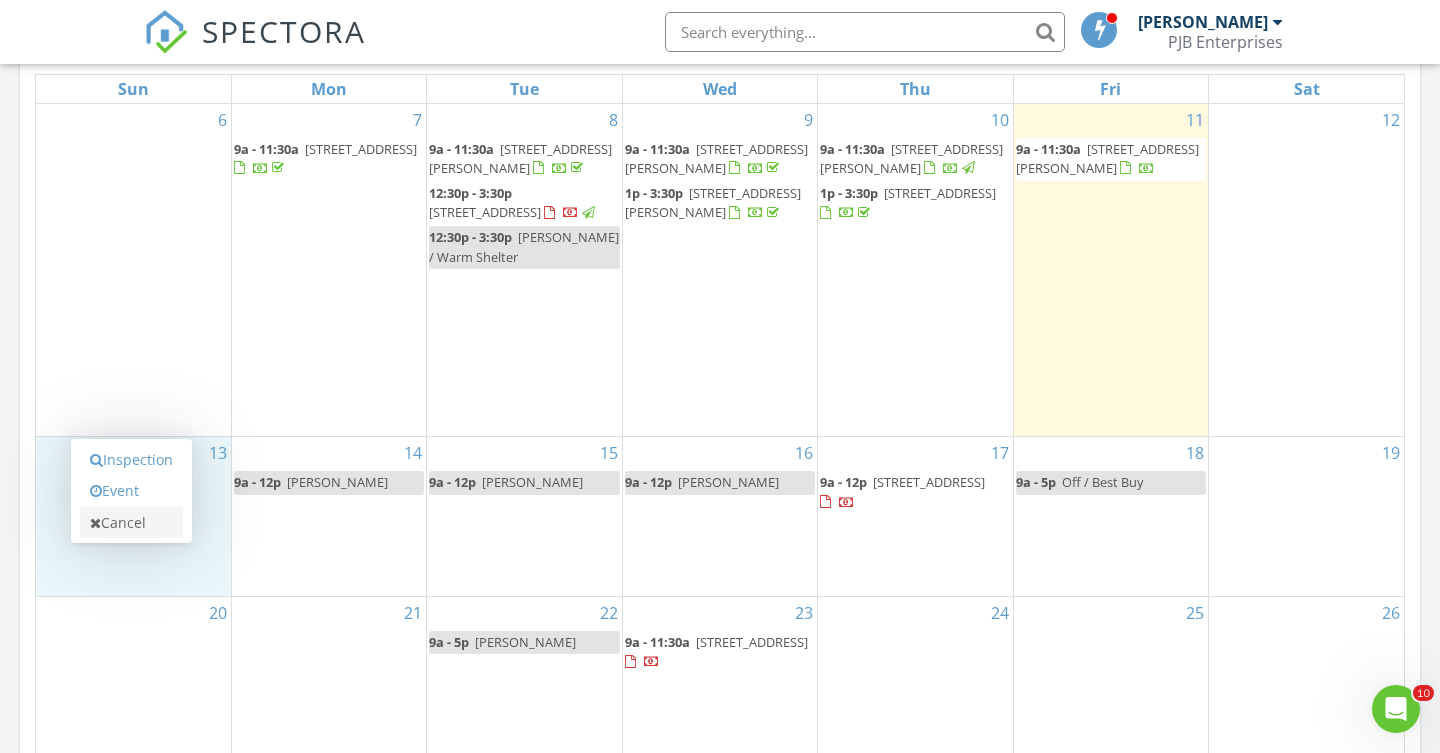 click on "Cancel" at bounding box center (131, 523) 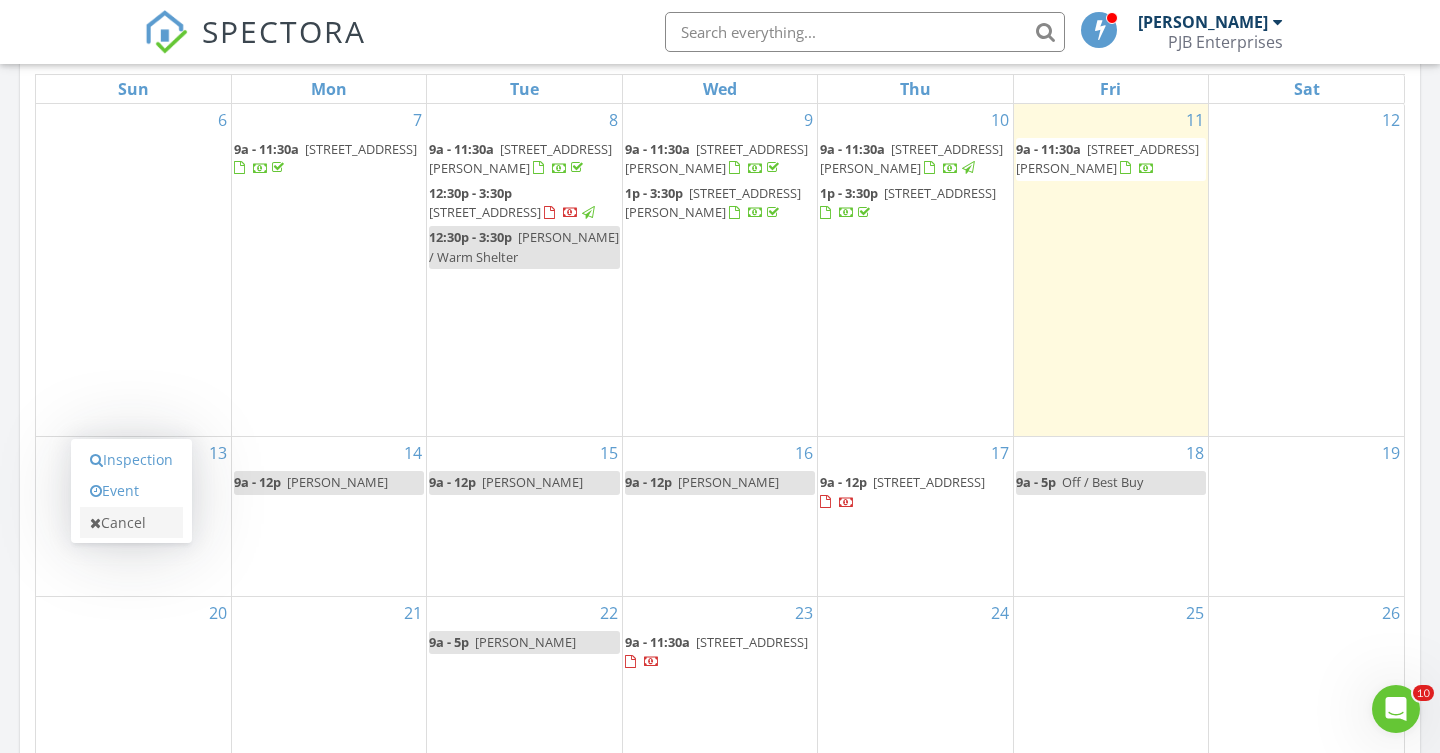 click on "Cancel" at bounding box center (131, 523) 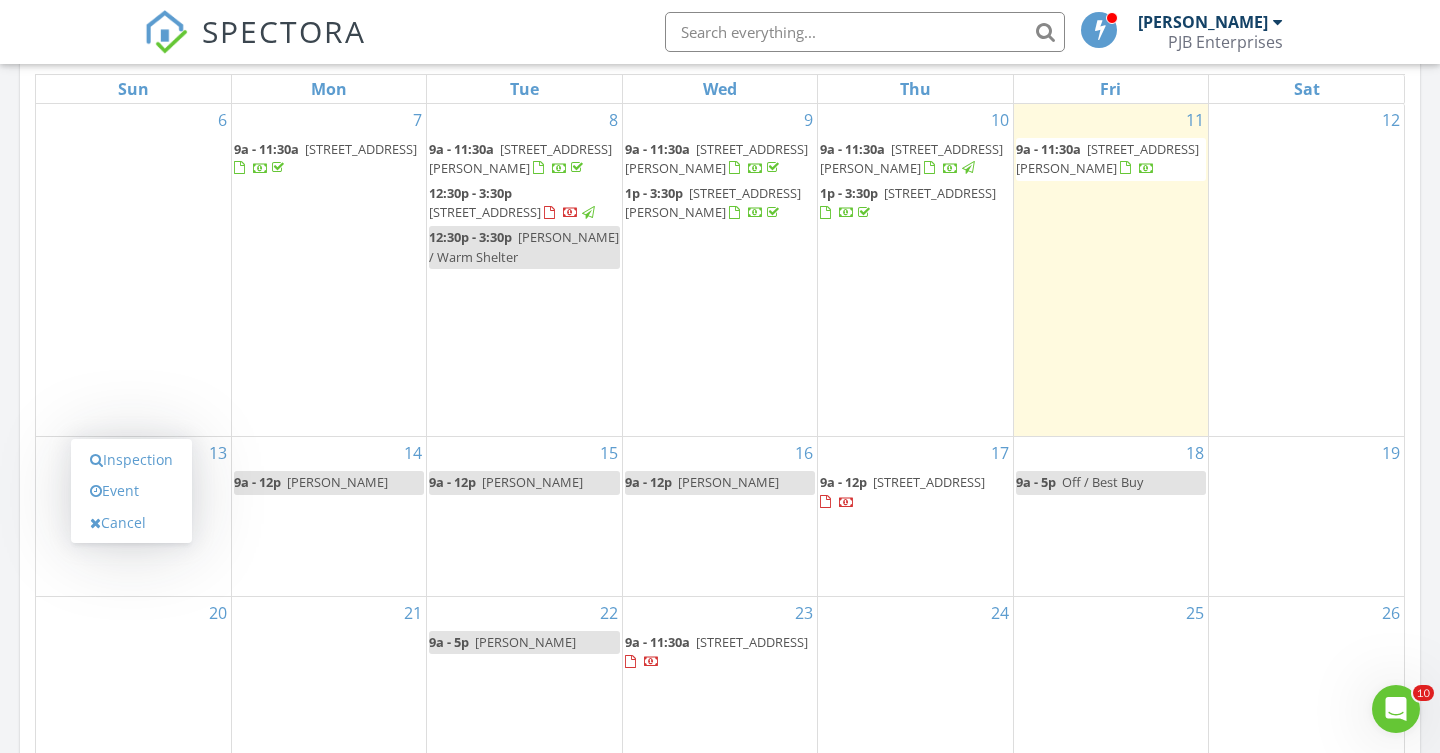 click on "15
9a - 12p
Heidi Gesson" at bounding box center (524, 516) 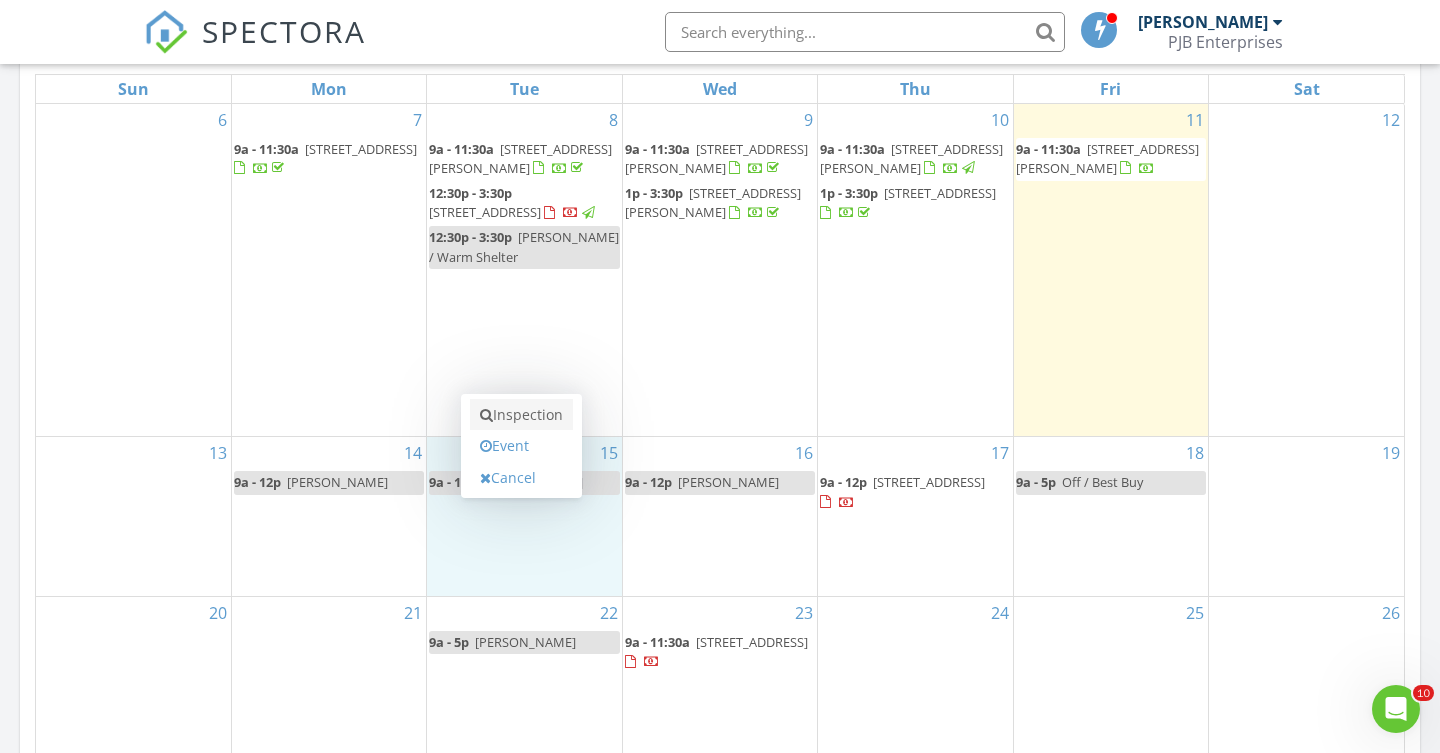 click on "Inspection" at bounding box center (521, 415) 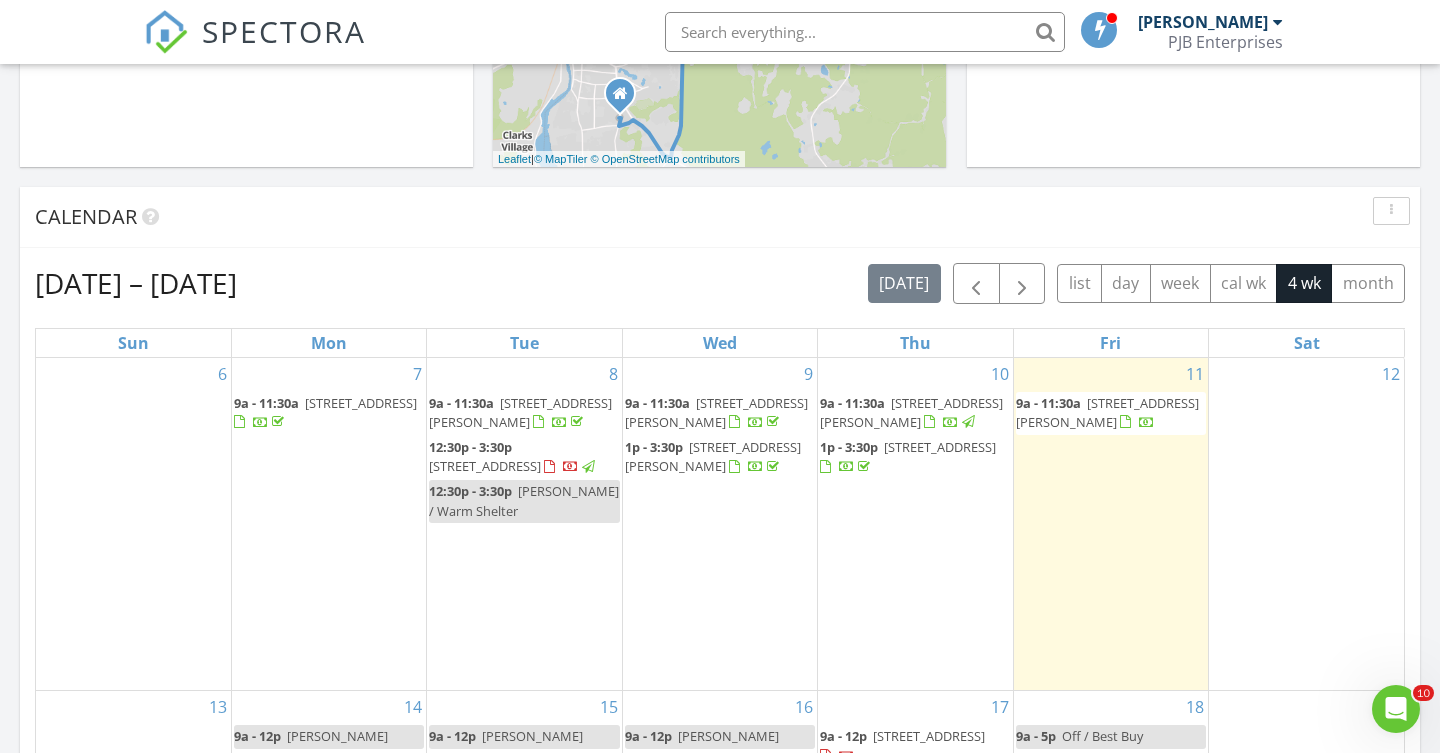 scroll, scrollTop: 726, scrollLeft: 0, axis: vertical 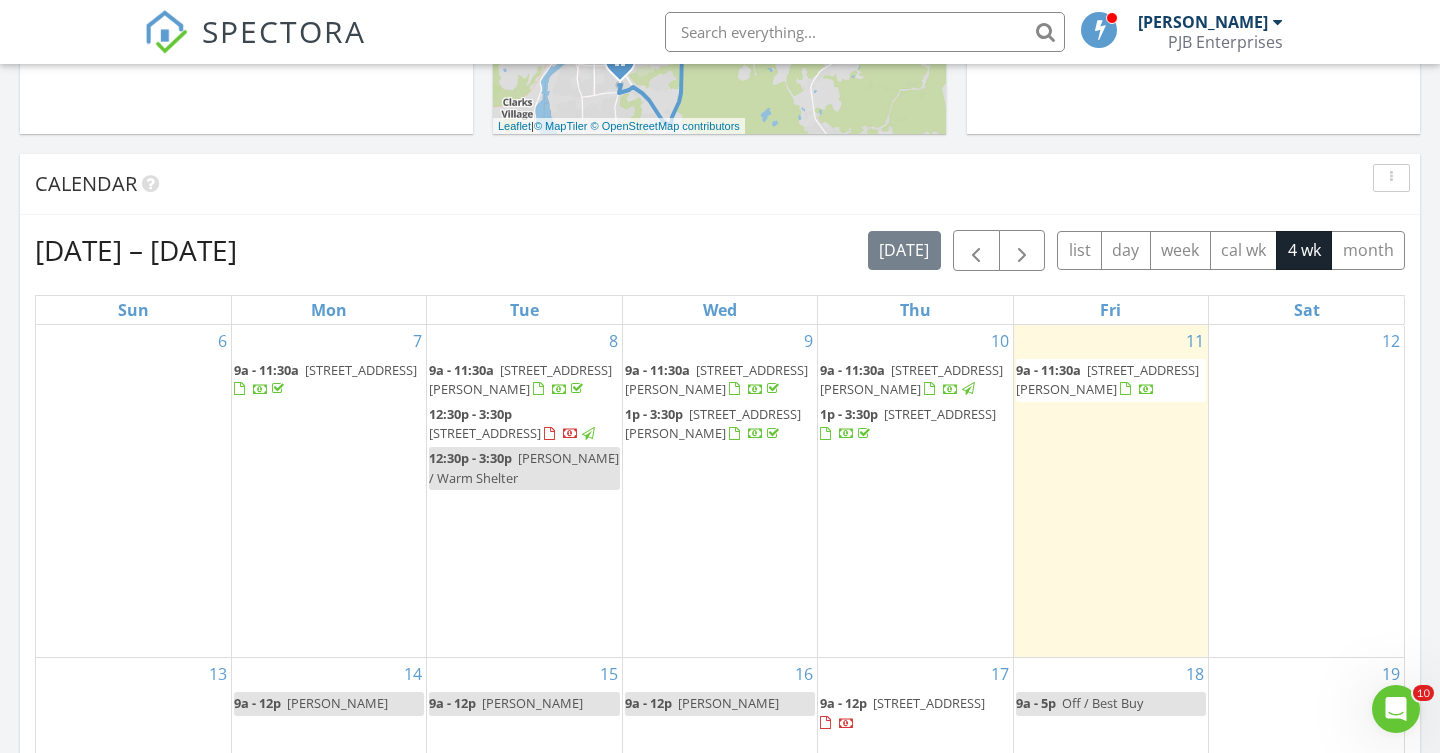 click on "15
9a - 12p
Heidi Gesson" at bounding box center (524, 737) 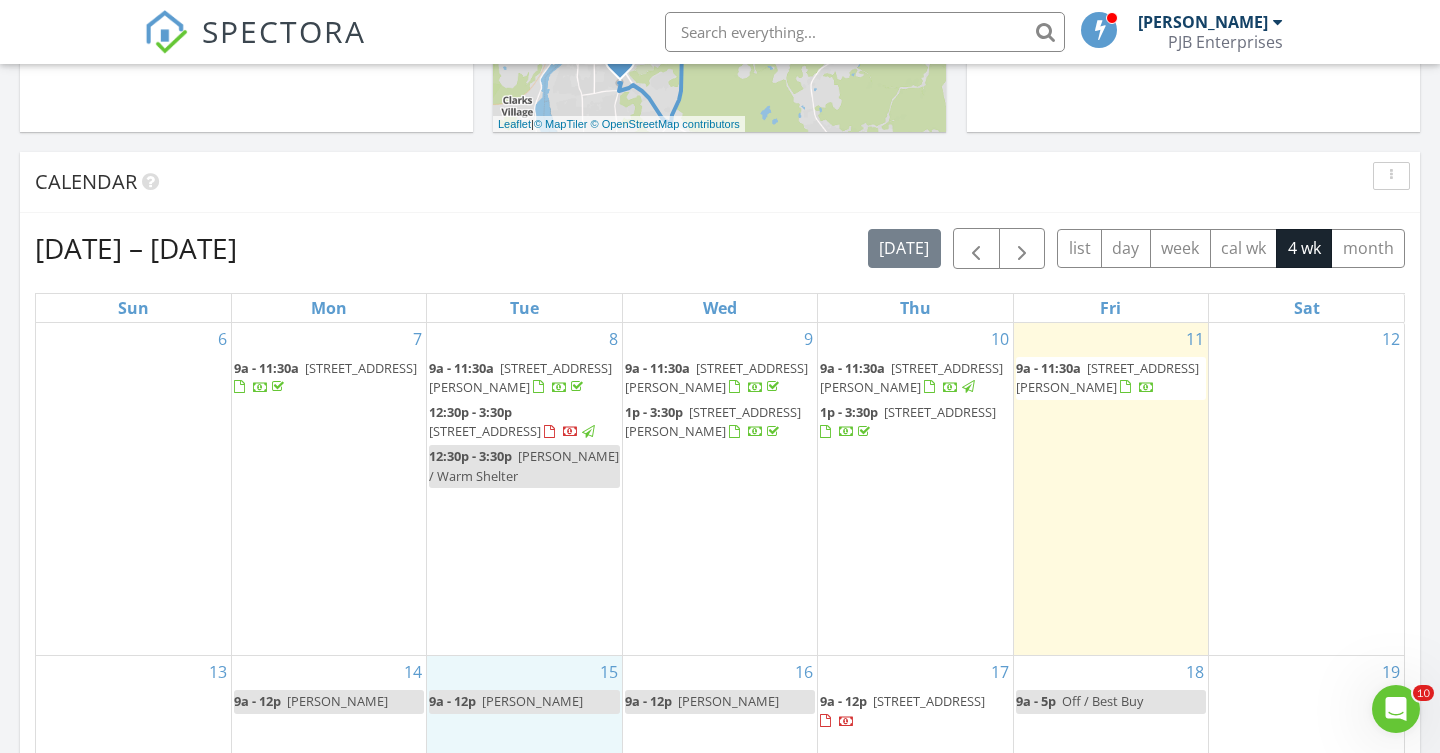 scroll, scrollTop: 725, scrollLeft: 0, axis: vertical 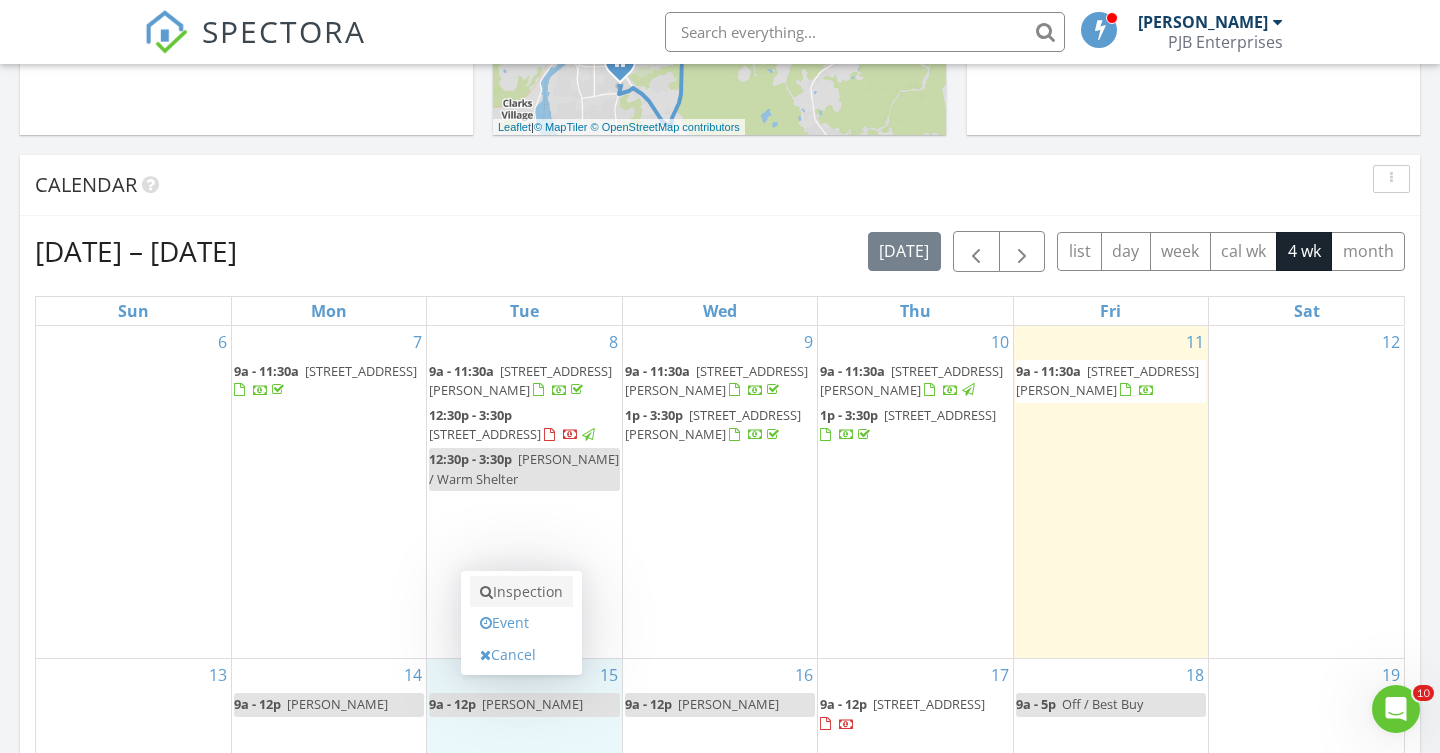 click on "Inspection" at bounding box center (521, 592) 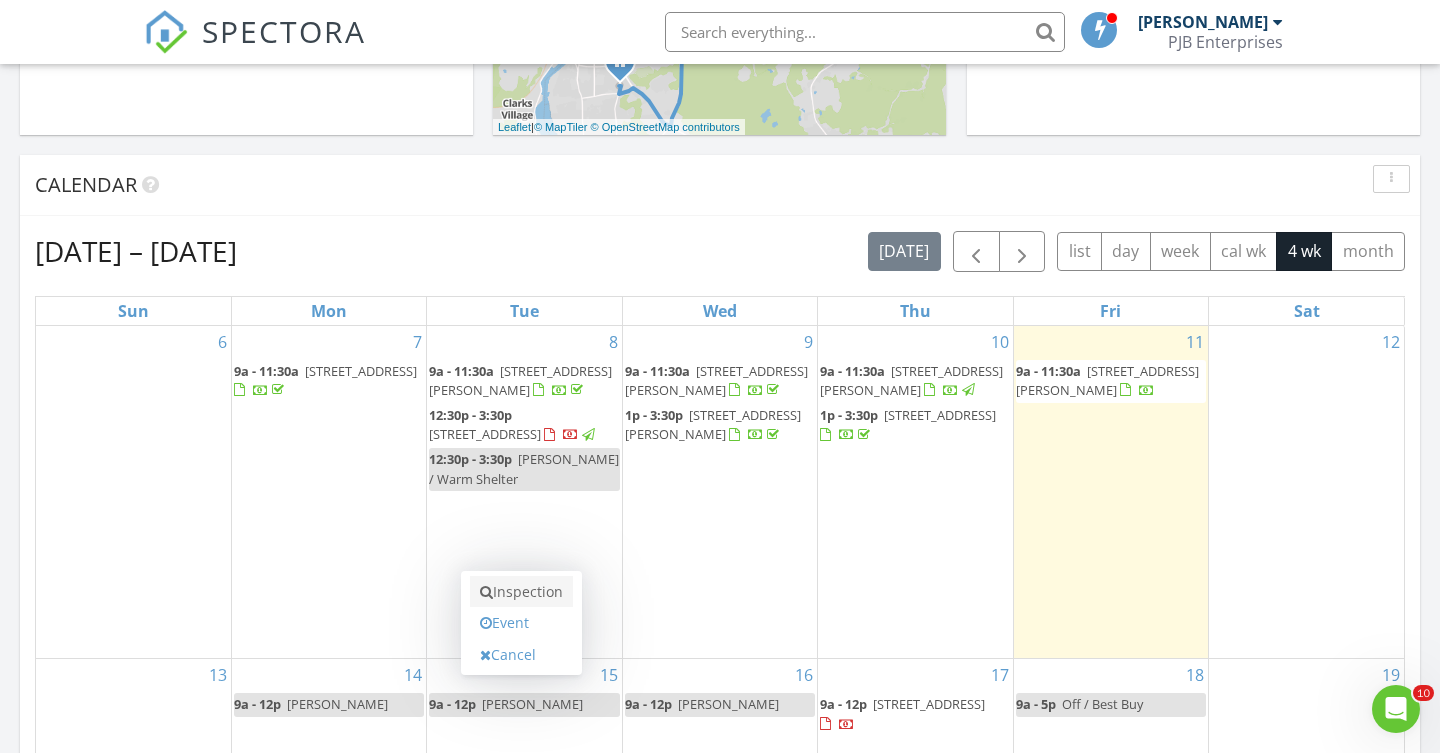 click on "Inspection" at bounding box center (521, 592) 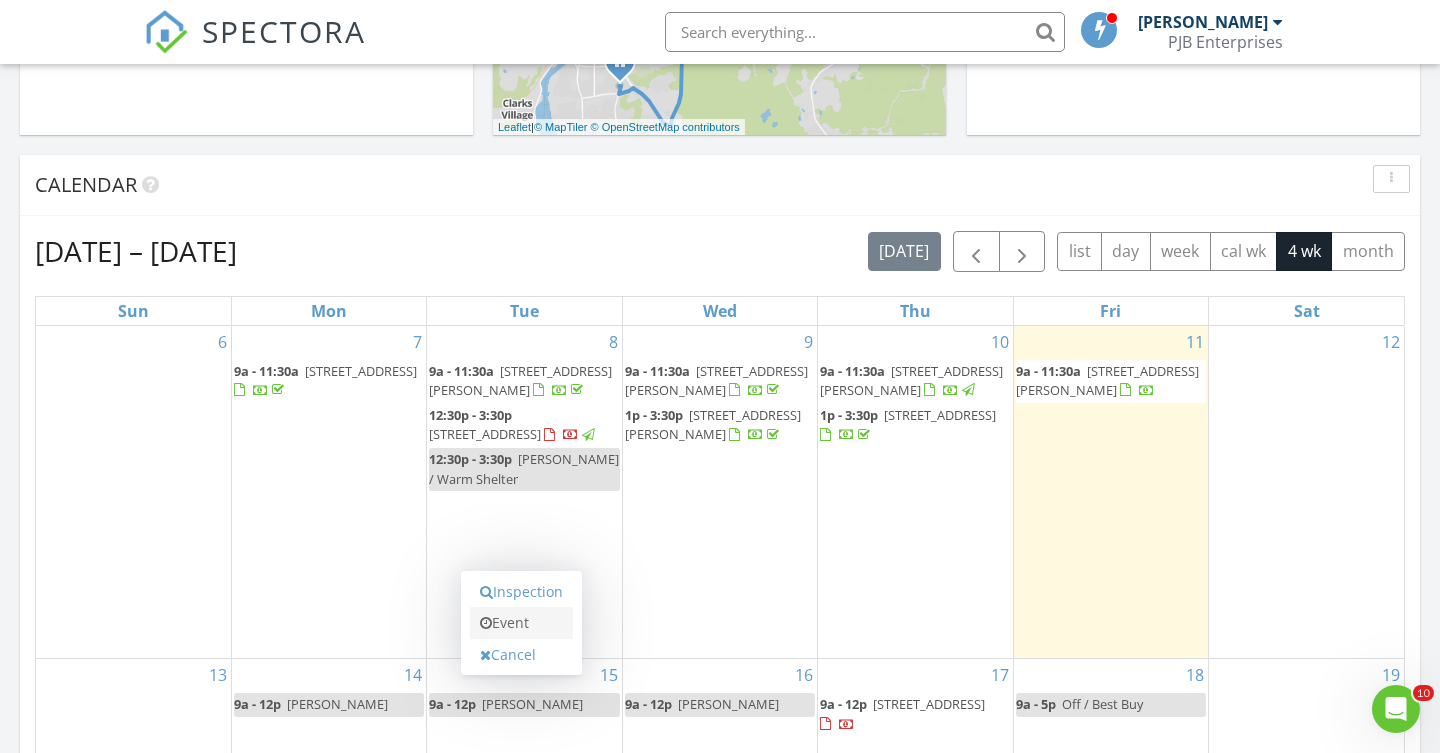 click on "Event" at bounding box center [521, 623] 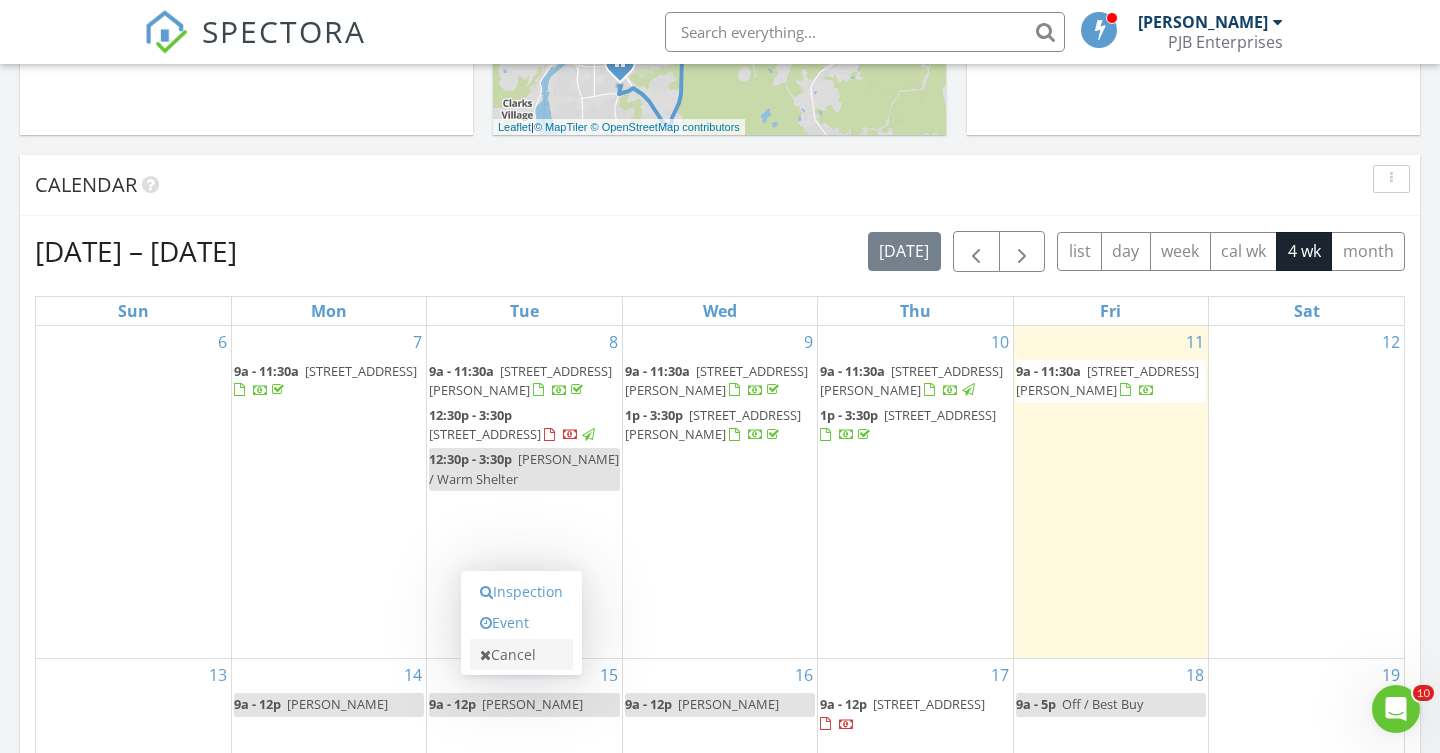 click on "Cancel" at bounding box center [521, 655] 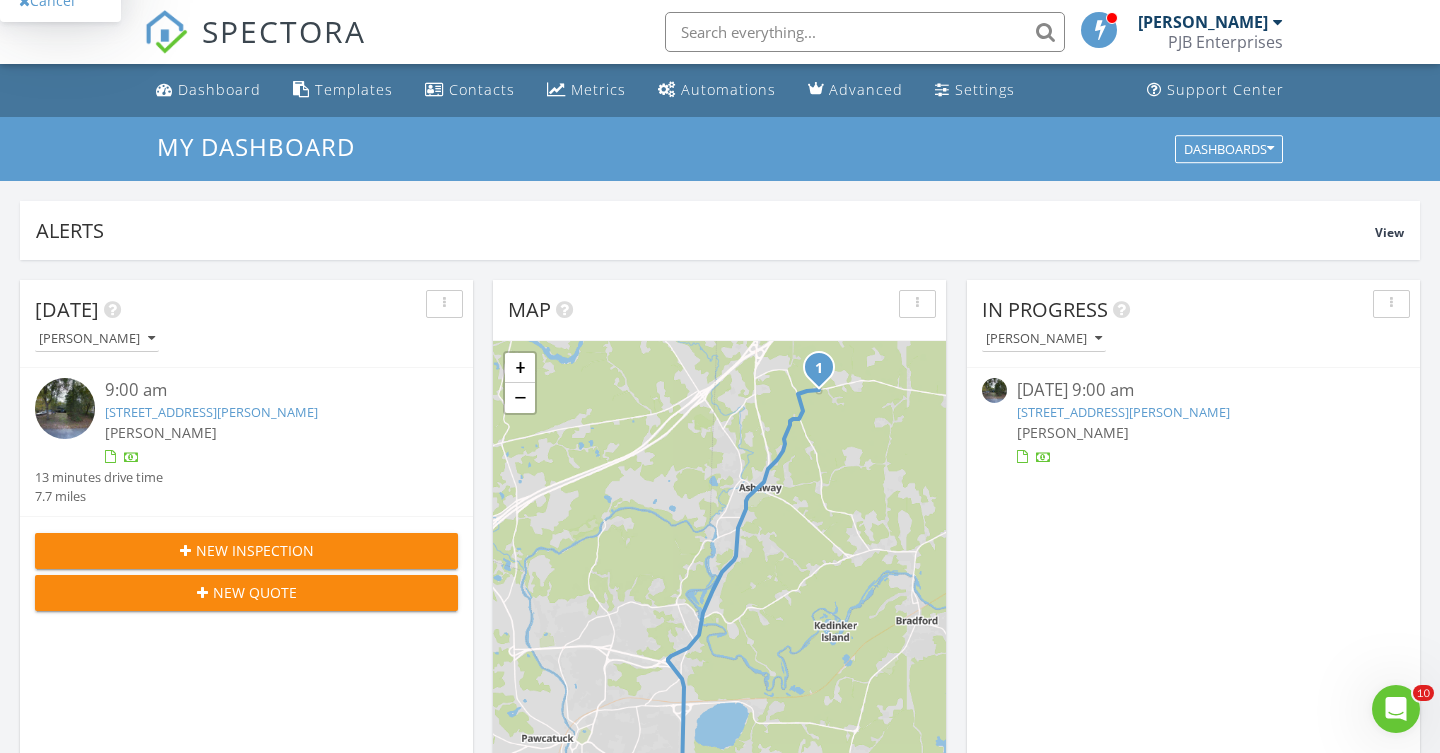 scroll, scrollTop: 0, scrollLeft: 0, axis: both 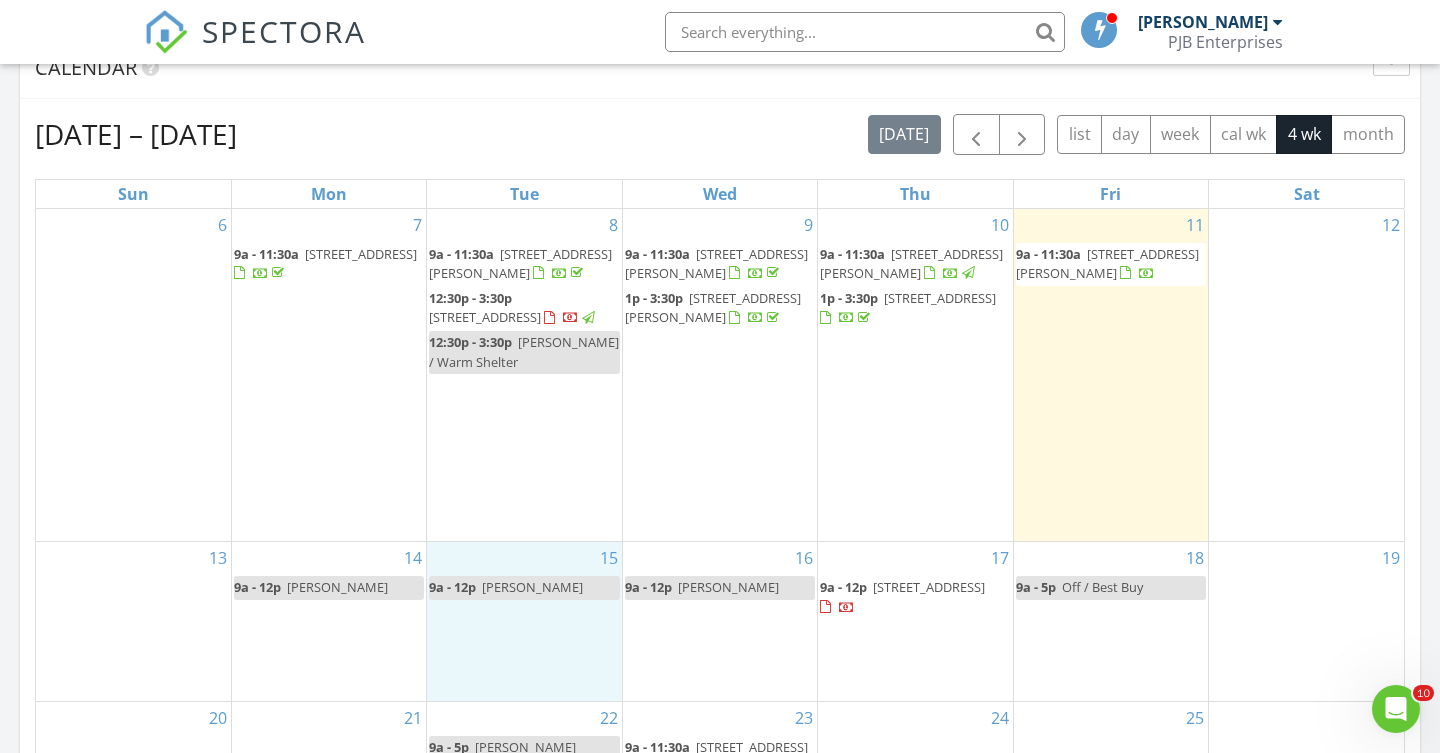 click on "15
9a - 12p
Heidi Gesson" at bounding box center [524, 621] 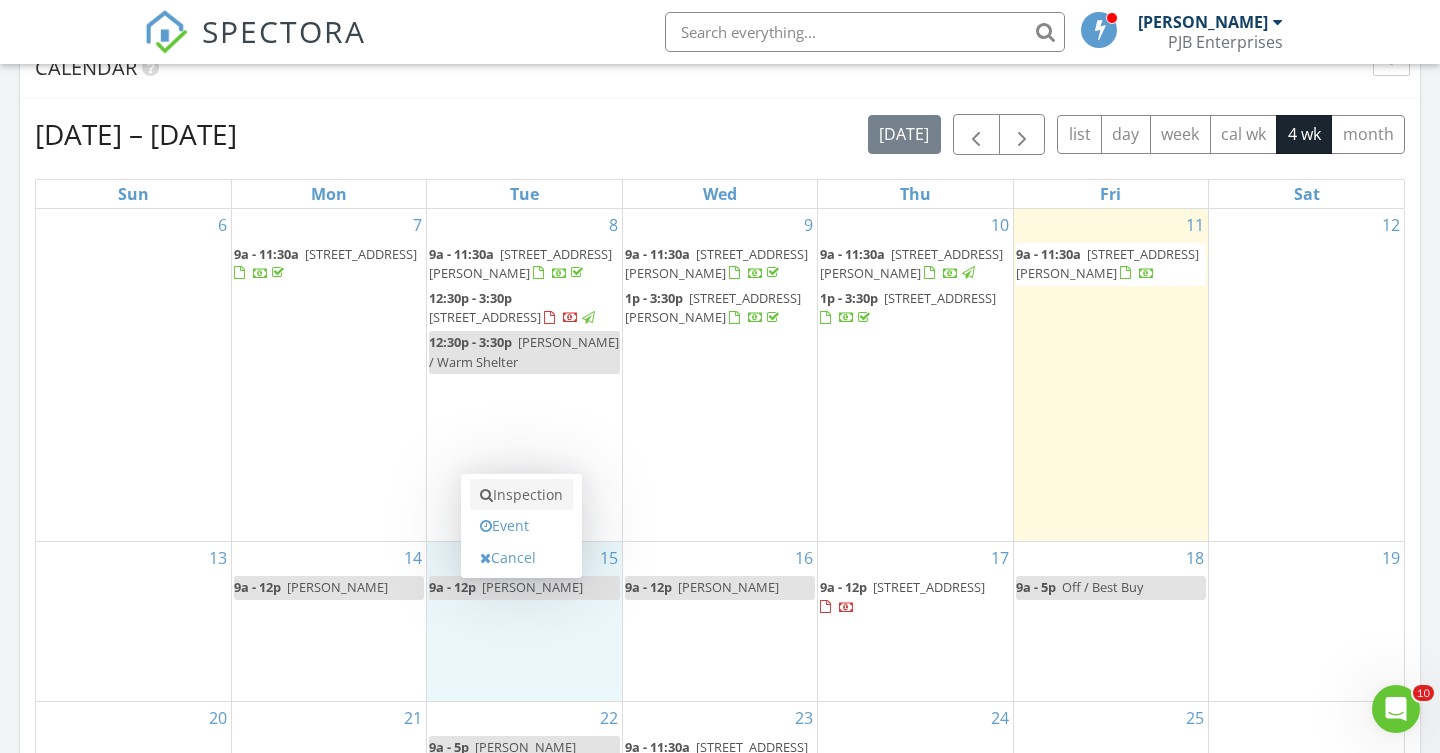 click on "Inspection" at bounding box center (521, 495) 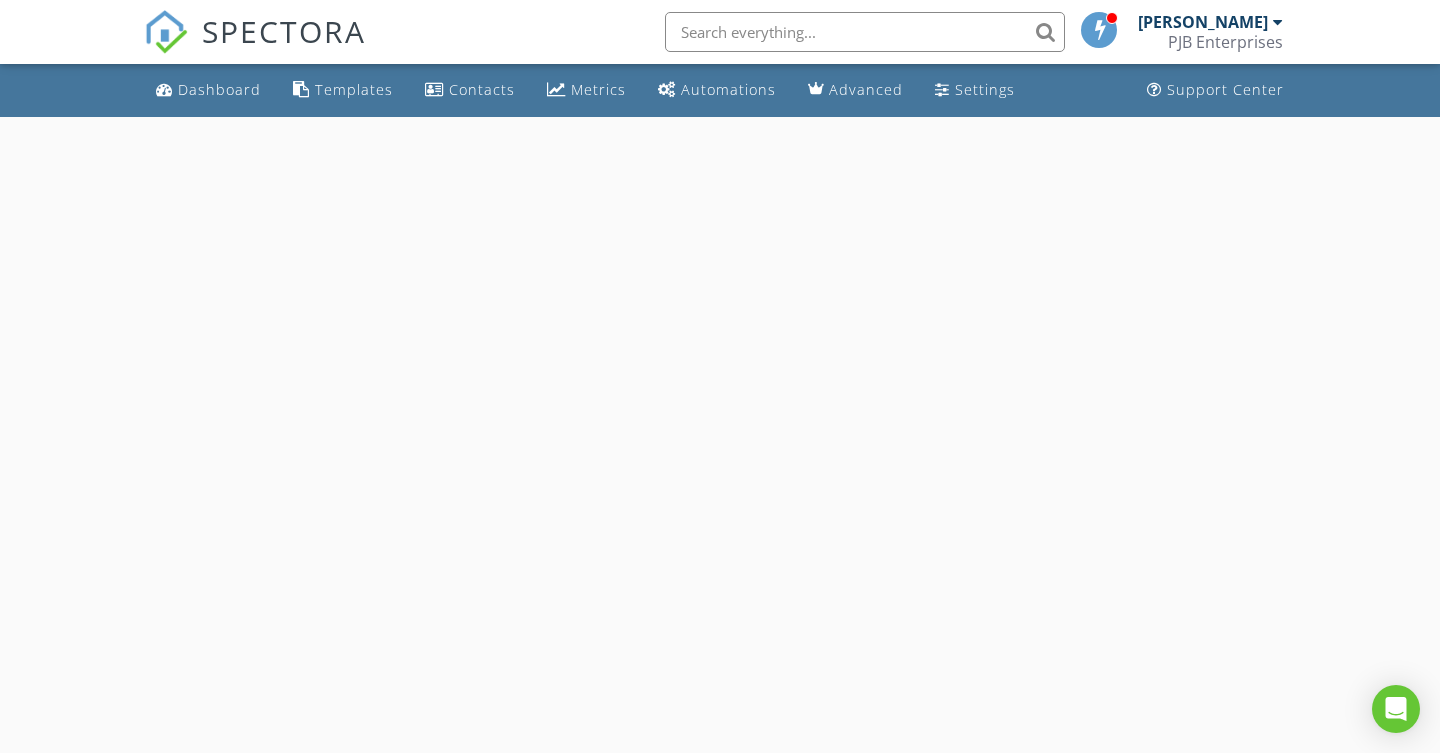 scroll, scrollTop: 0, scrollLeft: 0, axis: both 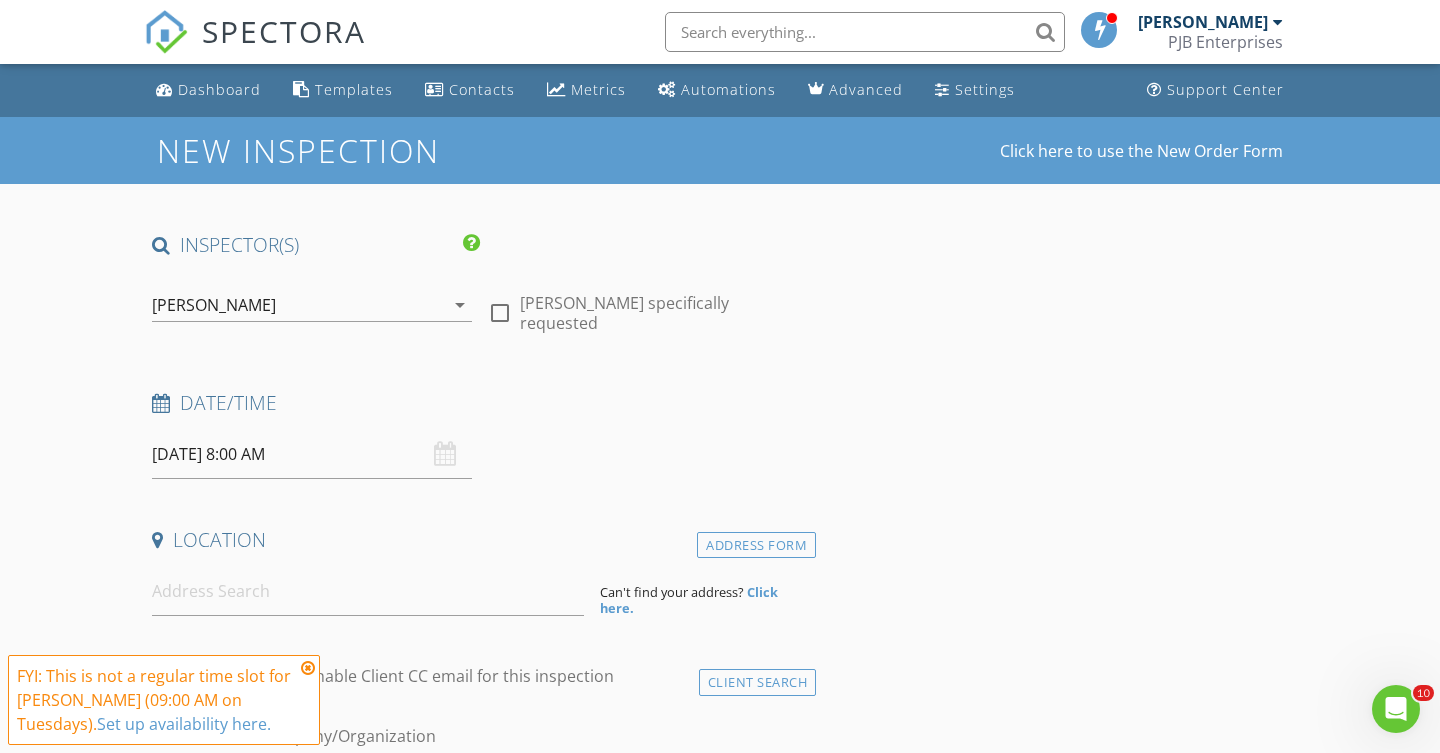 click at bounding box center (500, 313) 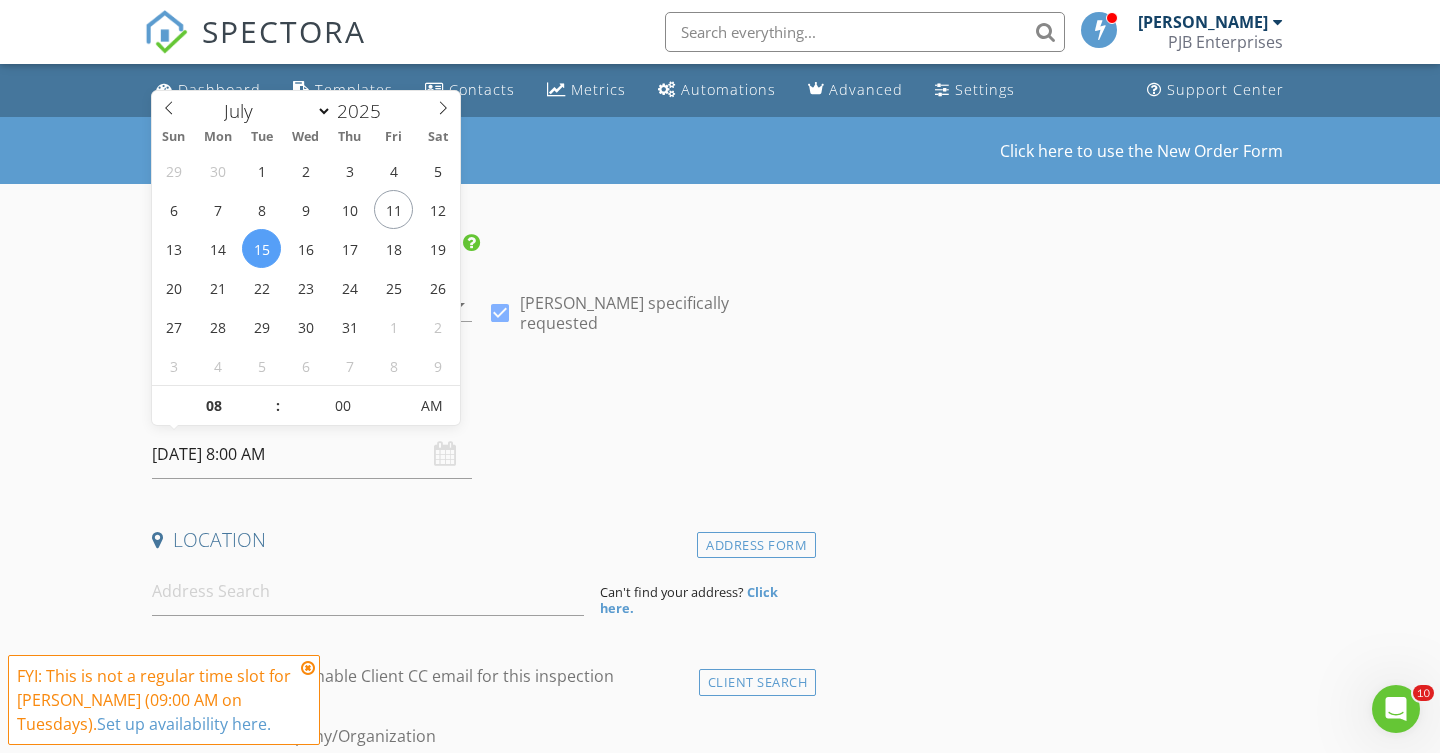 click on "07/15/2025 8:00 AM" at bounding box center (312, 454) 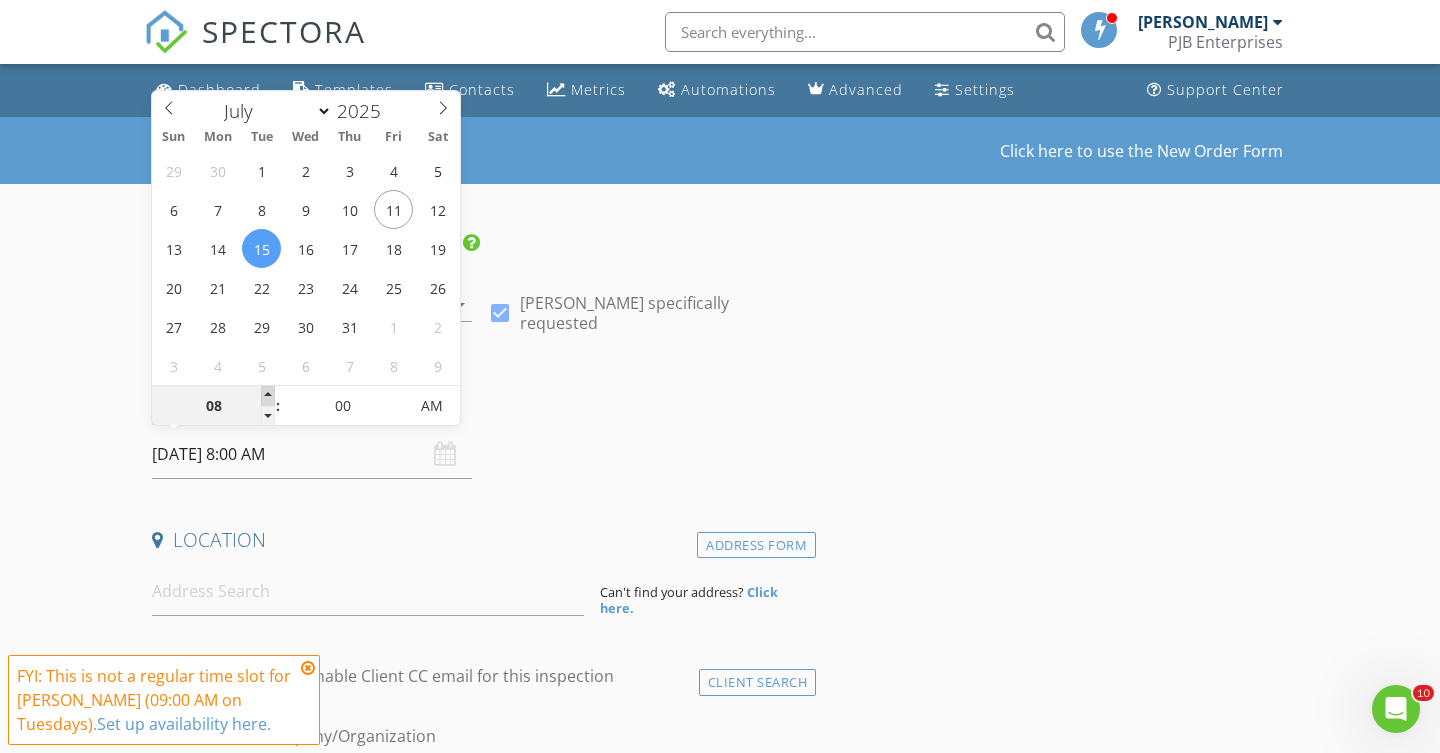 type on "09" 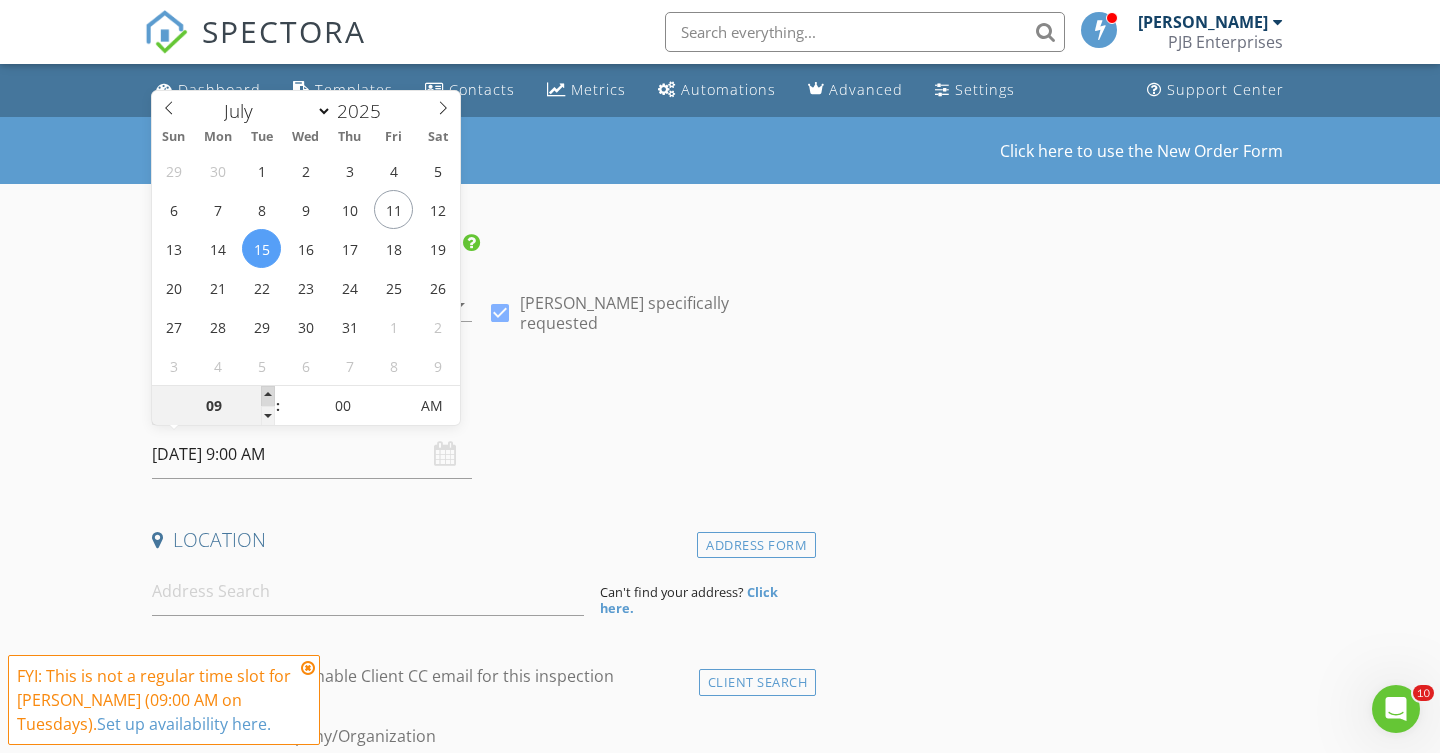 click at bounding box center (268, 396) 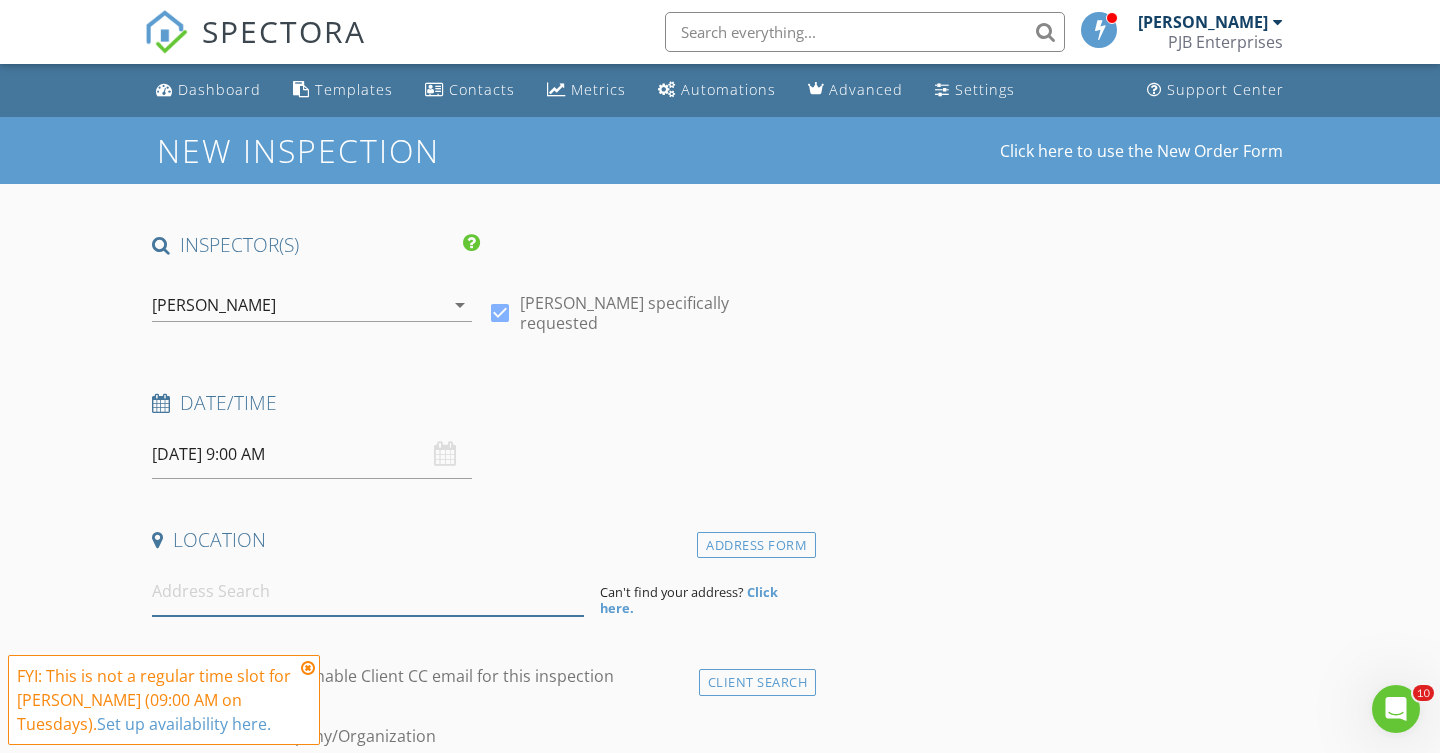 click at bounding box center (368, 591) 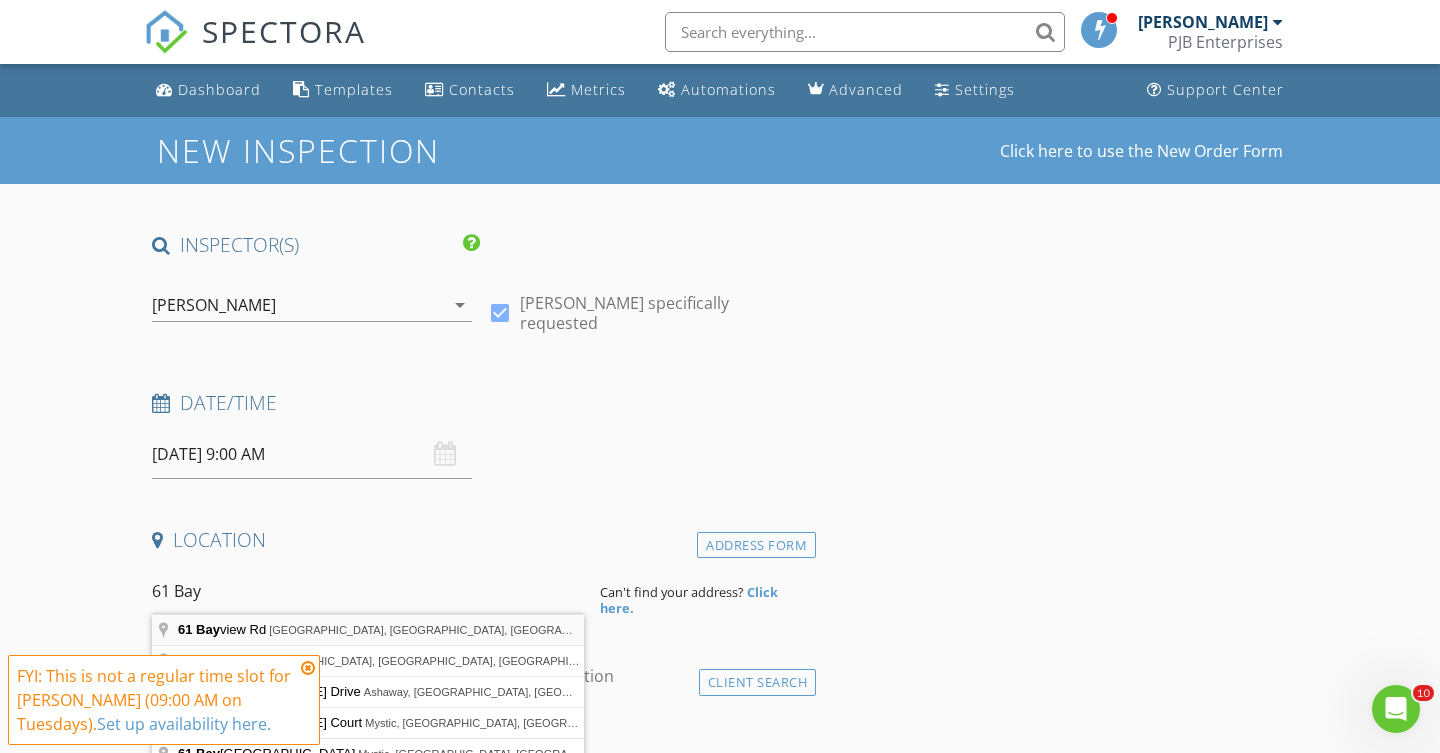 type on "61 Bayview Rd, Charlestown, RI, USA" 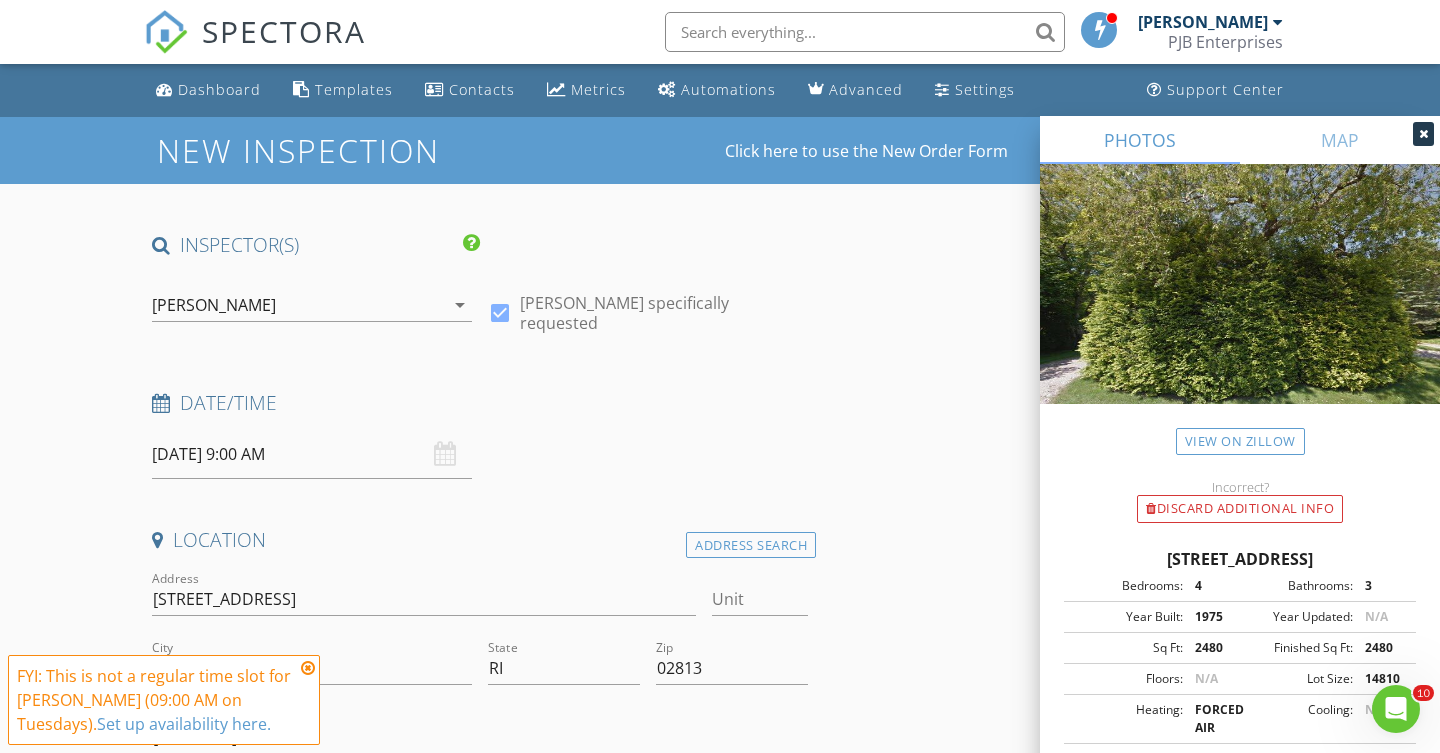 click at bounding box center (308, 668) 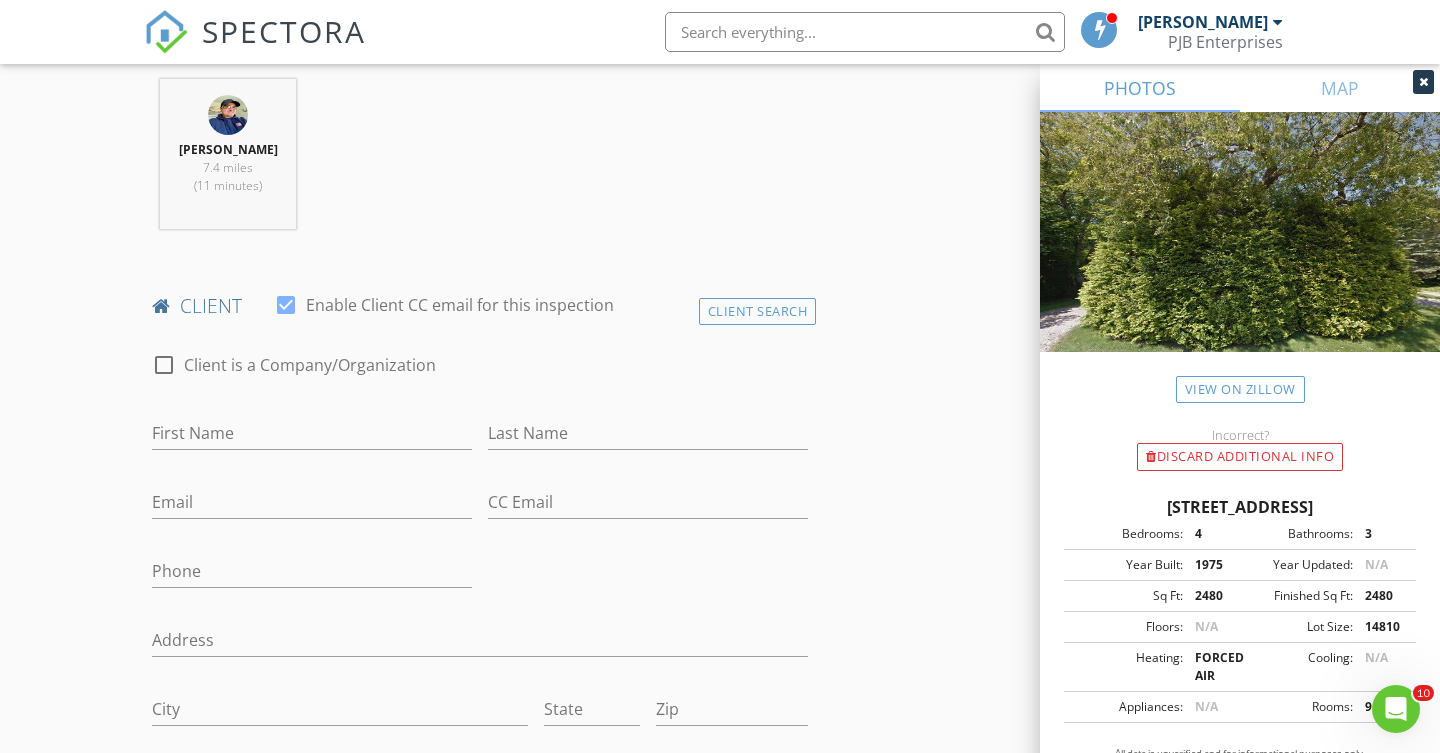 scroll, scrollTop: 783, scrollLeft: 0, axis: vertical 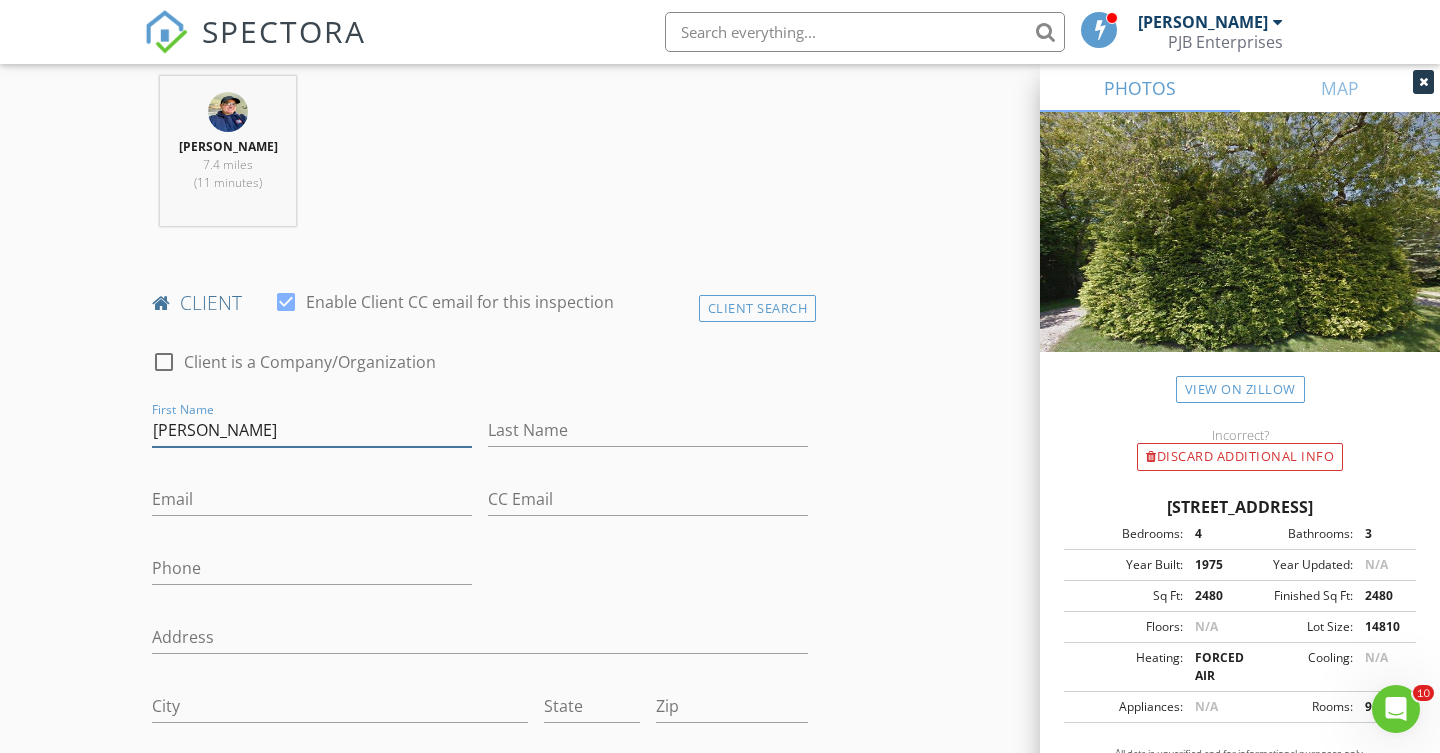 type on "[PERSON_NAME]" 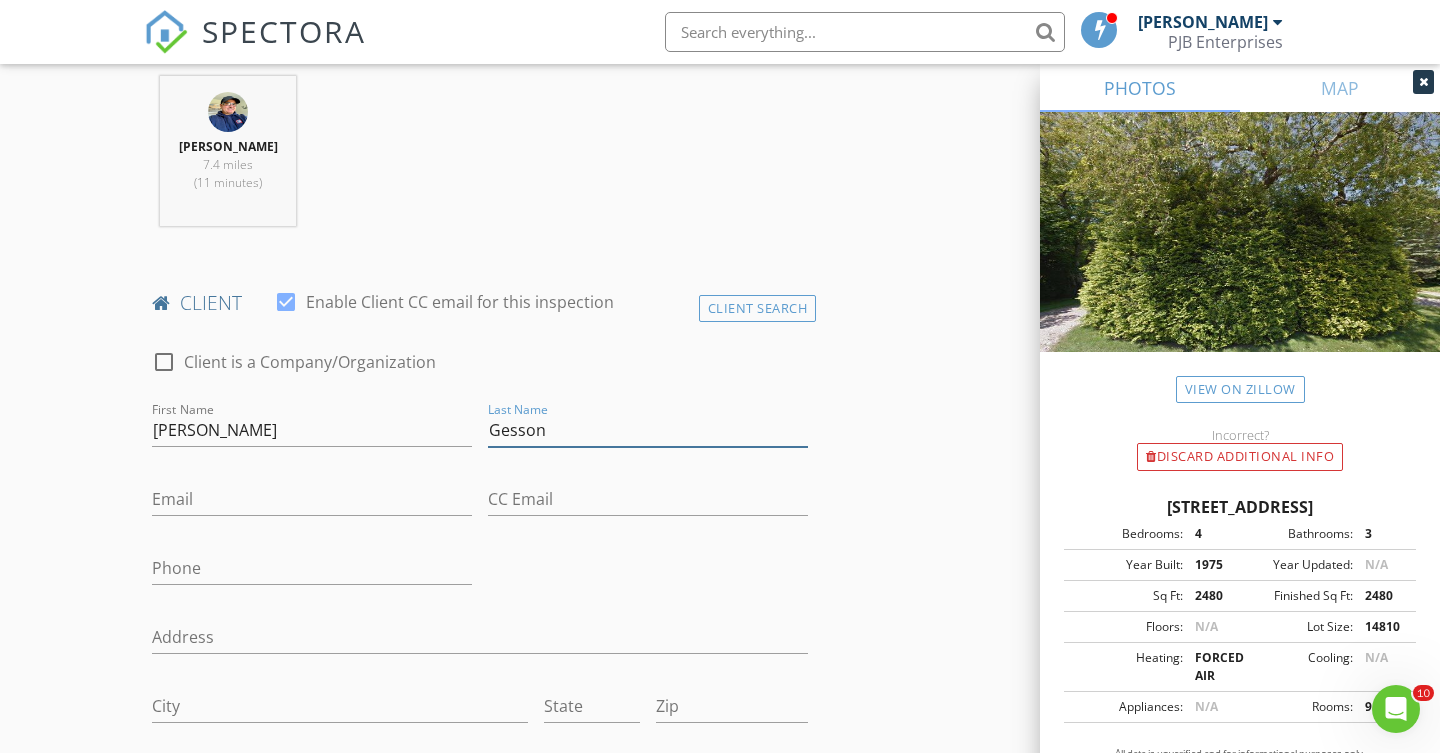 type on "Gesson" 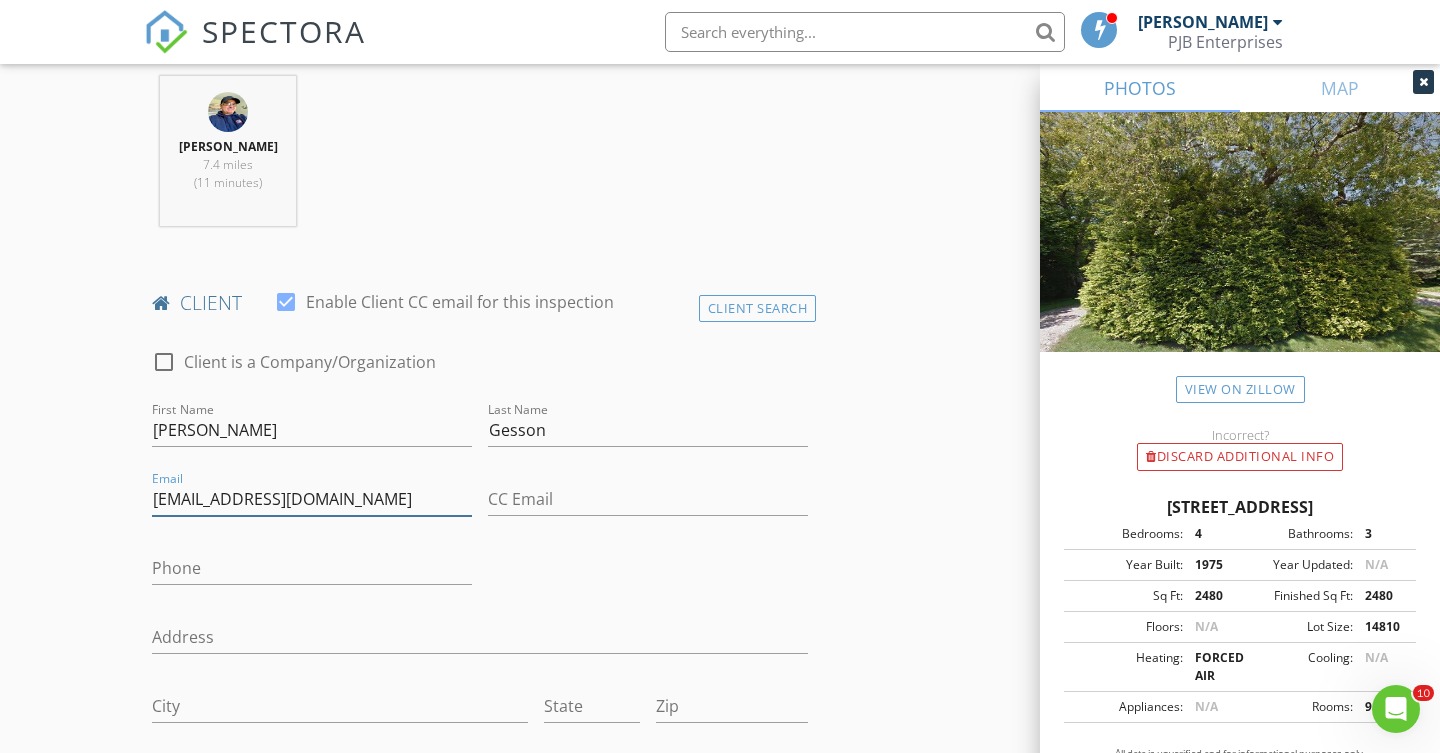 type on "heidigesson@hotmail.com" 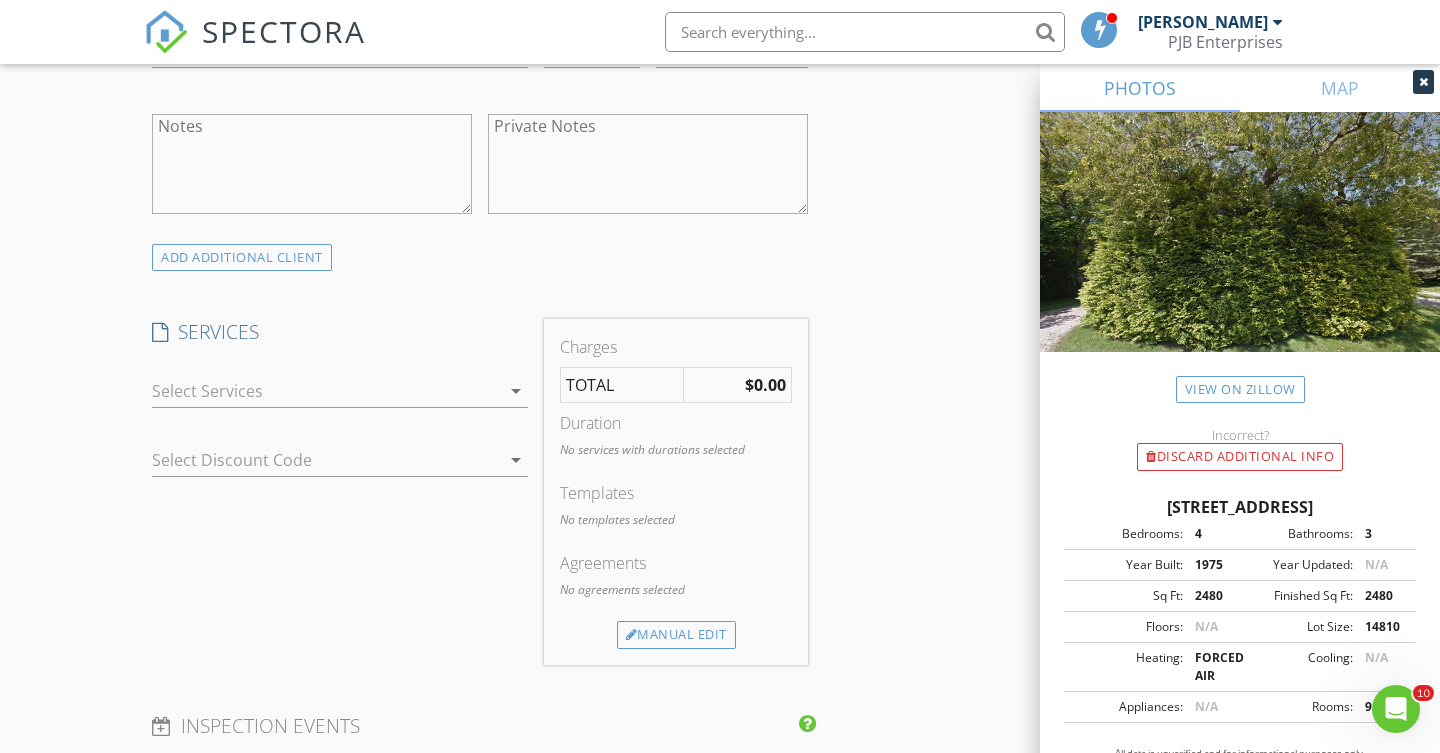 scroll, scrollTop: 1445, scrollLeft: 0, axis: vertical 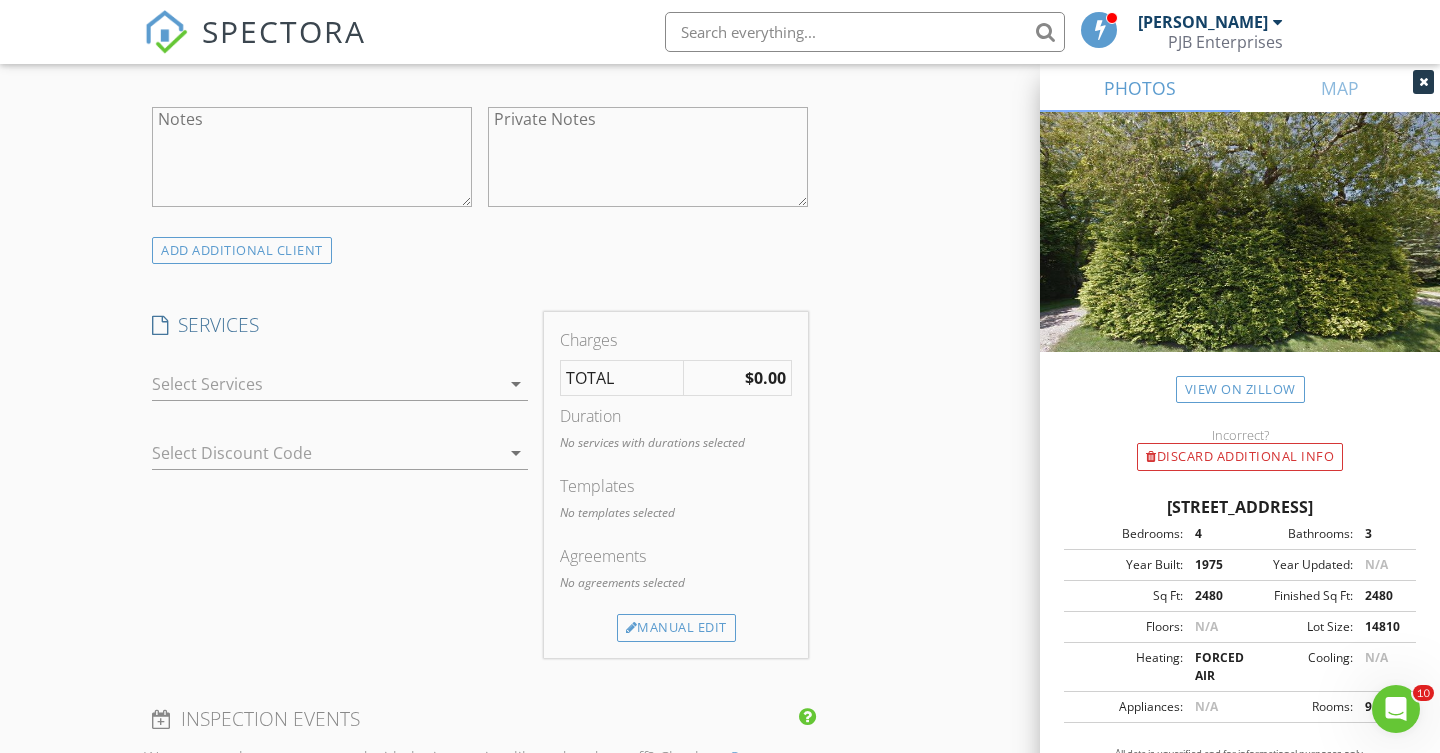 type on "845-304-8412" 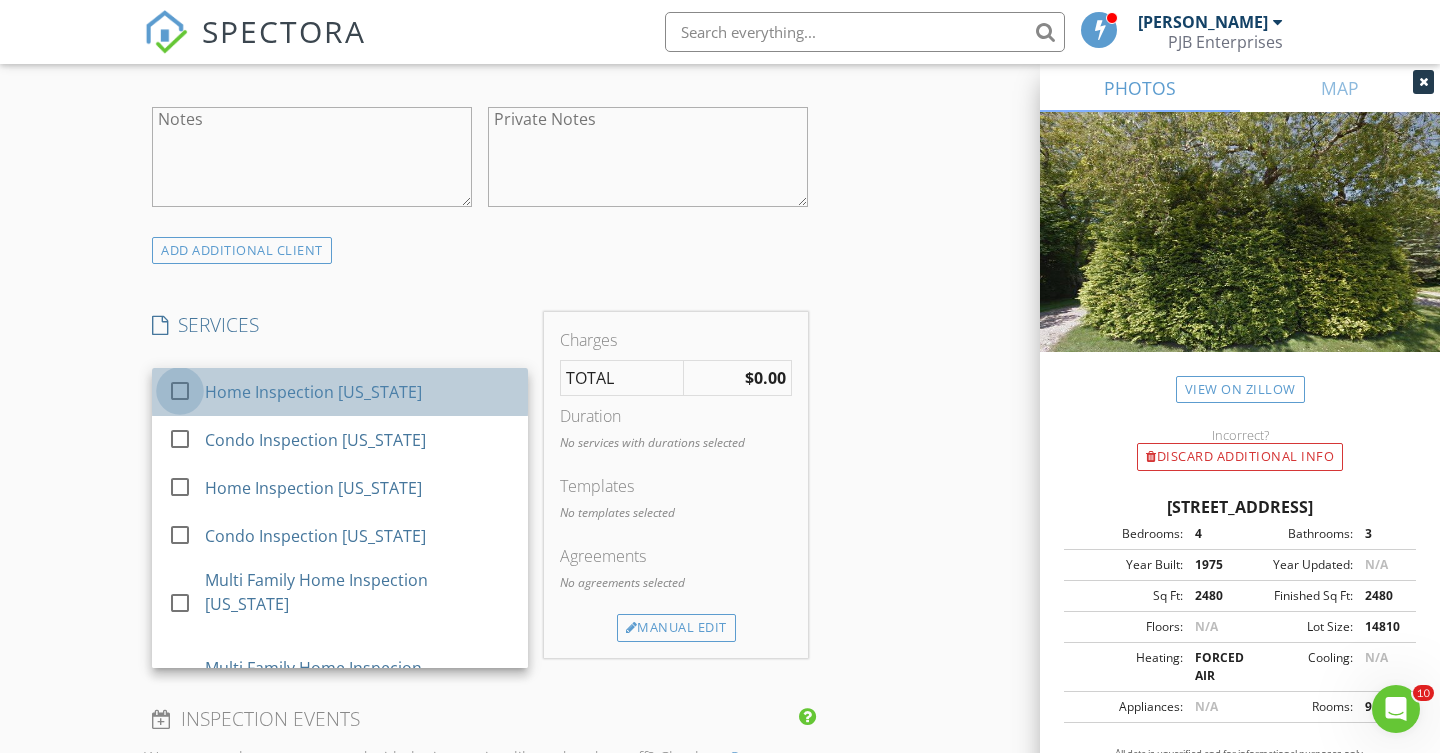 click at bounding box center (180, 391) 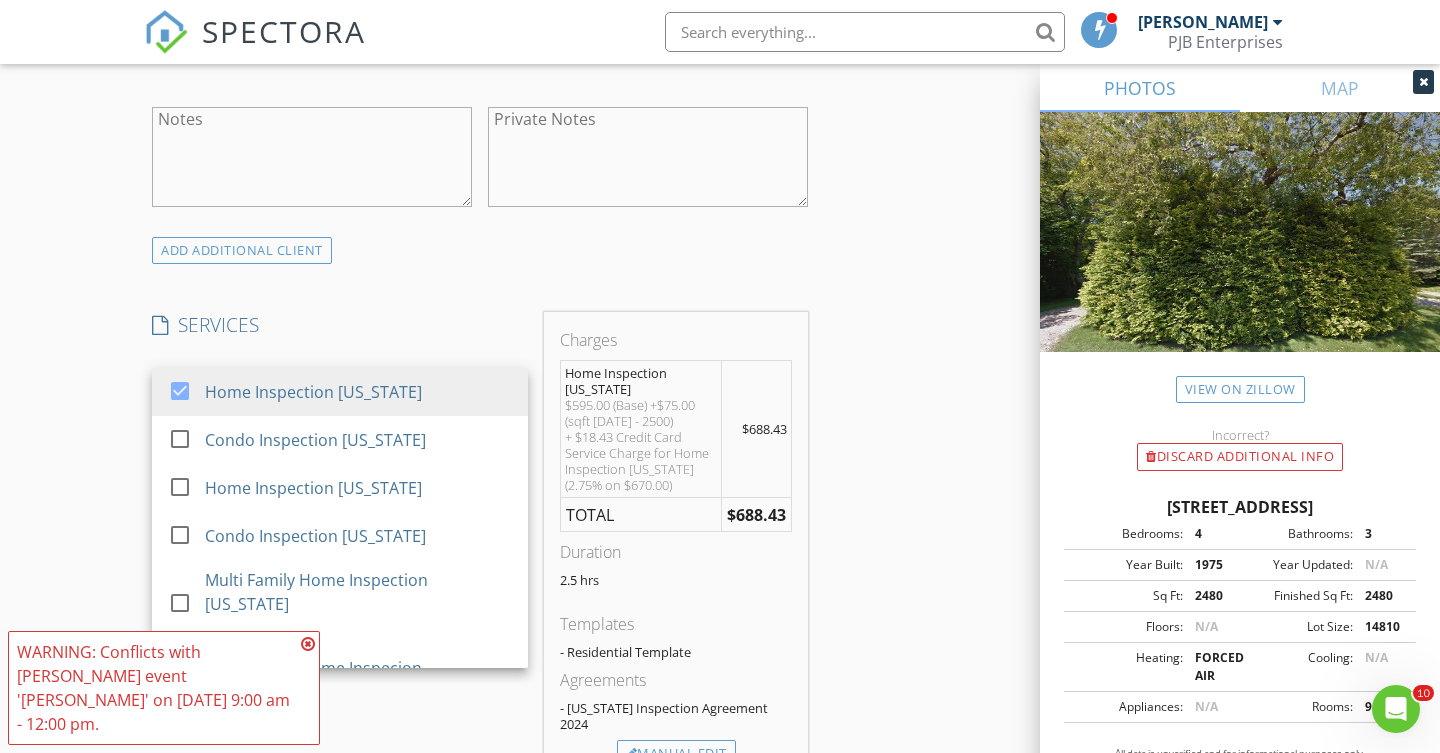 click at bounding box center [308, 644] 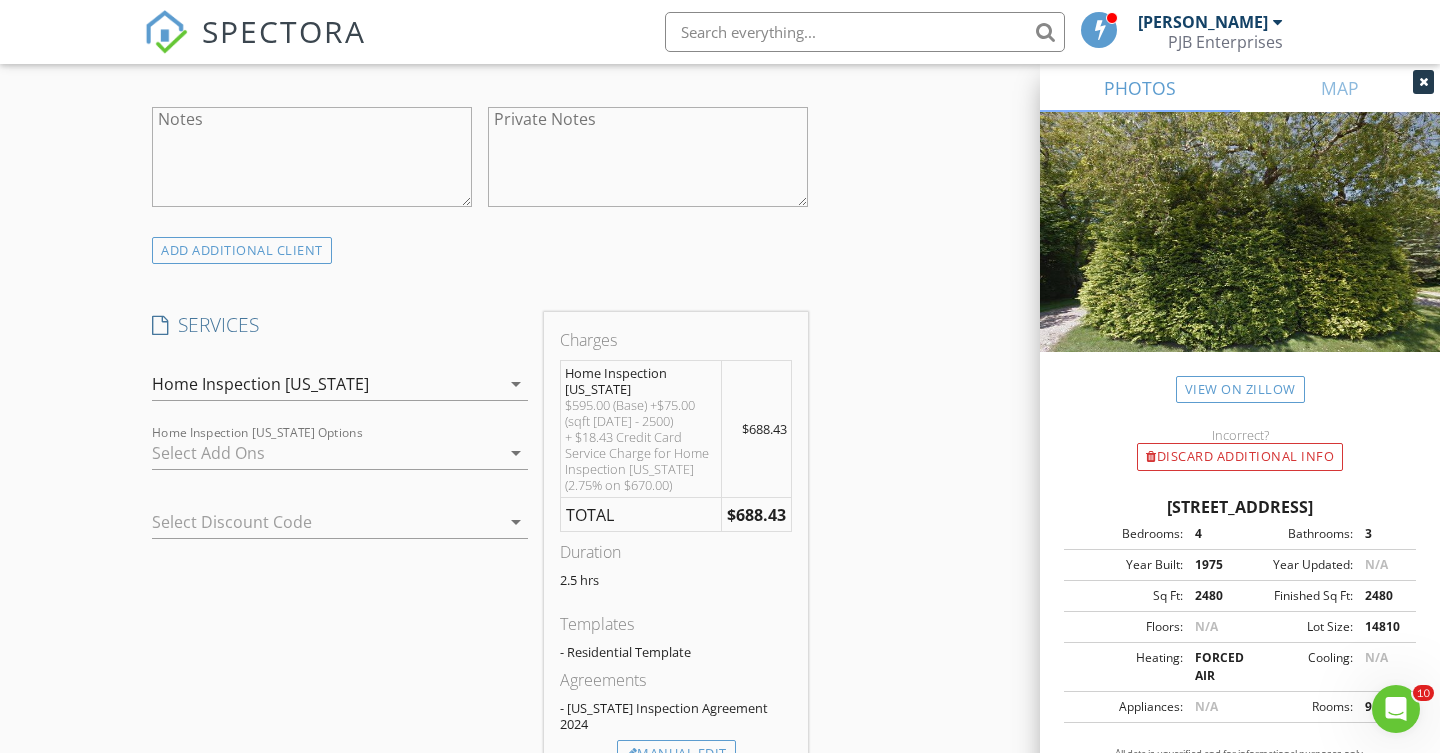 click on "arrow_drop_down" at bounding box center [516, 453] 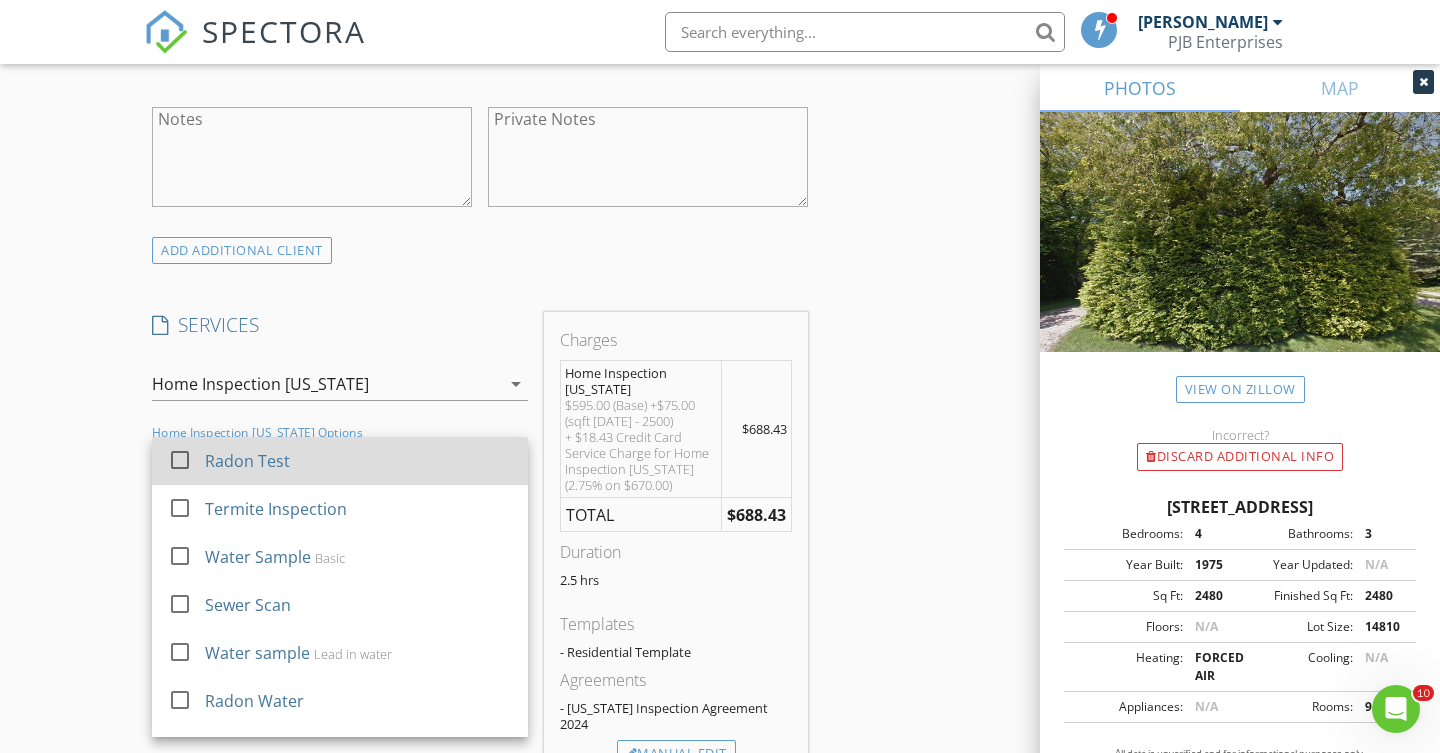 click at bounding box center [180, 460] 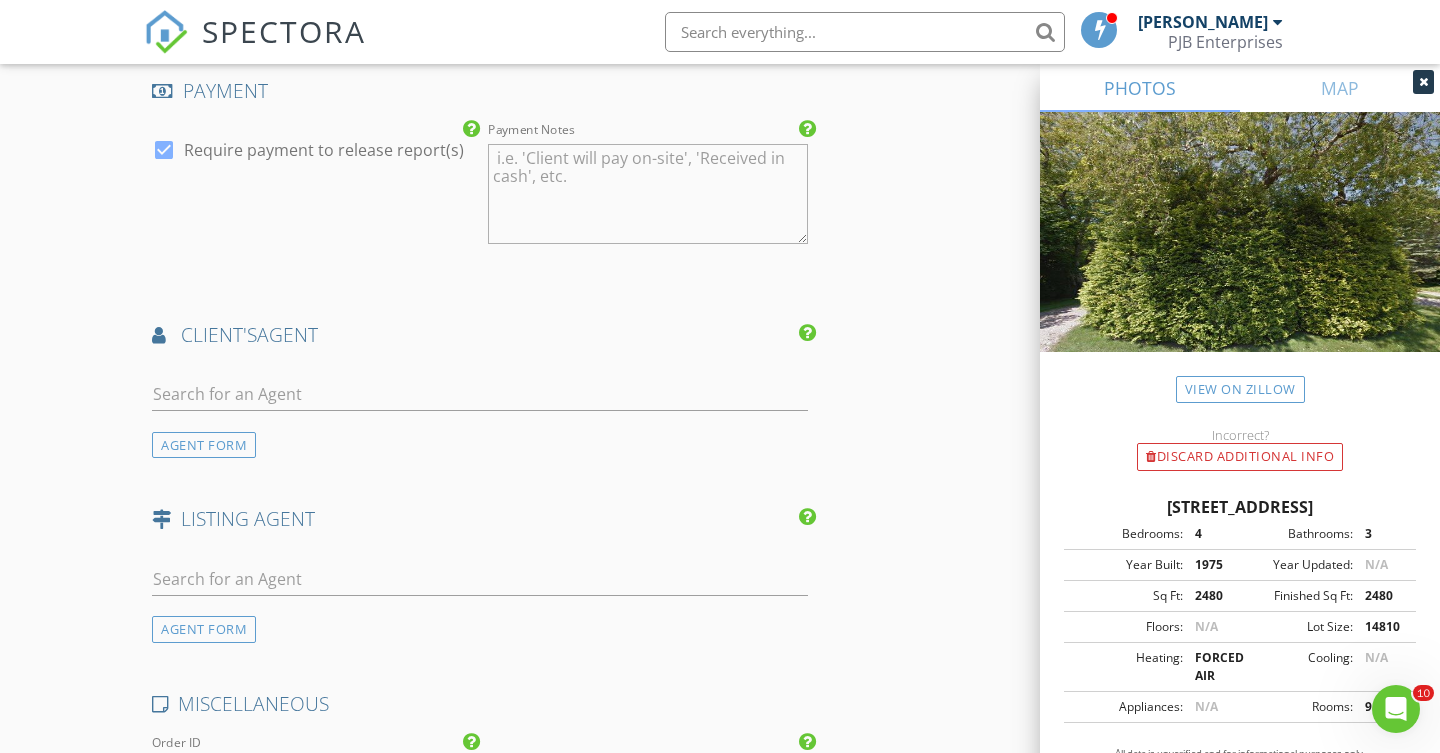 scroll, scrollTop: 2445, scrollLeft: 0, axis: vertical 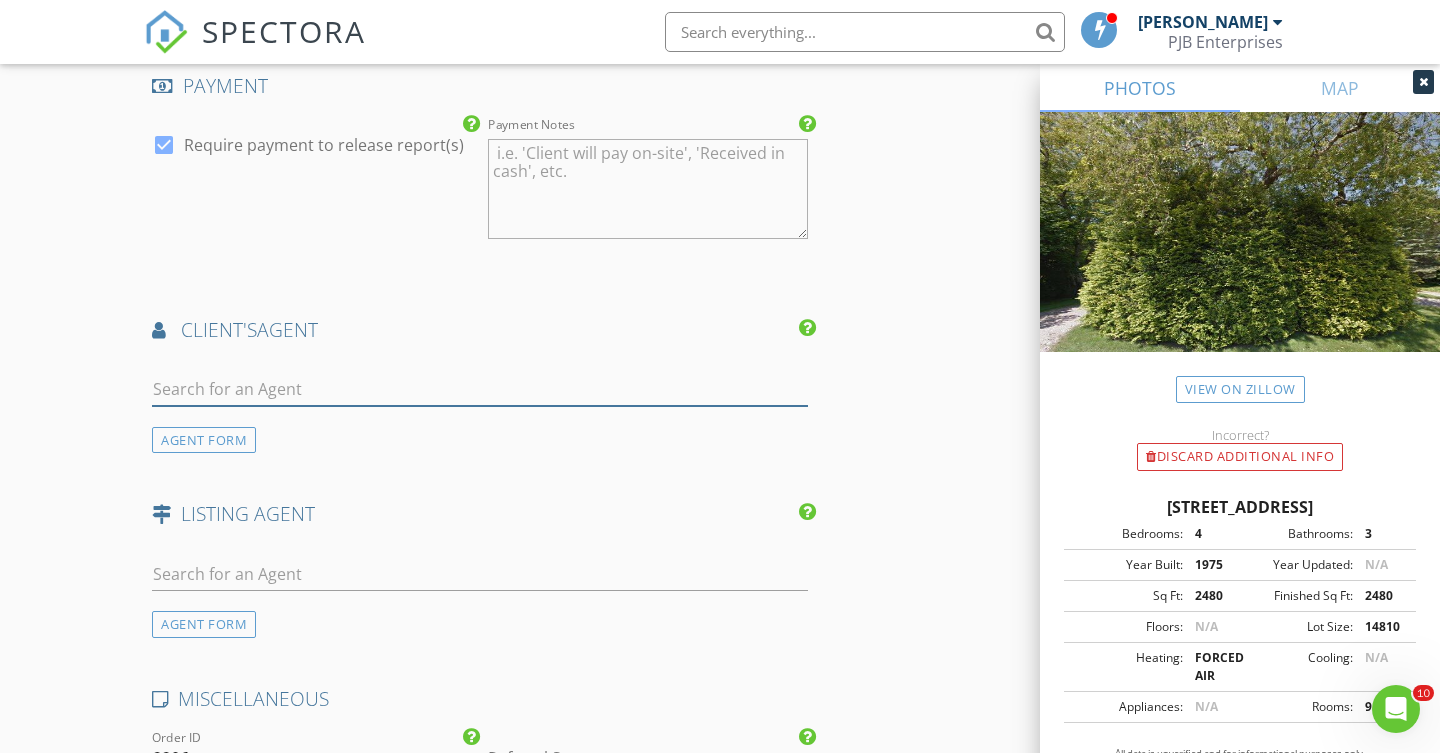 click at bounding box center (480, 389) 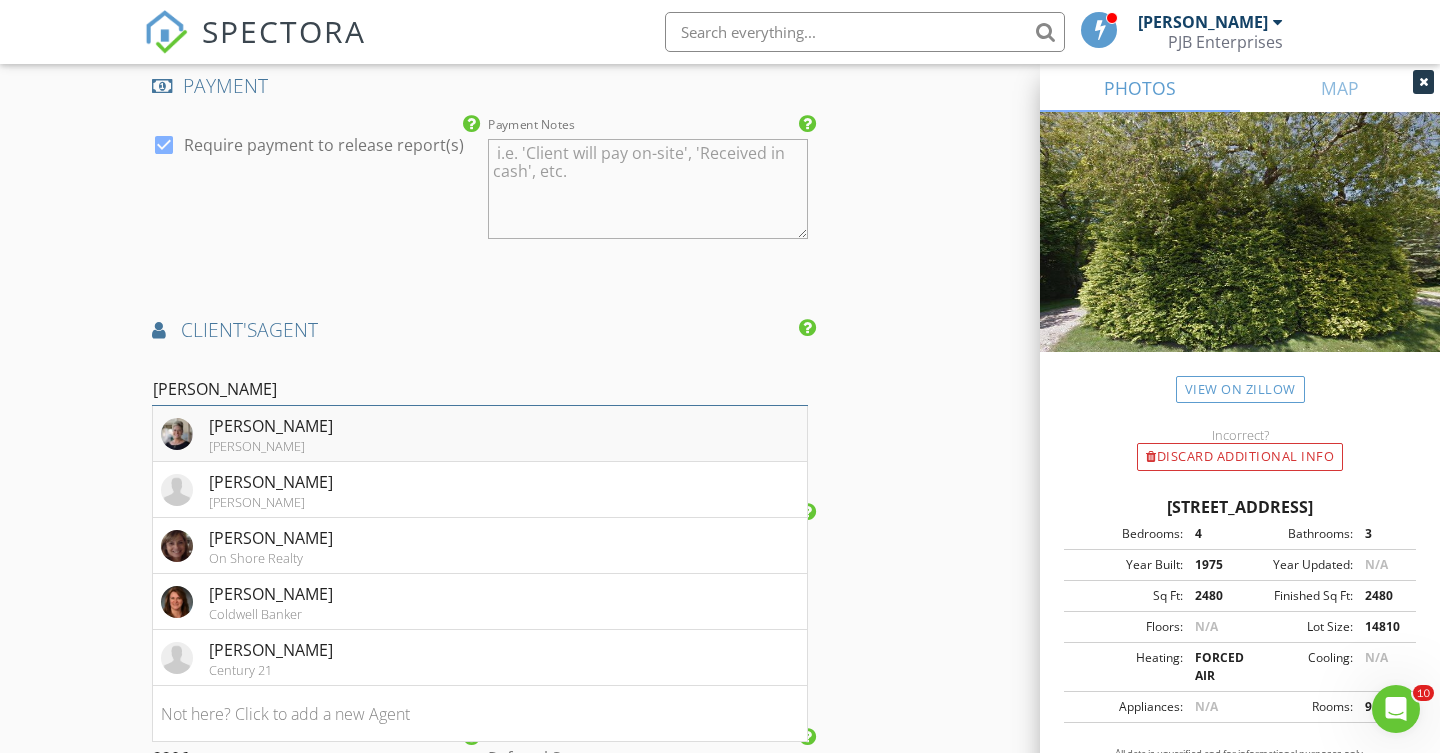 type on "Lori" 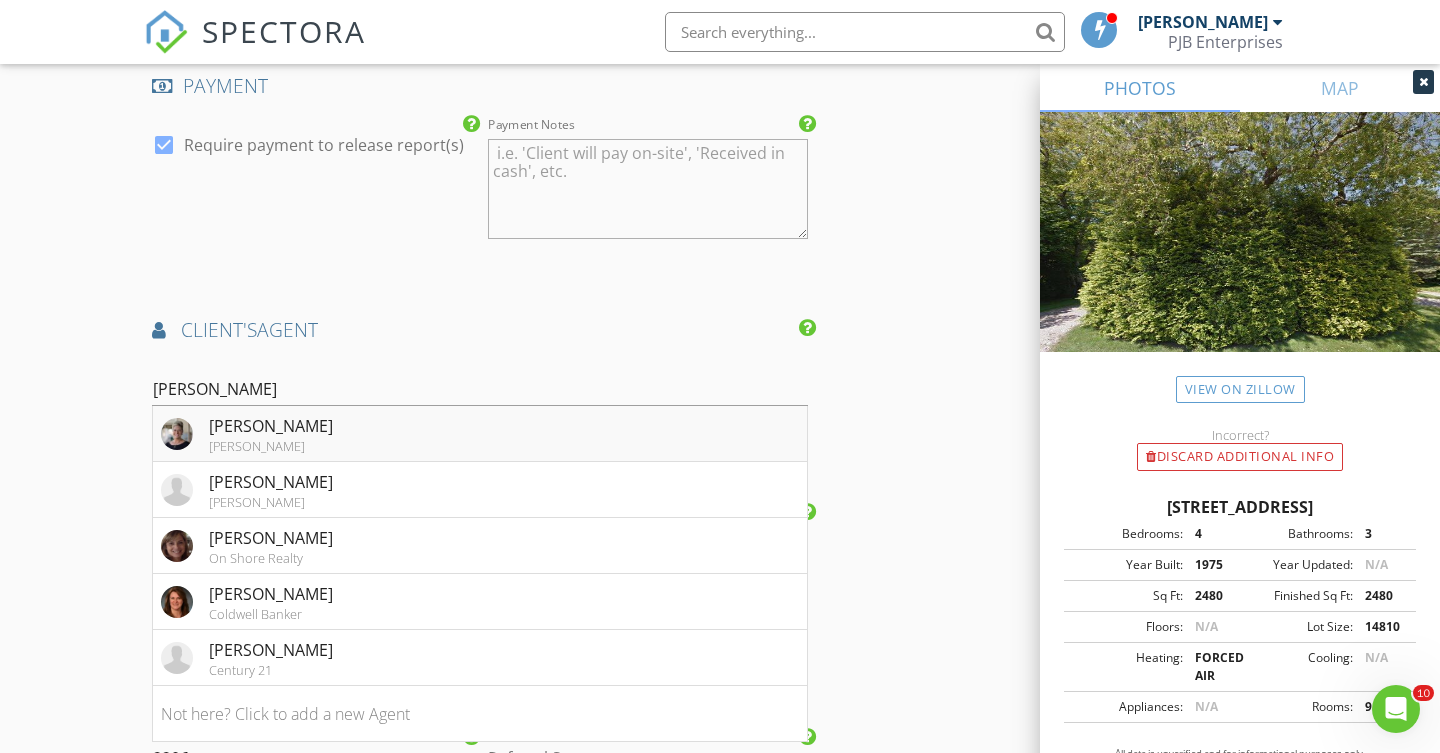 click on "Lori Joyal" at bounding box center [271, 426] 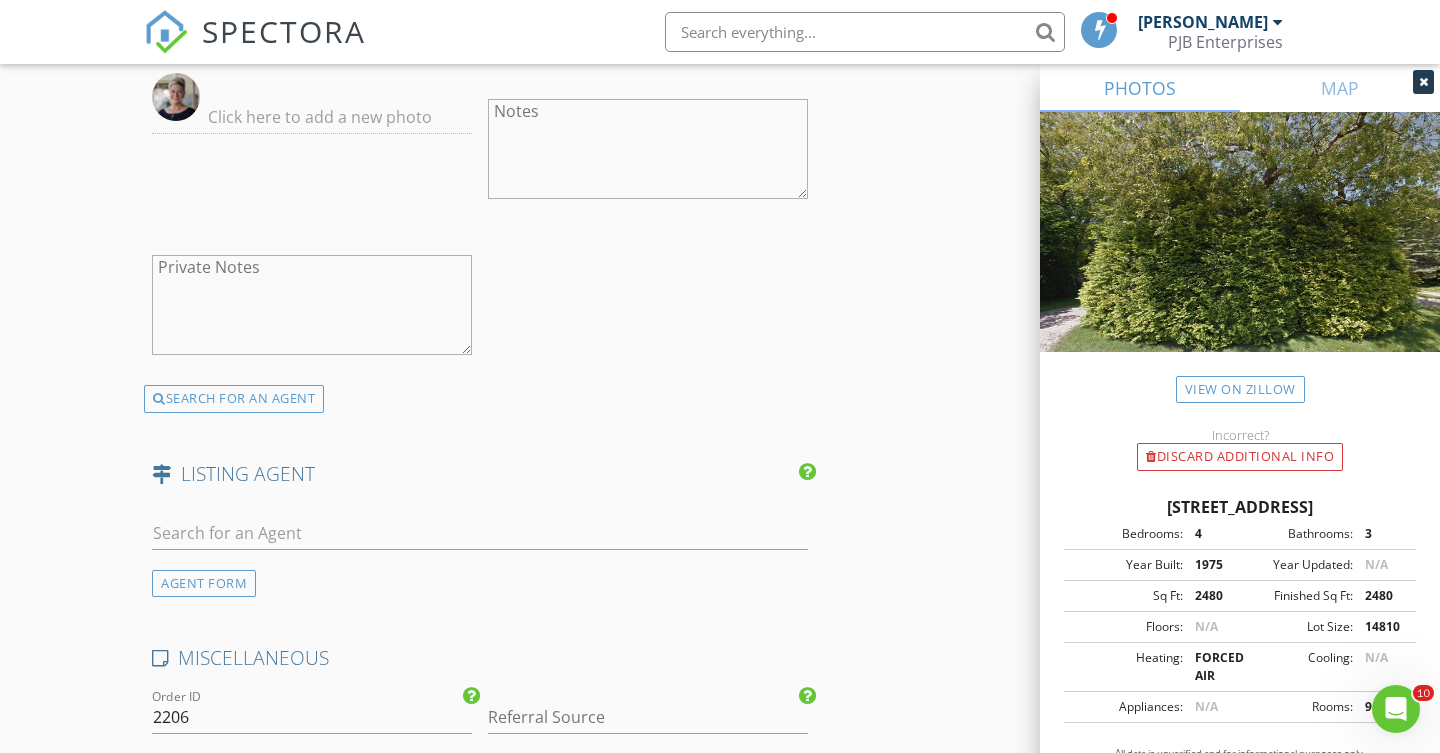 scroll, scrollTop: 3130, scrollLeft: 0, axis: vertical 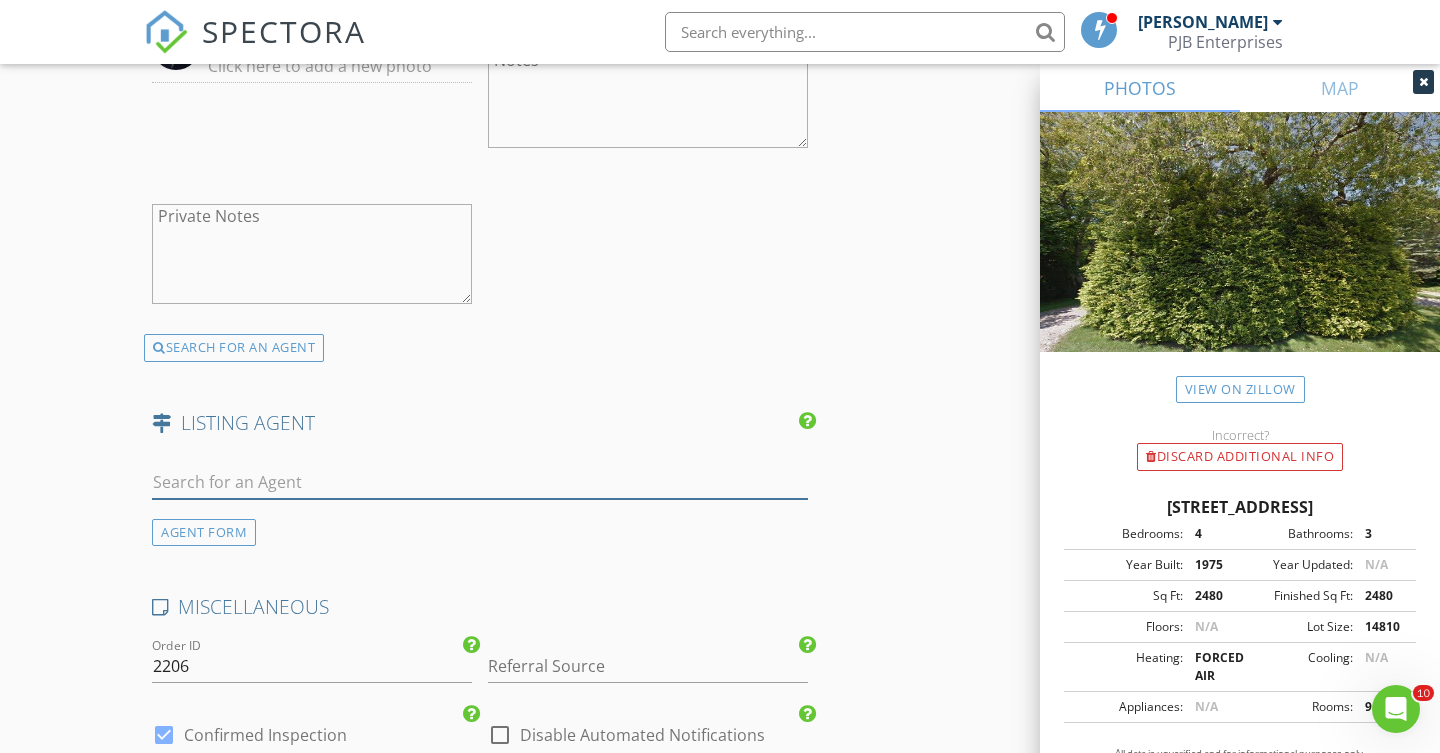 click at bounding box center [480, 482] 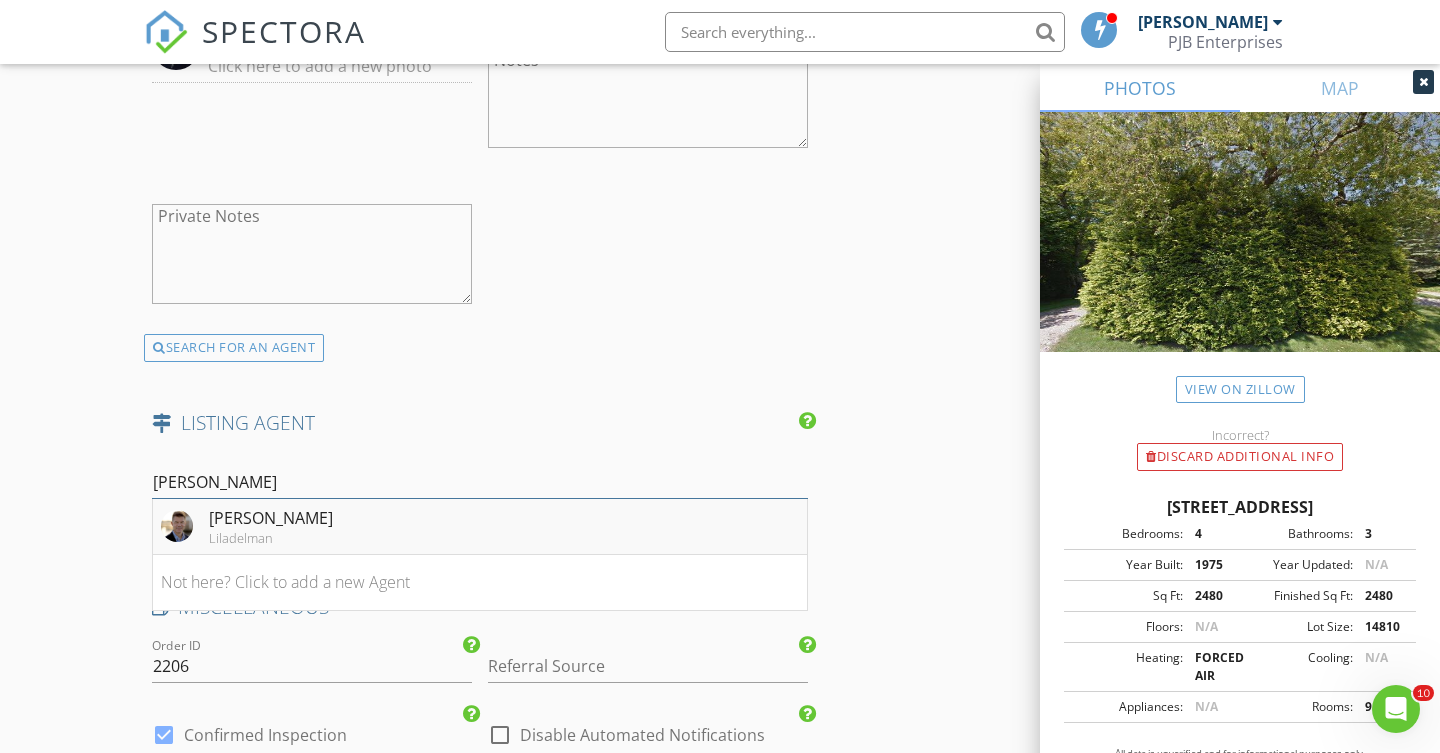 type on "Larry" 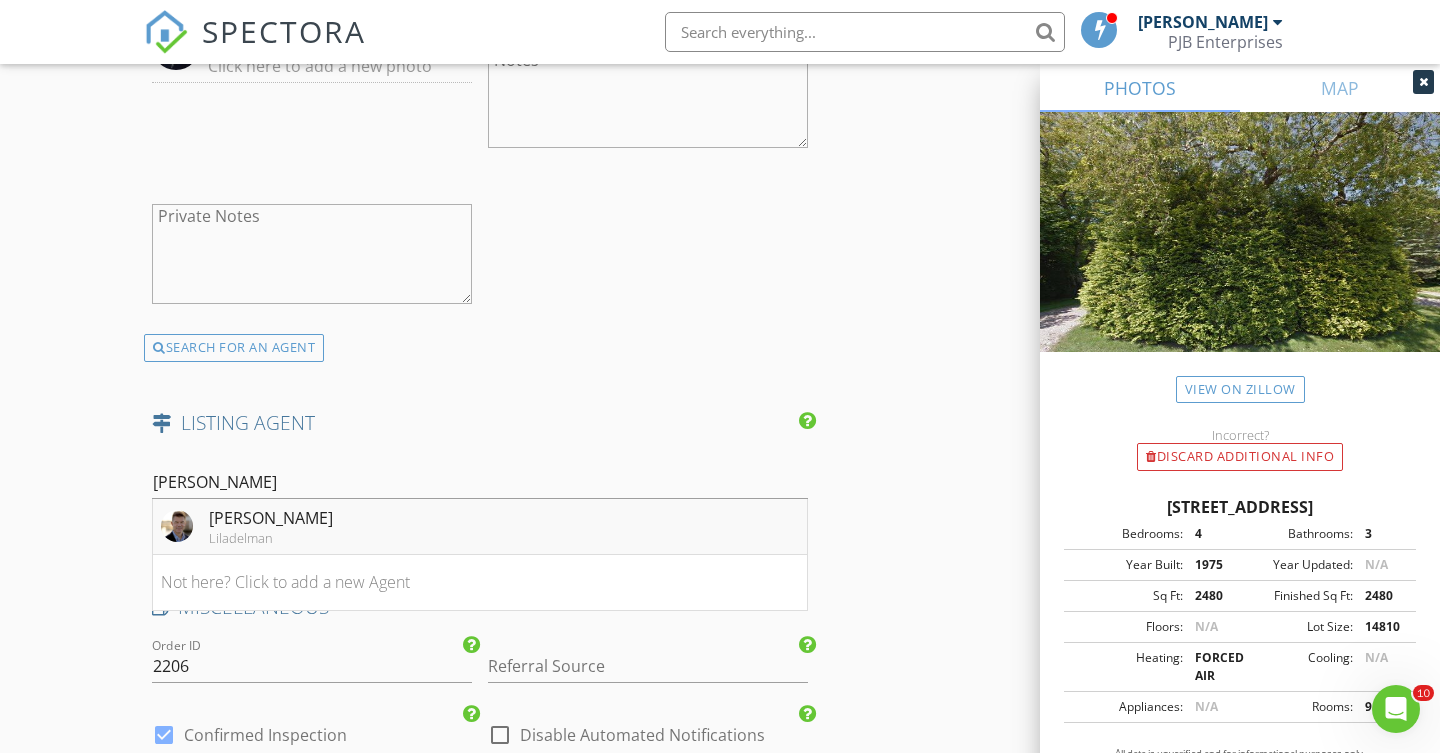 click on "Liladelman" at bounding box center [271, 538] 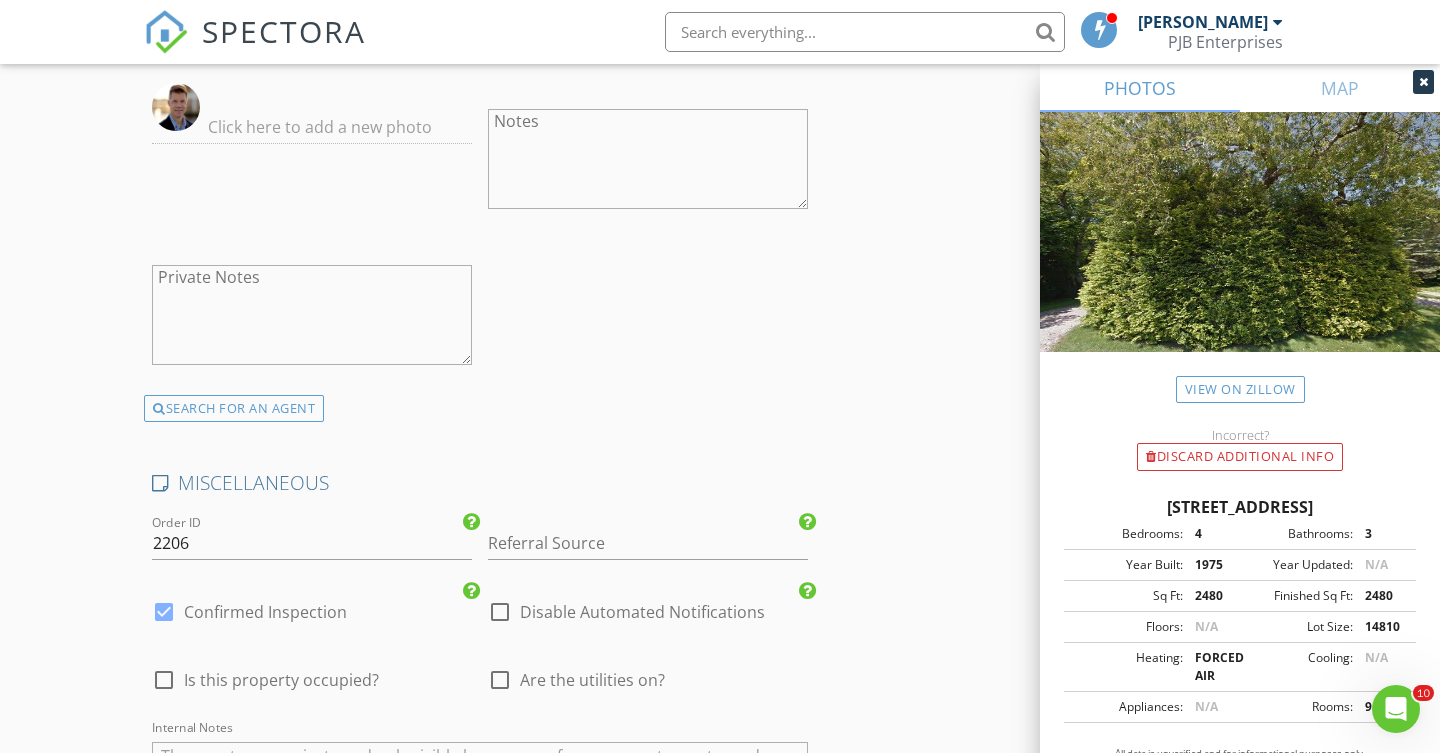 scroll, scrollTop: 3712, scrollLeft: 0, axis: vertical 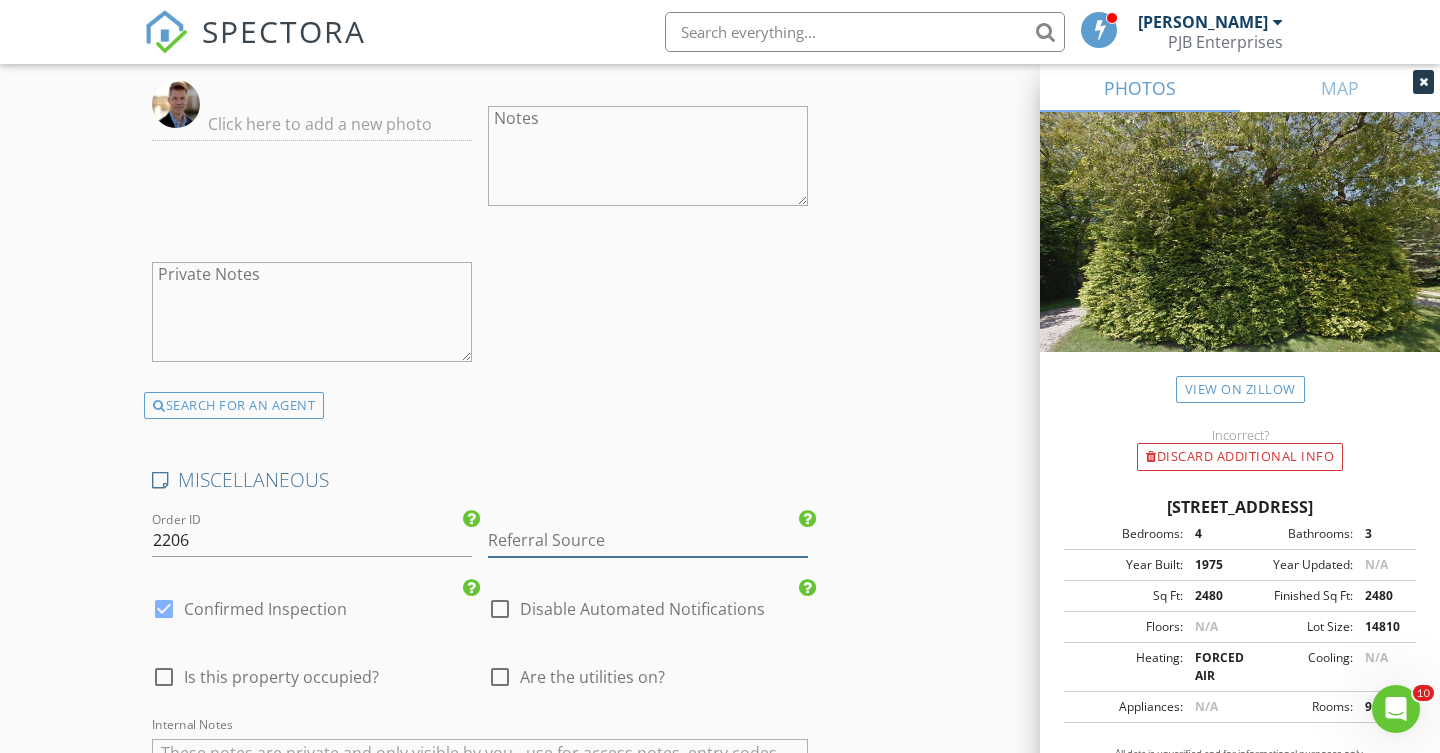 click at bounding box center (648, 540) 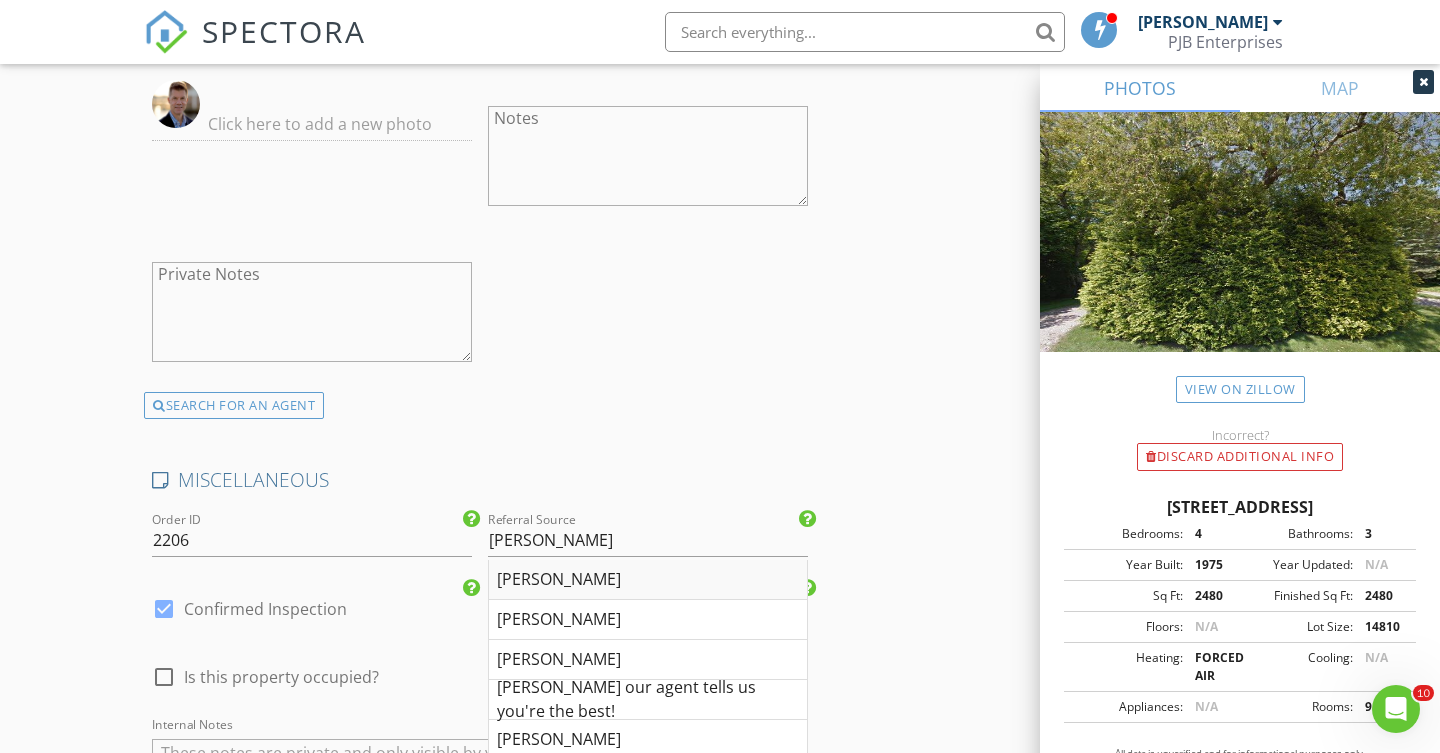 click on "Lori Joyle" at bounding box center [648, 580] 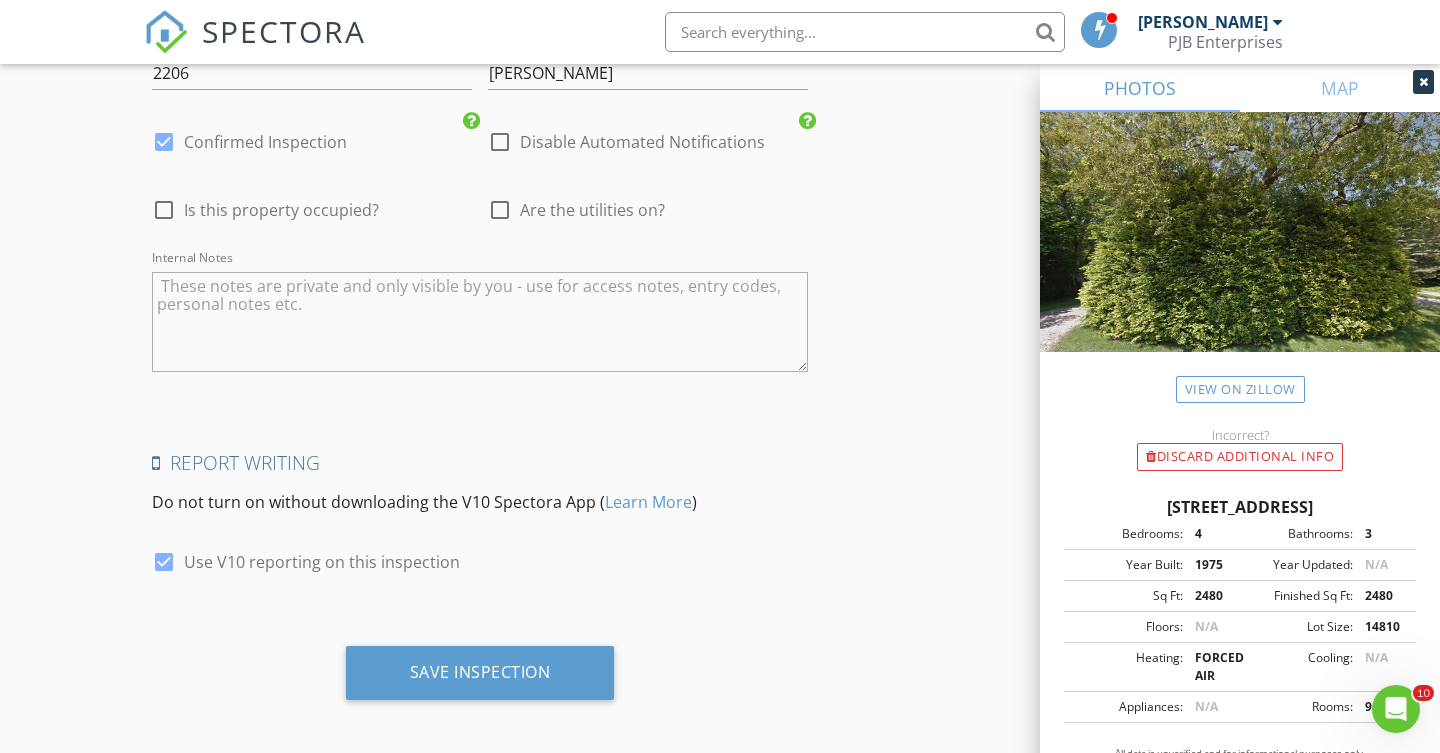 scroll, scrollTop: 4178, scrollLeft: 0, axis: vertical 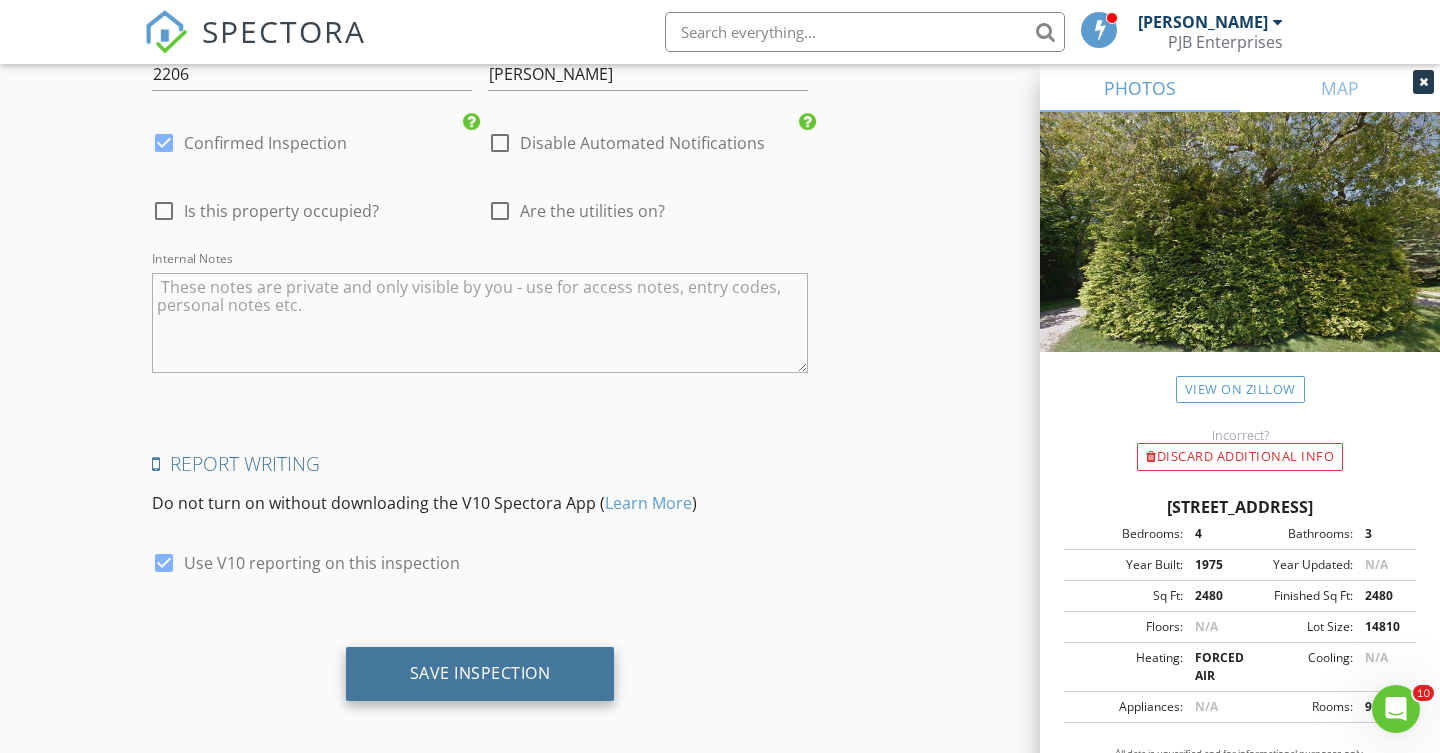 click on "Save Inspection" at bounding box center [480, 674] 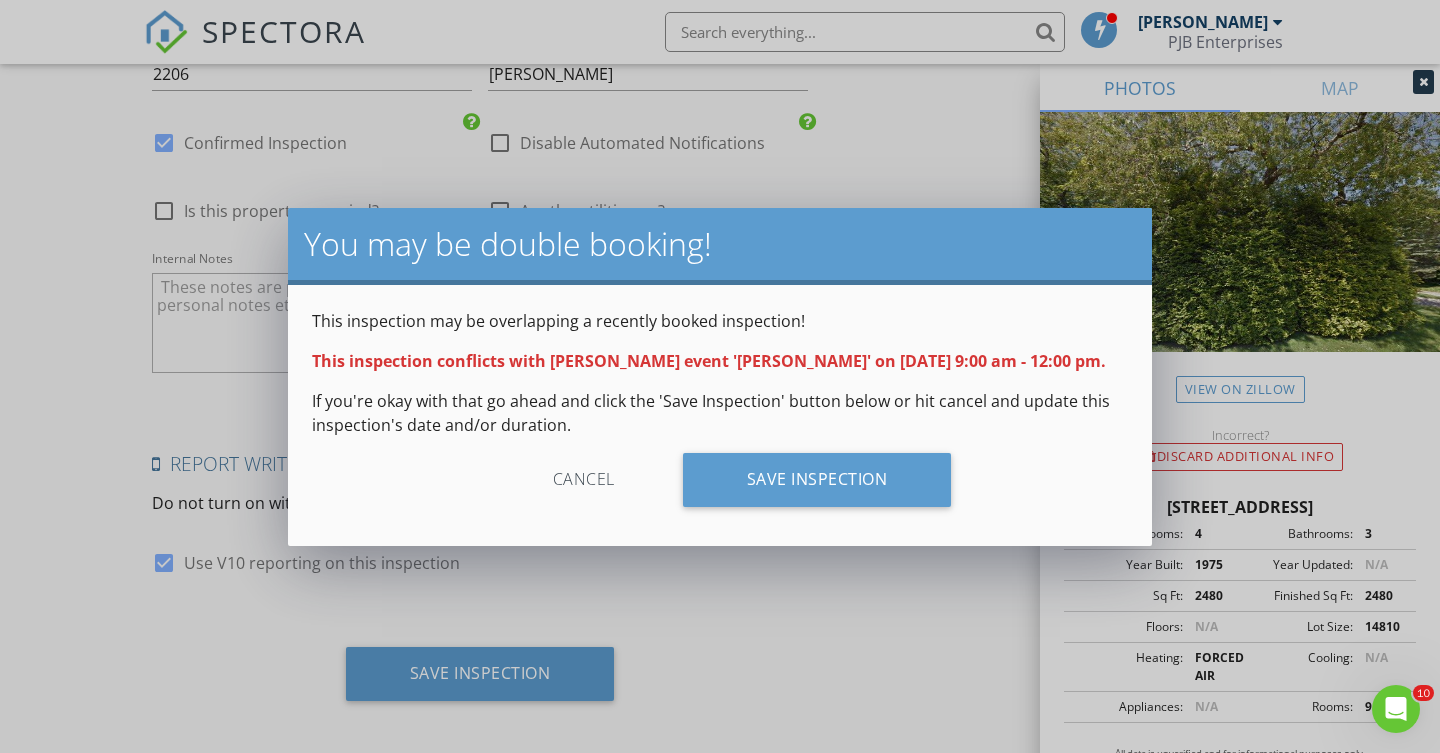 click on "You may be double booking!   This inspection may be overlapping a recently booked inspection!   This inspection
conflicts with Peter Bellone's event 'Heidi Gesson' on 07/15/2025  9:00 am - 12:00 pm.   If you're okay with that go ahead and click the 'Save Inspection'
button below or hit cancel and update this inspection's date and/or
duration.   Cancel    Save Inspection" at bounding box center (720, 376) 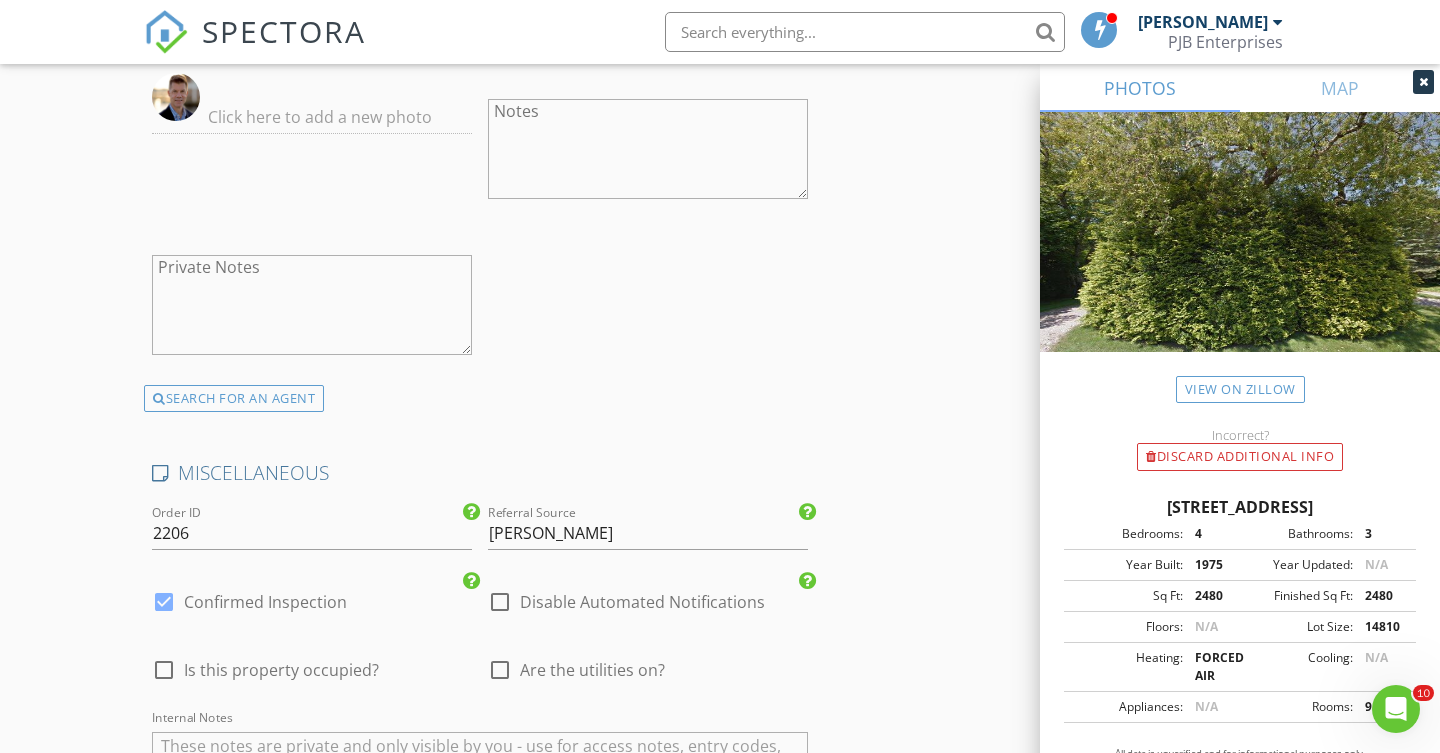 scroll, scrollTop: 3723, scrollLeft: 0, axis: vertical 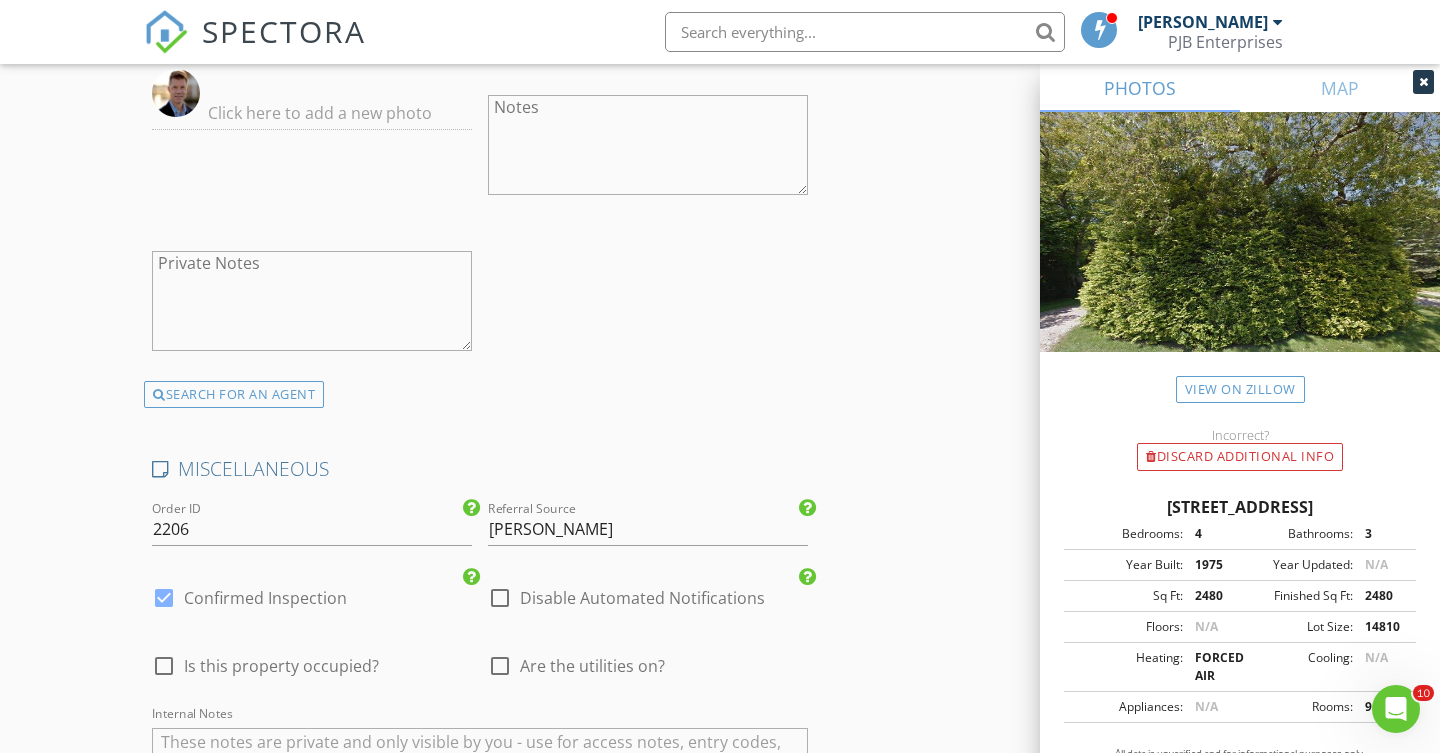 click at bounding box center [500, 666] 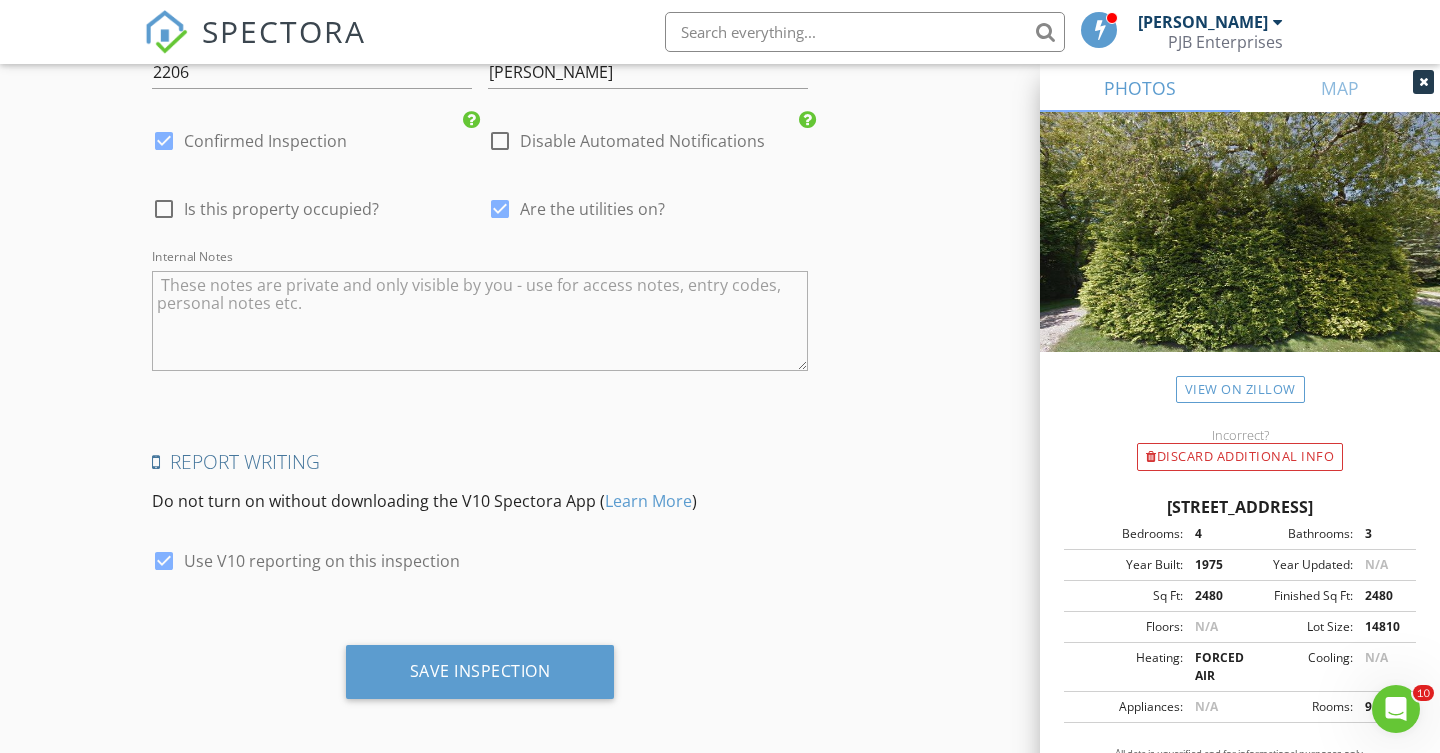 scroll, scrollTop: 4178, scrollLeft: 0, axis: vertical 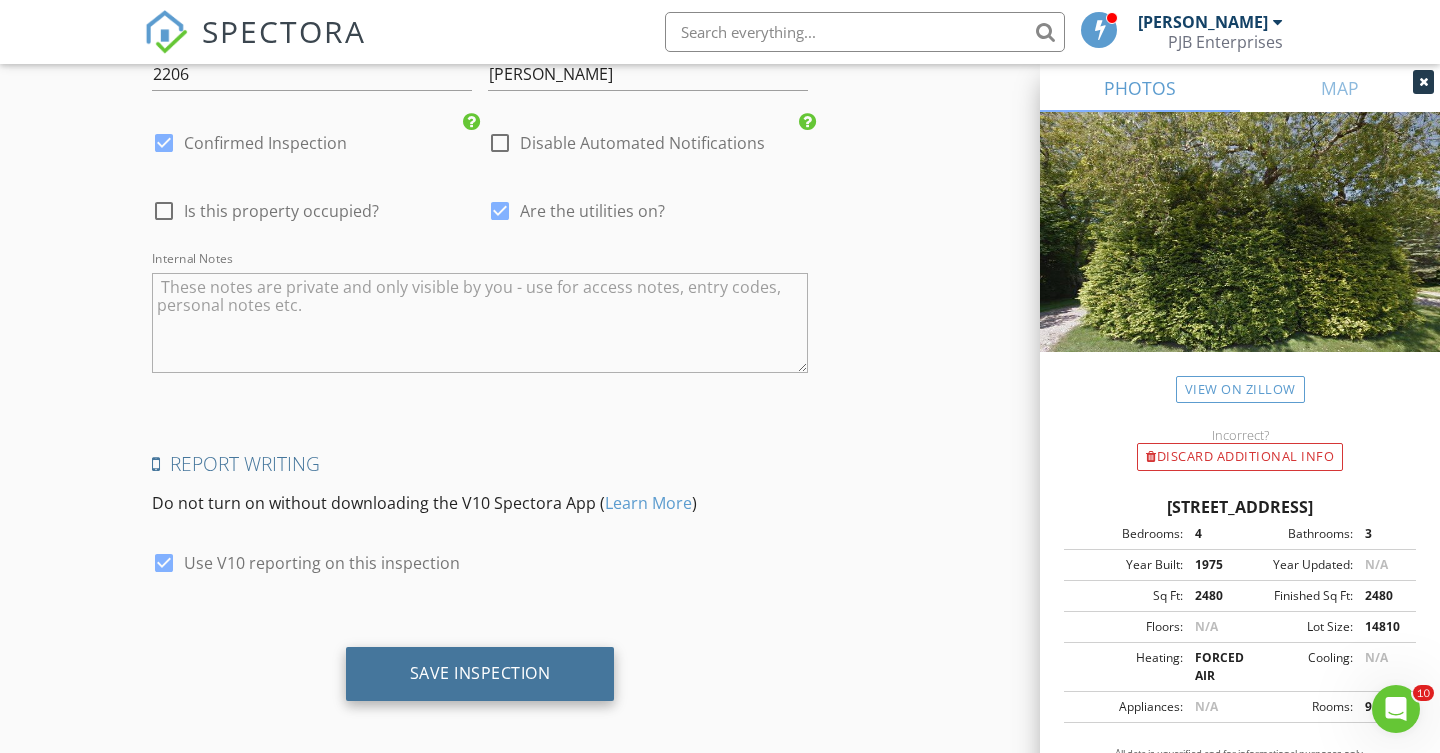 click on "Save Inspection" at bounding box center [480, 673] 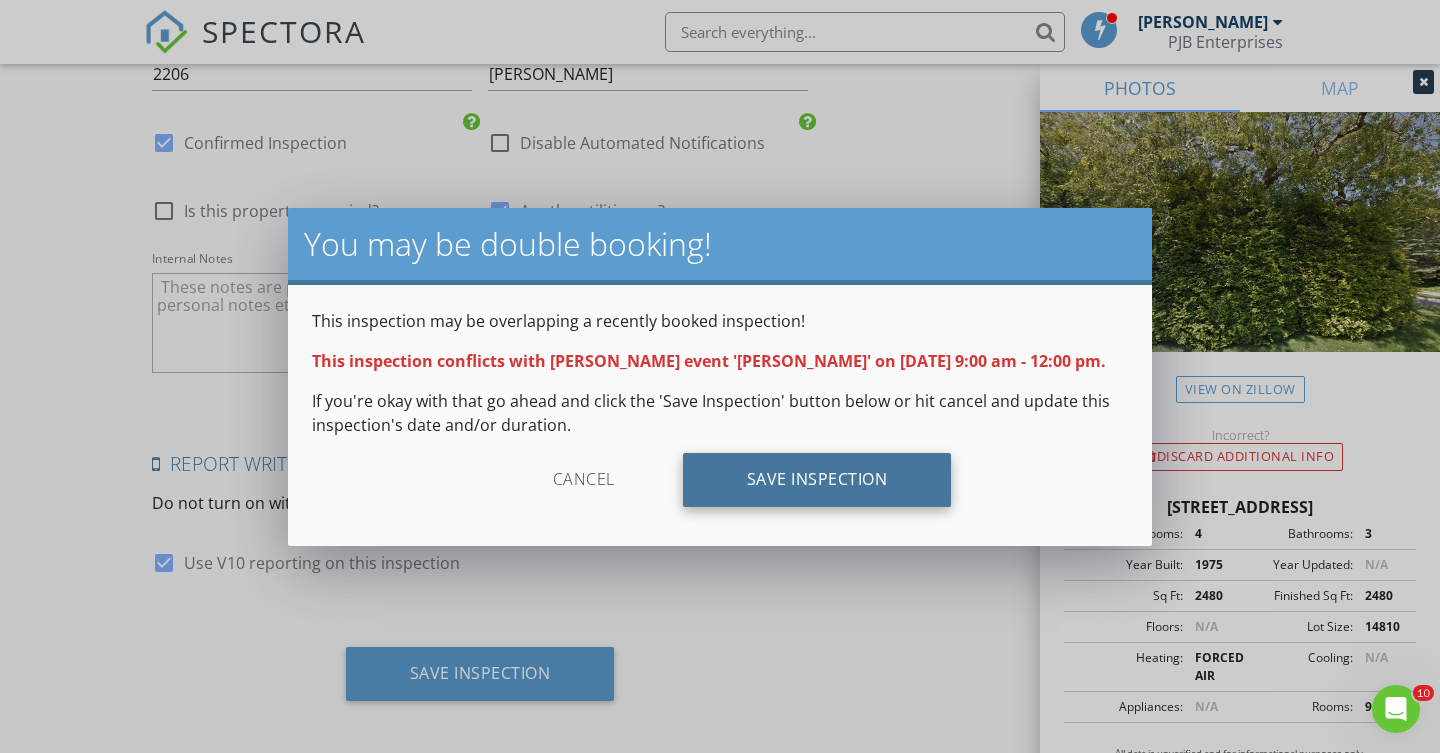 click on "Save Inspection" at bounding box center (817, 480) 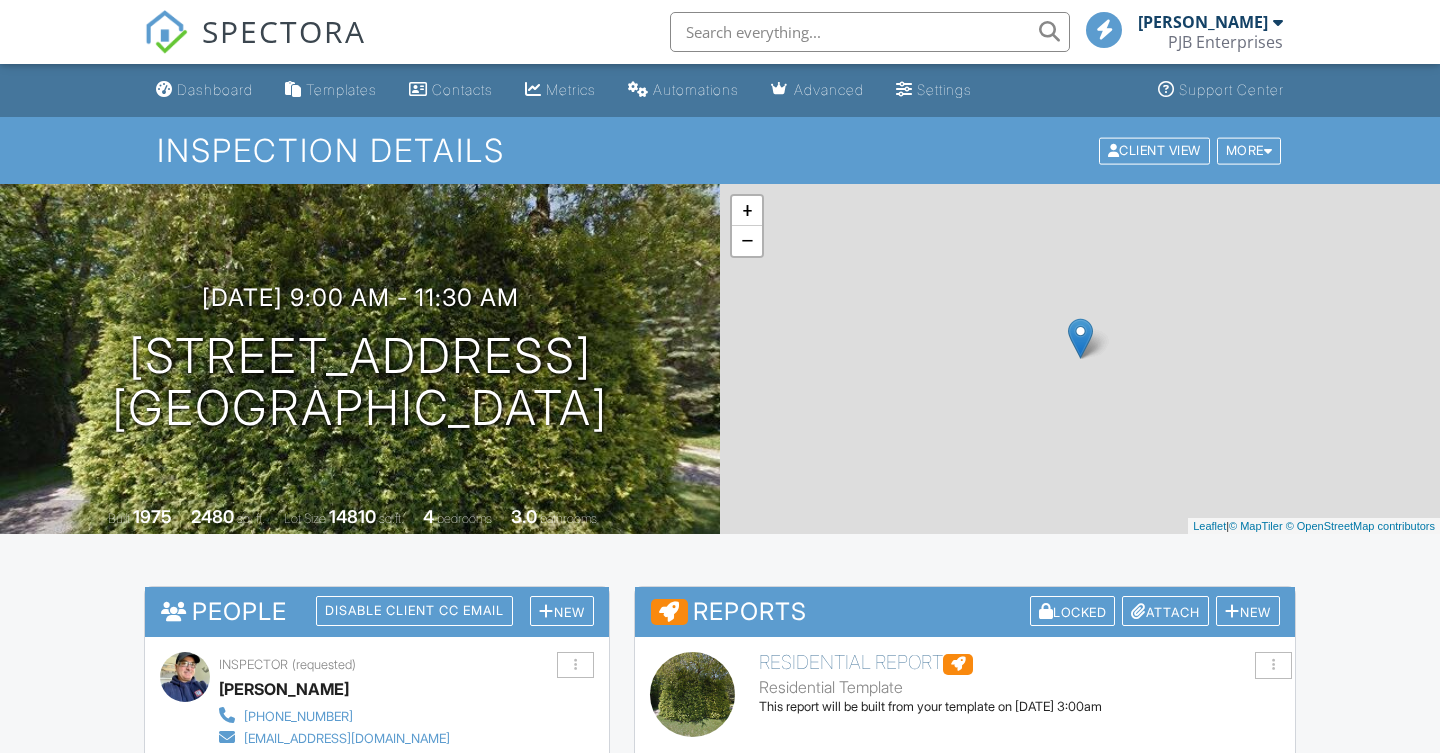 scroll, scrollTop: 0, scrollLeft: 0, axis: both 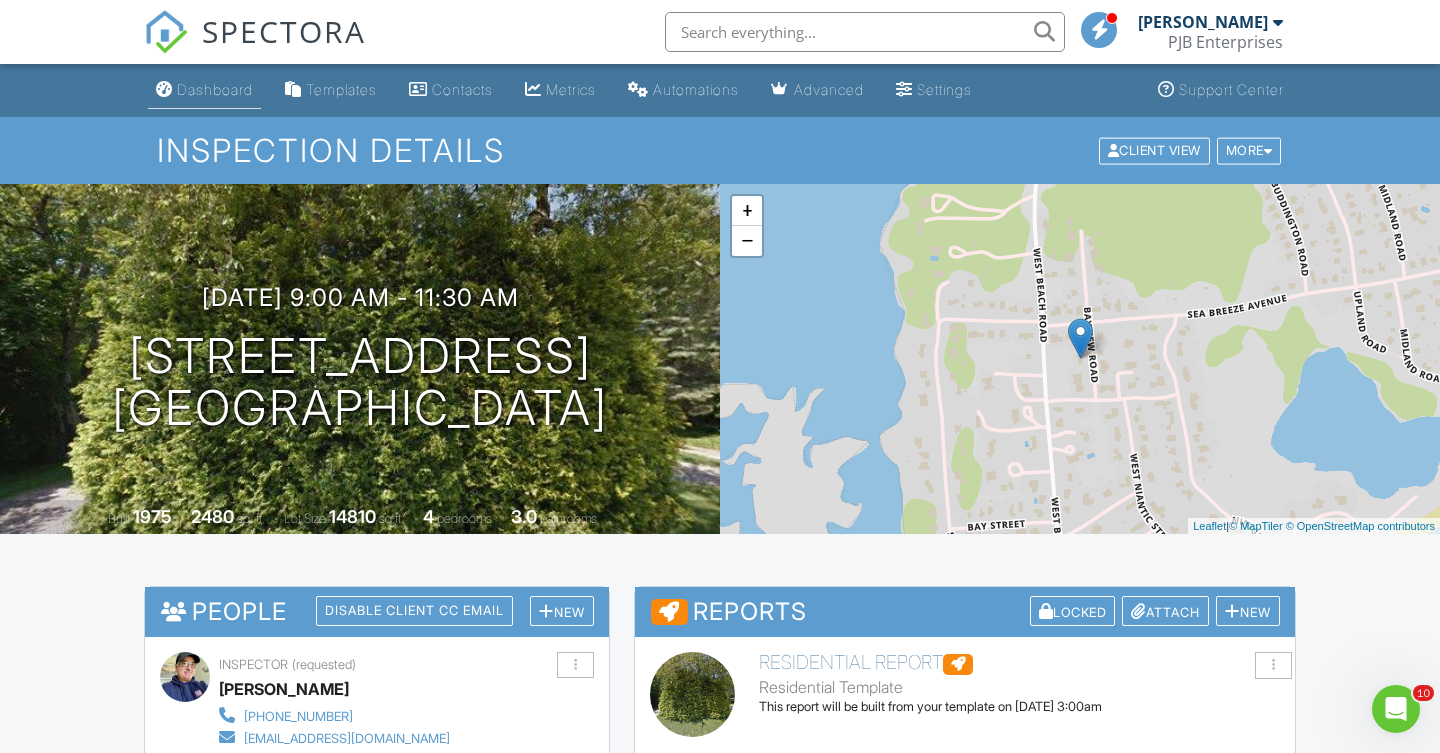click on "Dashboard" at bounding box center [215, 89] 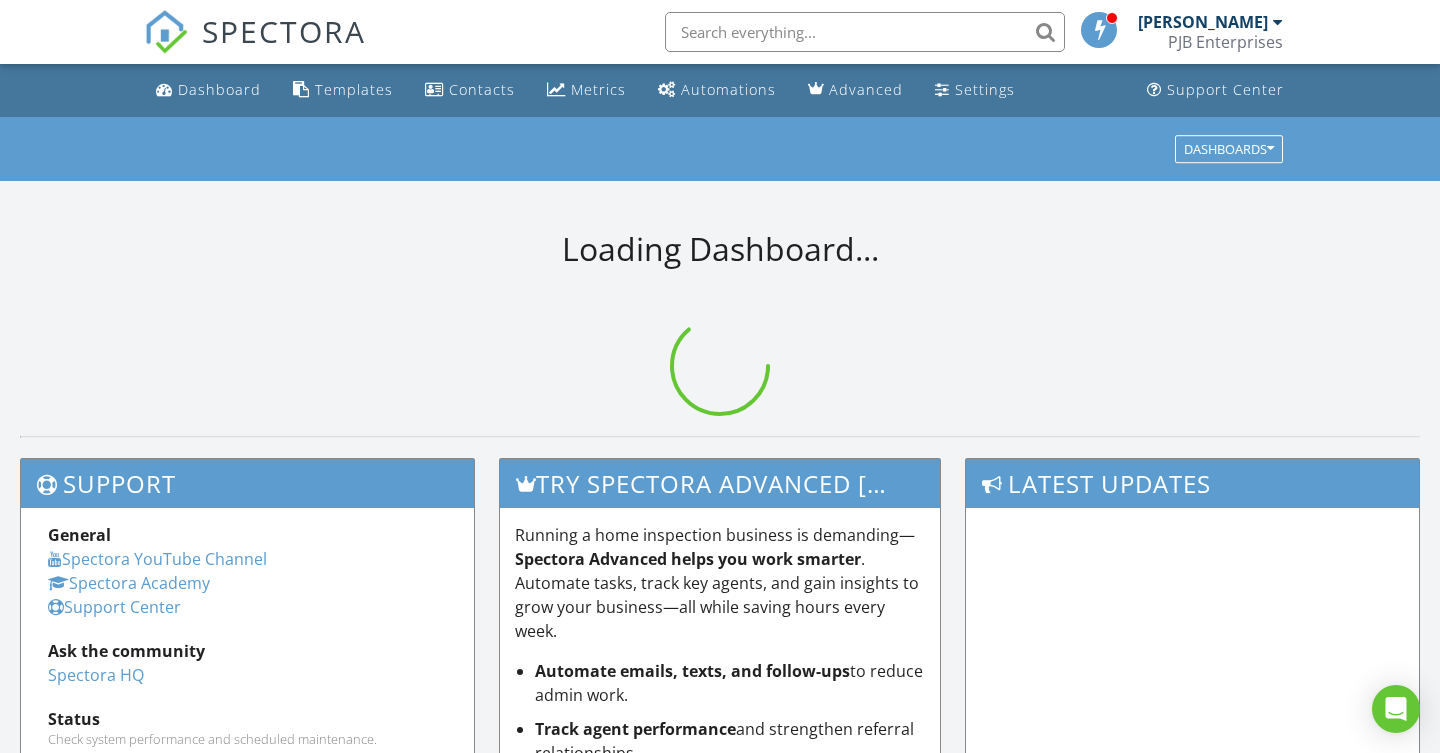 scroll, scrollTop: 0, scrollLeft: 0, axis: both 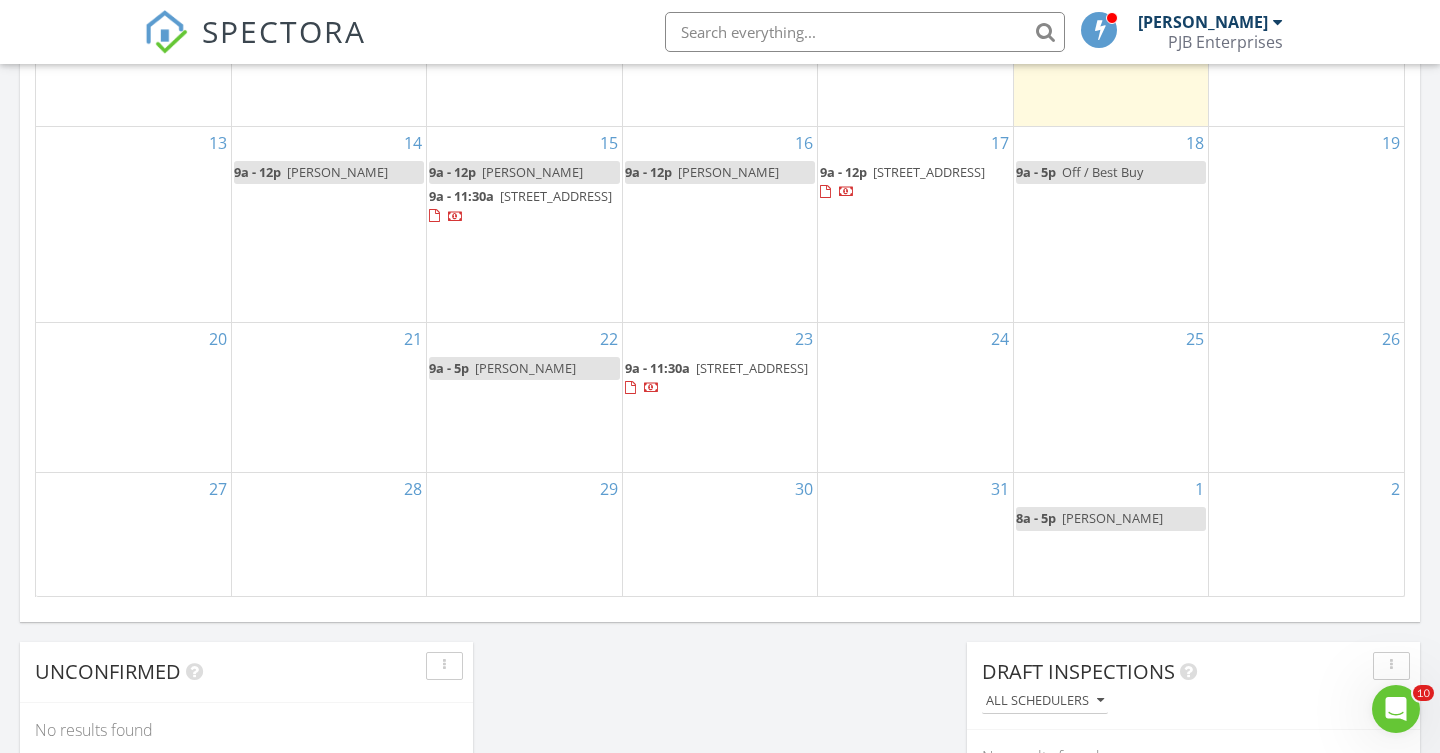 click on "Heidi Gesson" at bounding box center [532, 172] 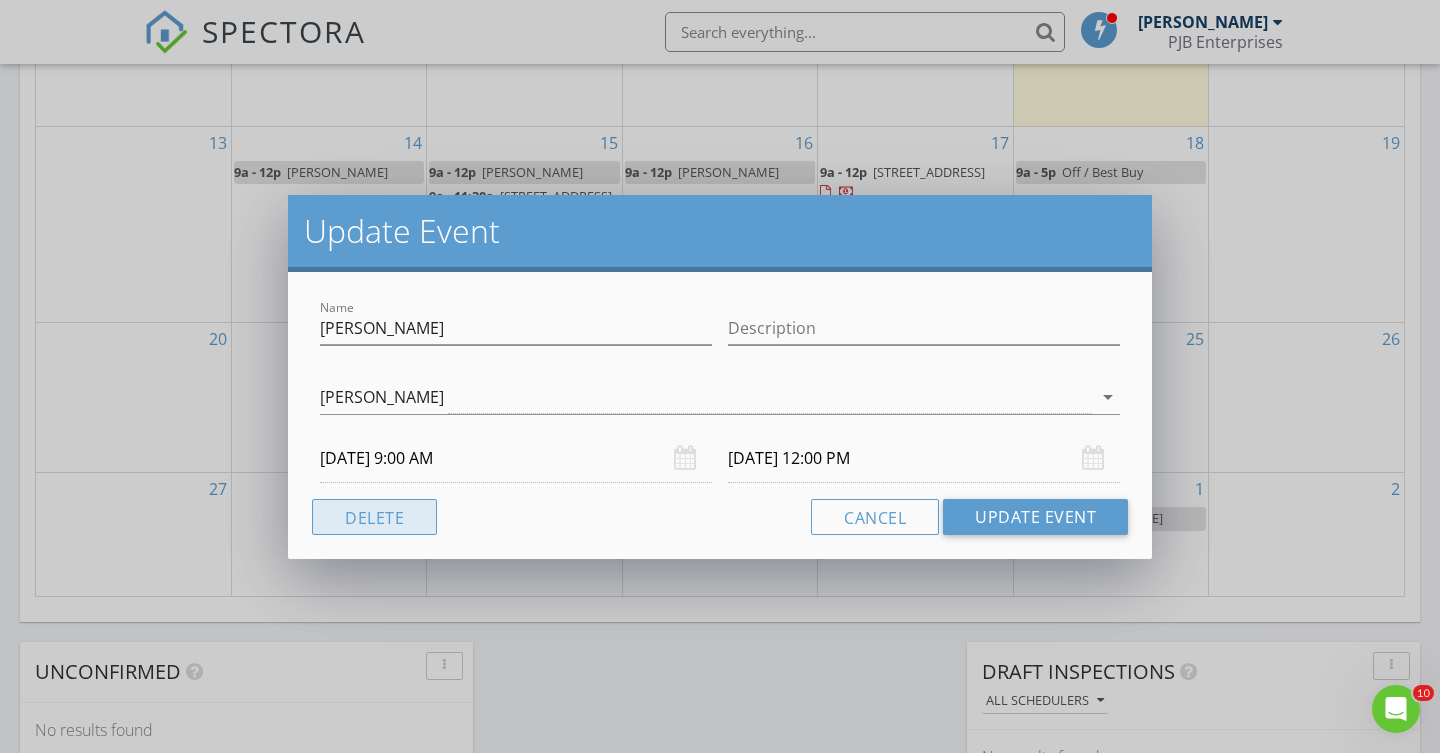 click on "Delete" at bounding box center [374, 517] 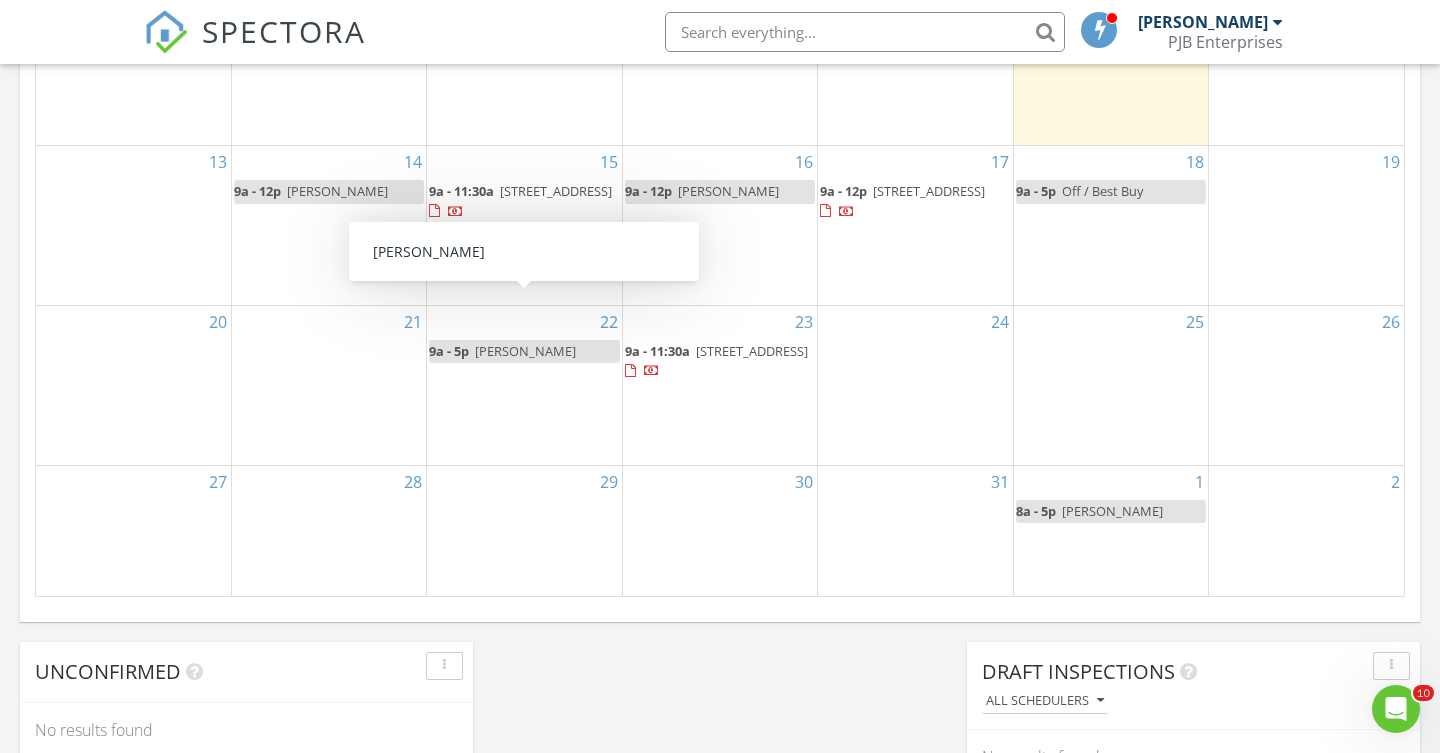 click on "9a - 5p
Julie Kiley" at bounding box center (524, 351) 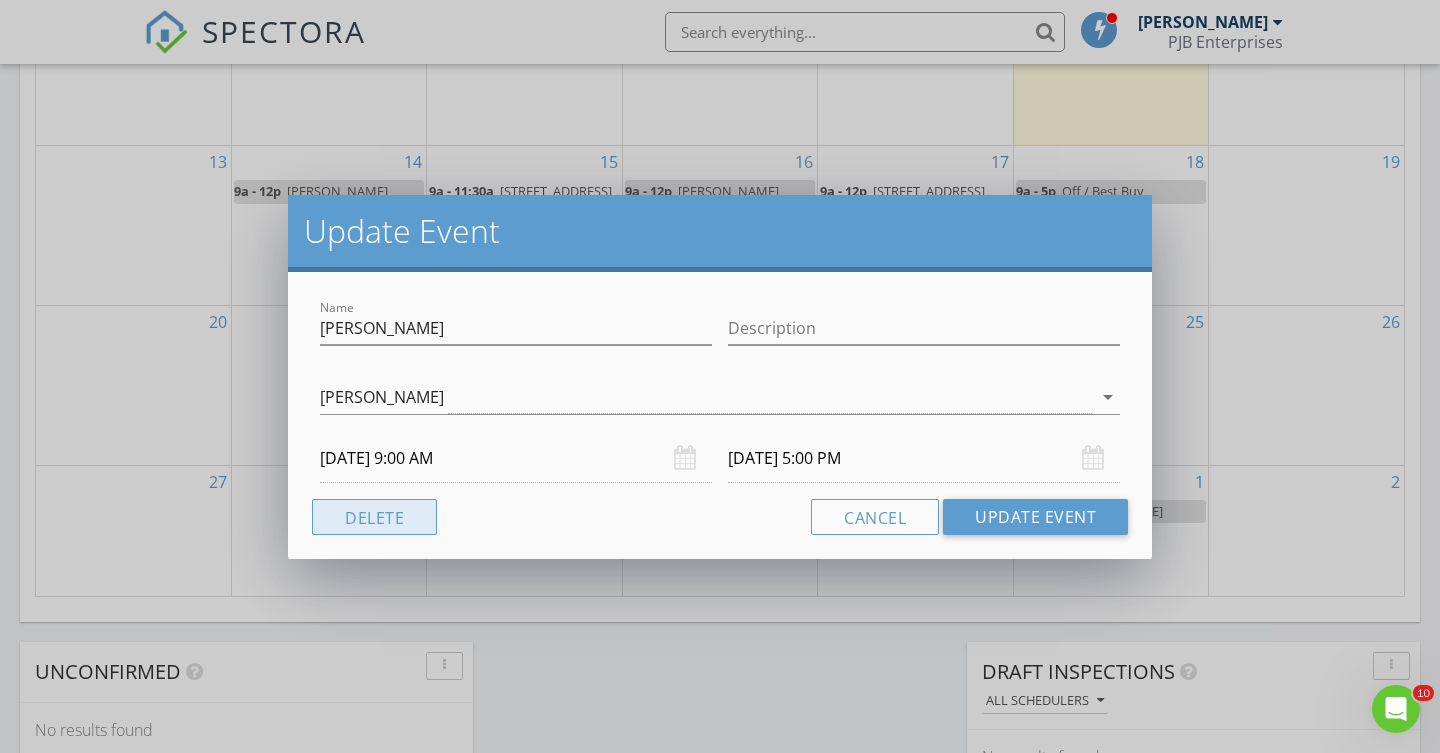 click on "Delete" at bounding box center [374, 517] 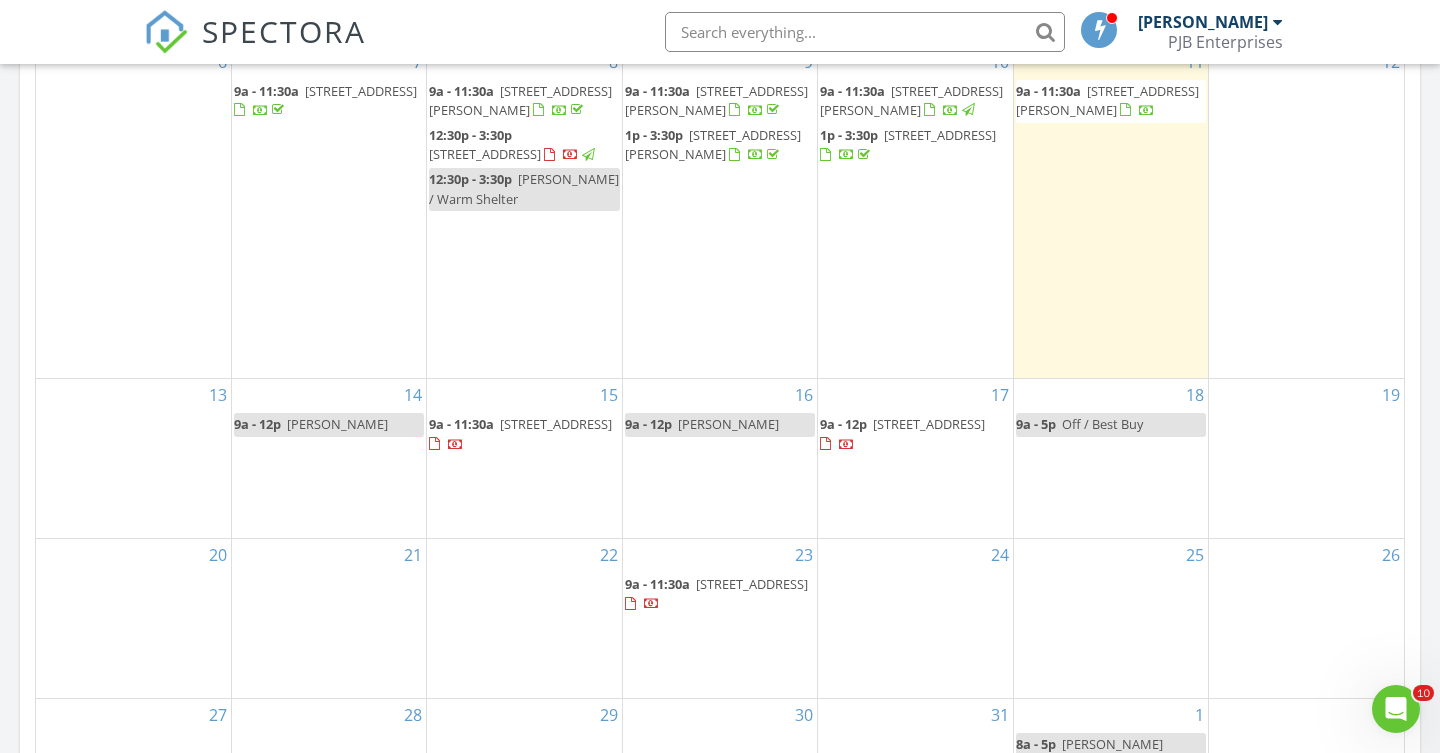 scroll, scrollTop: 1002, scrollLeft: 0, axis: vertical 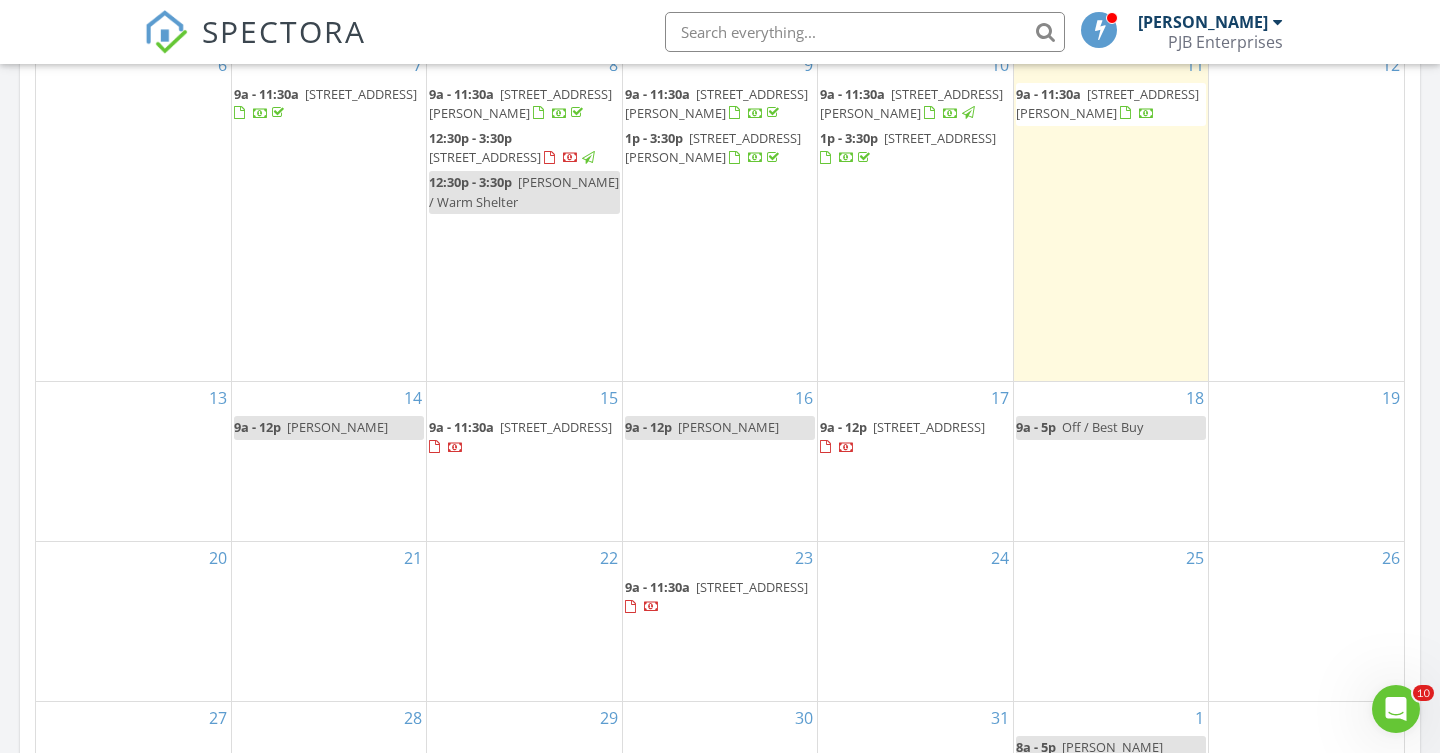 click on "17
9a - 12p
34 Granite St, Westerly 02891" at bounding box center [915, 461] 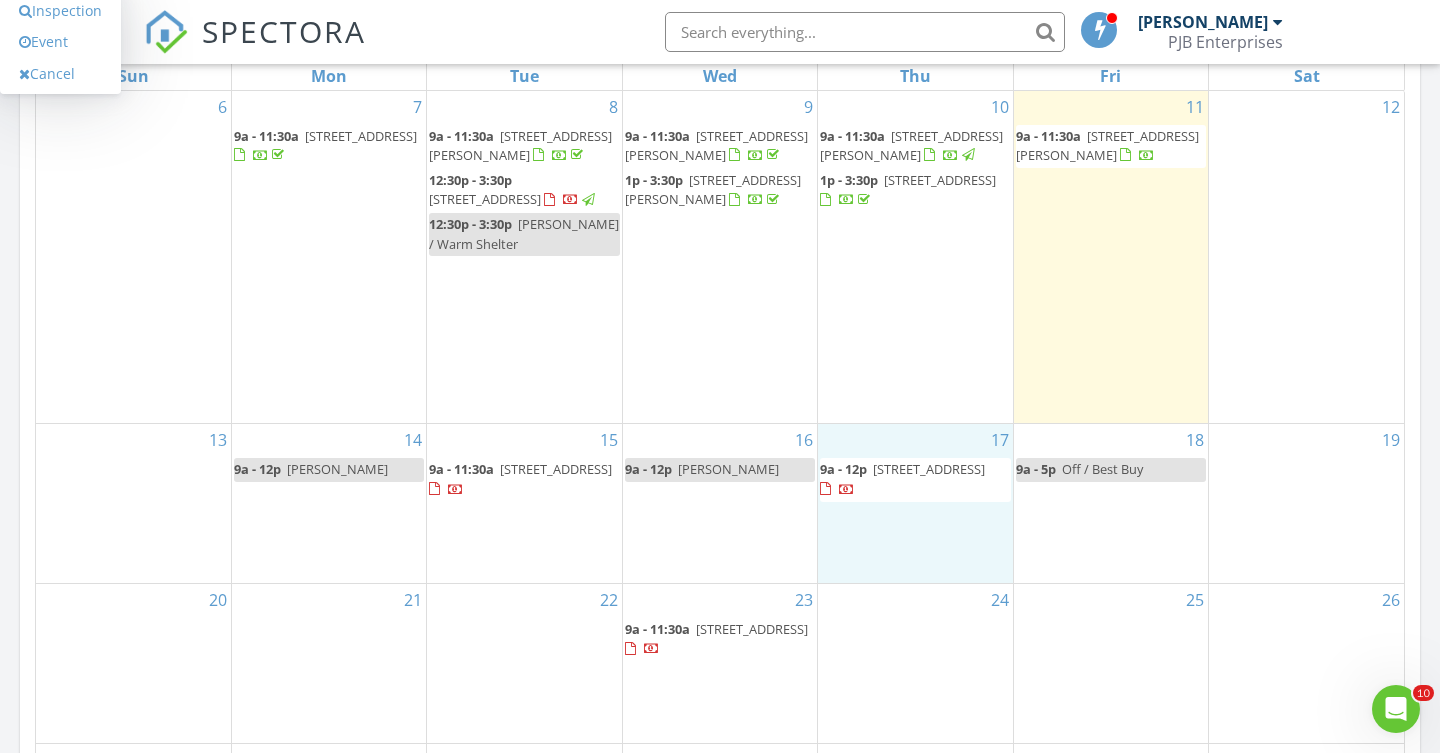 scroll, scrollTop: 1039, scrollLeft: 0, axis: vertical 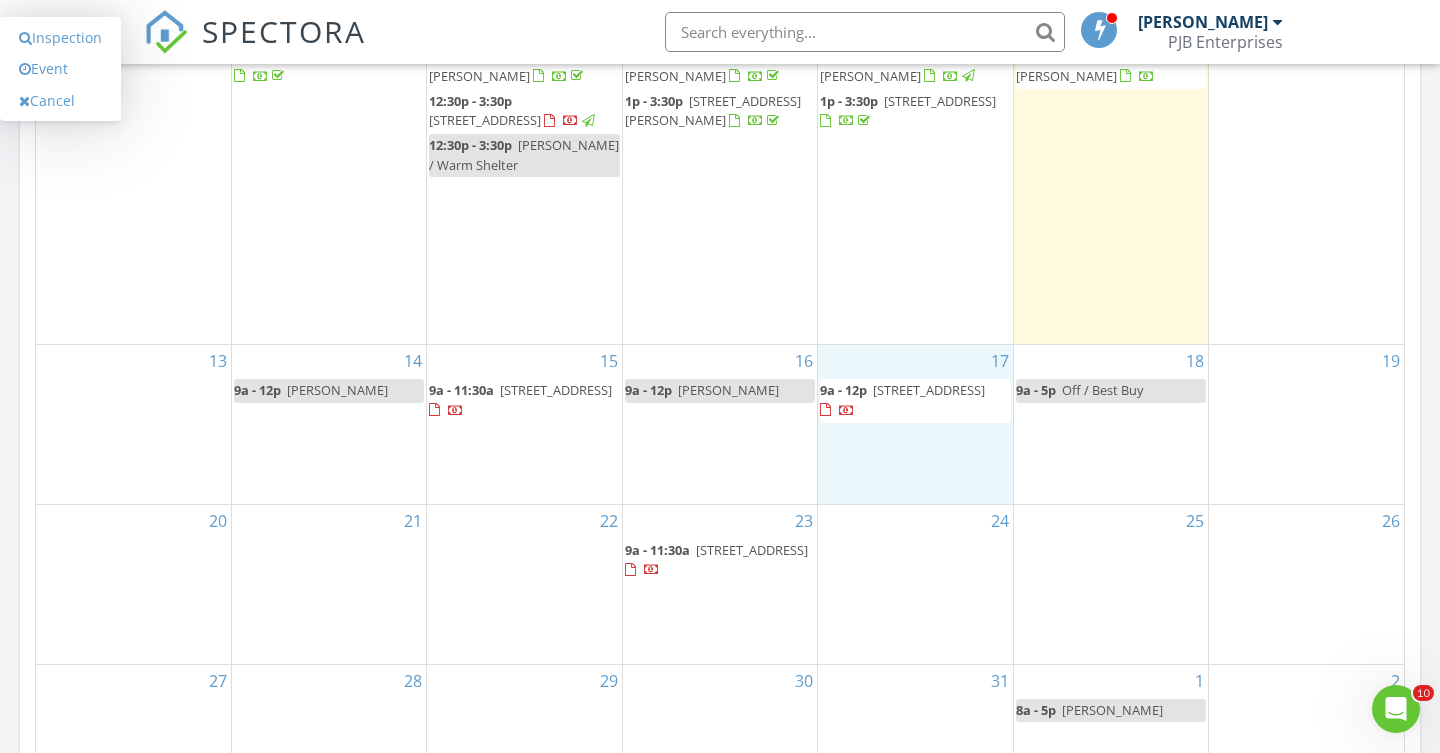 click on "16
9a - 12p
Sandy Bliven" at bounding box center [720, 424] 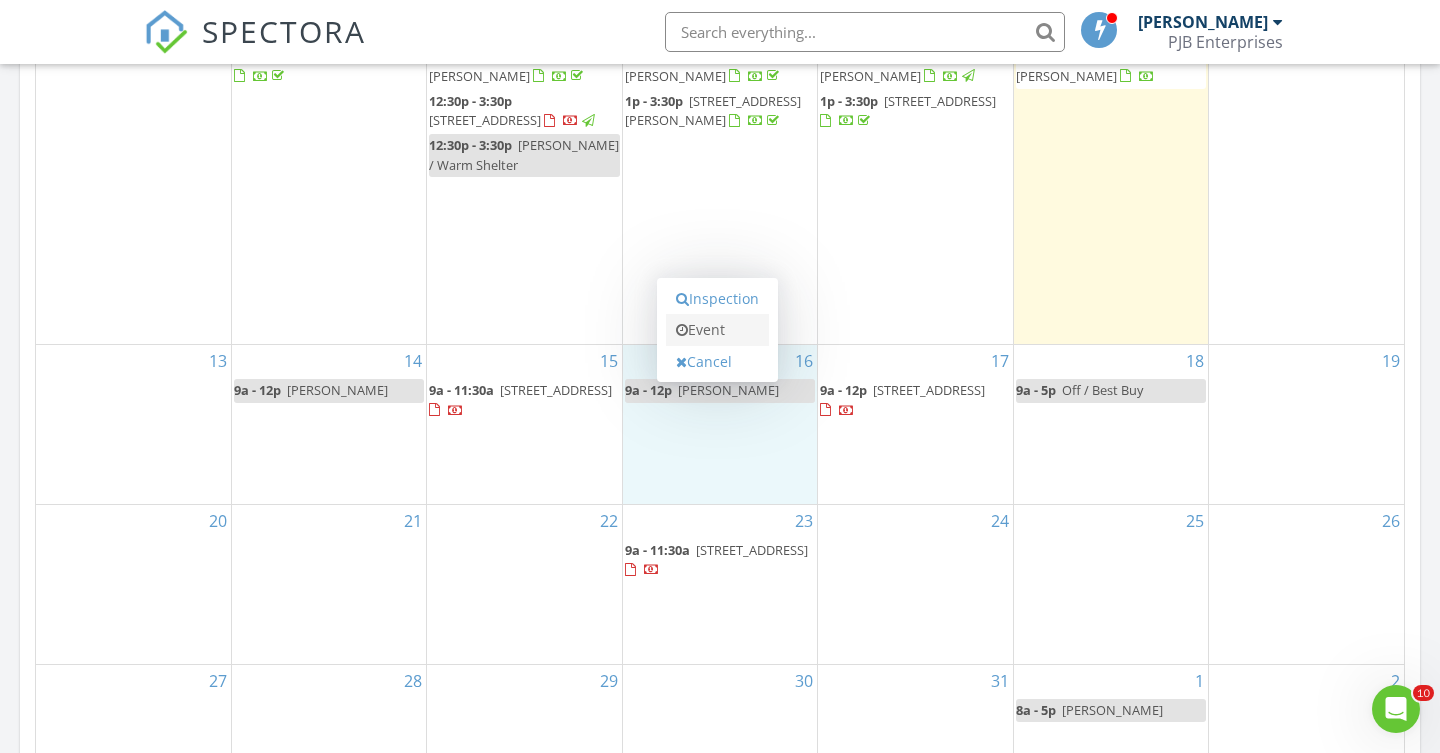 click on "Event" at bounding box center (717, 330) 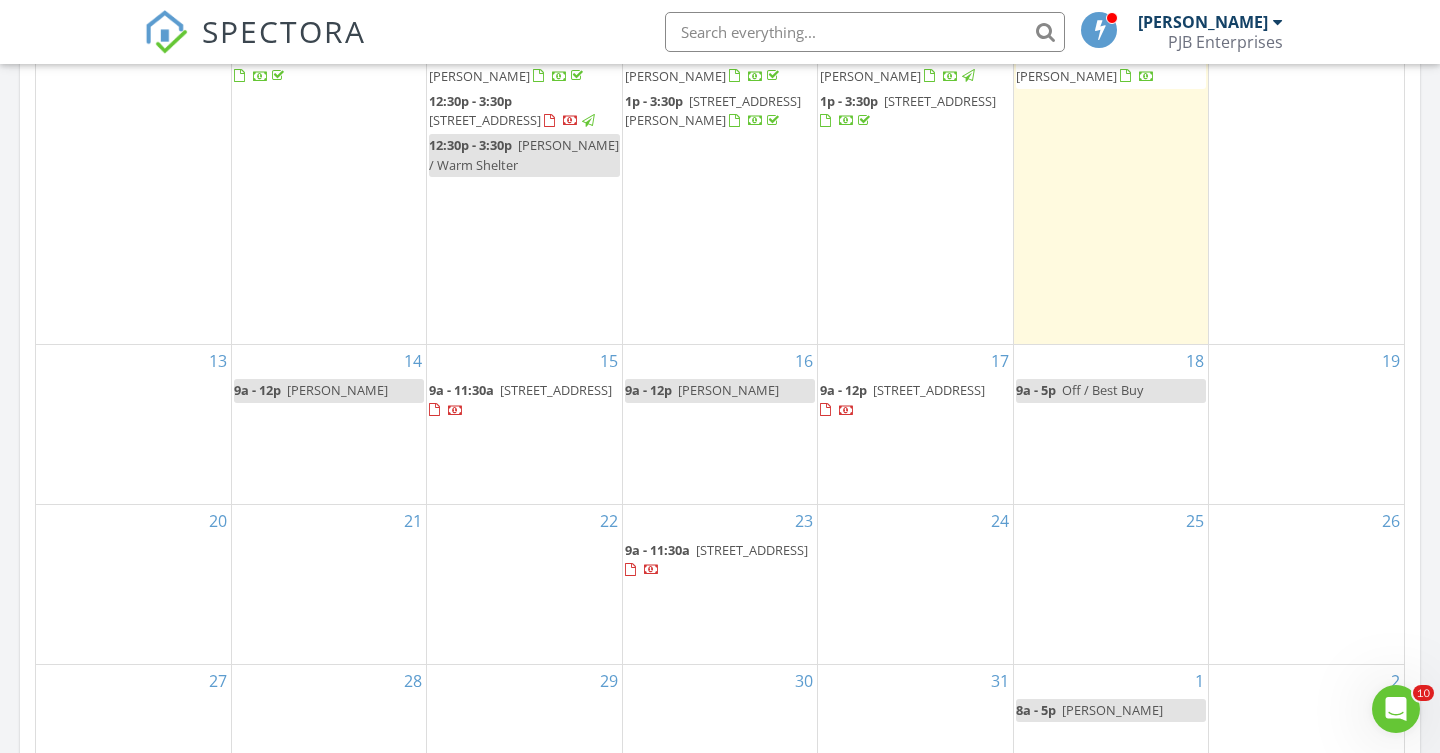click at bounding box center [720, 376] 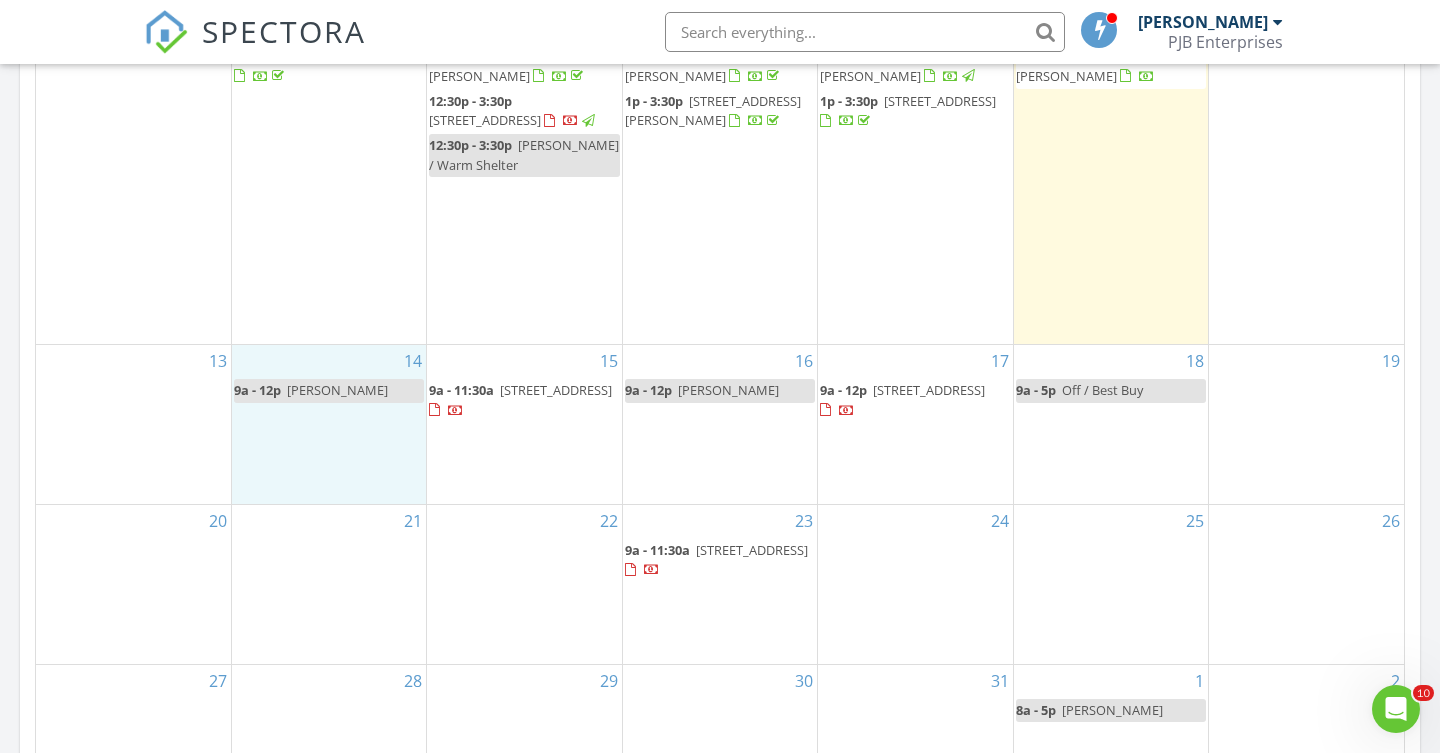 click on "14
9a - 12p
Leslie lambrecht" at bounding box center [329, 424] 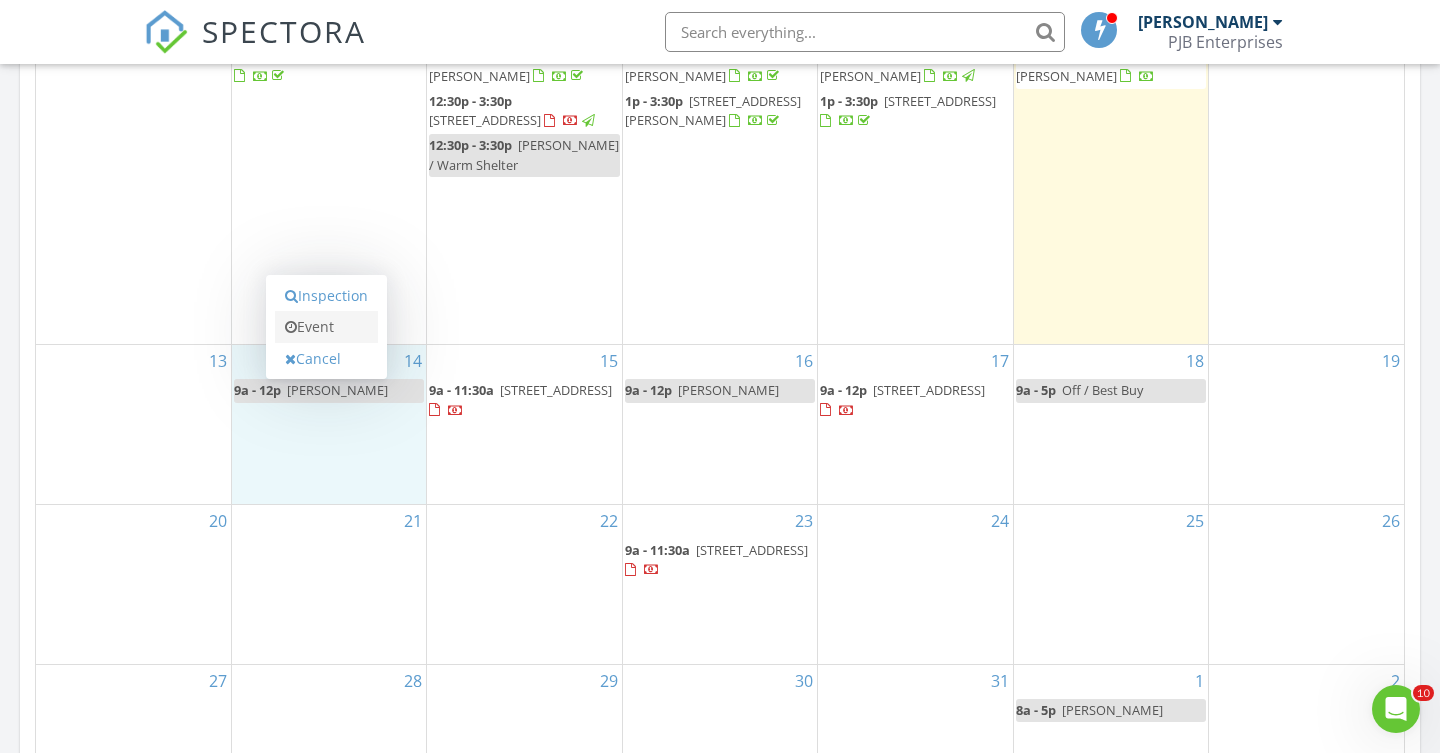 click on "Event" at bounding box center [326, 327] 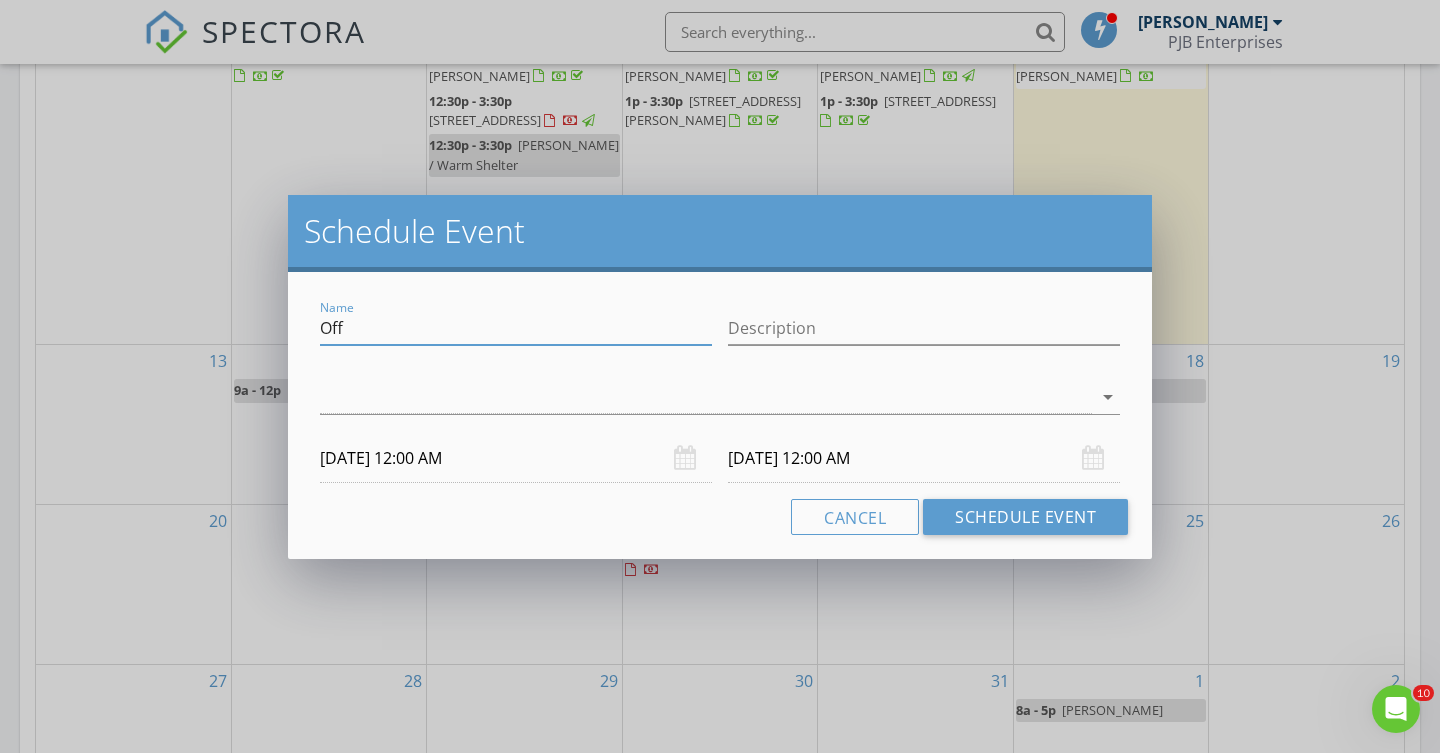click on "Off" at bounding box center [516, 328] 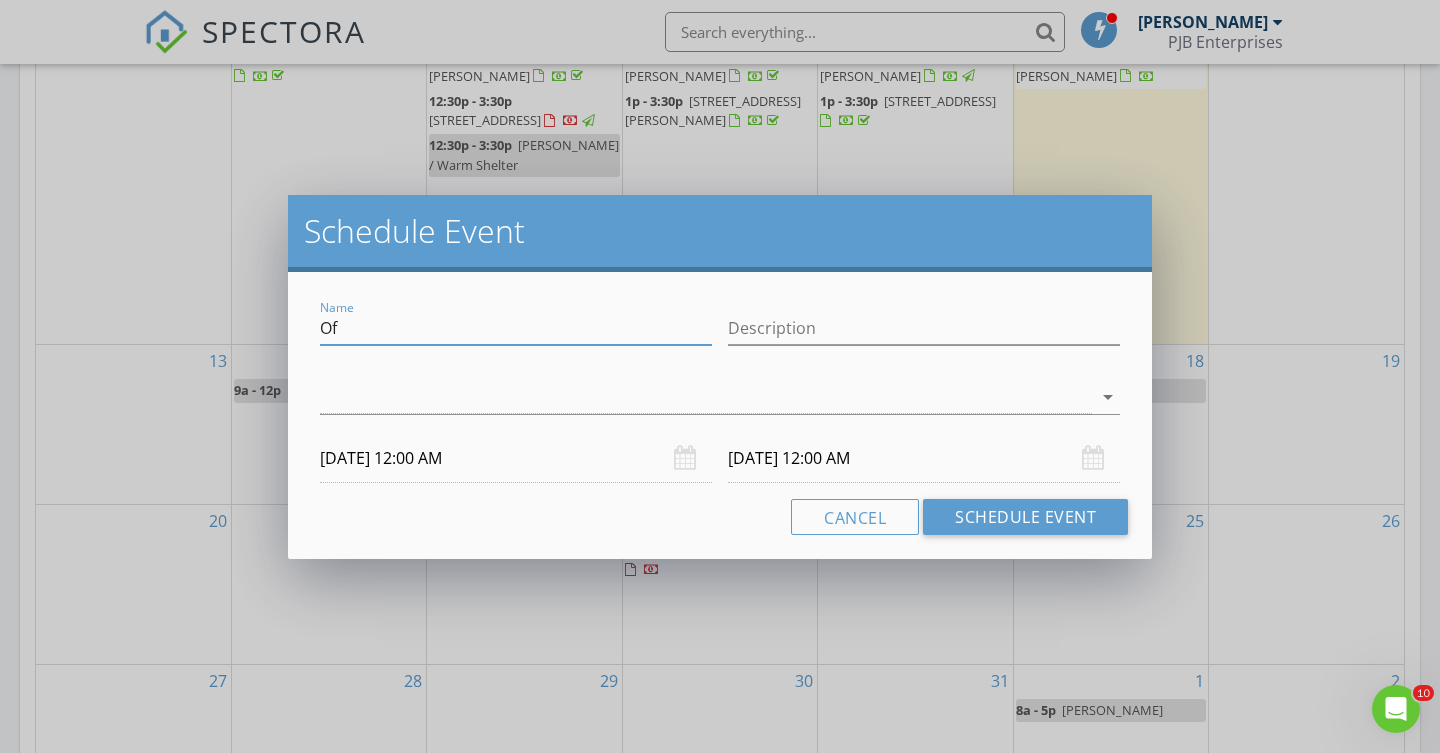 type on "O" 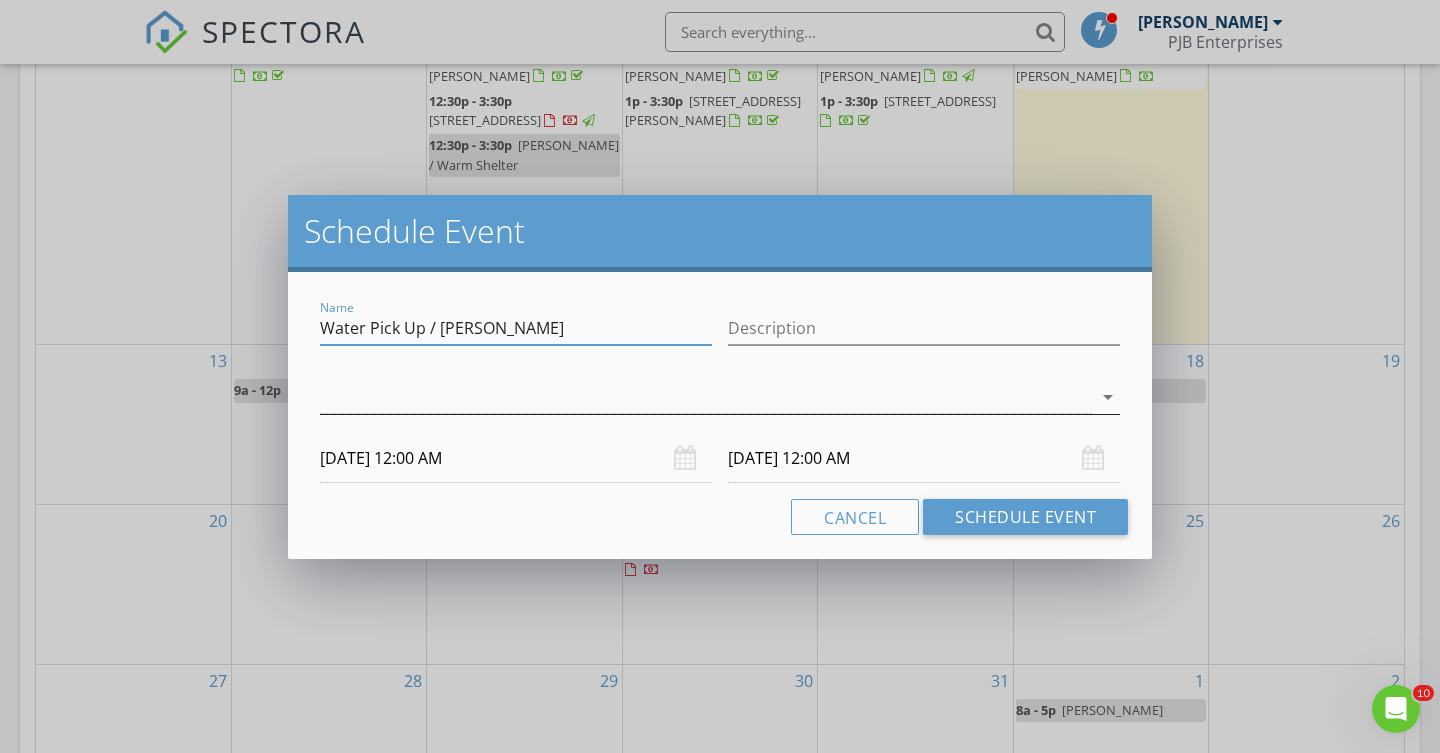 type on "Water Pick Up / Collins Rd" 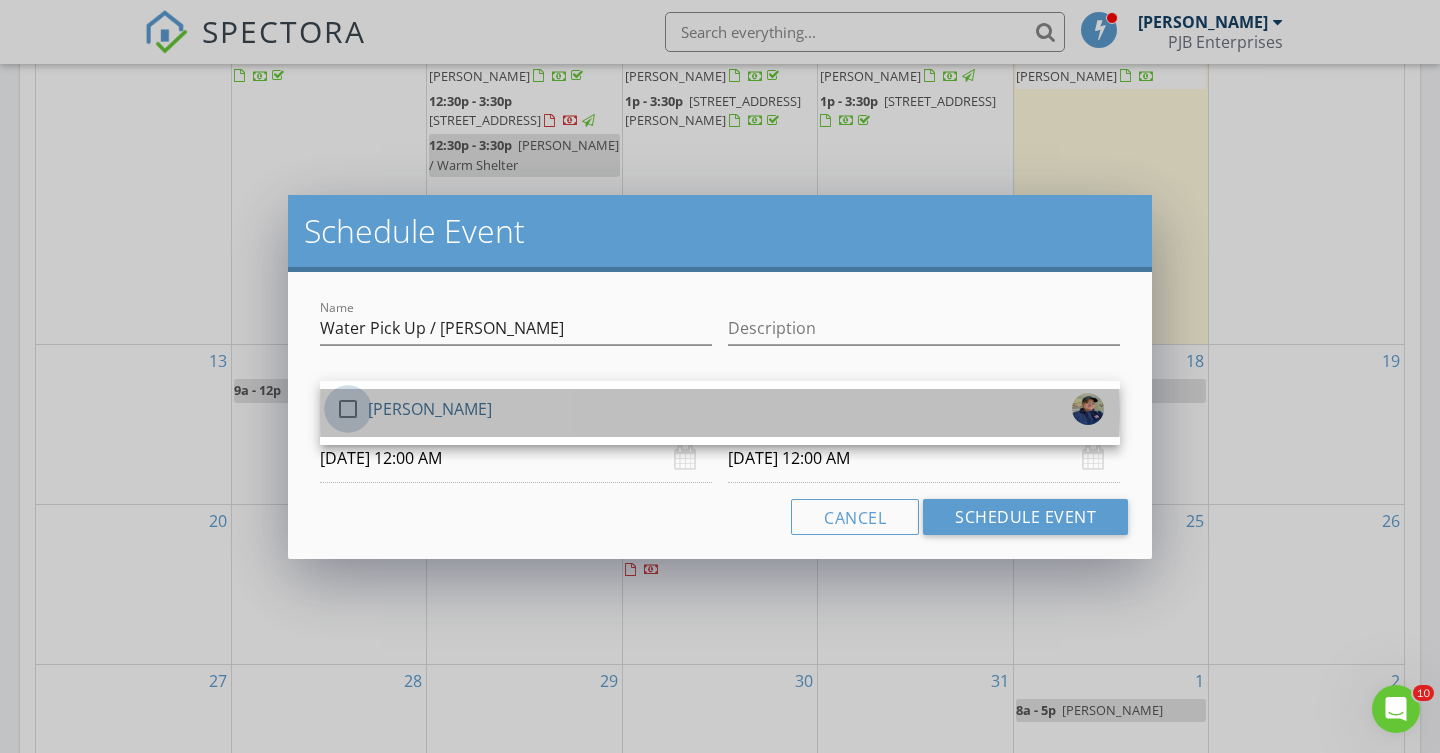 click at bounding box center [348, 409] 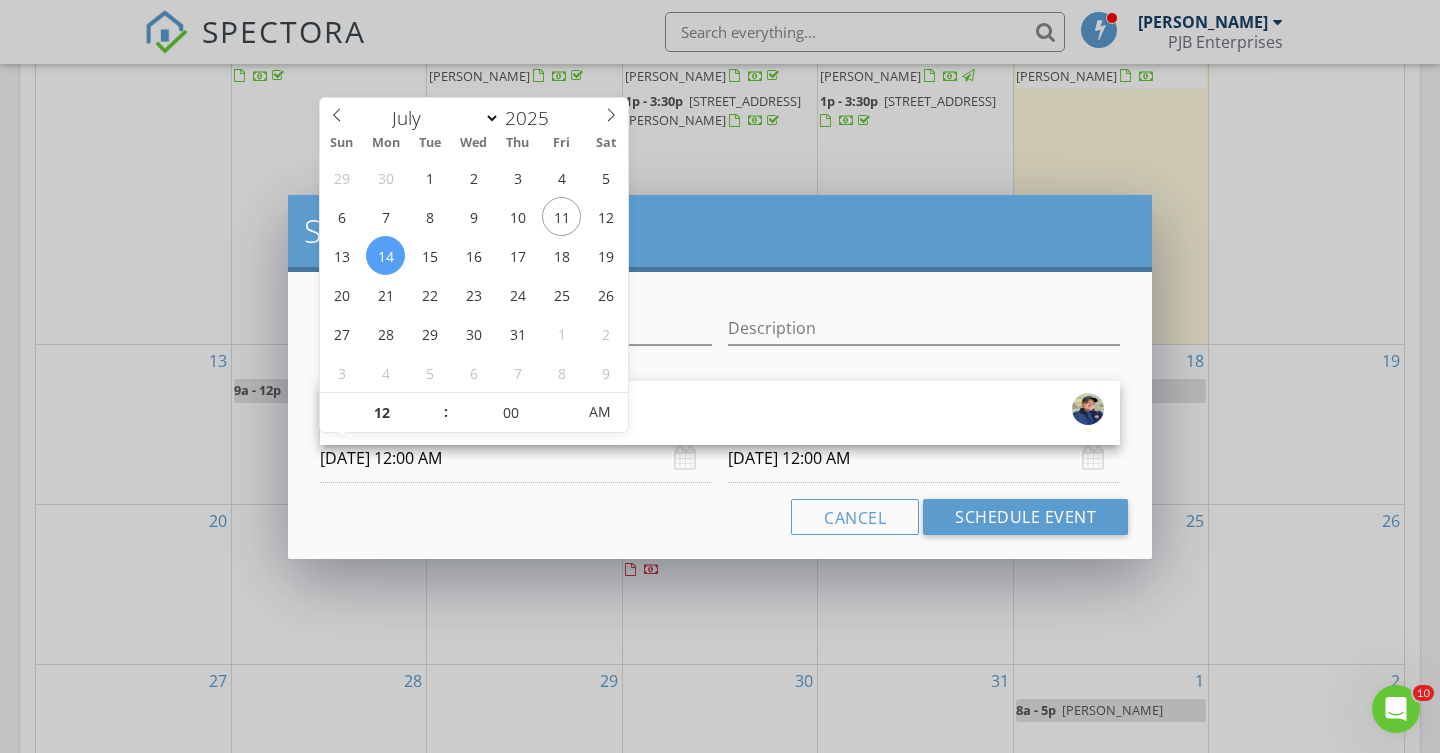 click on "07/14/2025 12:00 AM" at bounding box center (516, 458) 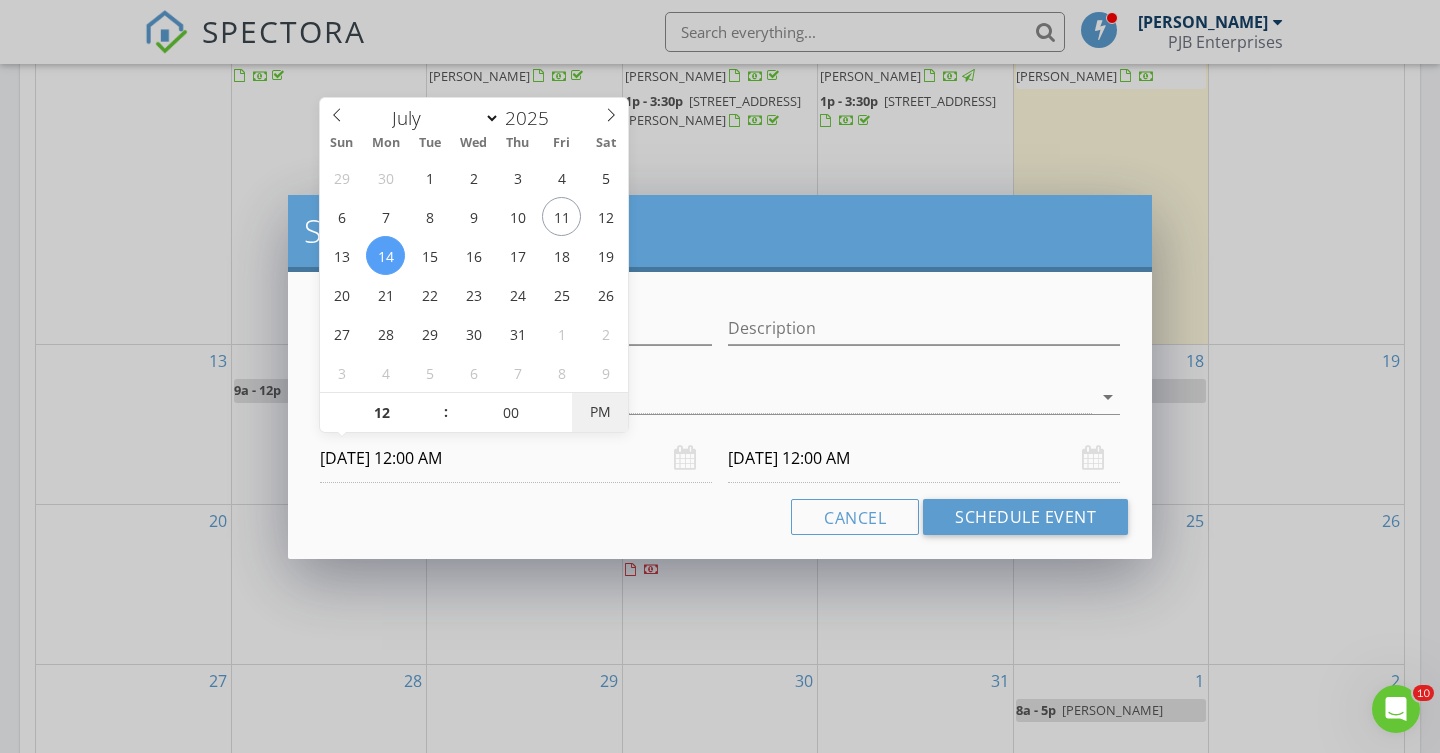 type on "07/14/2025 12:00 PM" 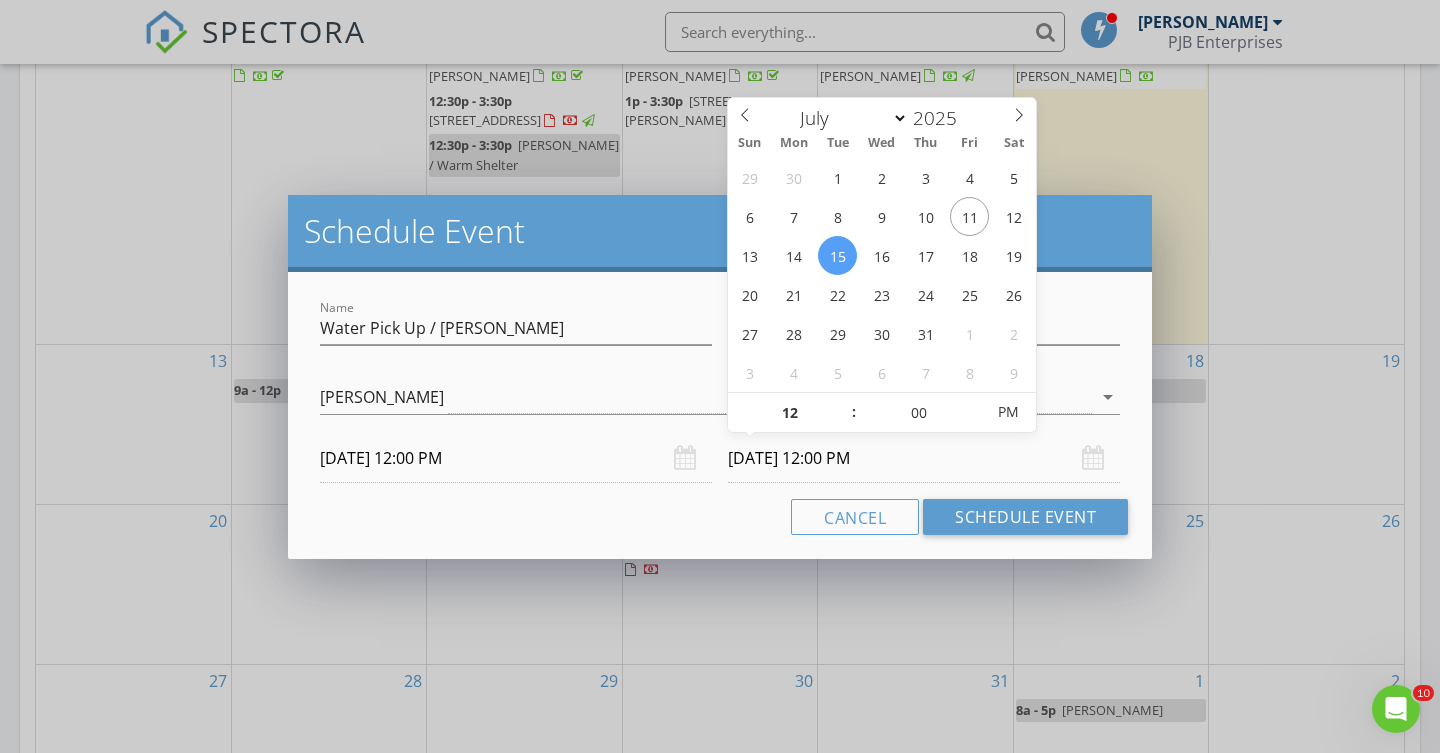 click on "07/15/2025 12:00 PM" at bounding box center [924, 458] 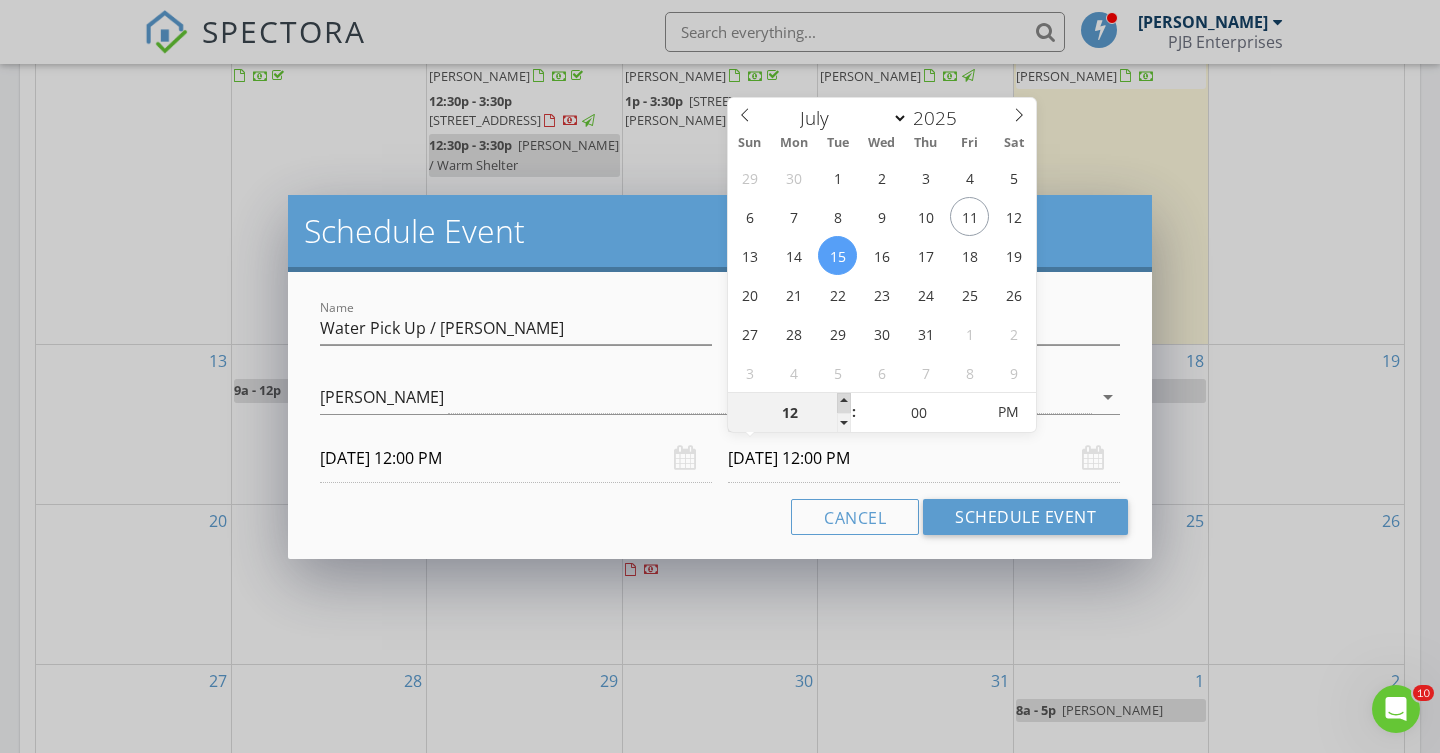 type on "01" 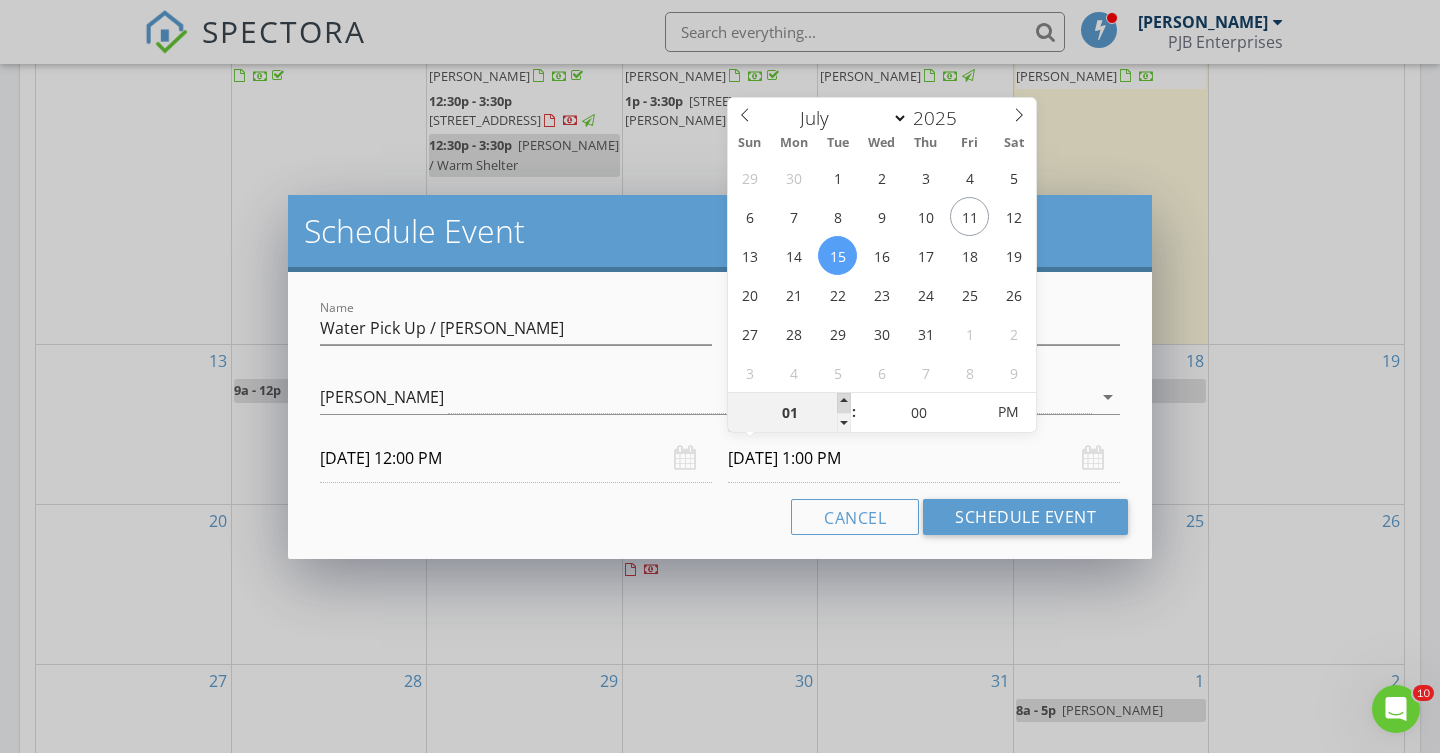 click at bounding box center [844, 403] 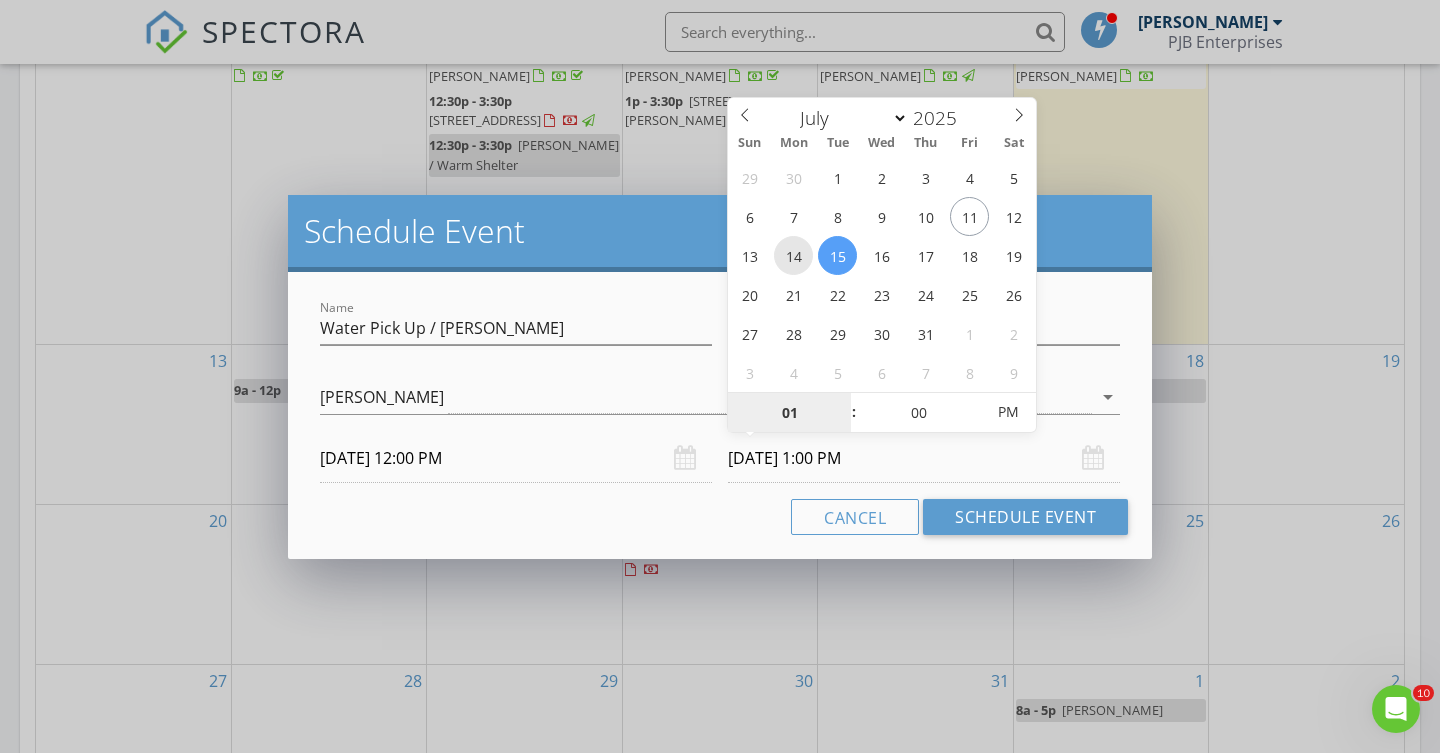 type on "07/14/2025 1:00 PM" 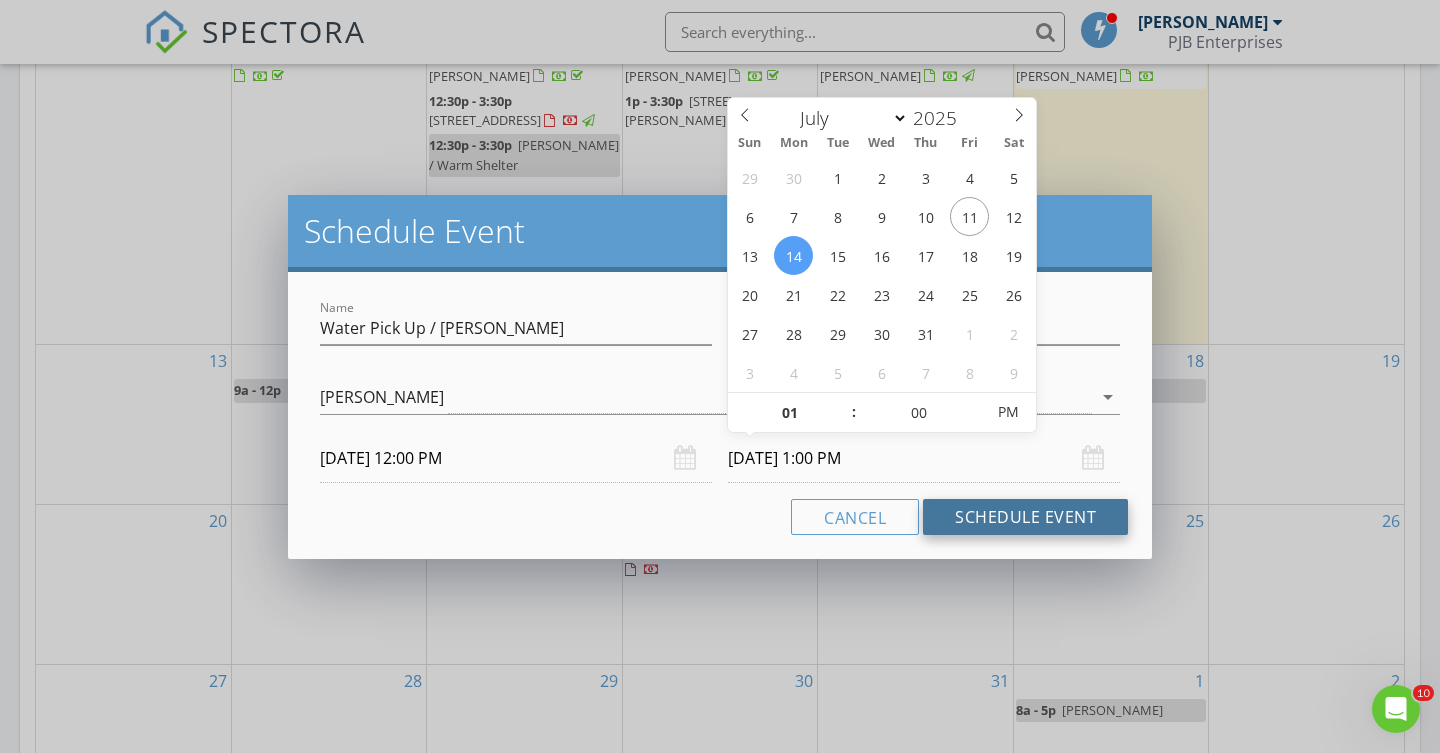 click on "Schedule Event" at bounding box center (1025, 517) 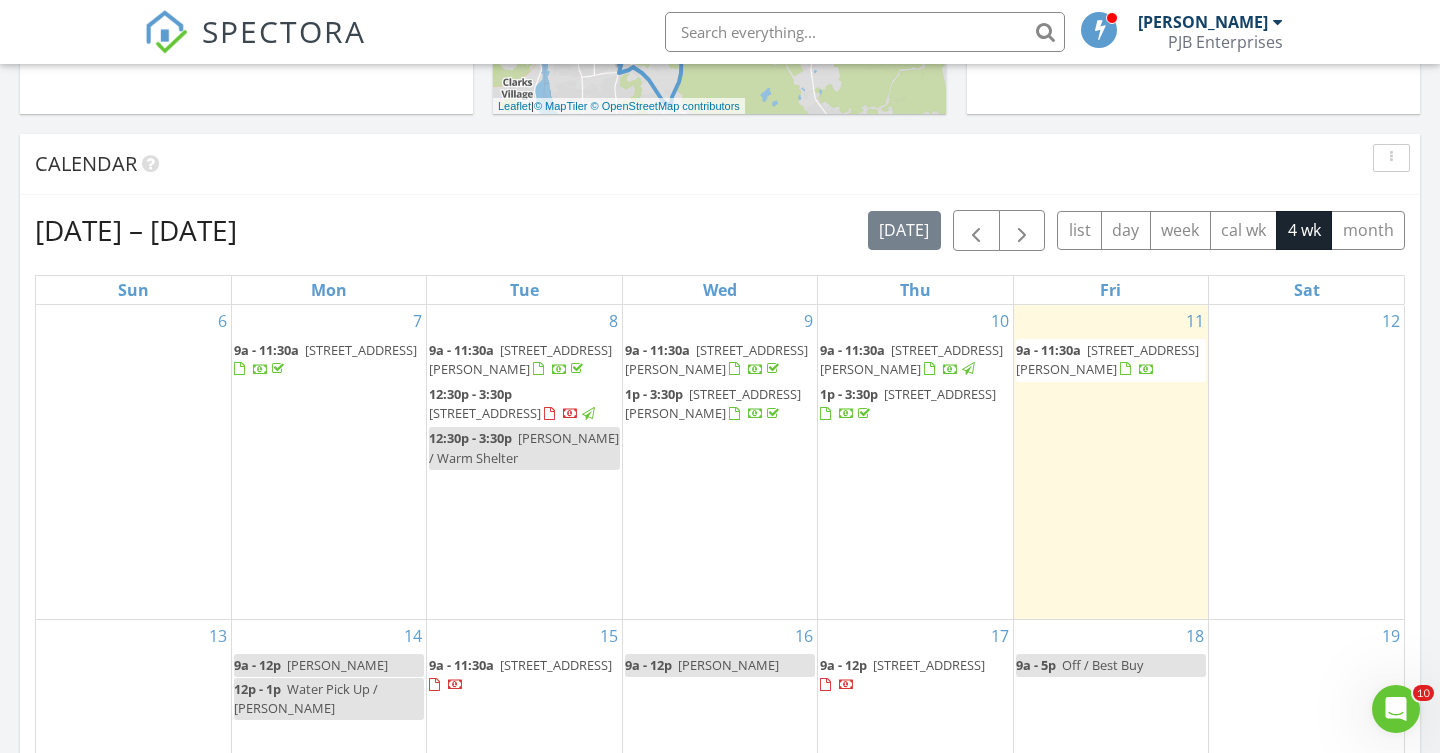 scroll, scrollTop: 741, scrollLeft: 0, axis: vertical 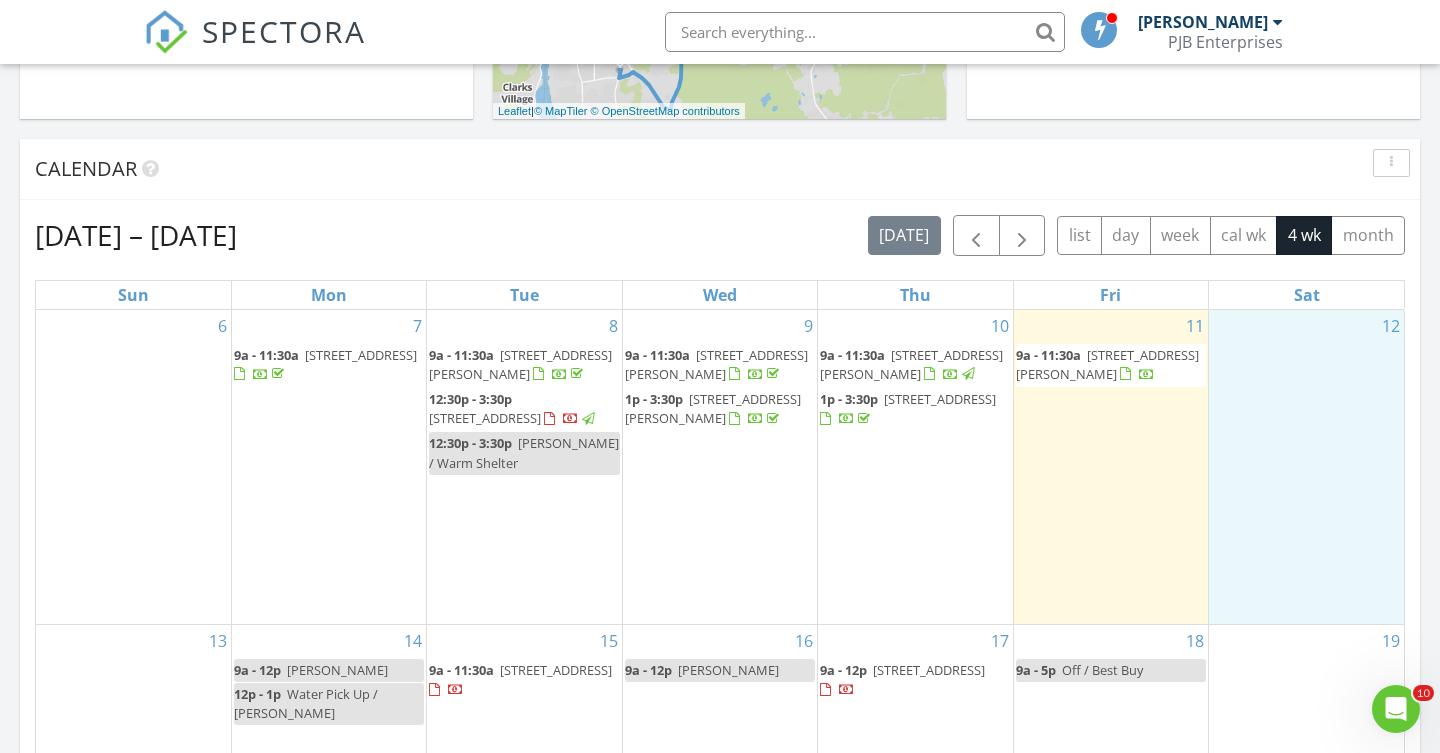 click on "12" at bounding box center (1306, 467) 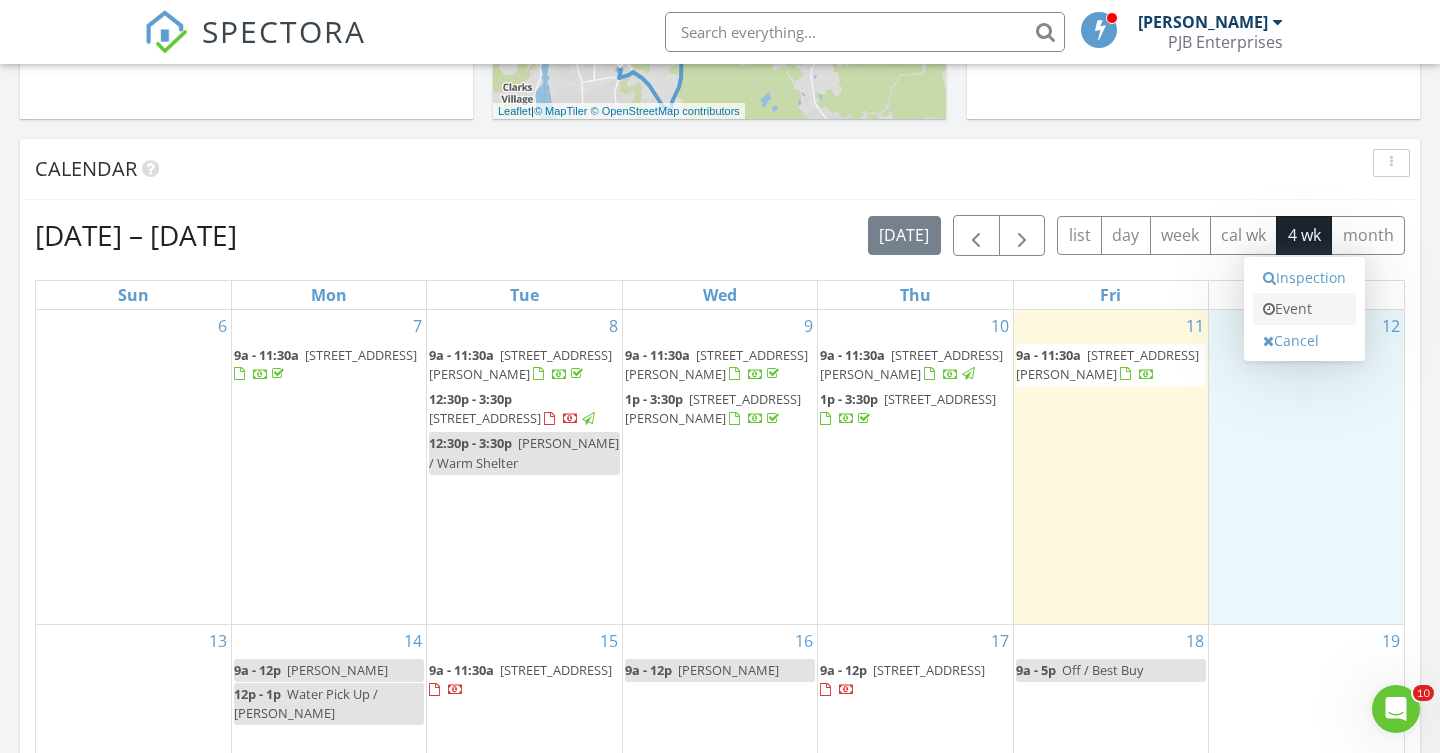 click on "Event" at bounding box center [1304, 309] 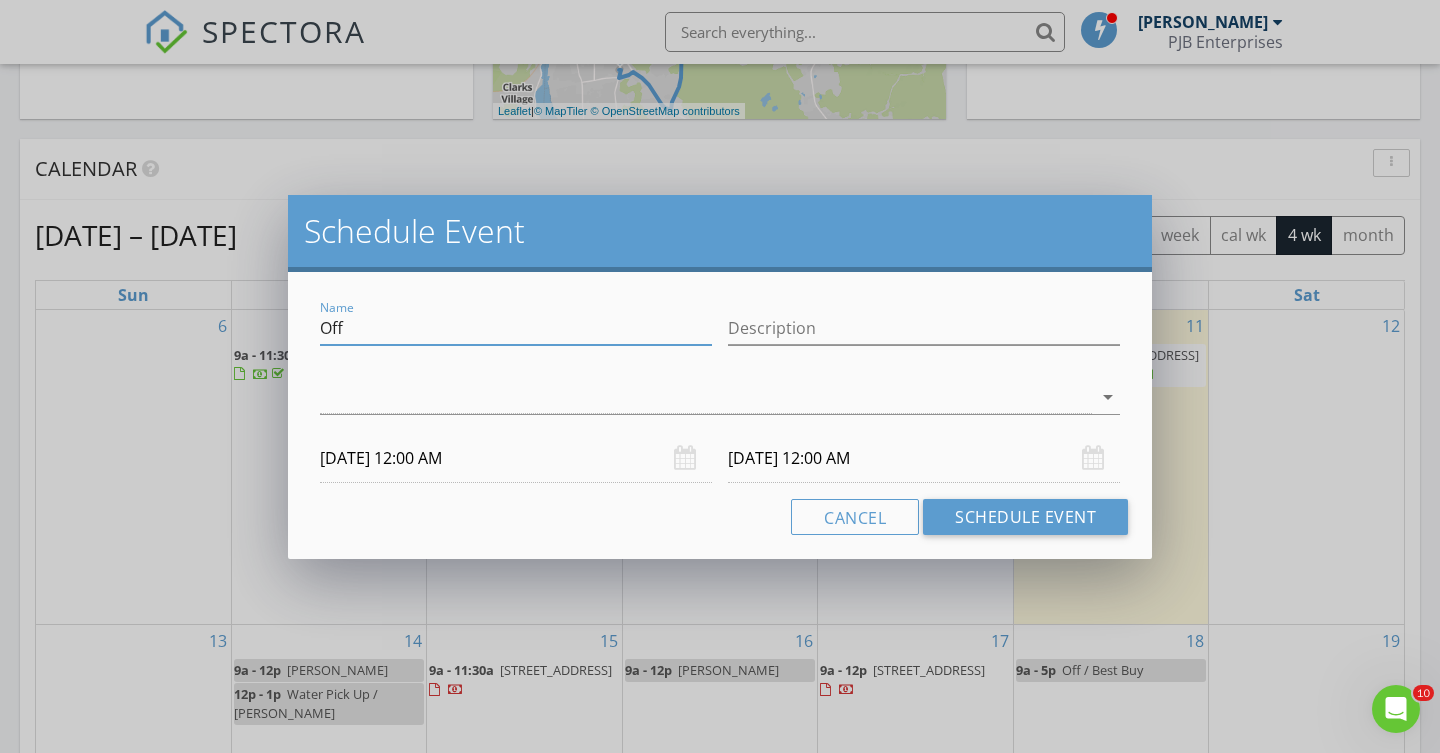click on "Off" at bounding box center (516, 328) 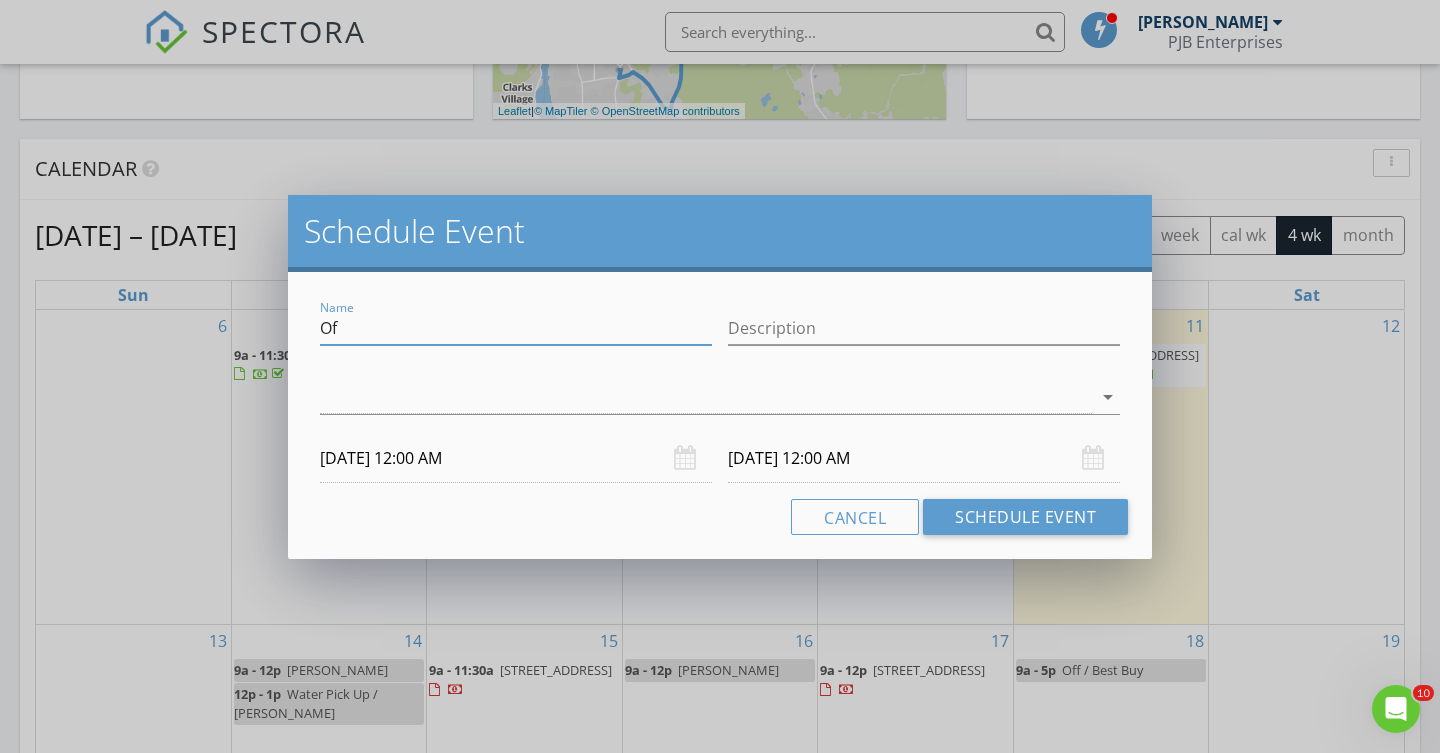 type on "O" 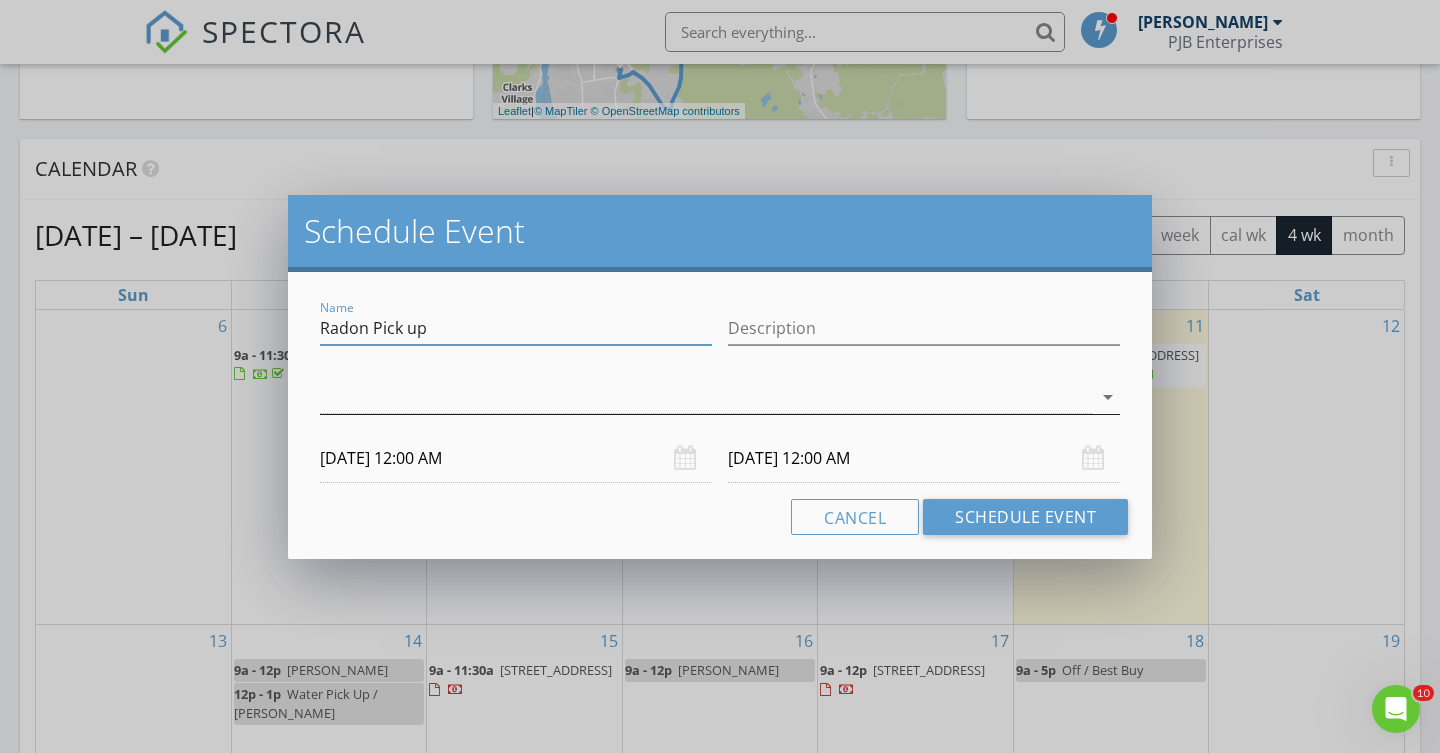 type on "Radon Pick up" 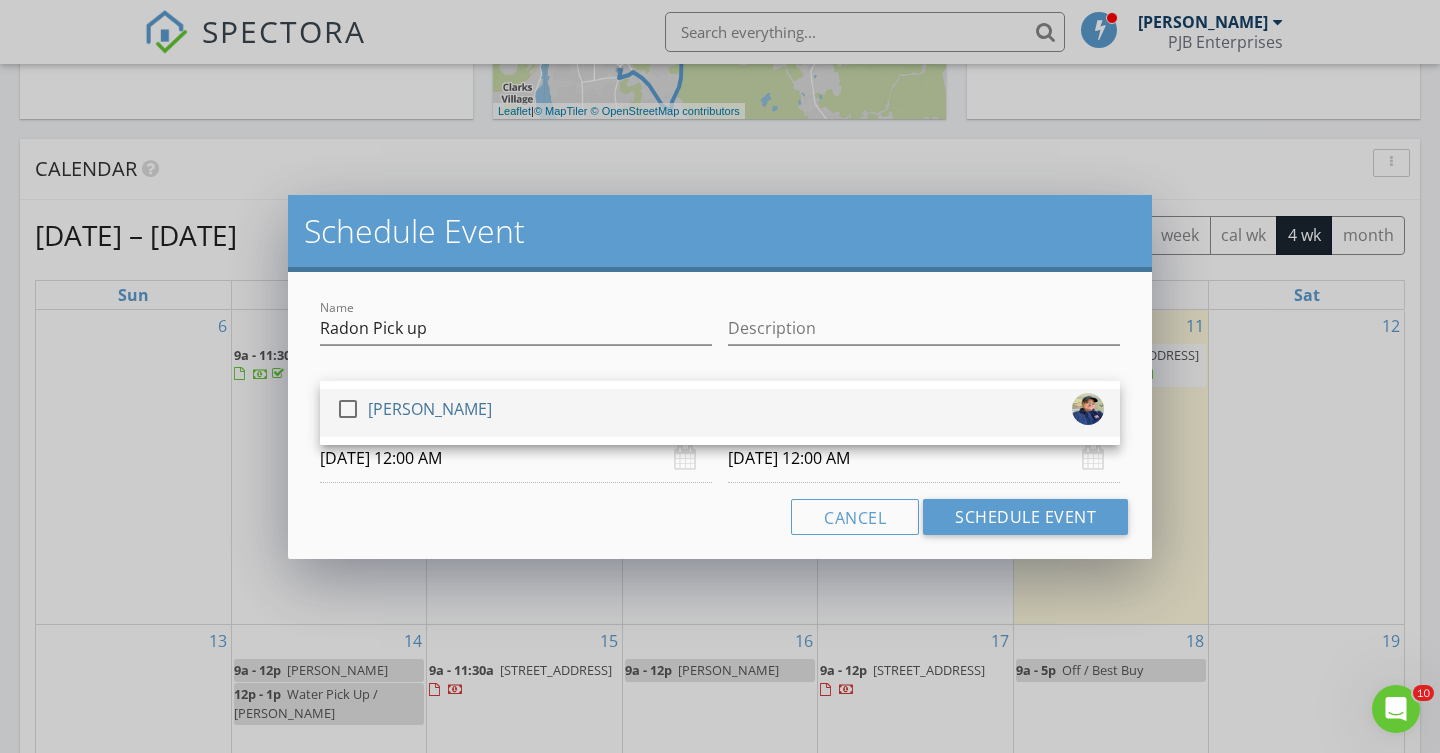 click at bounding box center [348, 409] 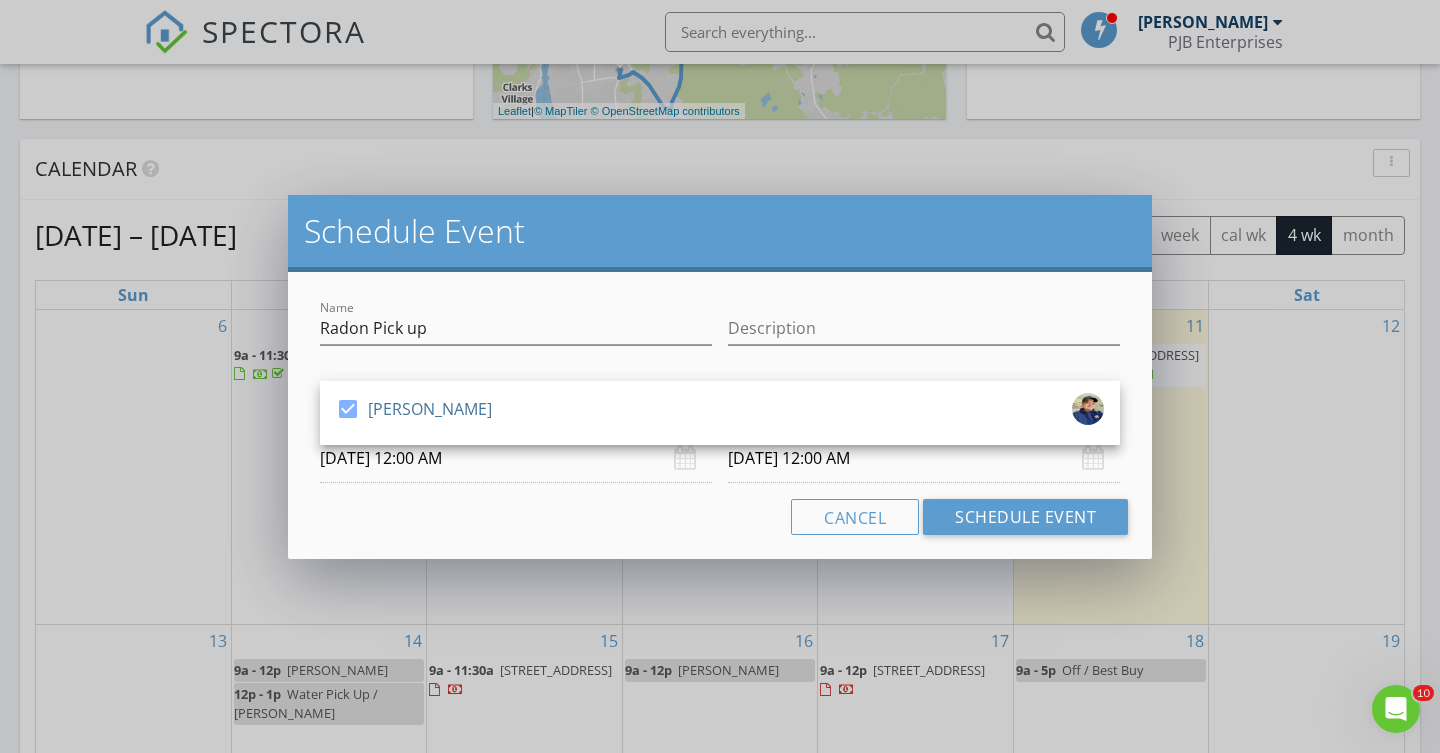 click on "07/12/2025 12:00 AM" at bounding box center [516, 458] 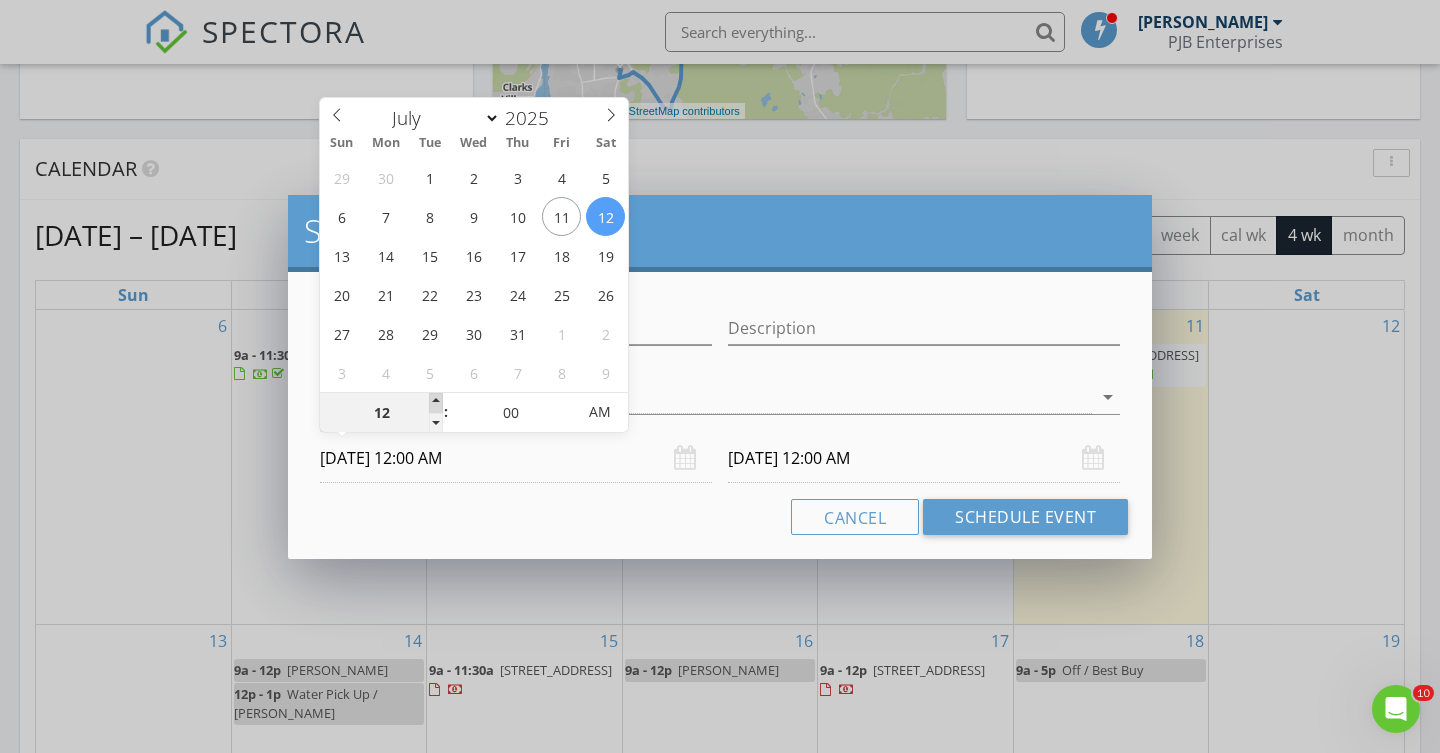 type on "01" 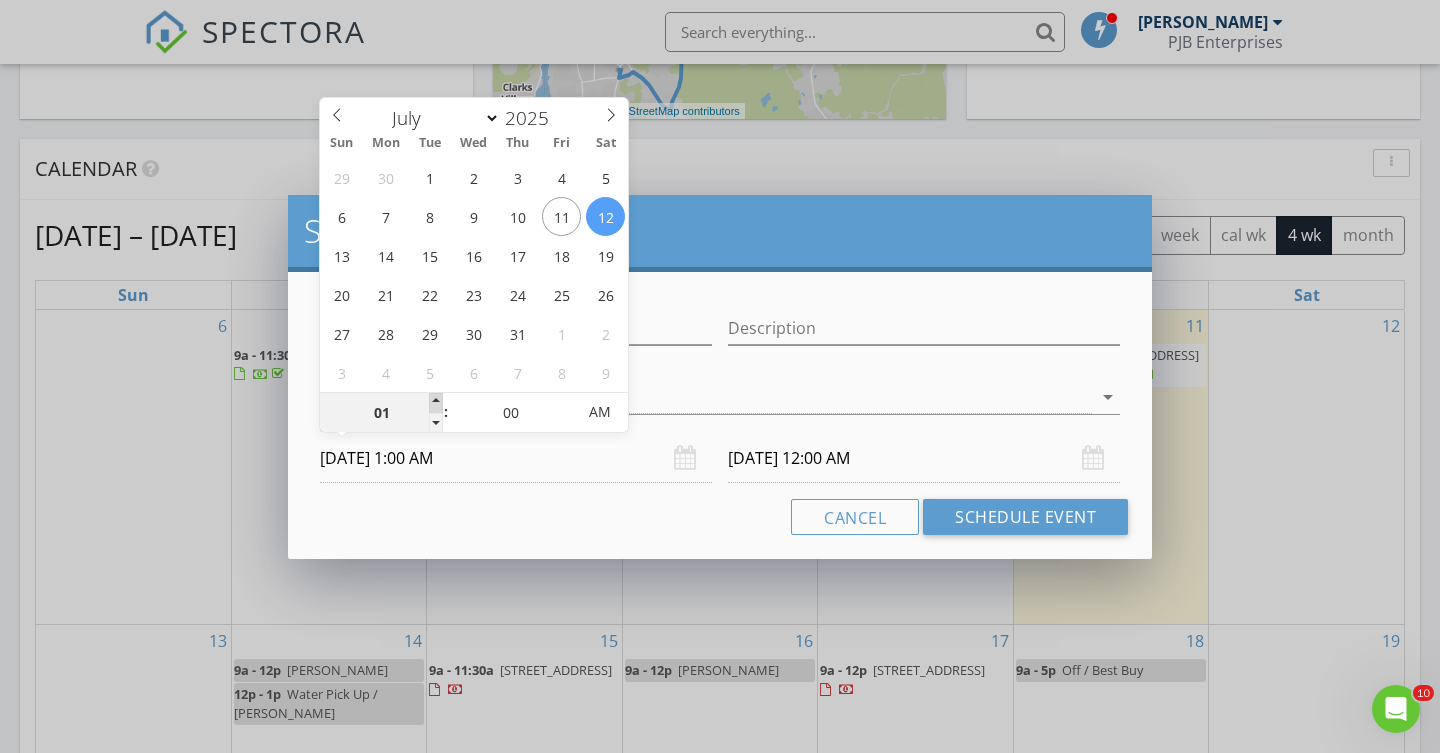 click at bounding box center (436, 403) 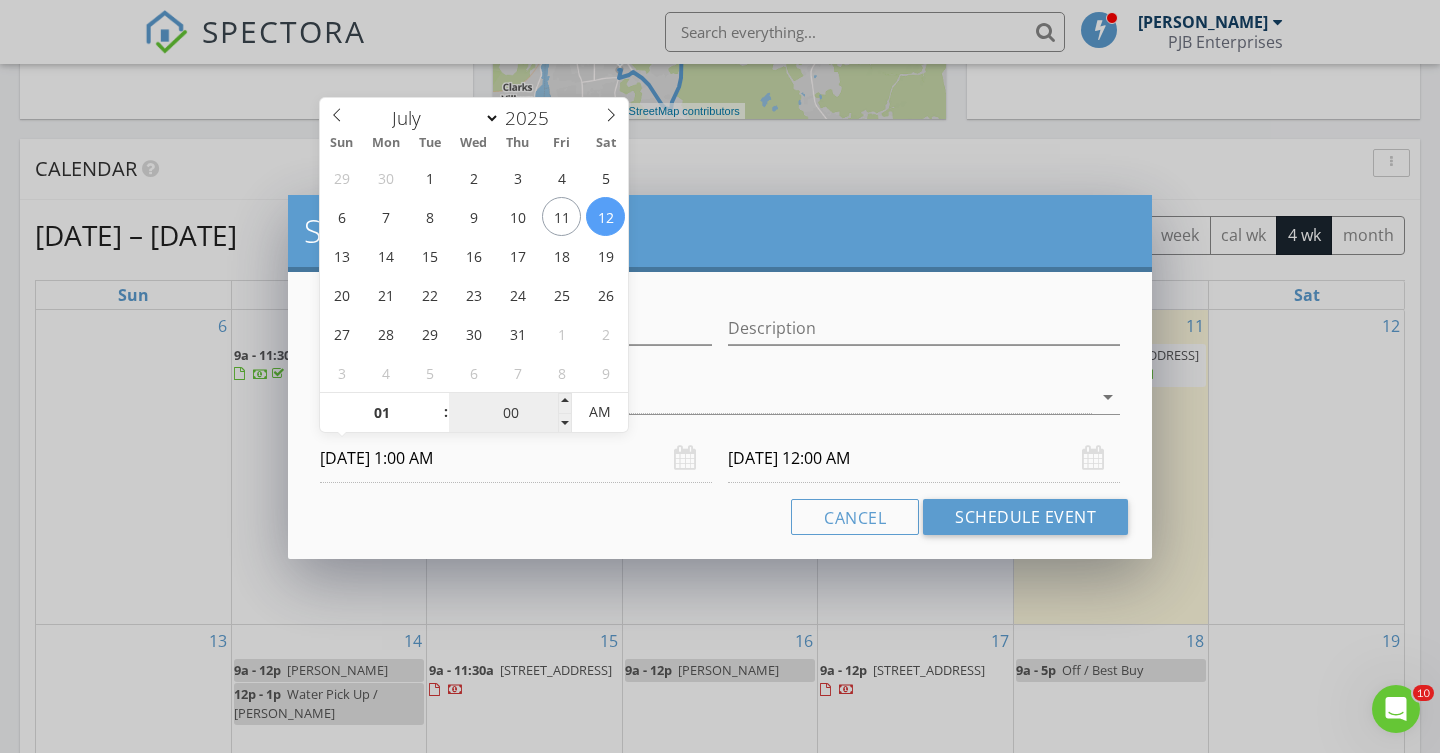 type on "07/13/2025 1:00 AM" 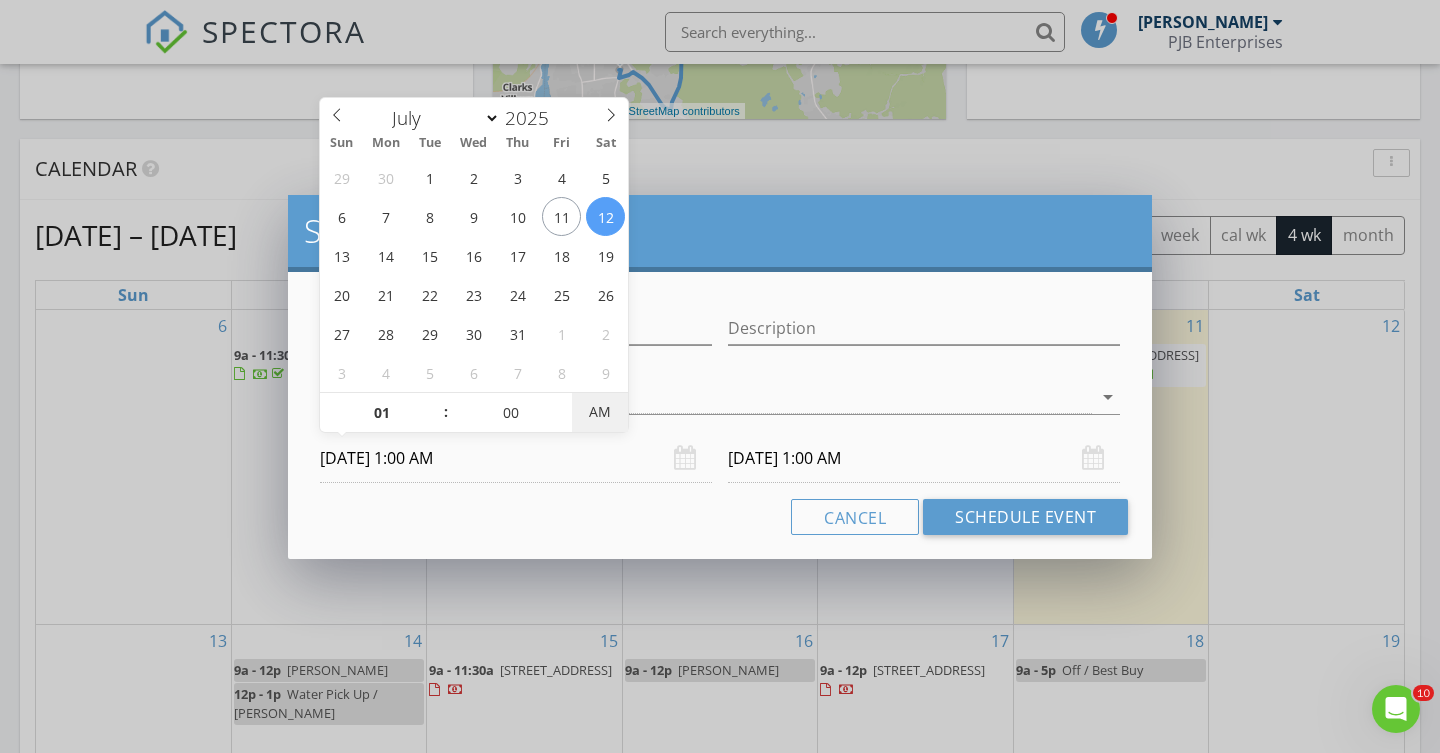 type on "07/12/2025 1:00 PM" 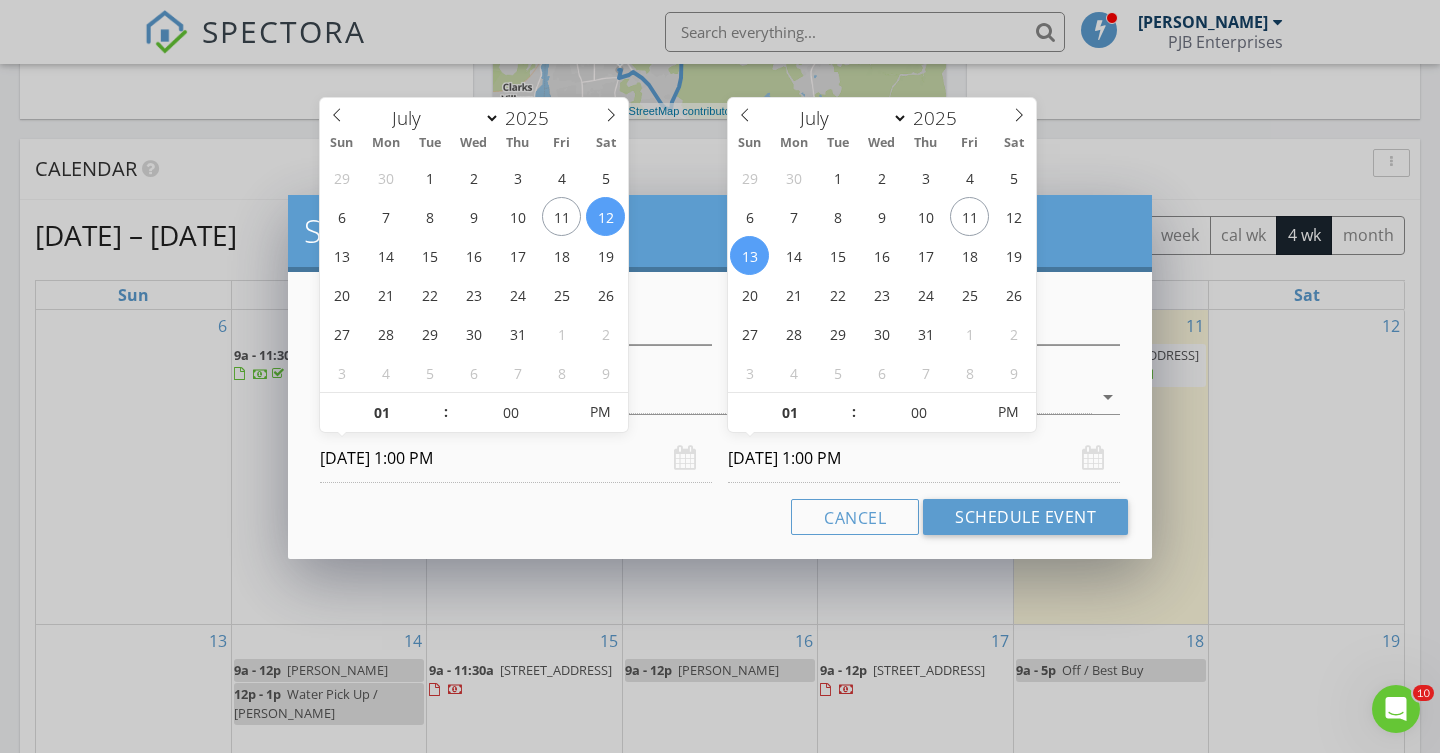 click on "07/13/2025 1:00 PM" at bounding box center [924, 458] 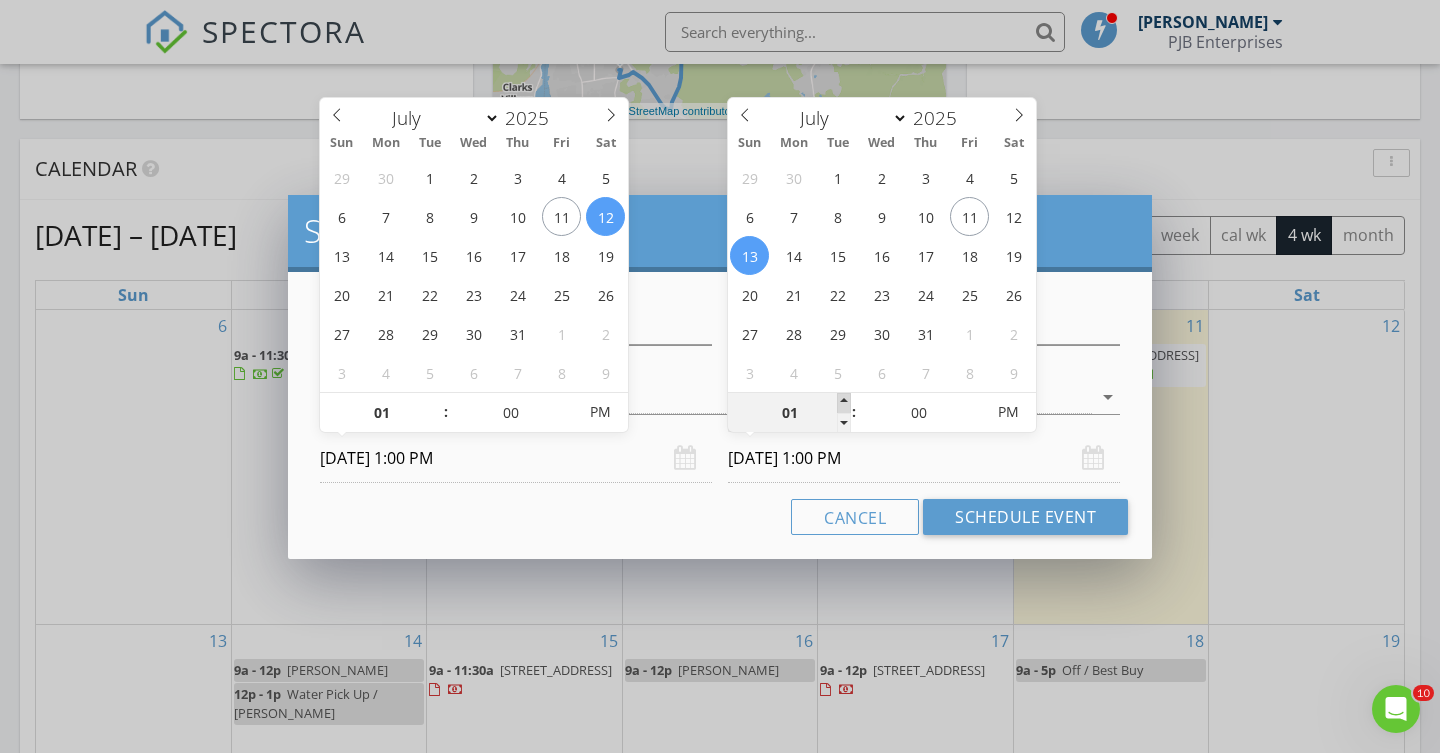 type on "02" 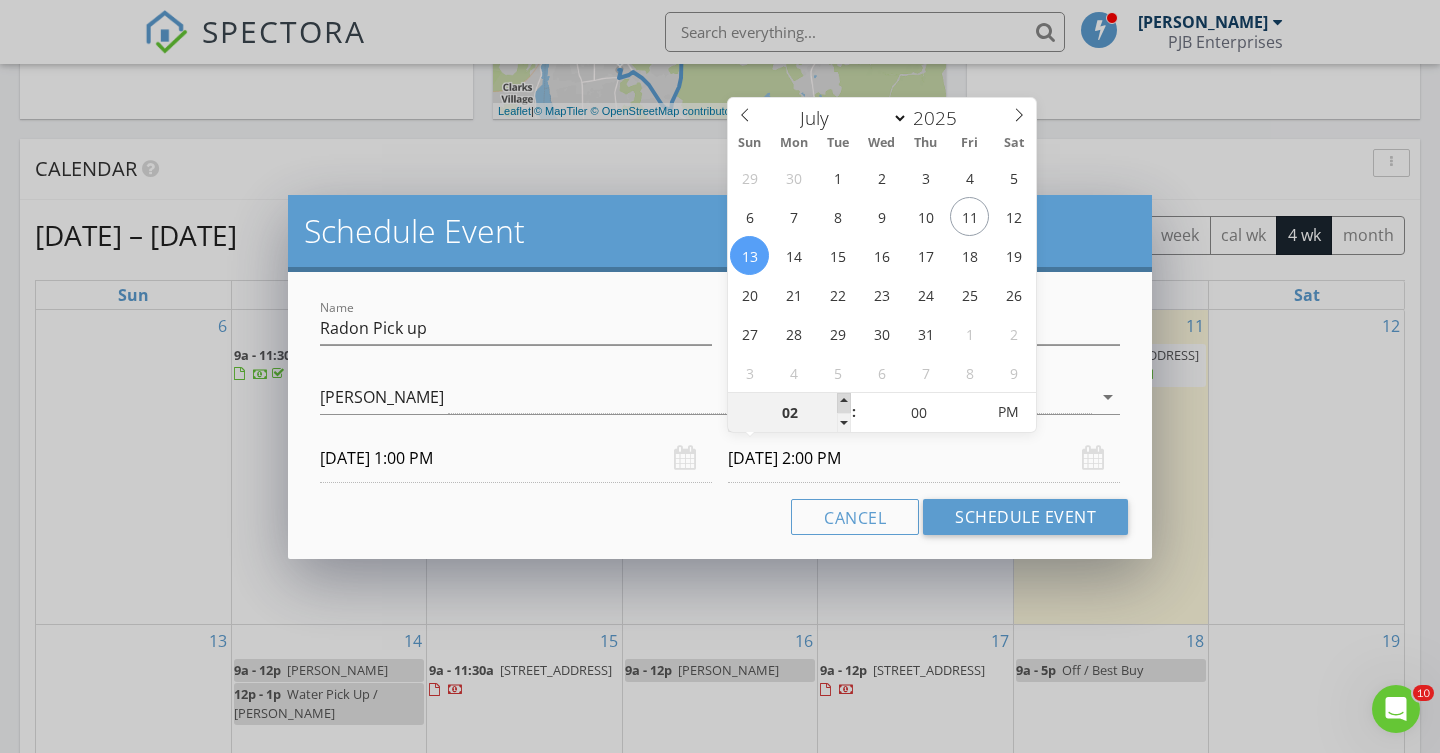 click at bounding box center [844, 403] 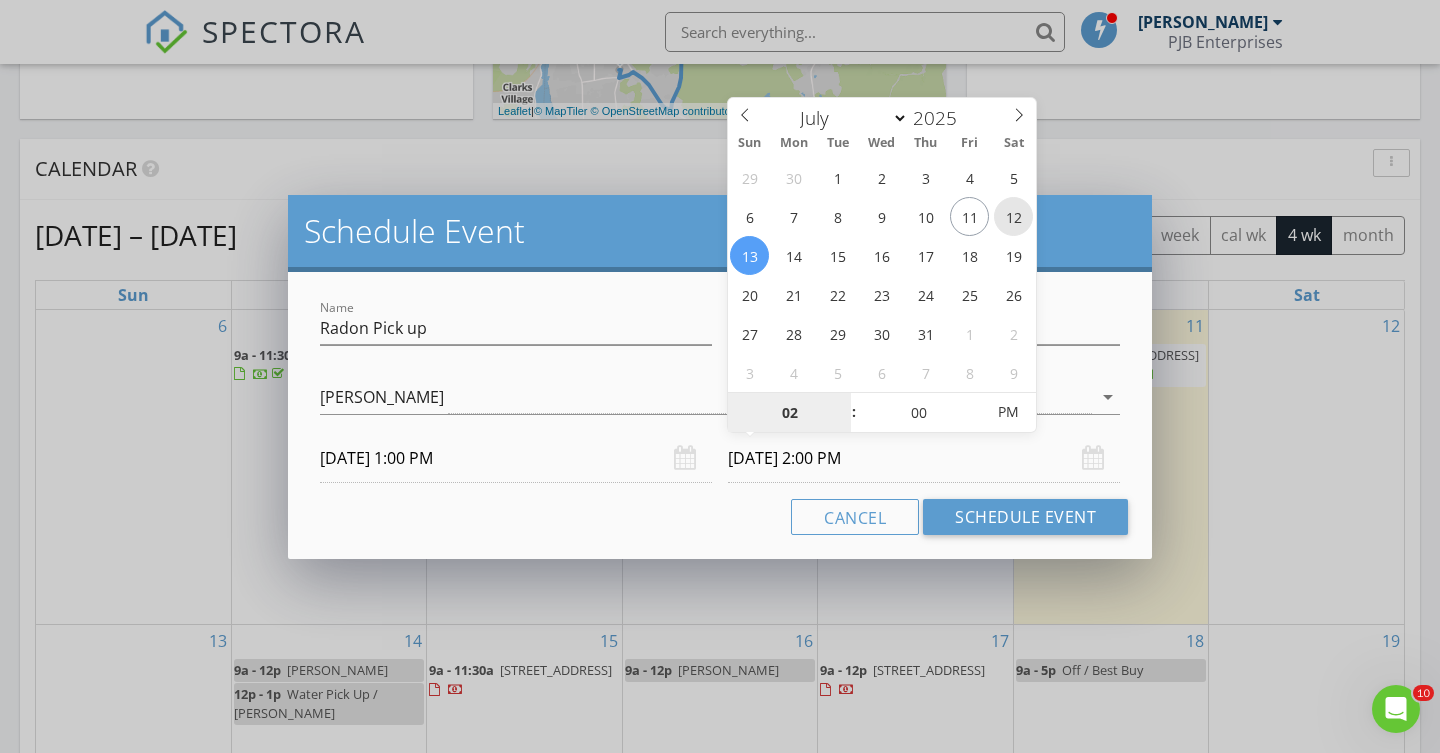 type on "07/12/2025 2:00 PM" 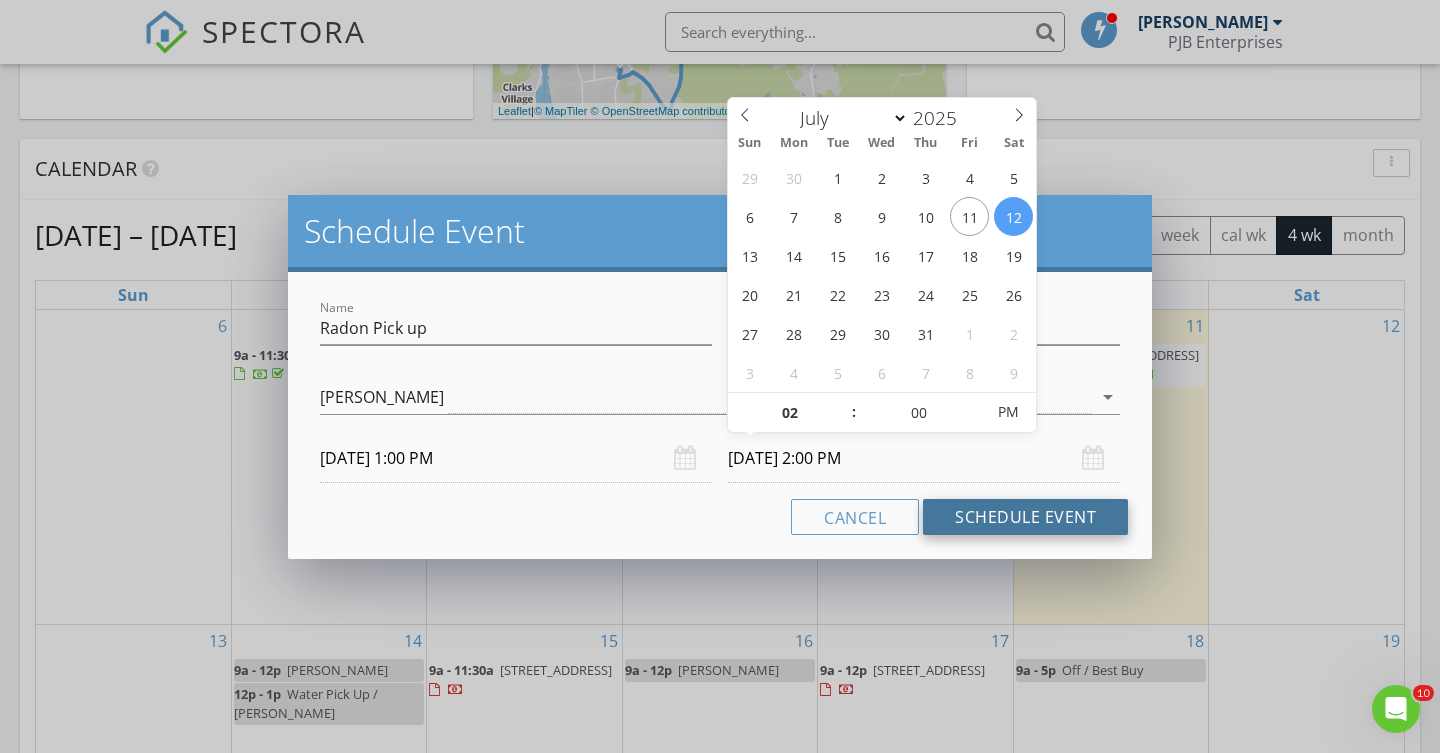 click on "Schedule Event" at bounding box center [1025, 517] 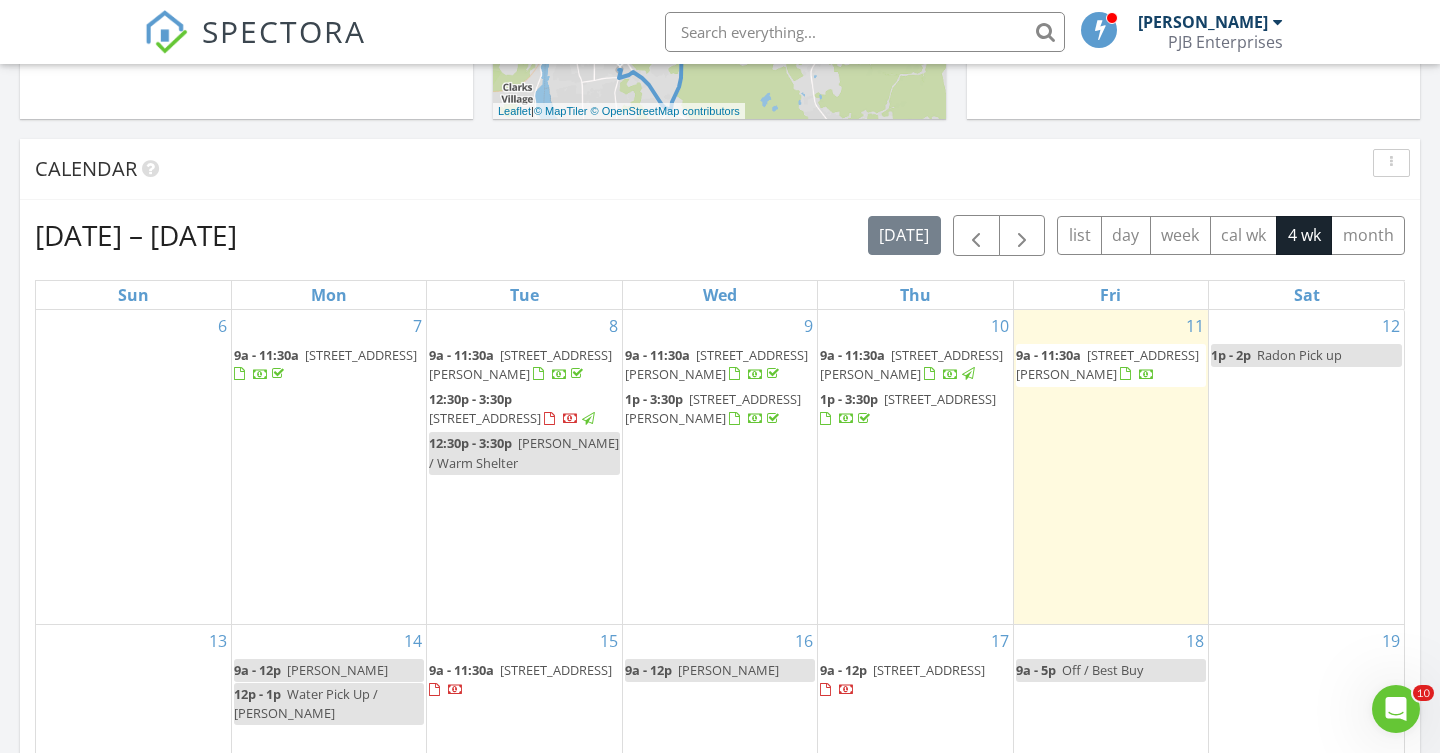 click on "16
9a - 12p
[PERSON_NAME]" at bounding box center [720, 721] 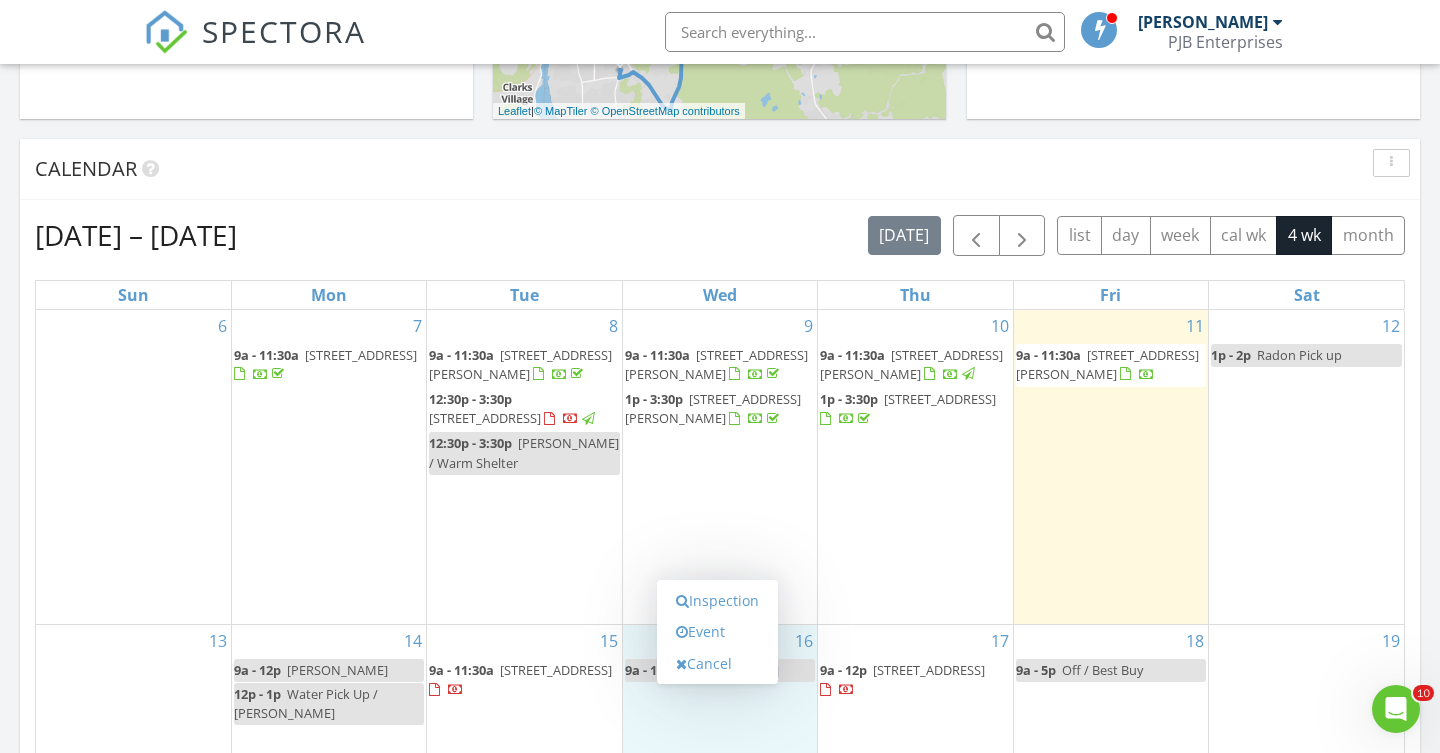 scroll, scrollTop: 745, scrollLeft: 0, axis: vertical 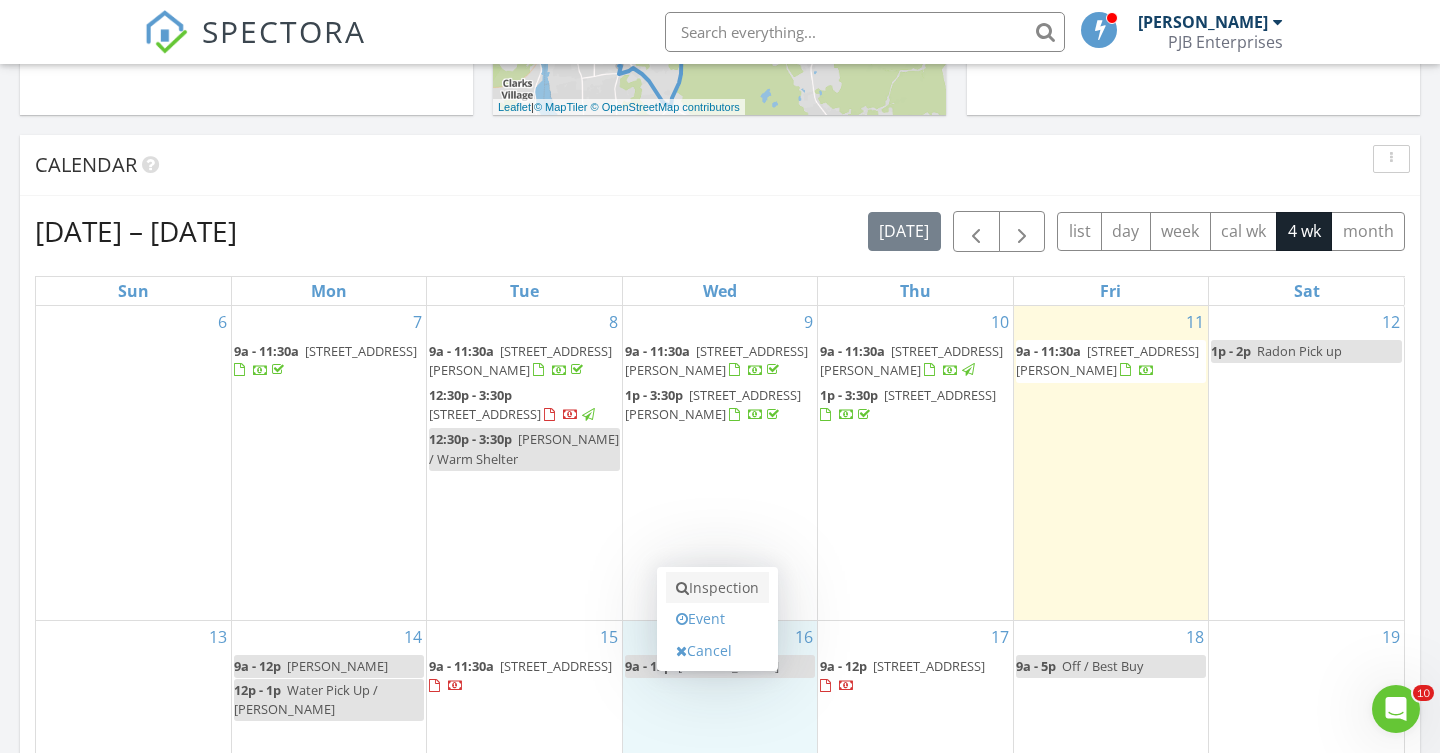 click on "Inspection" at bounding box center (717, 588) 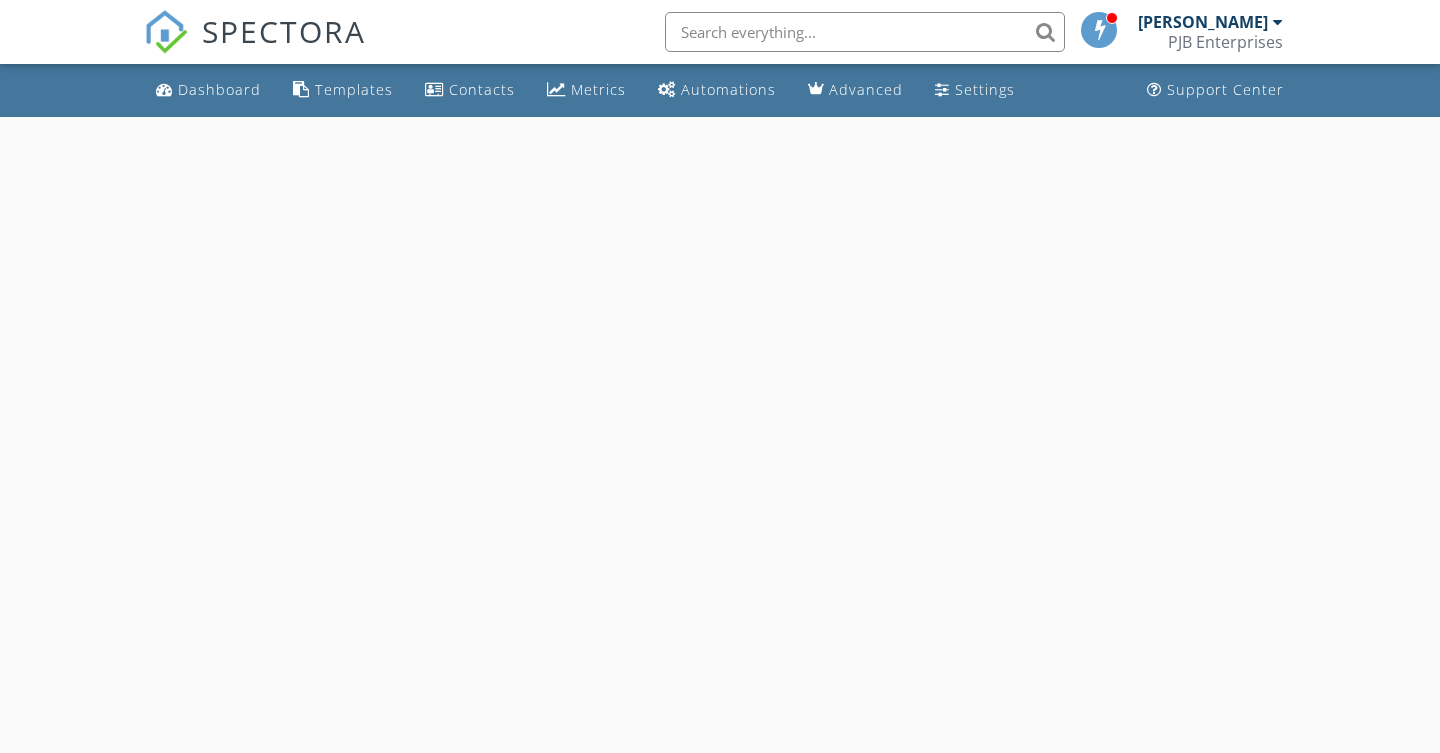 scroll, scrollTop: 0, scrollLeft: 0, axis: both 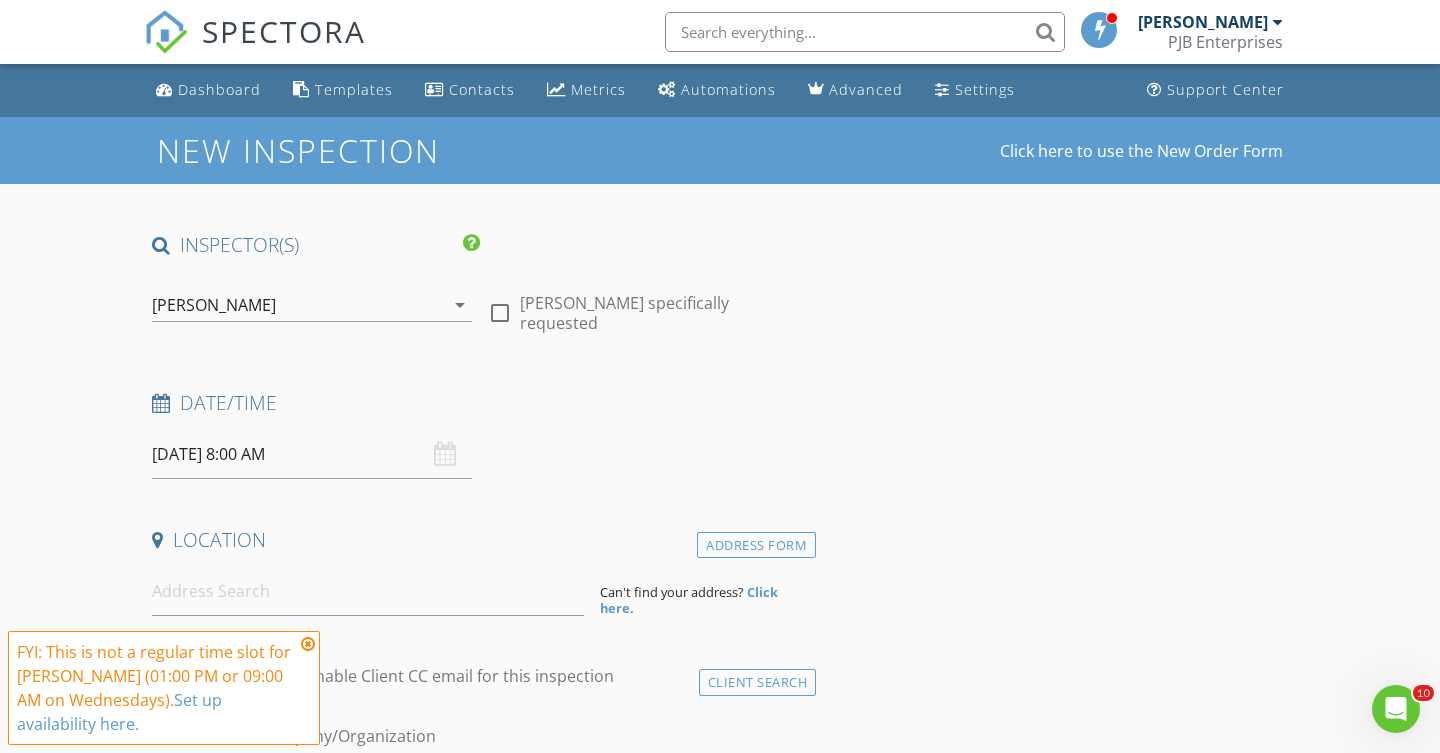 drag, startPoint x: 534, startPoint y: 320, endPoint x: 511, endPoint y: 320, distance: 23 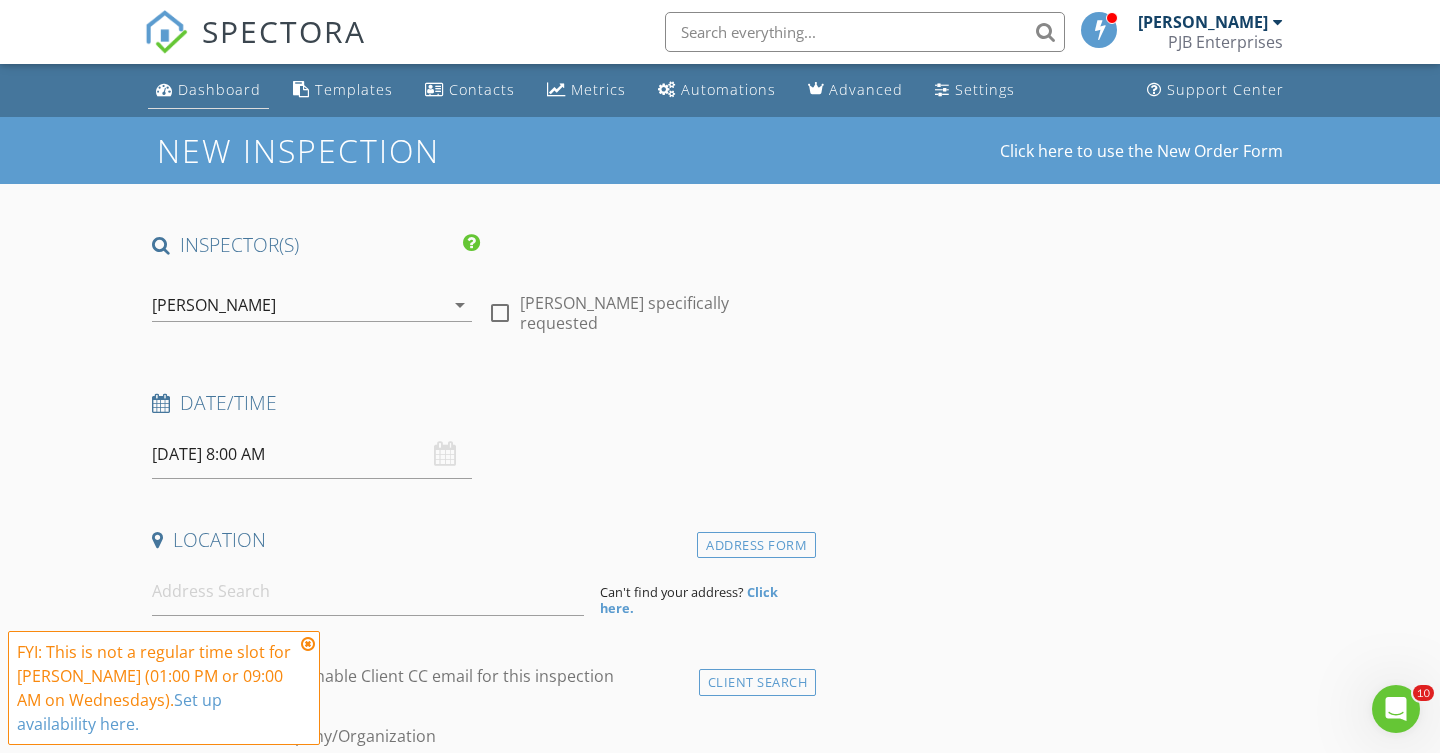 click on "Dashboard" at bounding box center [208, 90] 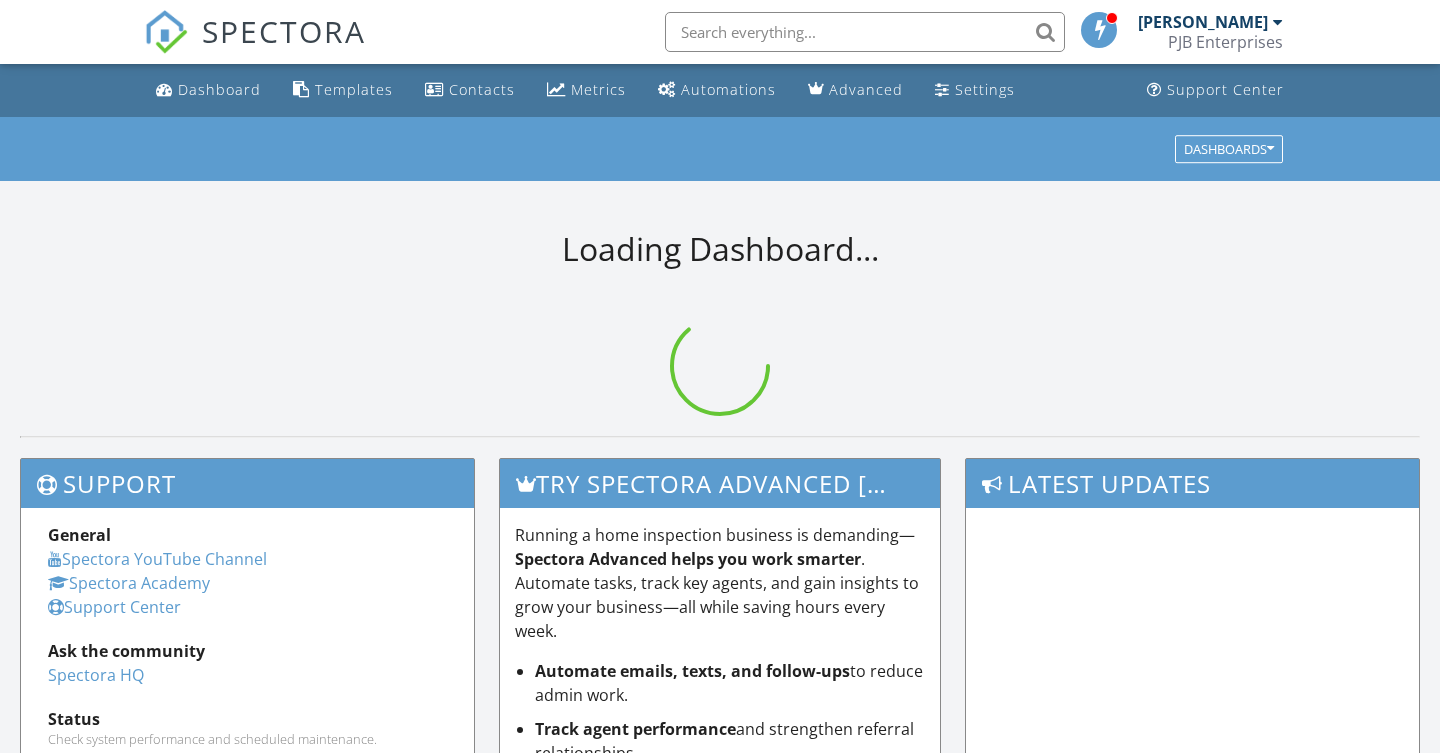 scroll, scrollTop: 0, scrollLeft: 0, axis: both 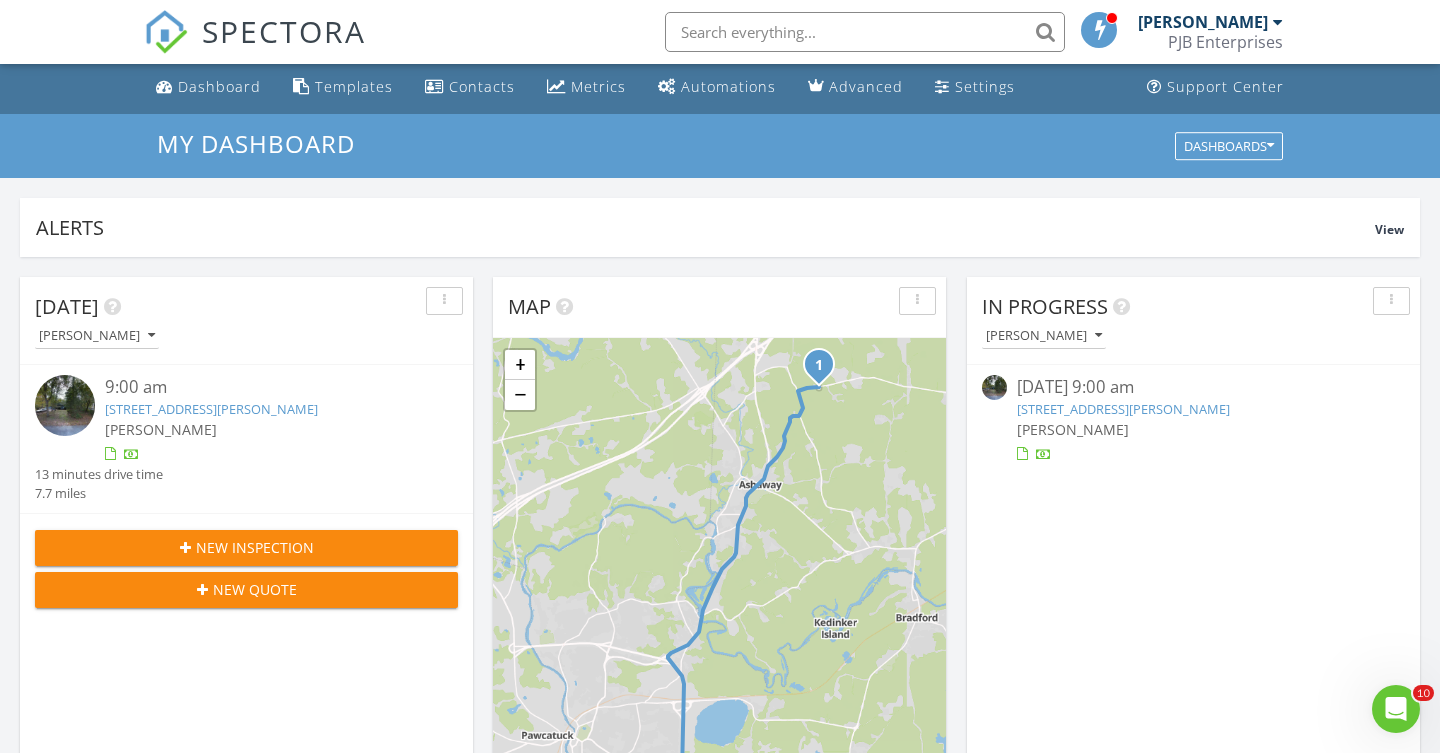 click on "[STREET_ADDRESS][PERSON_NAME]" at bounding box center (1123, 409) 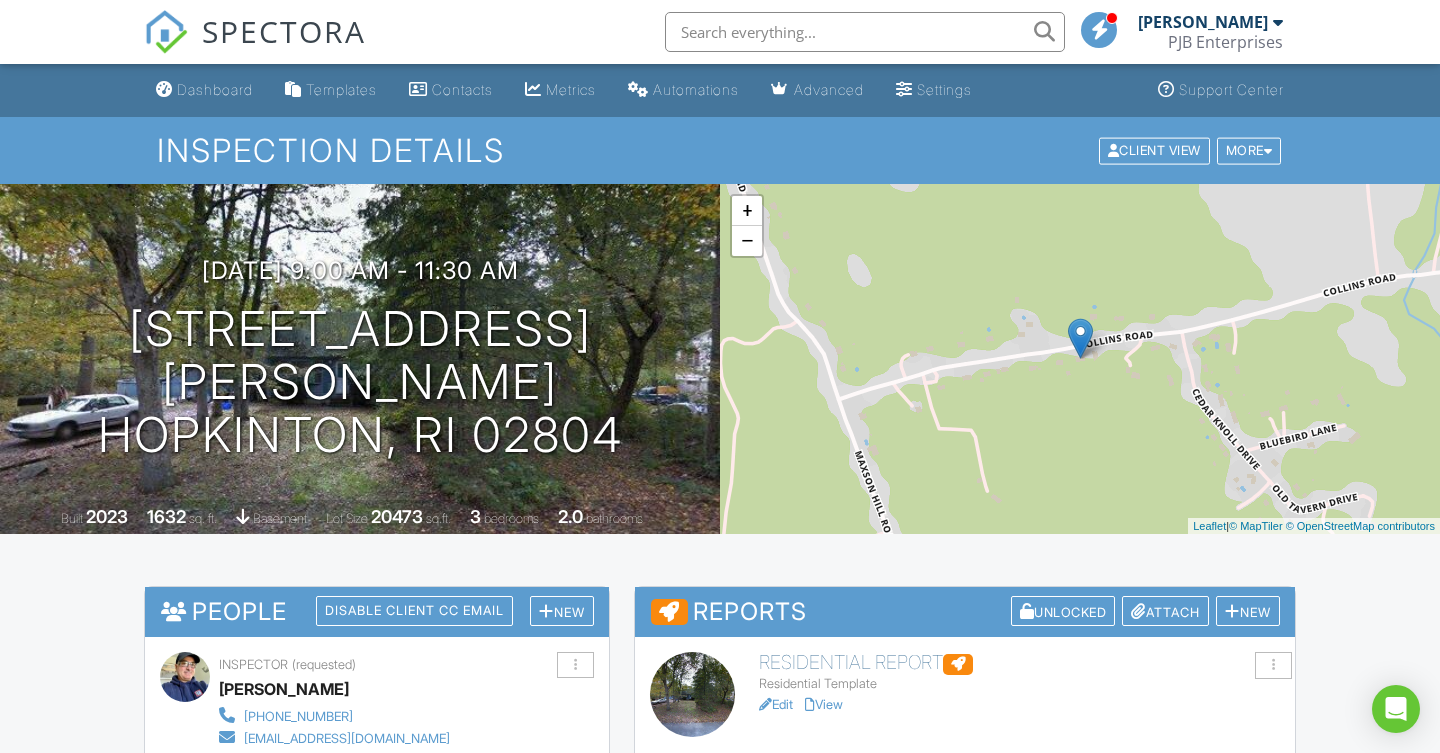 scroll, scrollTop: 374, scrollLeft: 0, axis: vertical 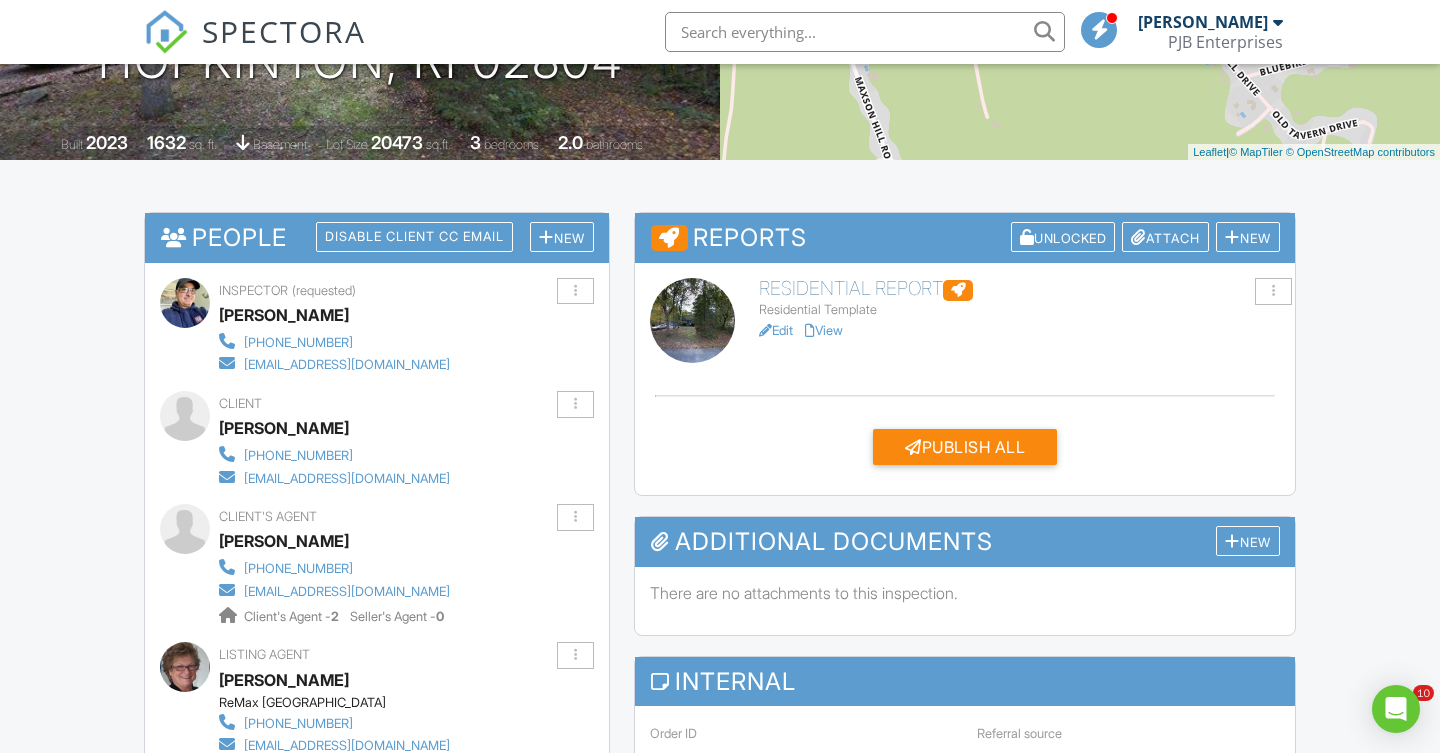 click on "View" at bounding box center (824, 330) 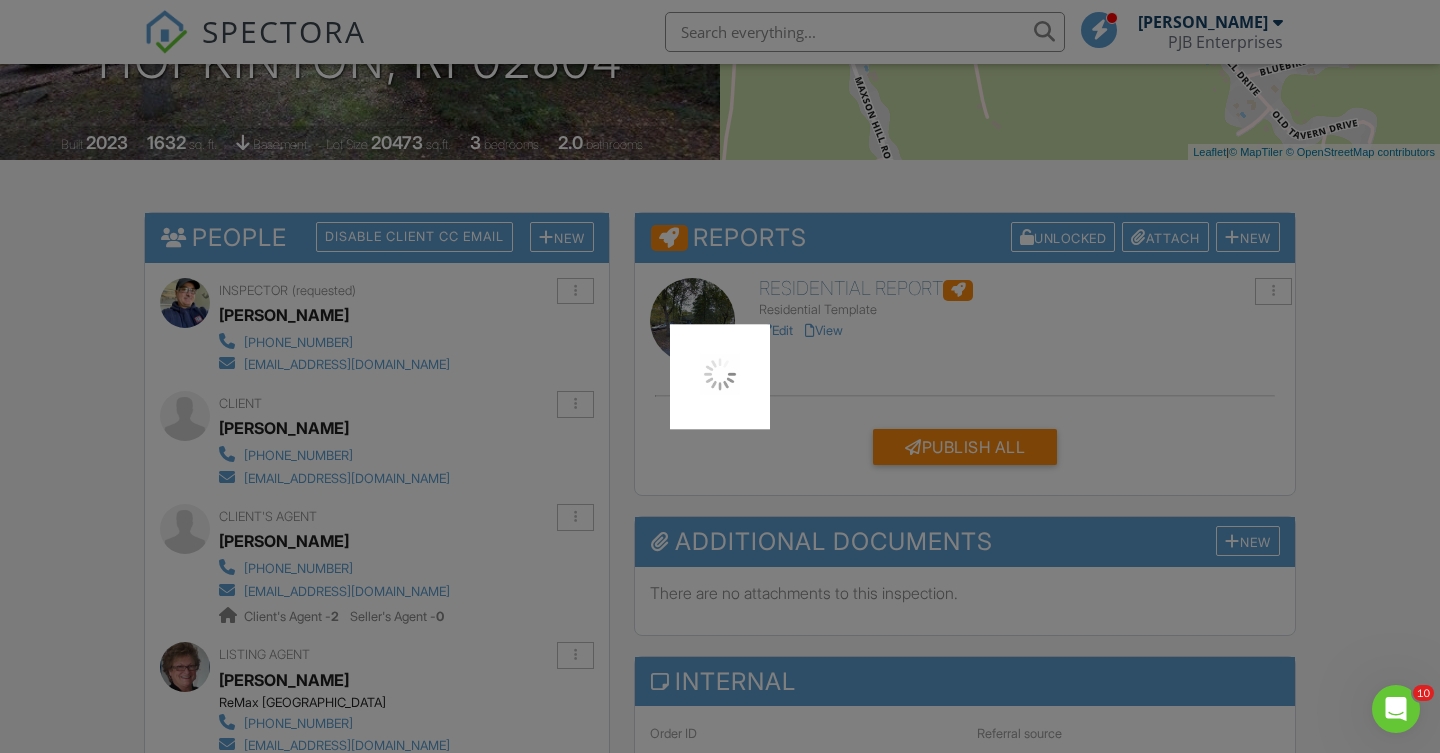 scroll, scrollTop: 0, scrollLeft: 0, axis: both 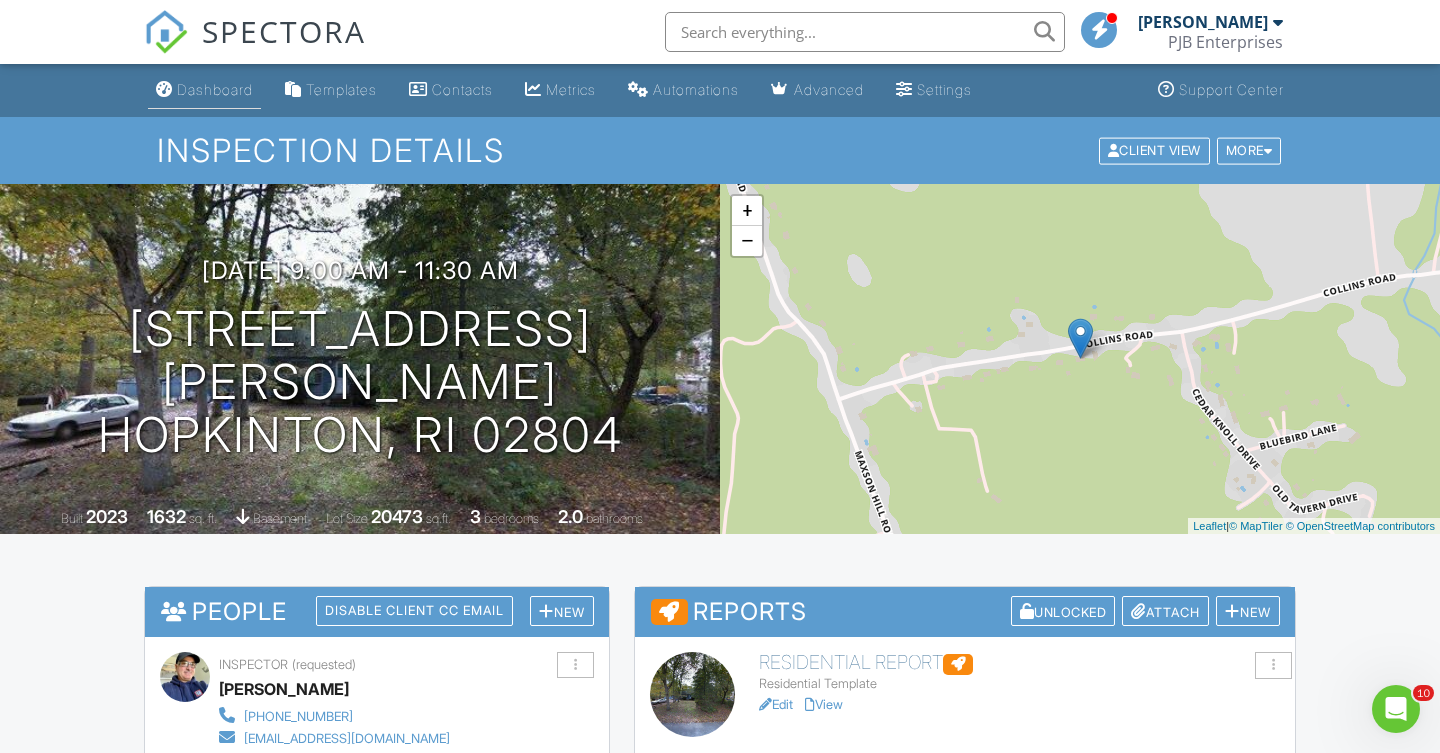 click on "Dashboard" at bounding box center [215, 89] 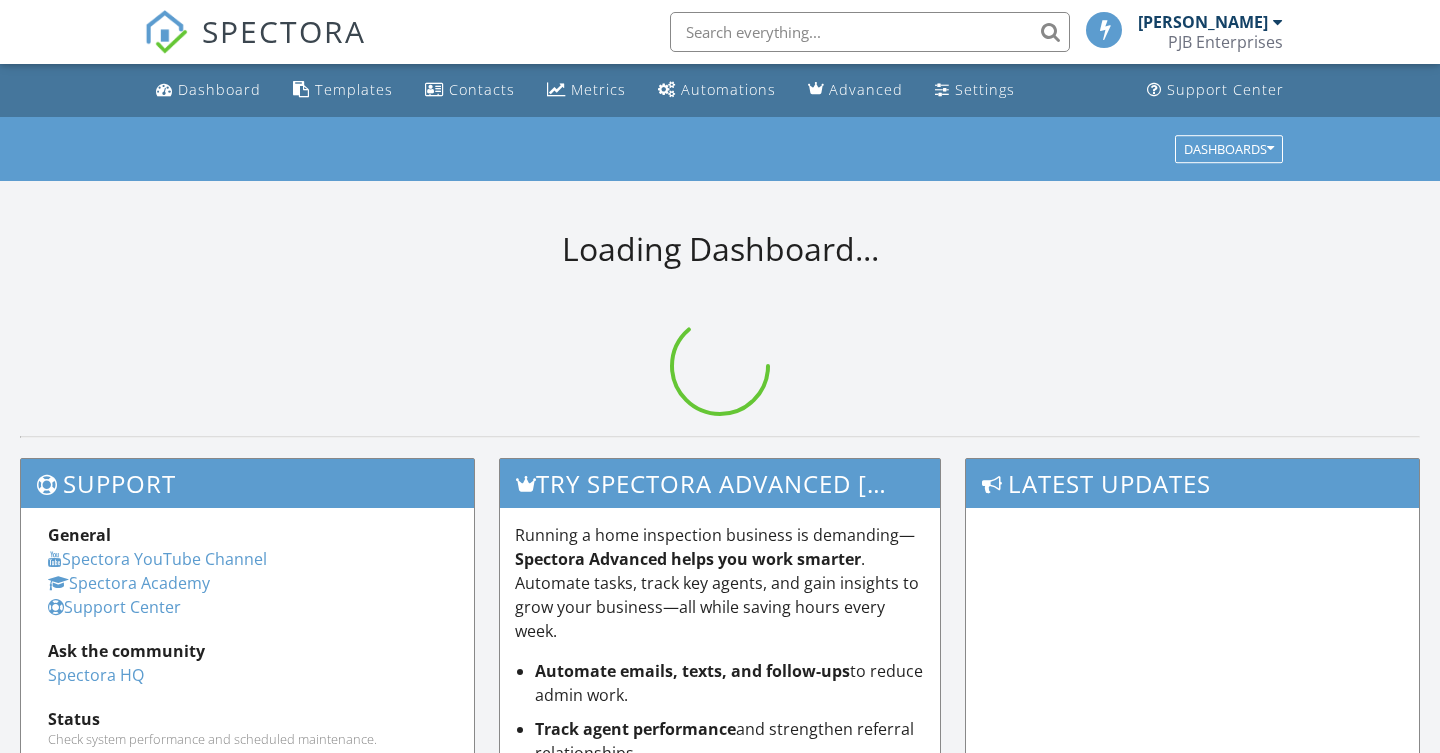 scroll, scrollTop: 0, scrollLeft: 0, axis: both 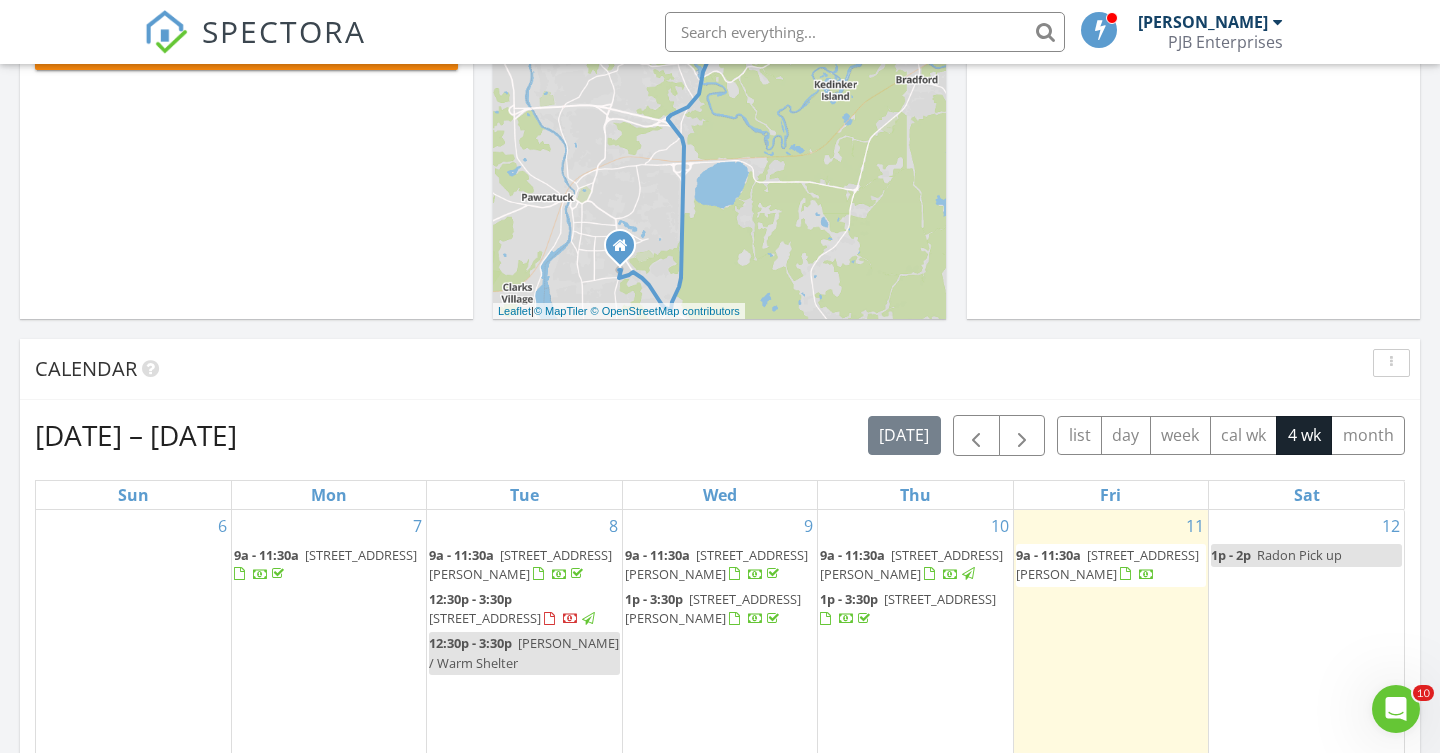 click on "130 Irving St, Groton 06355" at bounding box center [940, 599] 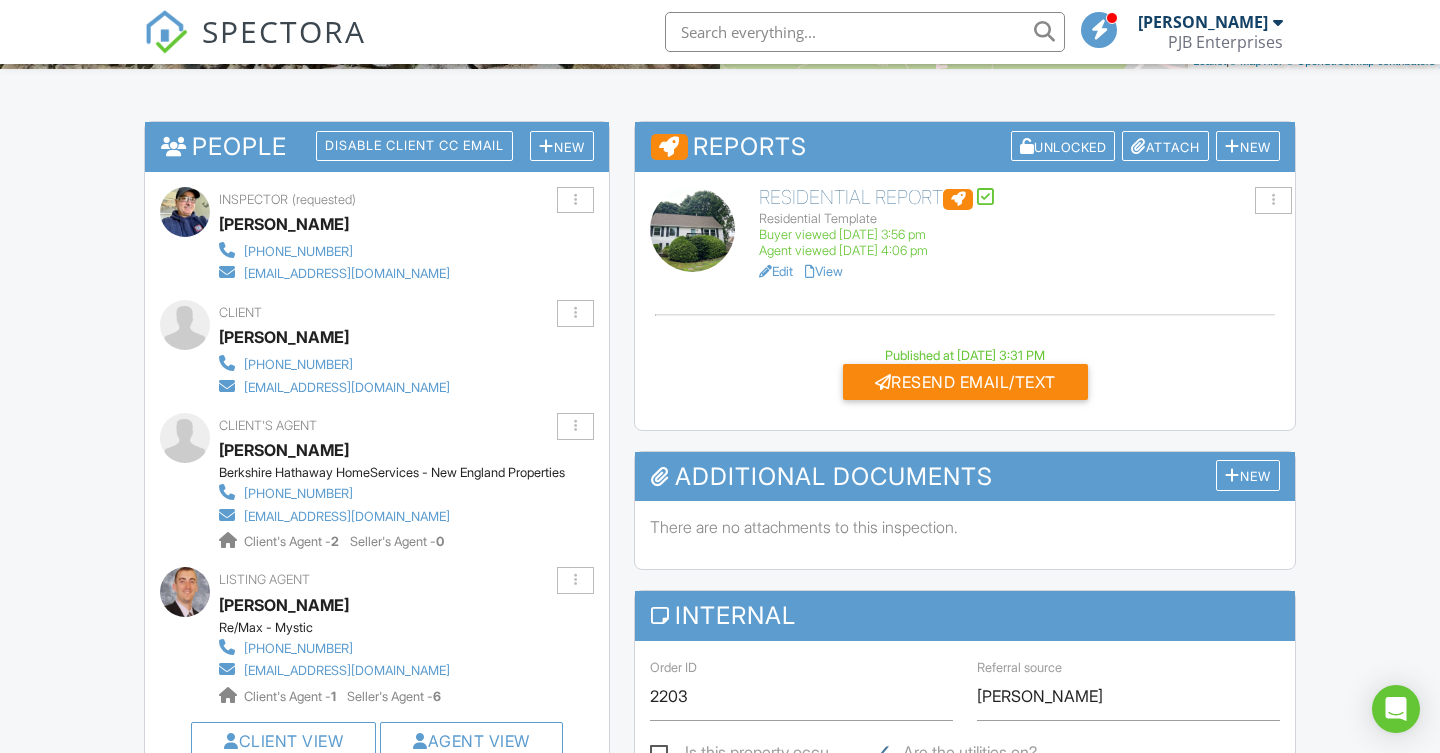 scroll, scrollTop: 304, scrollLeft: 0, axis: vertical 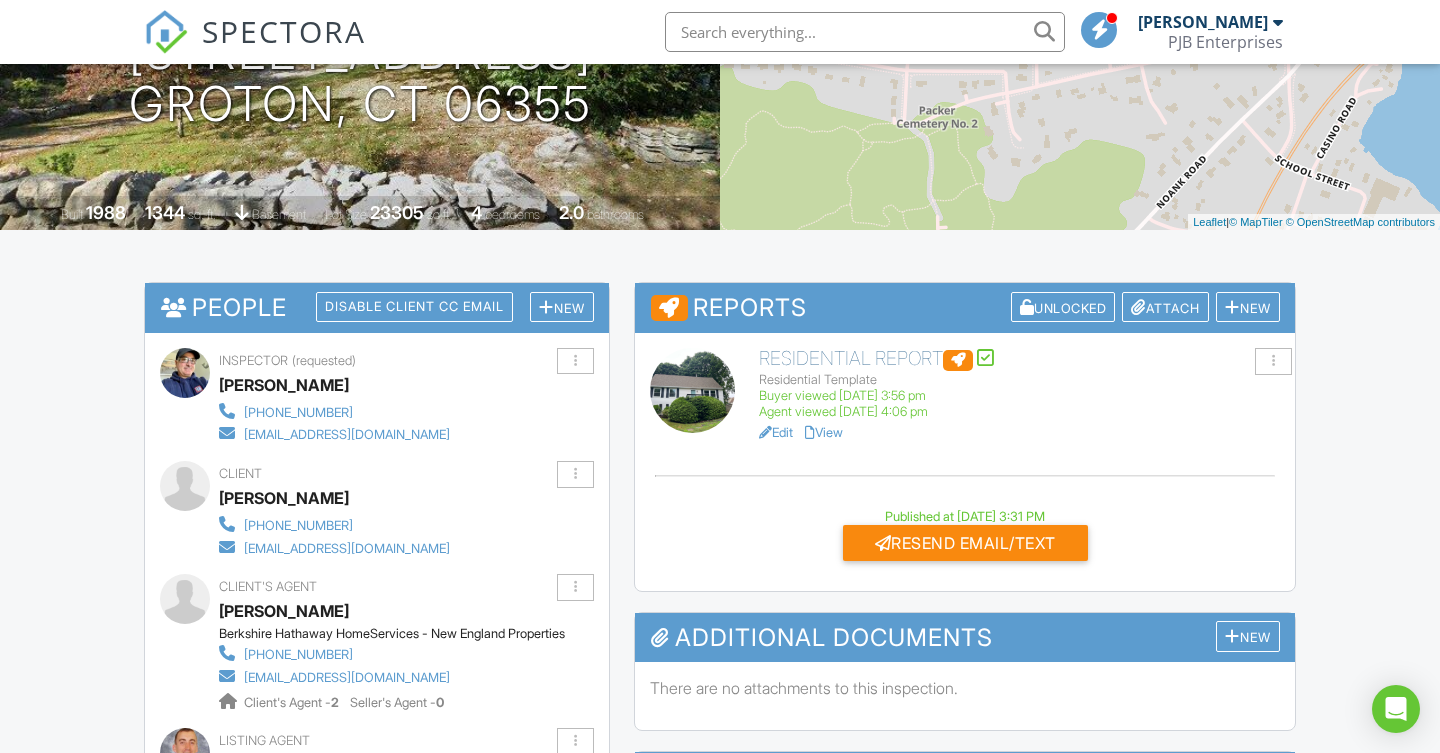 click on "View" at bounding box center [824, 432] 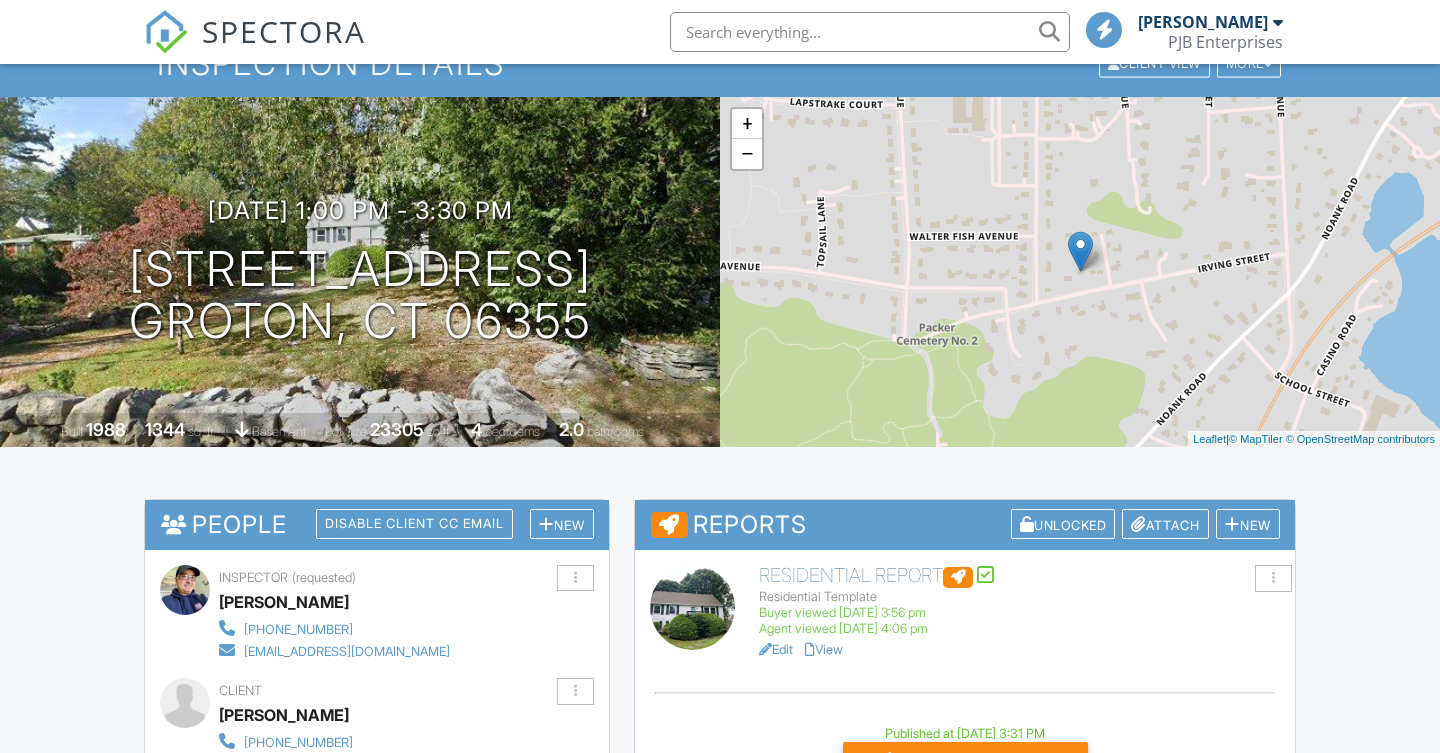 scroll, scrollTop: 216, scrollLeft: 0, axis: vertical 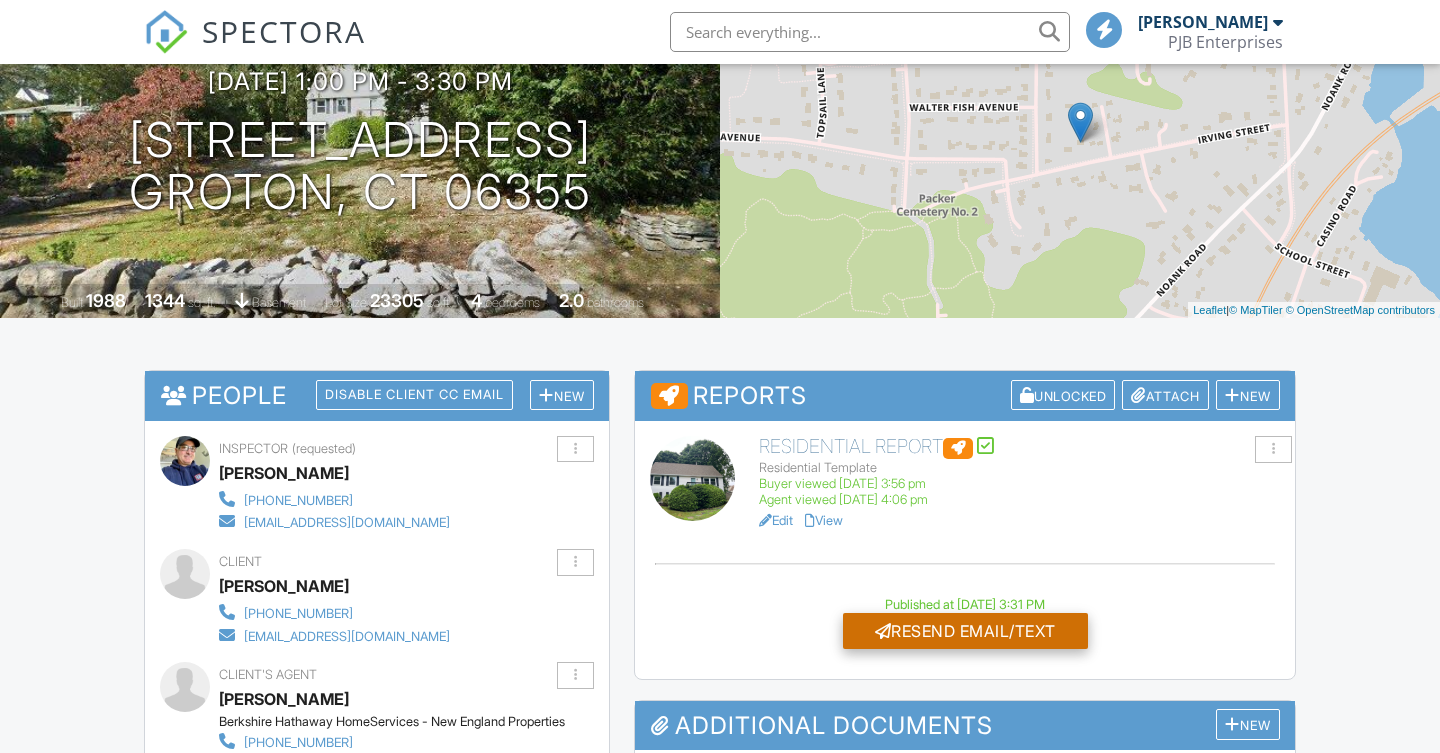 click on "Resend Email/Text" at bounding box center [965, 631] 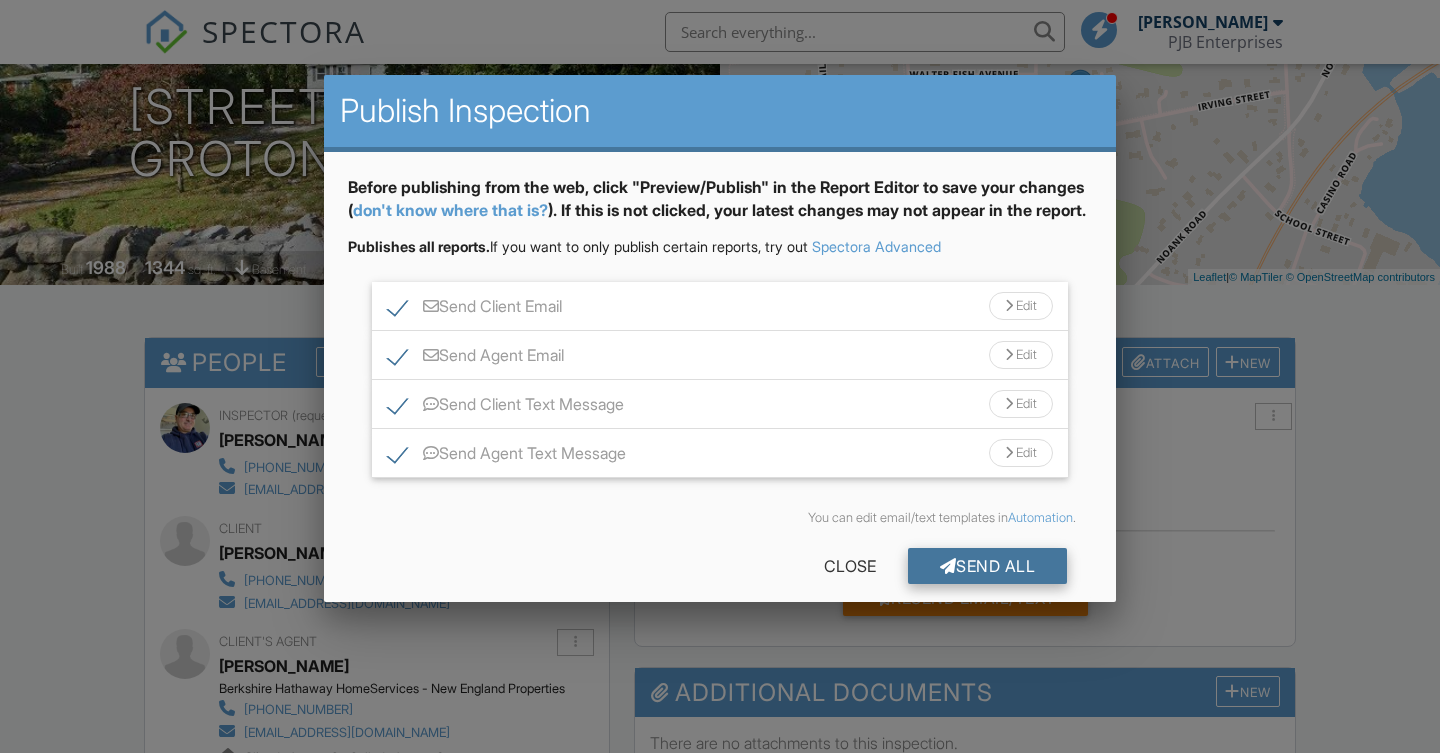 scroll, scrollTop: 0, scrollLeft: 0, axis: both 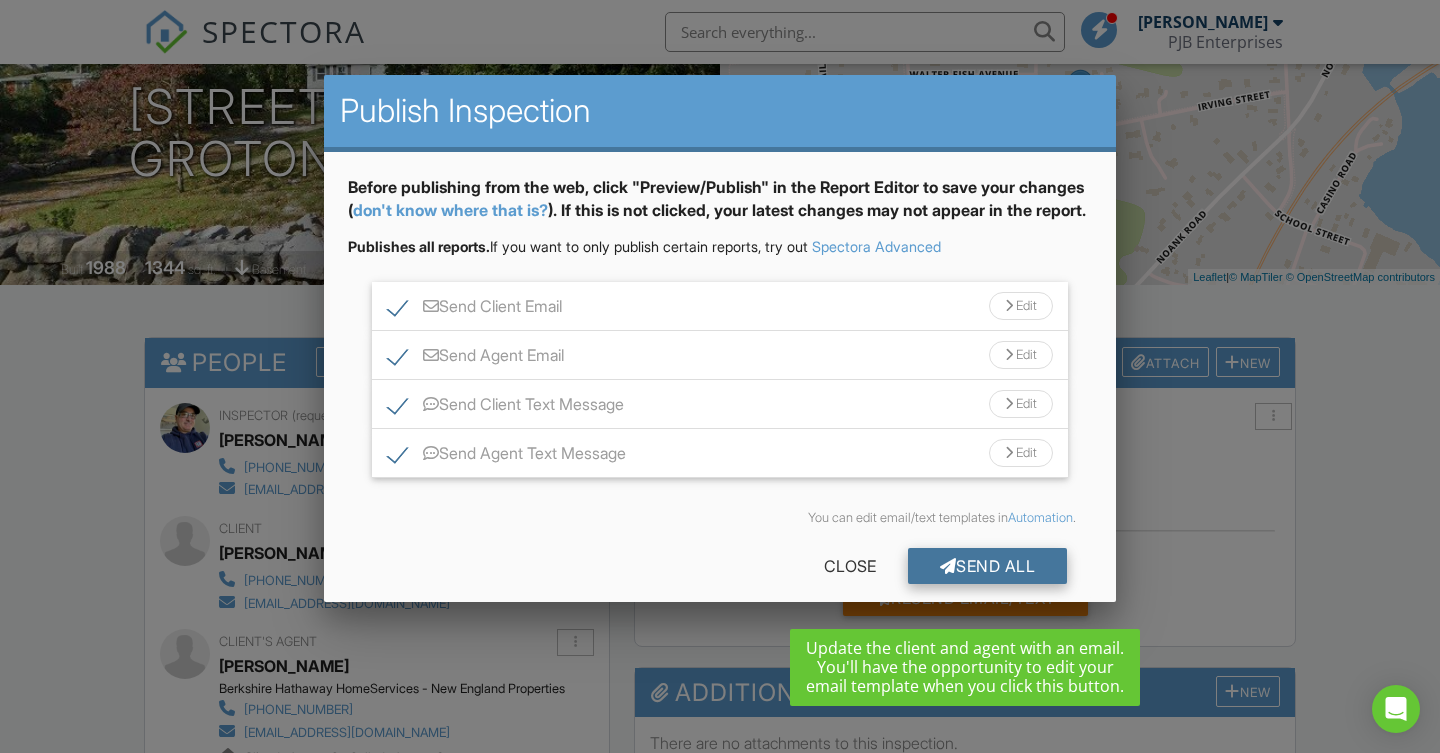 click on "Send All" at bounding box center [988, 566] 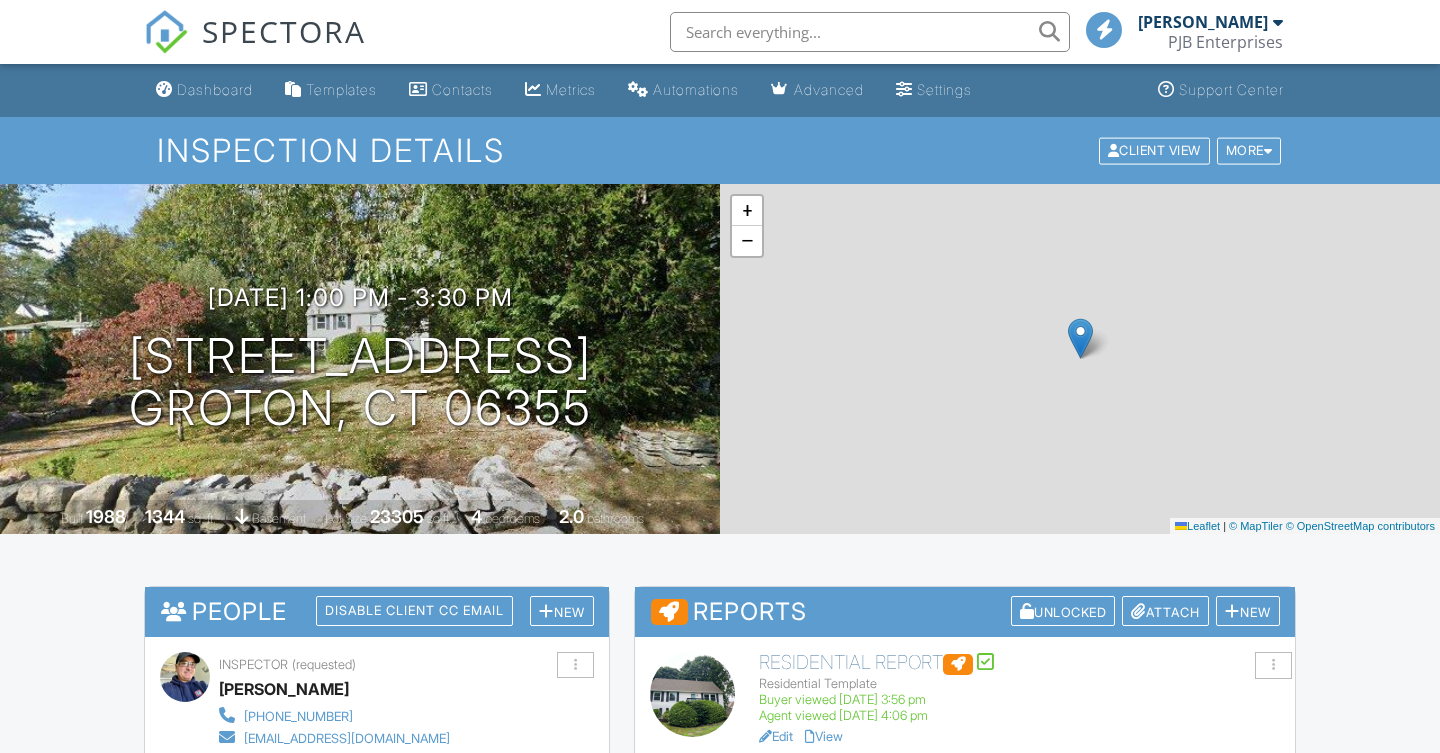 scroll, scrollTop: 0, scrollLeft: 0, axis: both 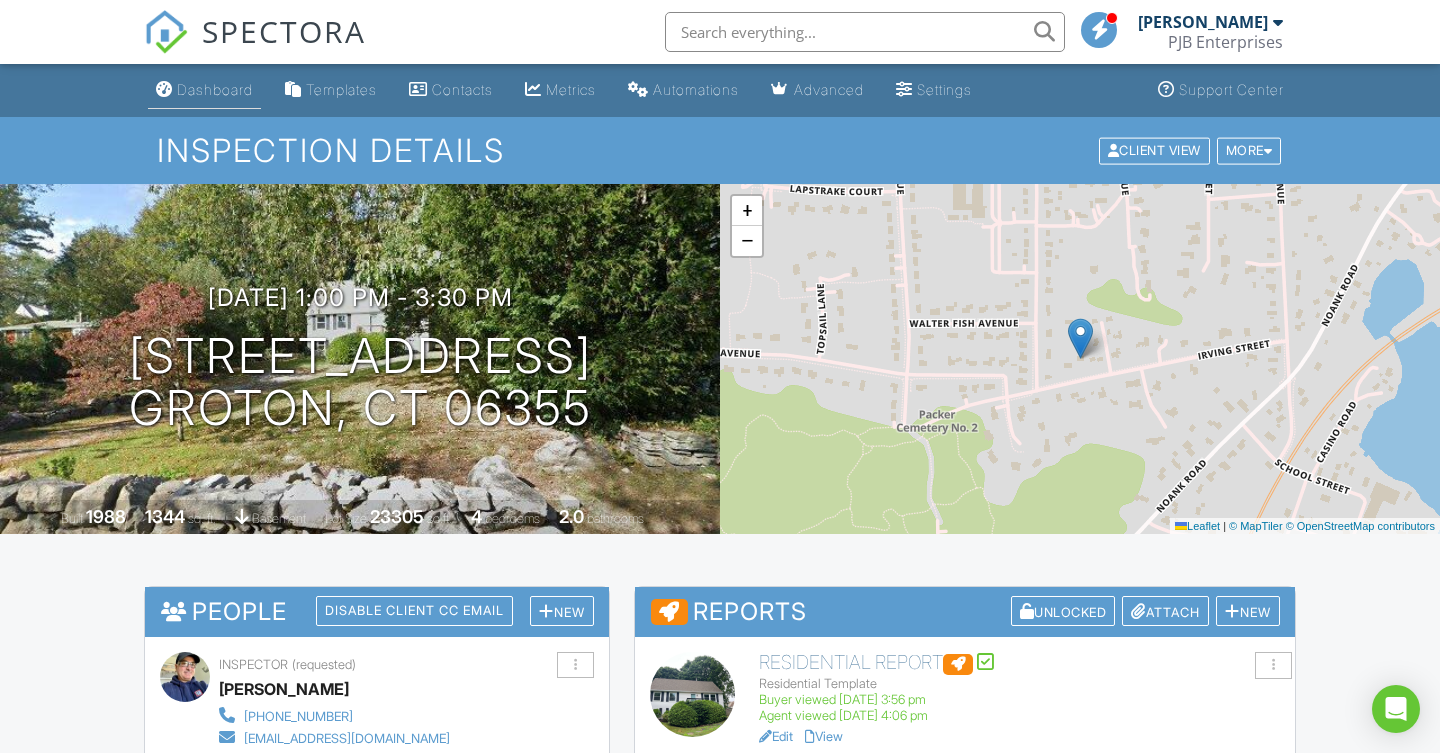 click on "Dashboard" at bounding box center [215, 89] 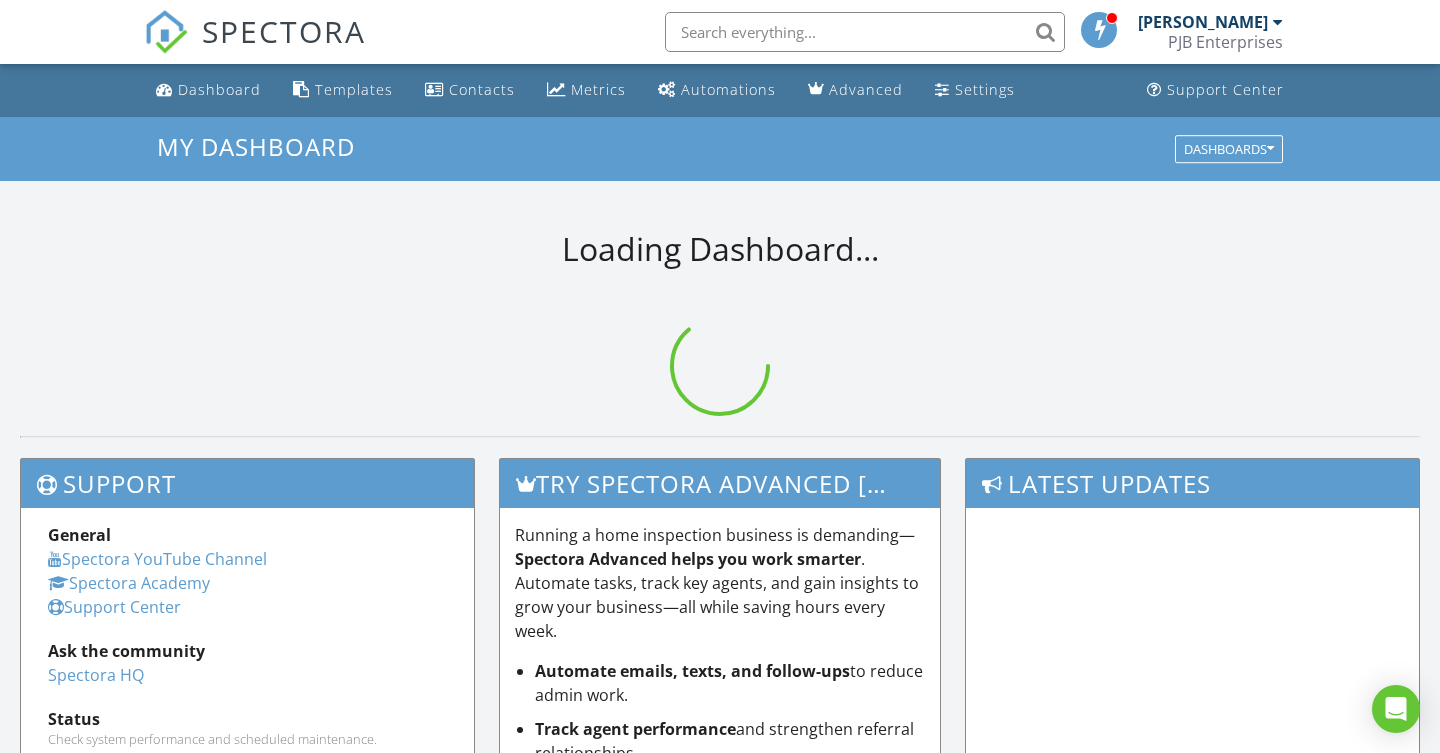 scroll, scrollTop: 0, scrollLeft: 0, axis: both 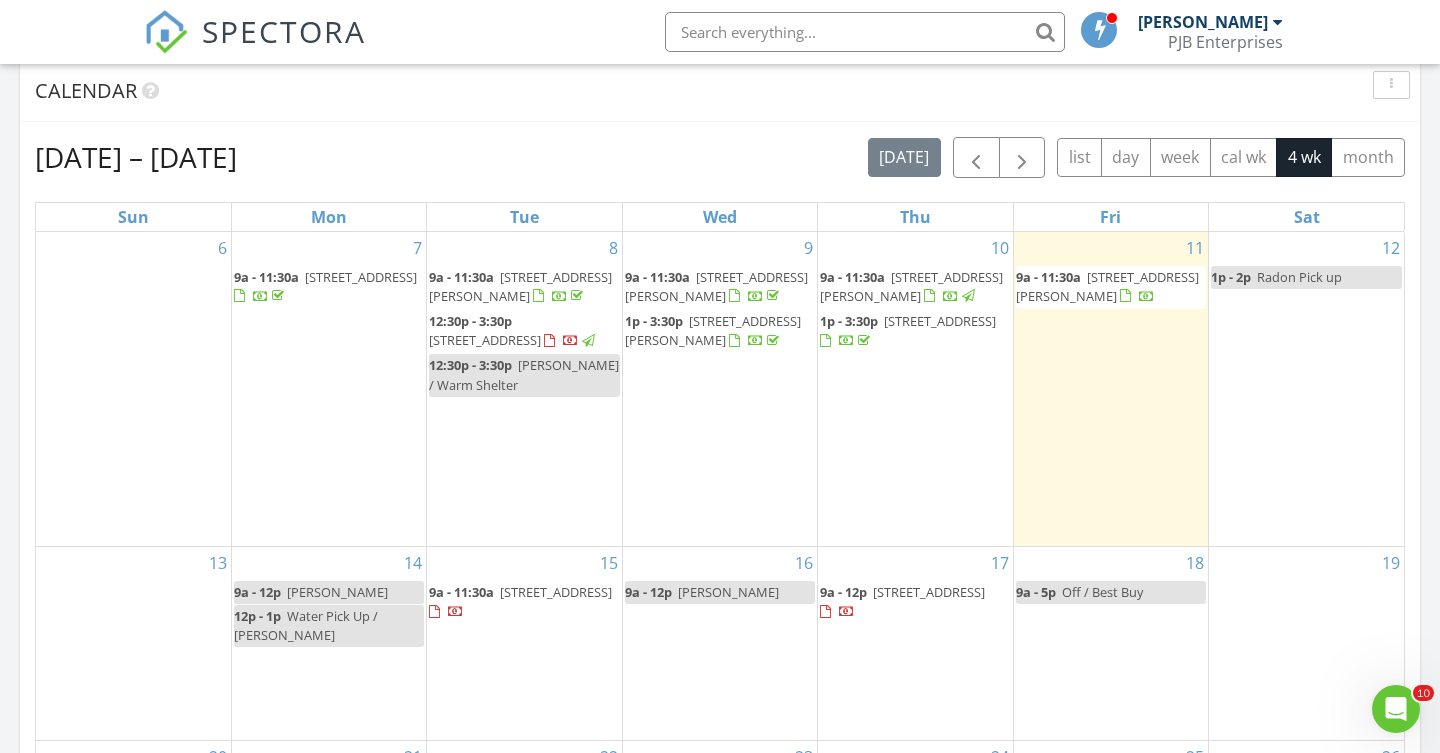click on "9a - 11:30a" at bounding box center (1048, 277) 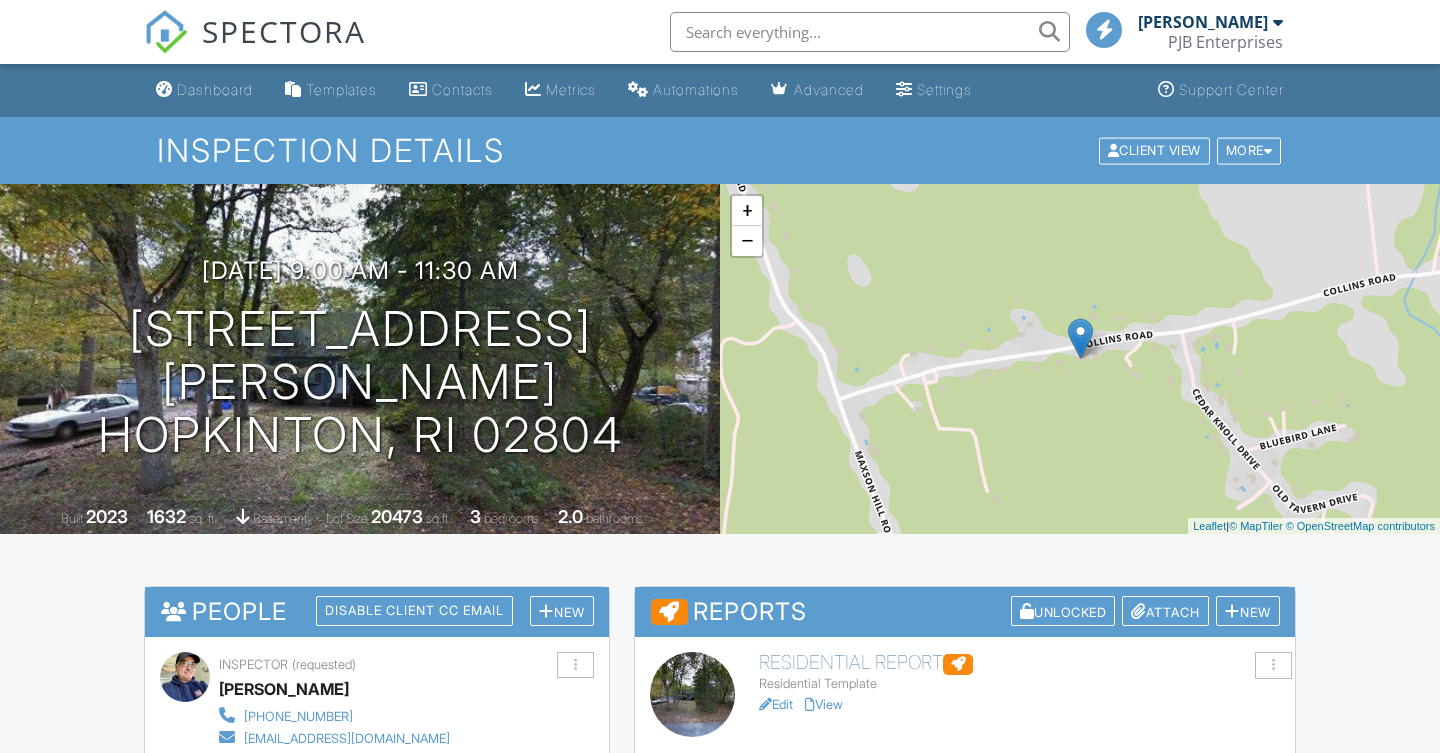 scroll, scrollTop: 313, scrollLeft: 0, axis: vertical 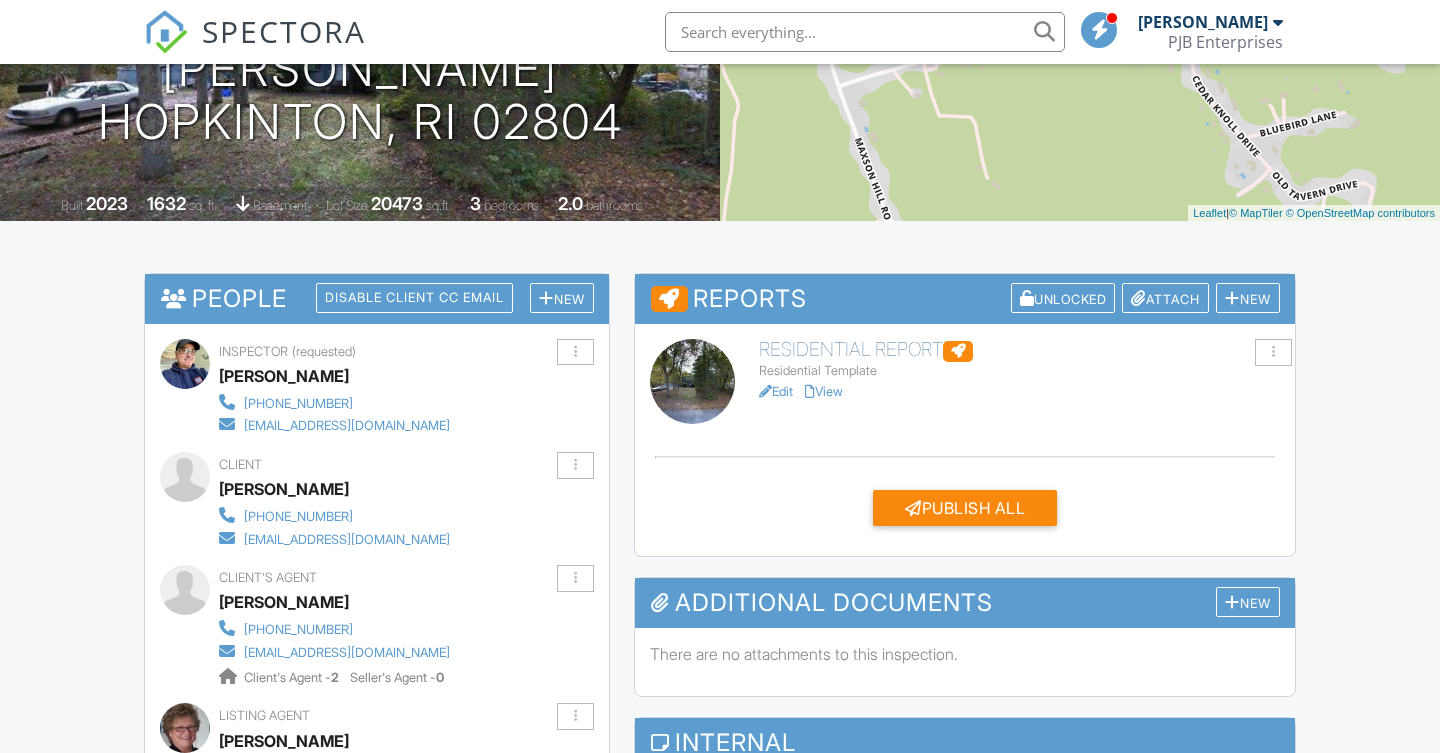 click on "View" at bounding box center [824, 391] 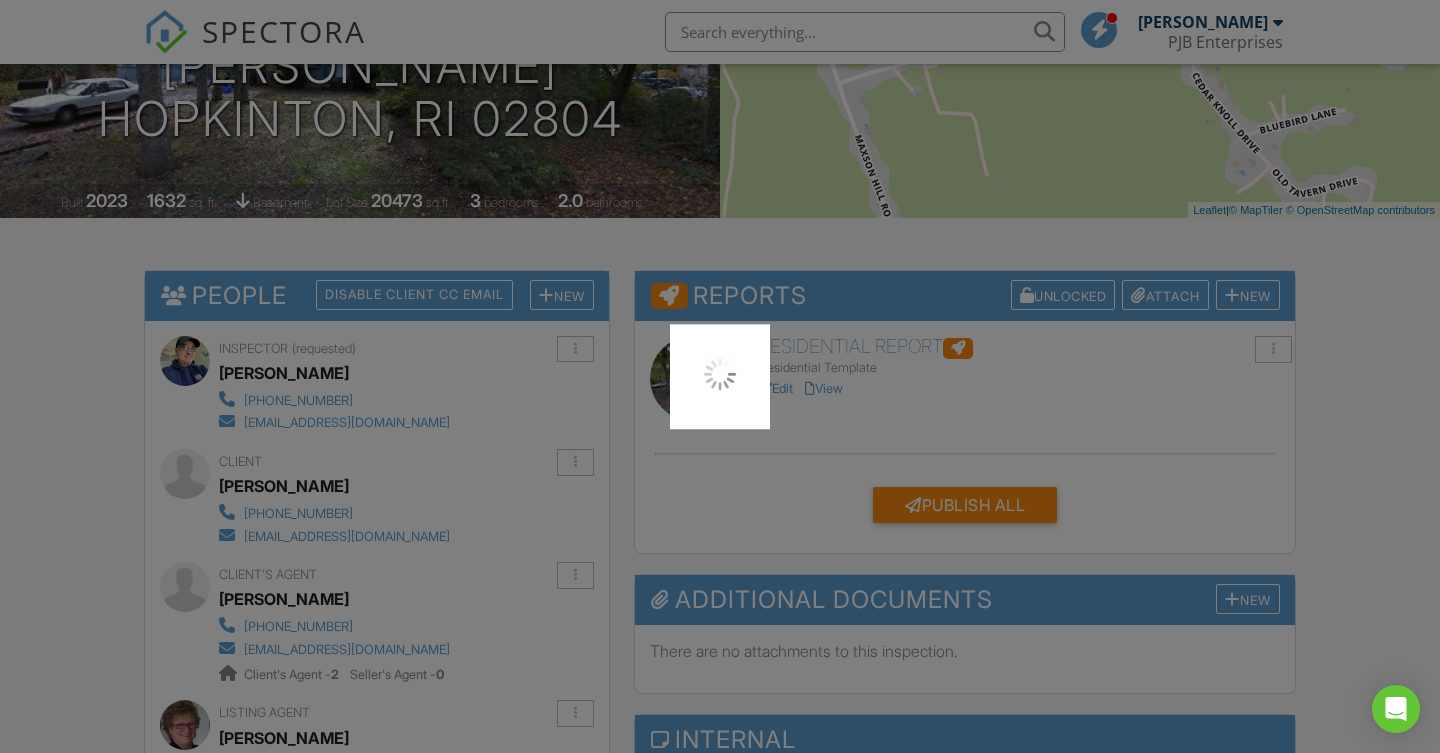 scroll, scrollTop: 0, scrollLeft: 0, axis: both 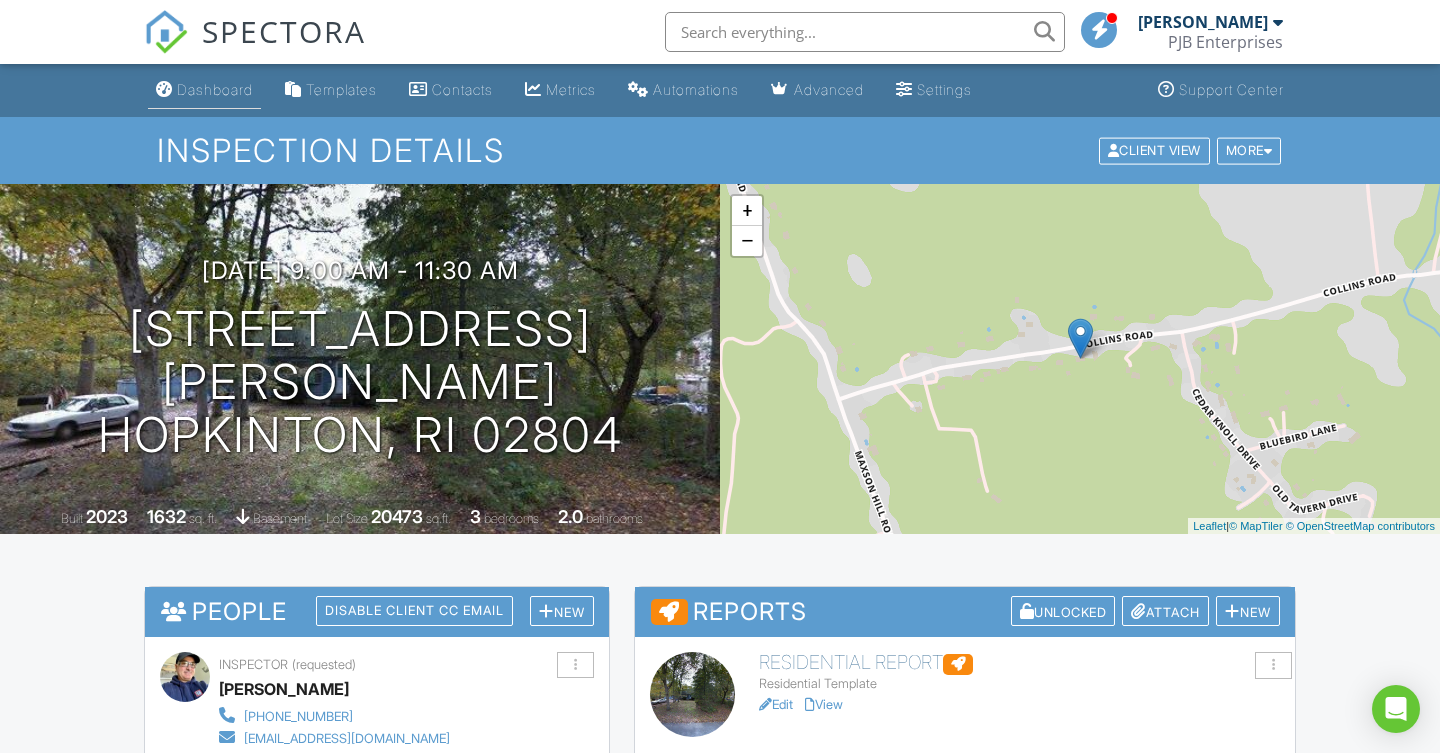 click on "Dashboard" at bounding box center [215, 89] 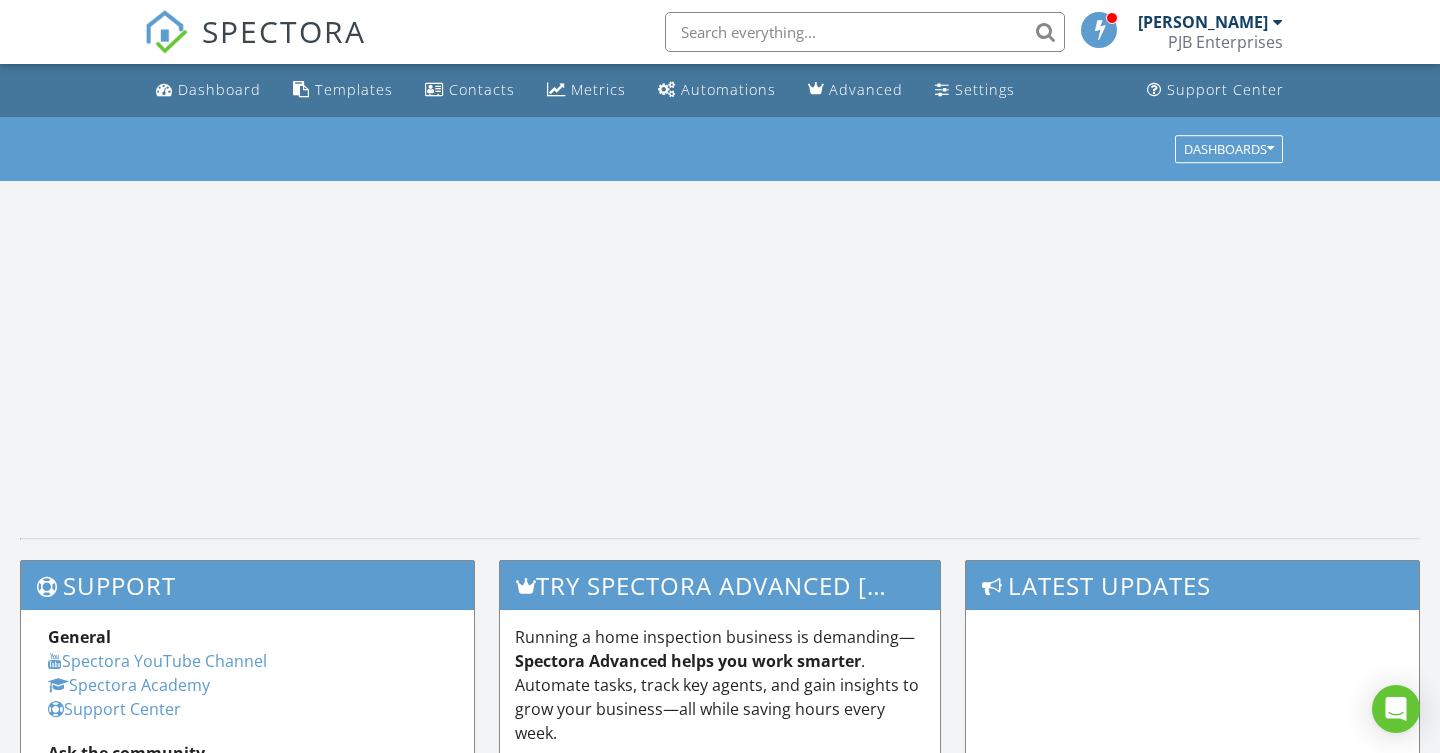 scroll, scrollTop: 0, scrollLeft: 0, axis: both 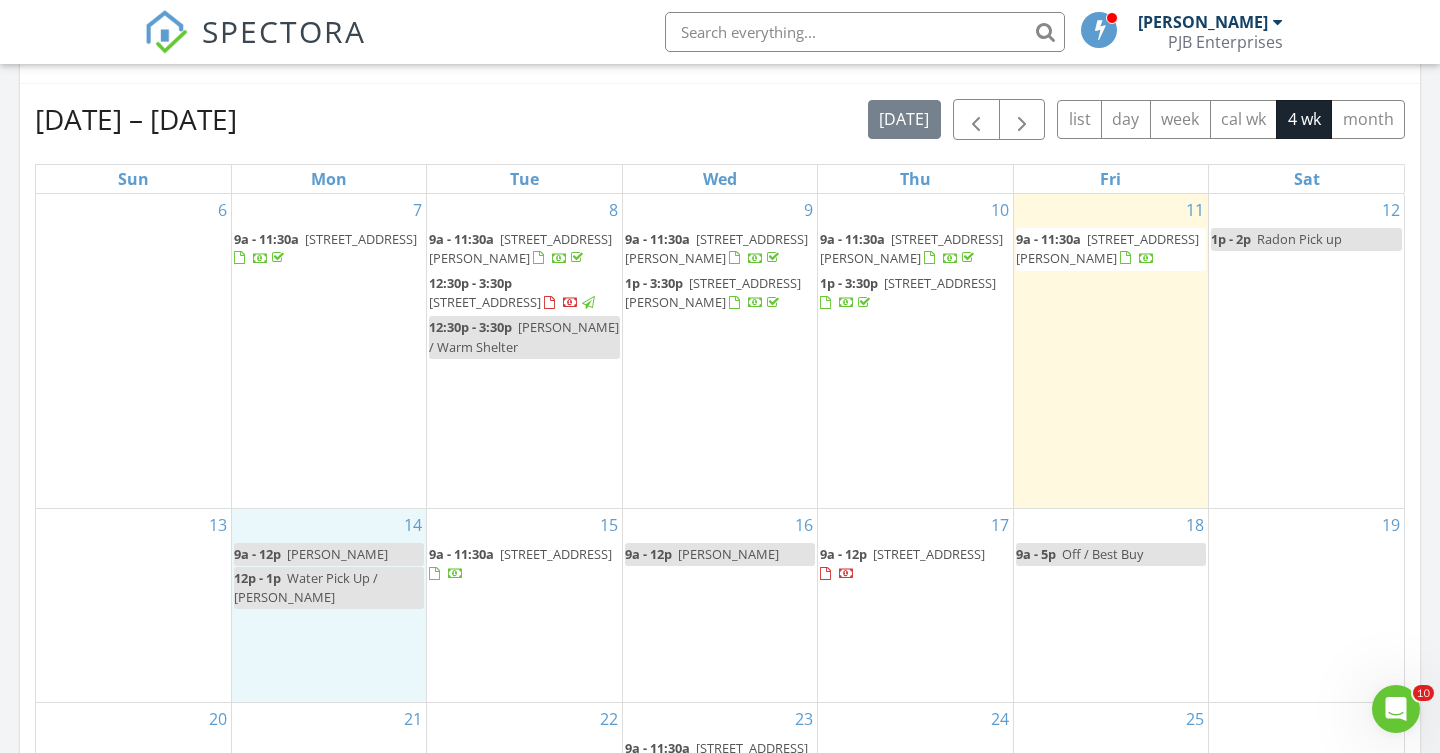 click on "14
9a - 12p
Leslie lambrecht
12p - 1p
Water Pick Up / Collins Rd" at bounding box center [329, 605] 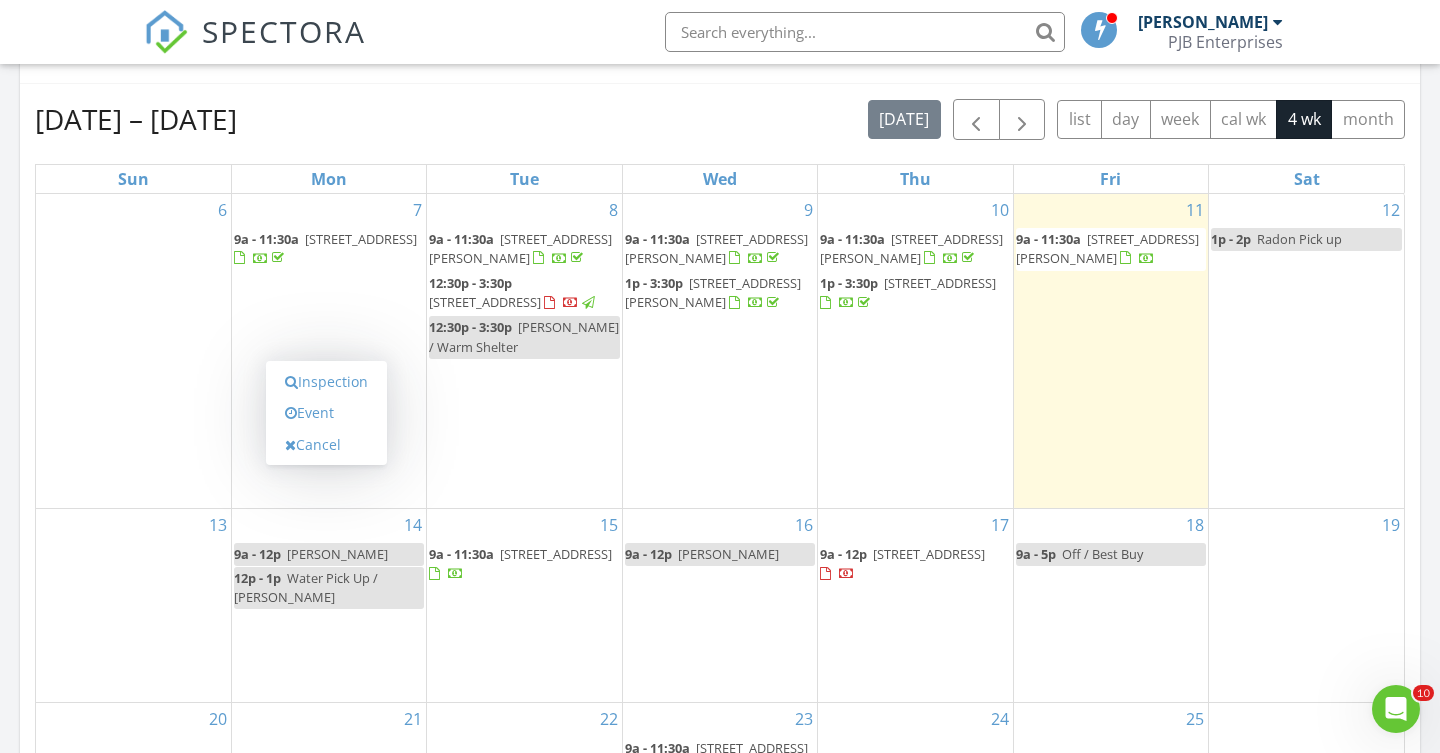 click on "13" at bounding box center [133, 605] 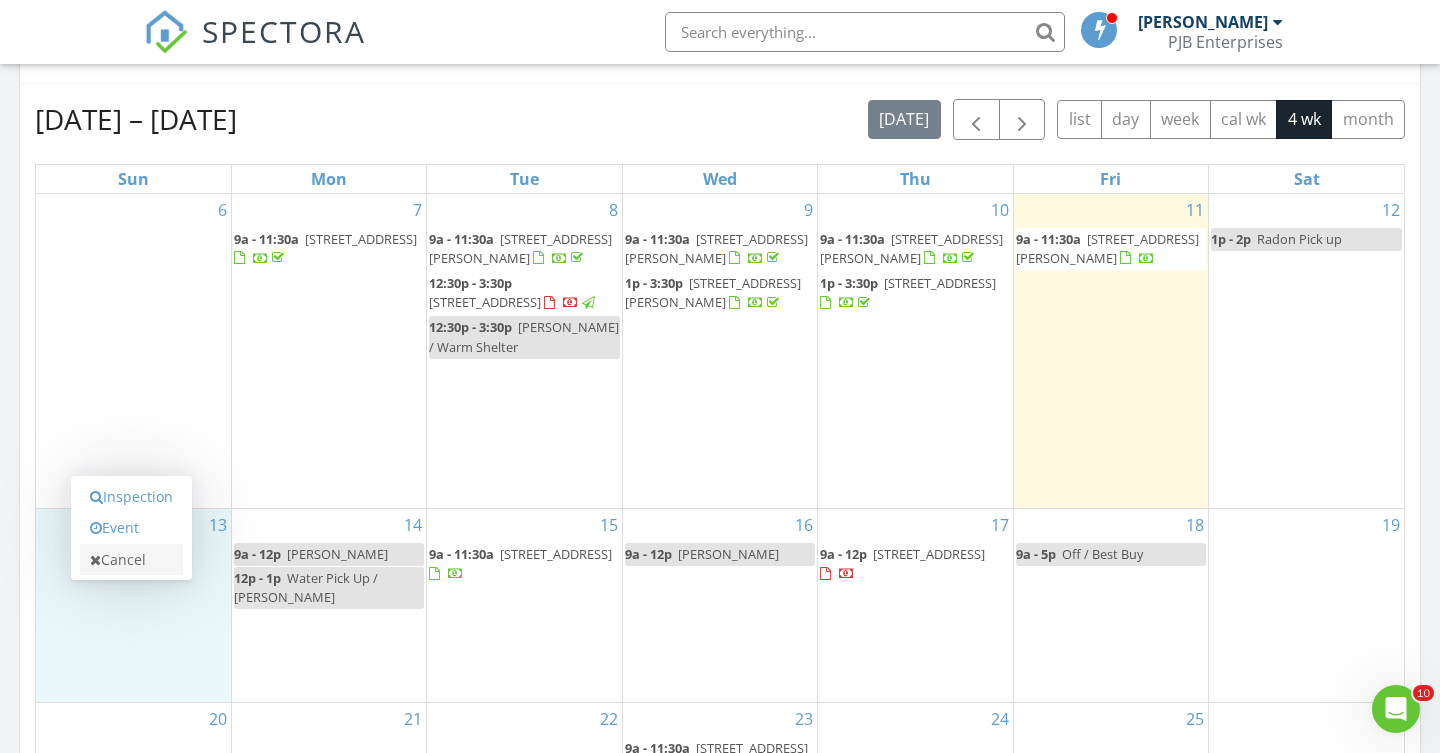 click on "Cancel" at bounding box center (131, 560) 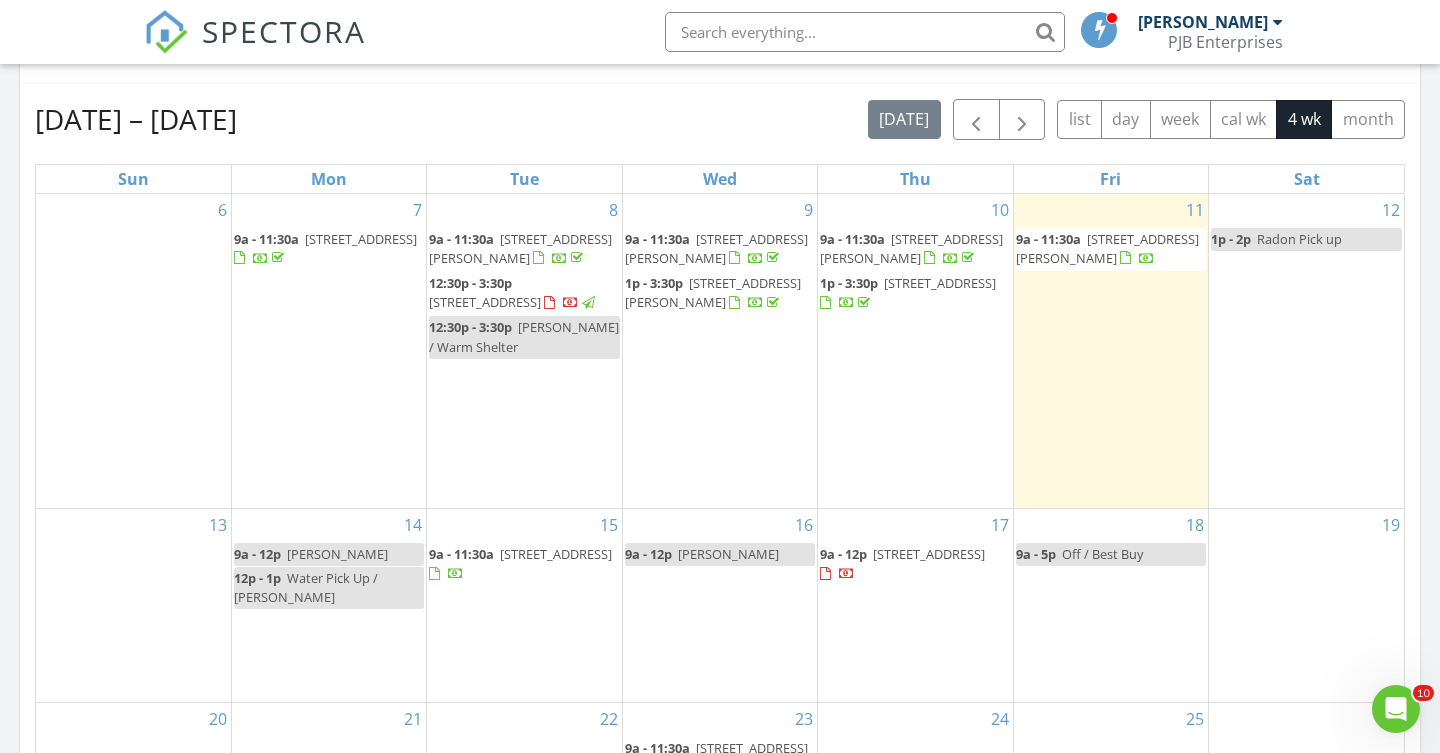 click on "14
9a - 12p
Leslie lambrecht
12p - 1p
Water Pick Up / Collins Rd" at bounding box center (329, 605) 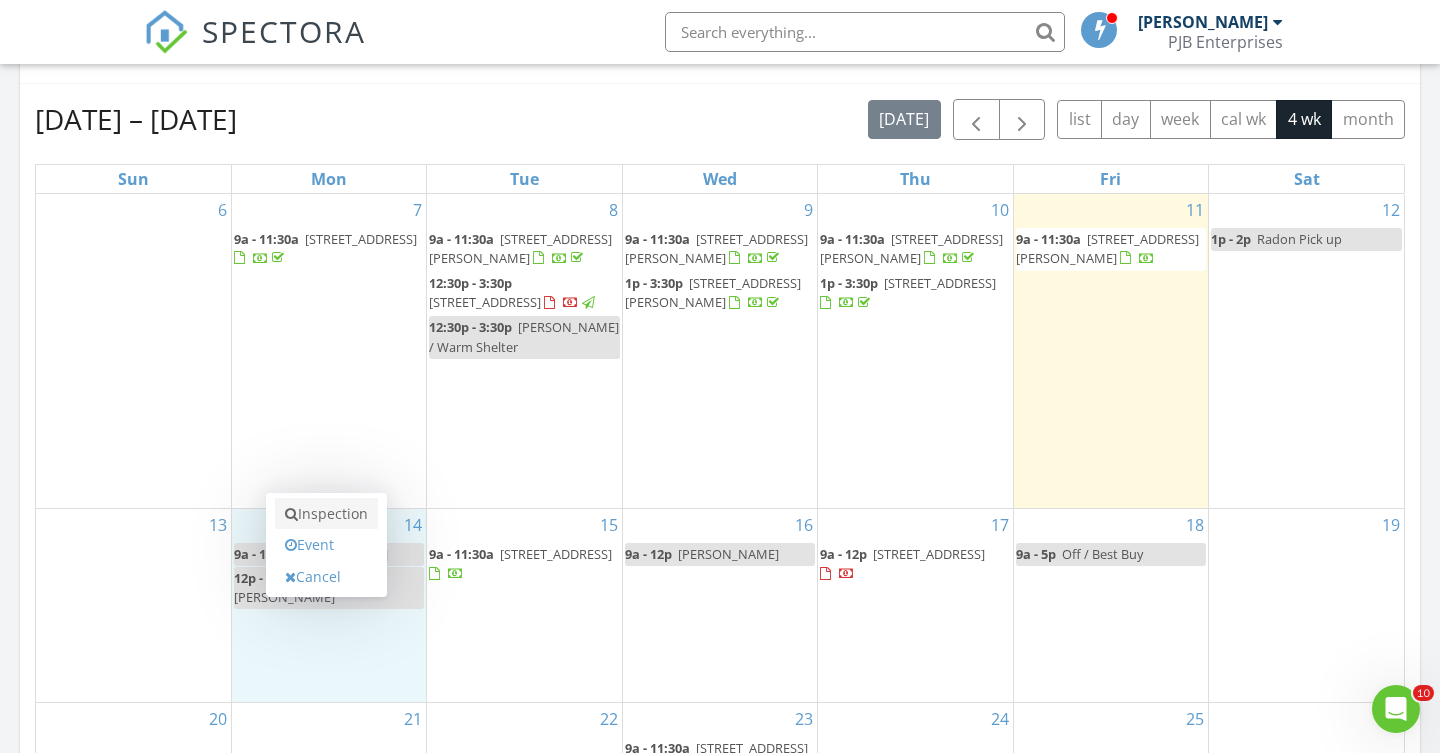 click on "Inspection" at bounding box center [326, 514] 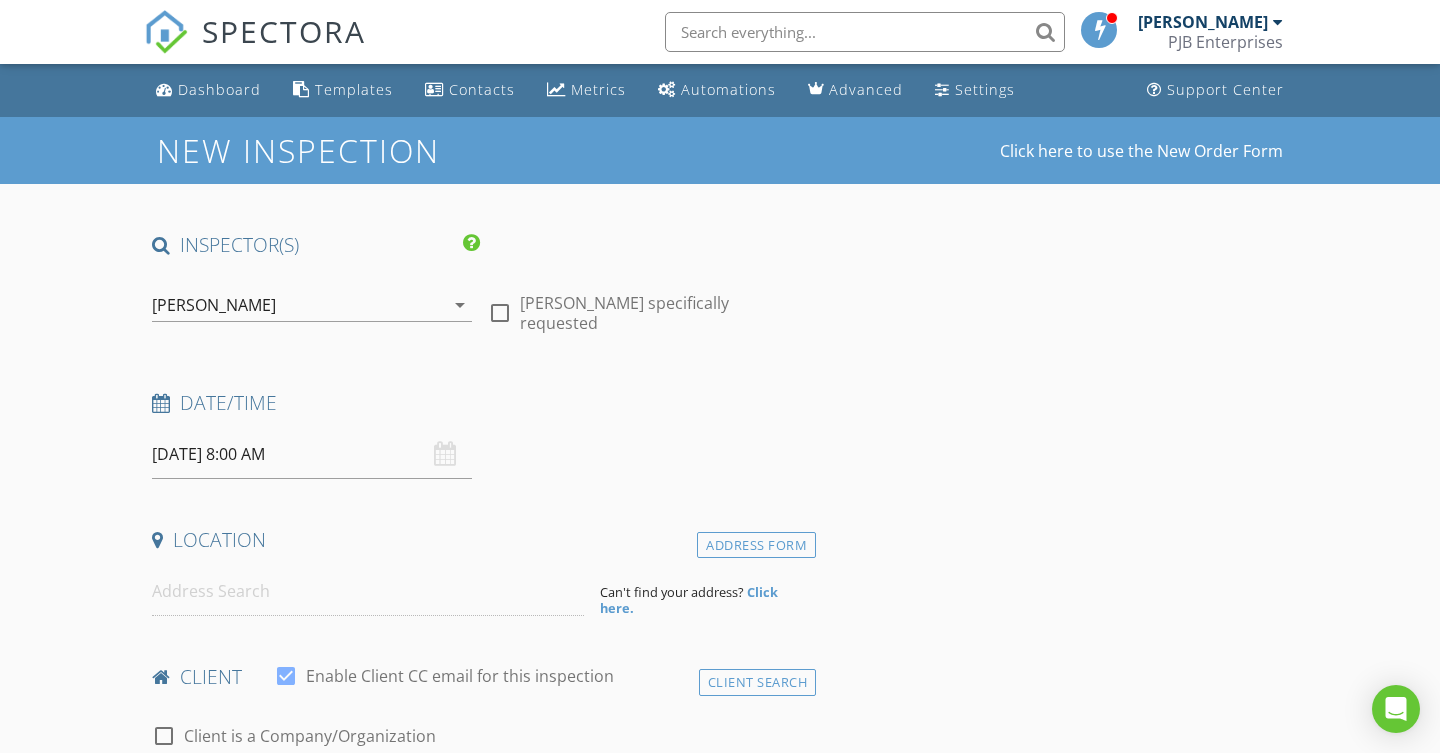 scroll, scrollTop: 0, scrollLeft: 0, axis: both 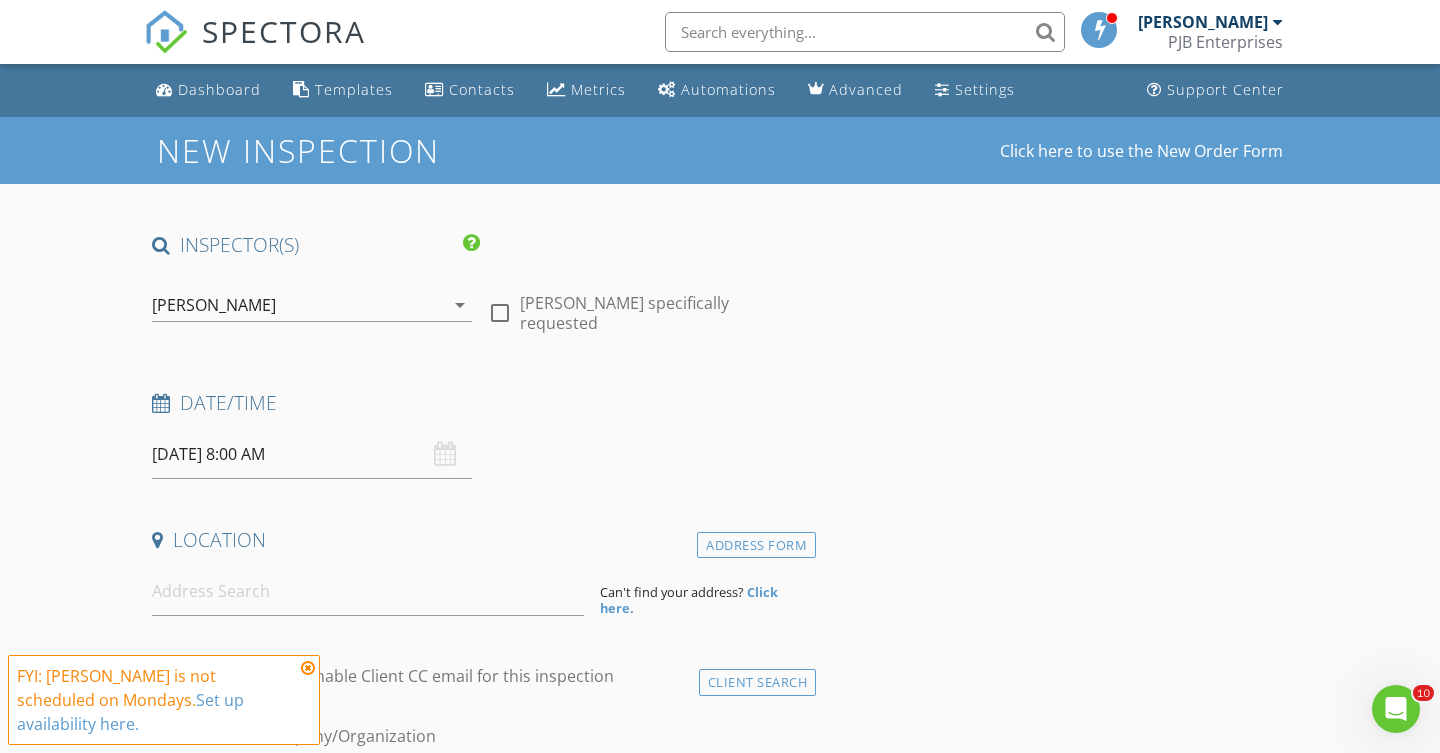 click at bounding box center (500, 313) 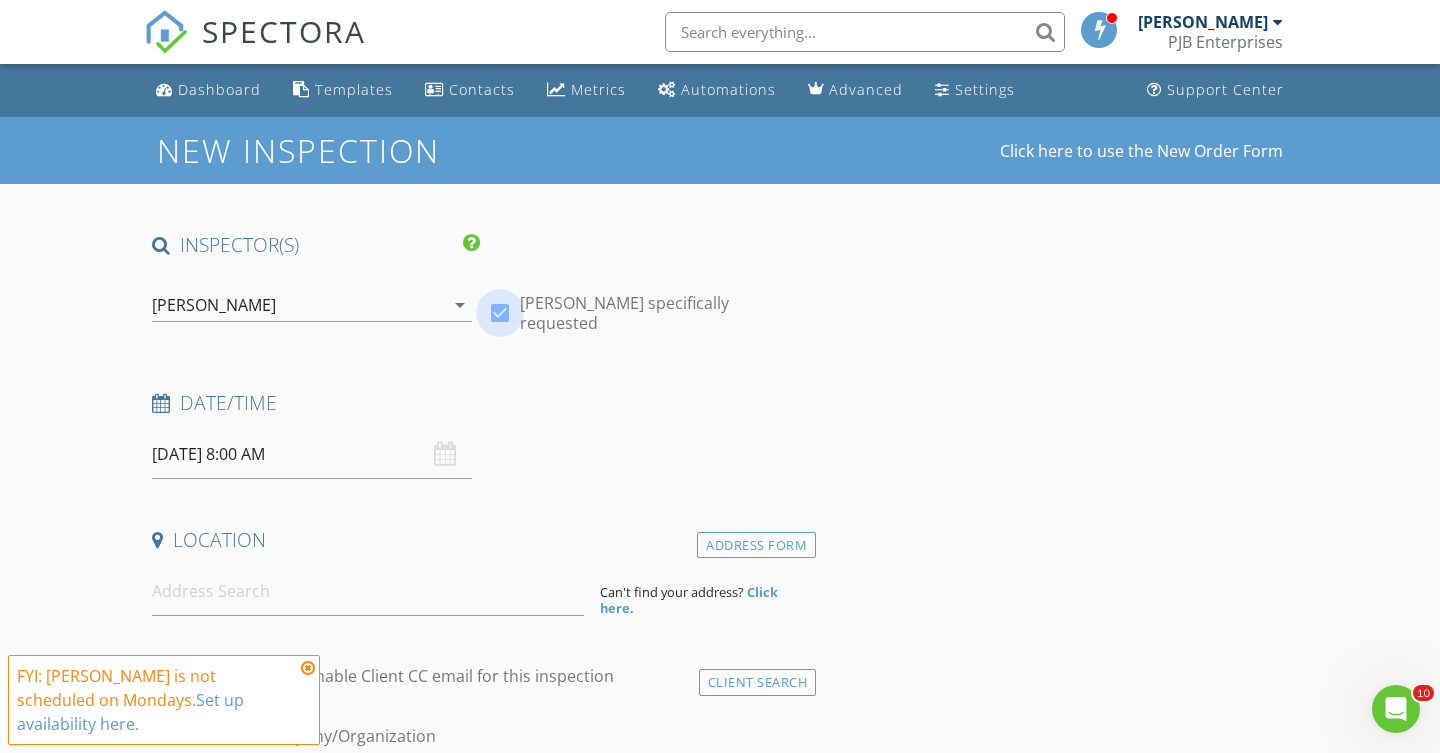 checkbox on "true" 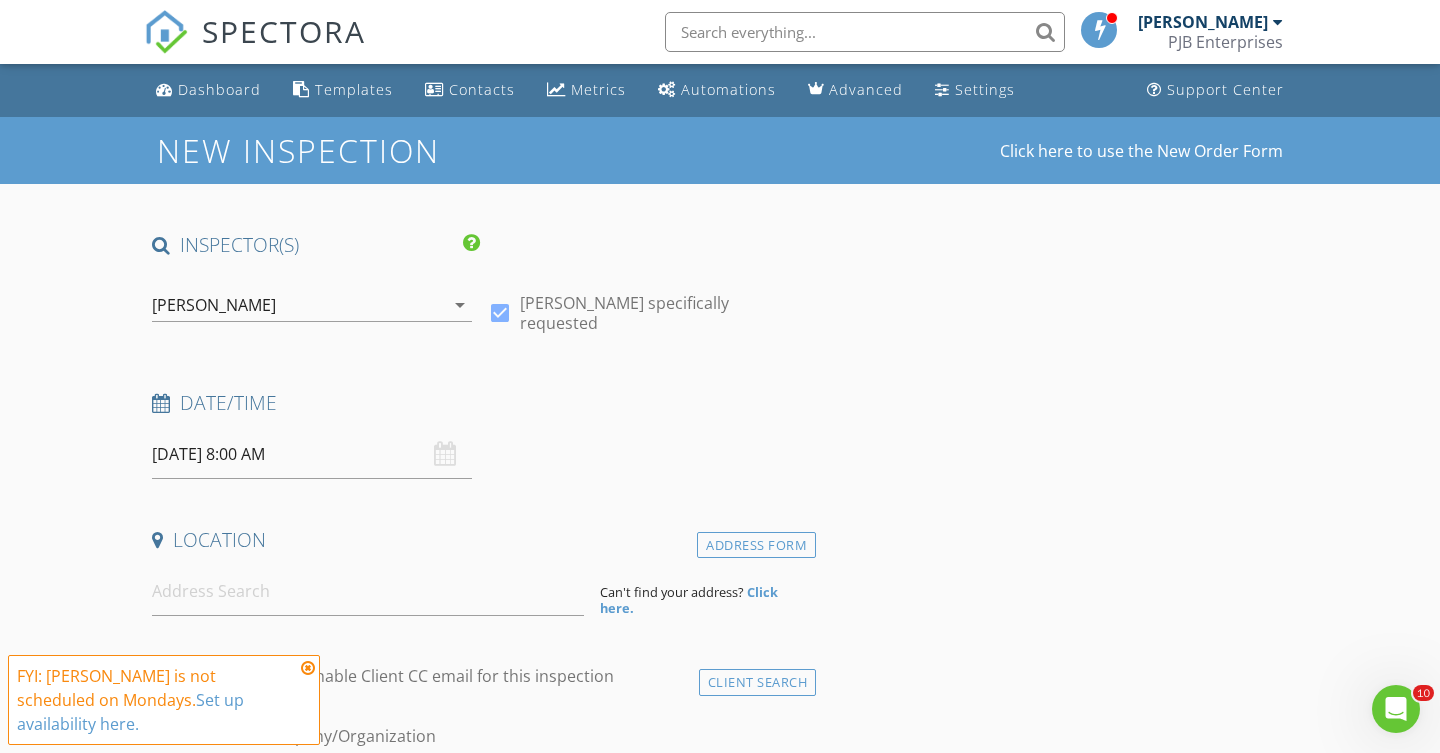 click on "[DATE] 8:00 AM" at bounding box center (312, 454) 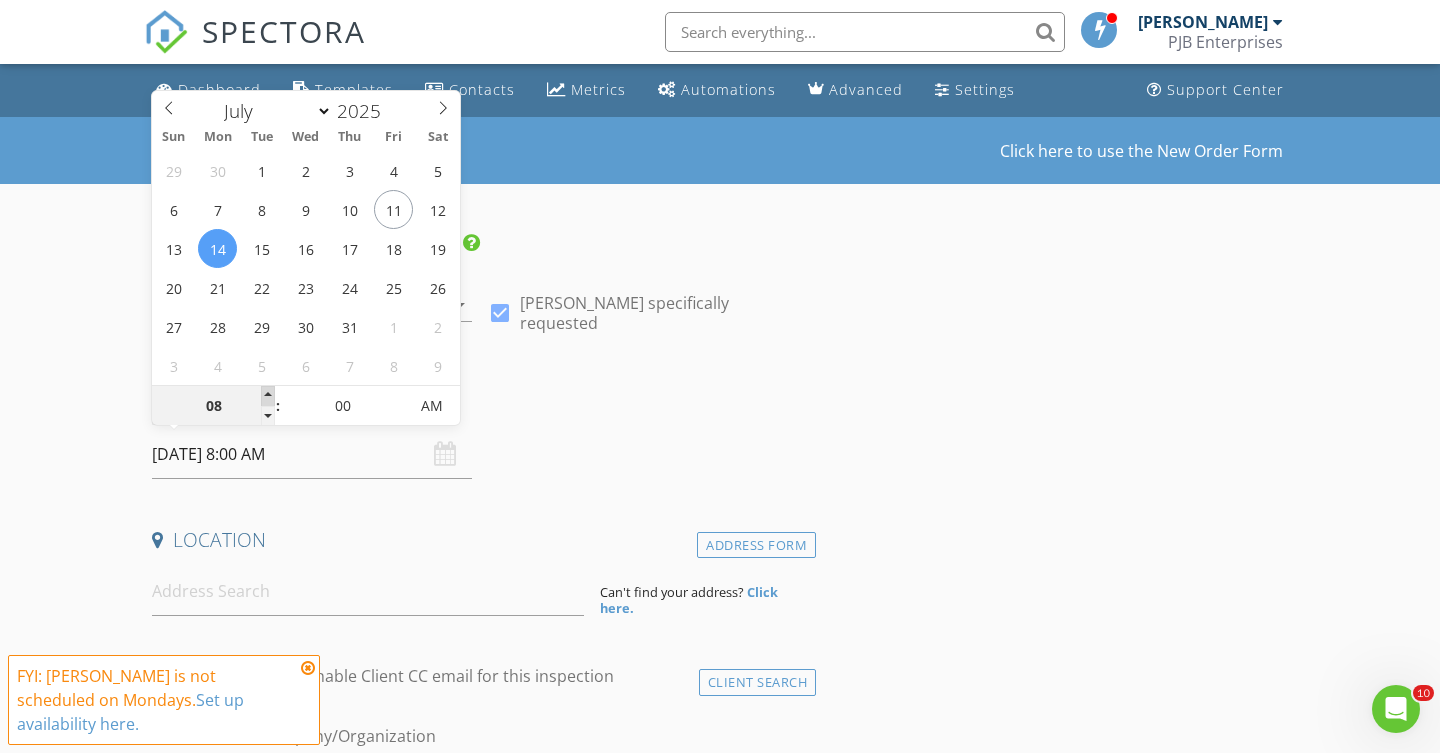 type on "[DATE] 9:00 AM" 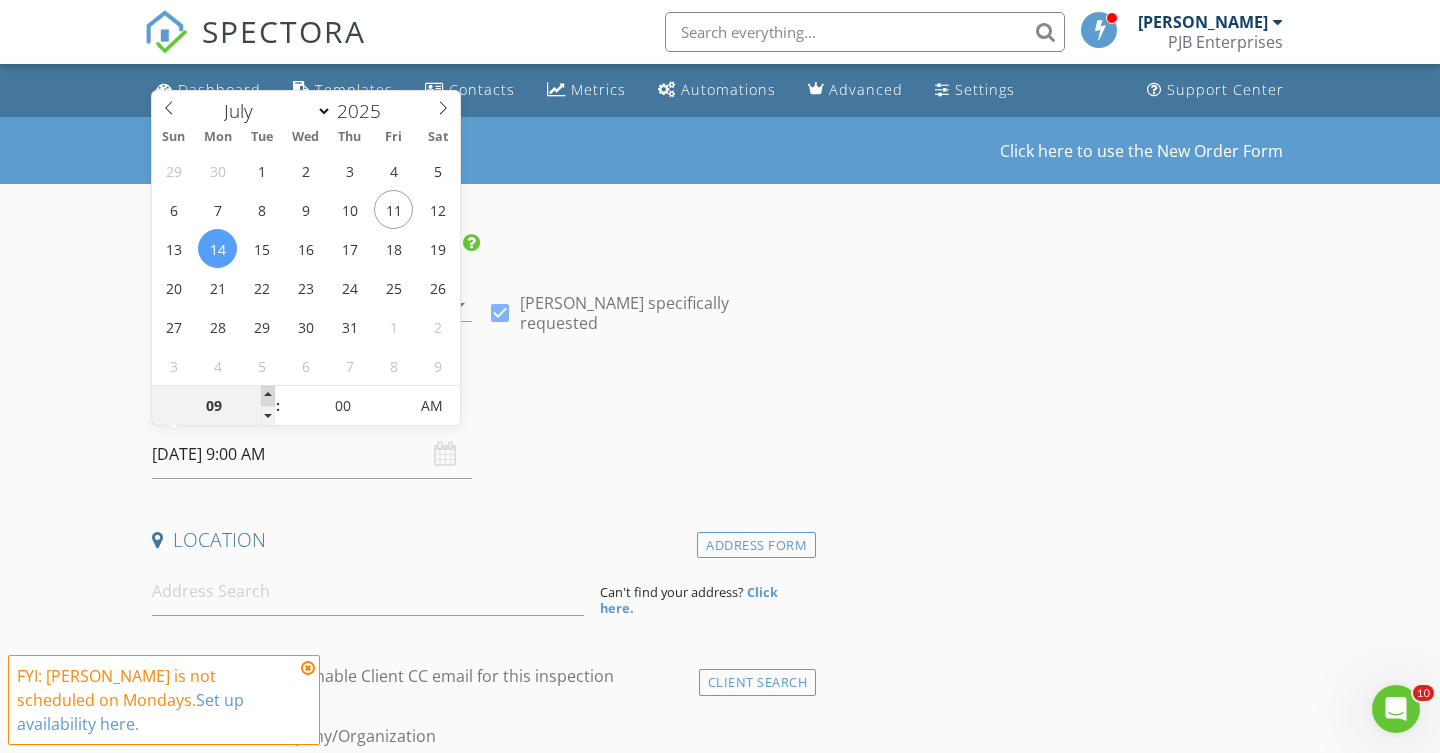 click at bounding box center (268, 396) 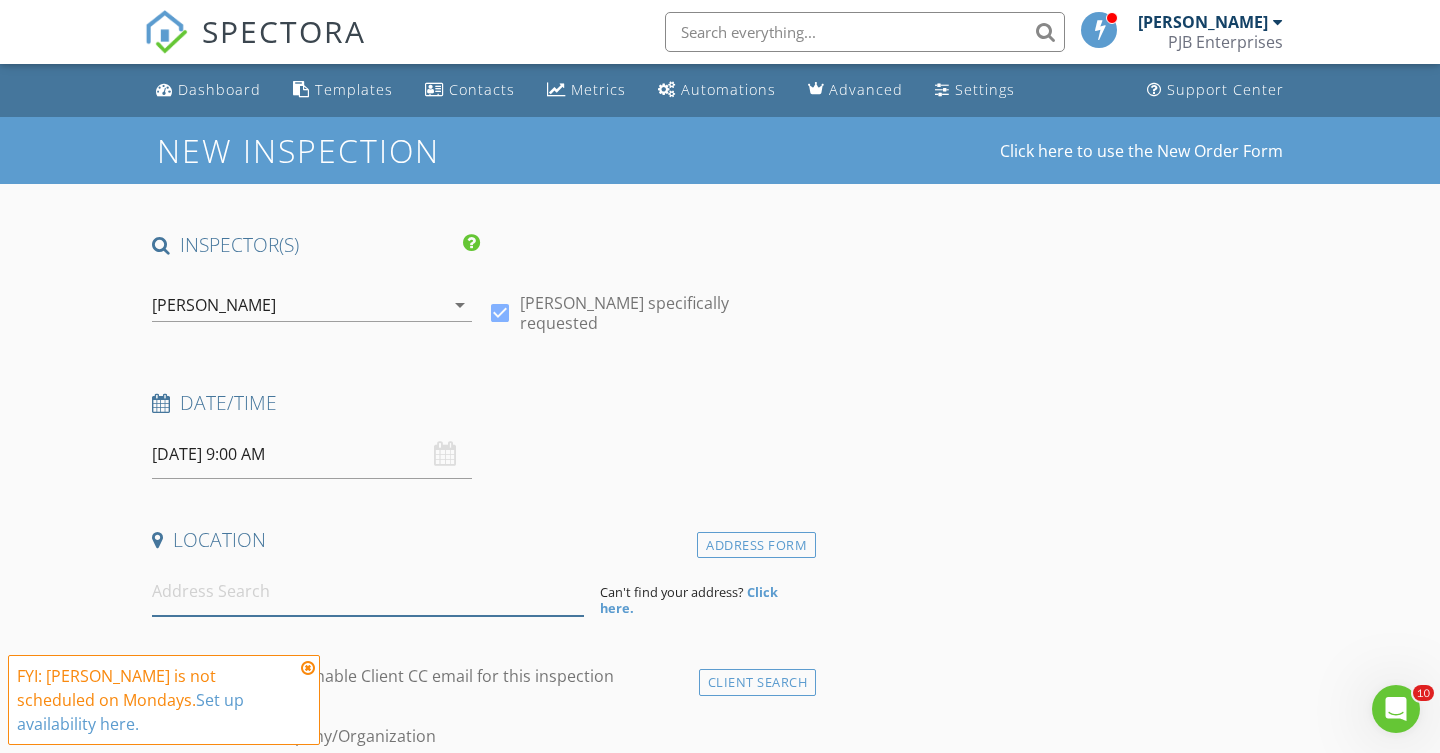 click at bounding box center [368, 591] 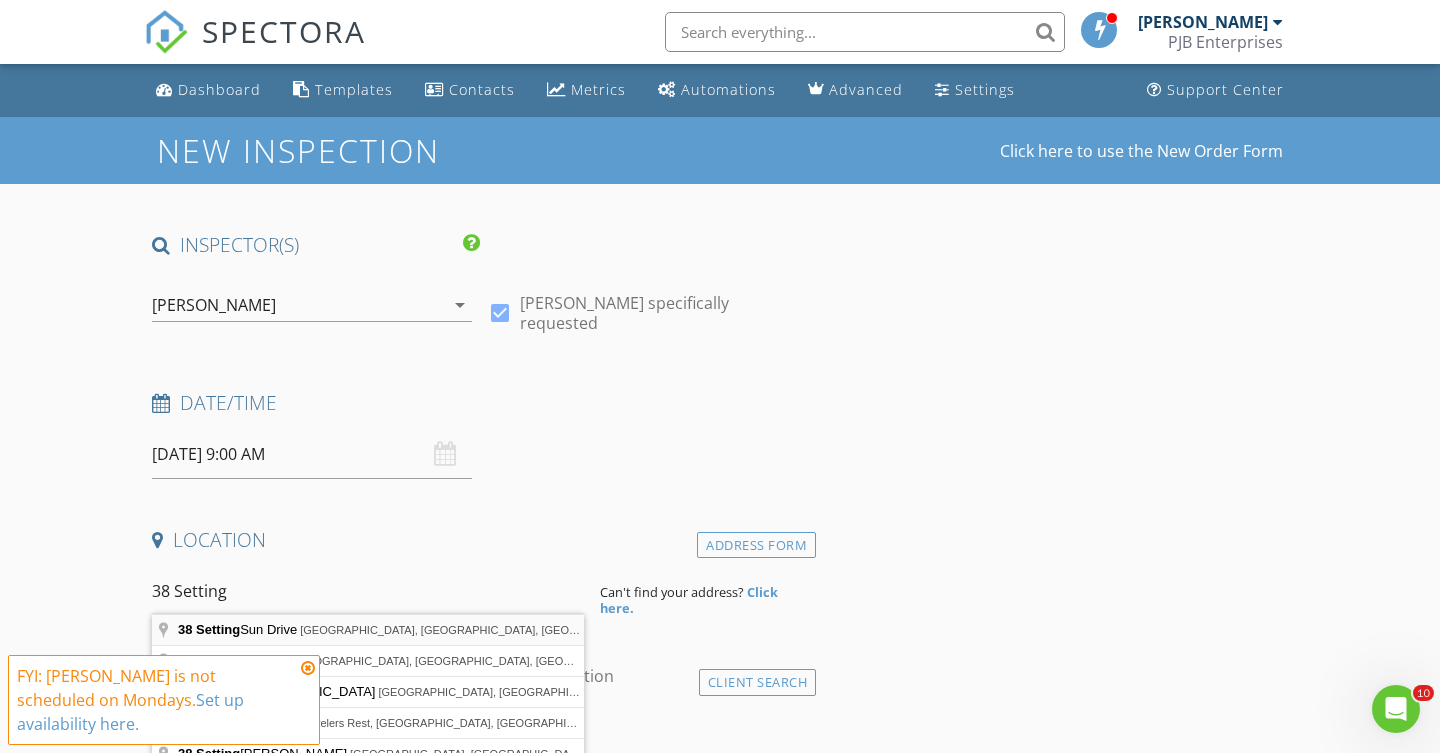type on "38 Setting Sun Drive, Westerly, RI, USA" 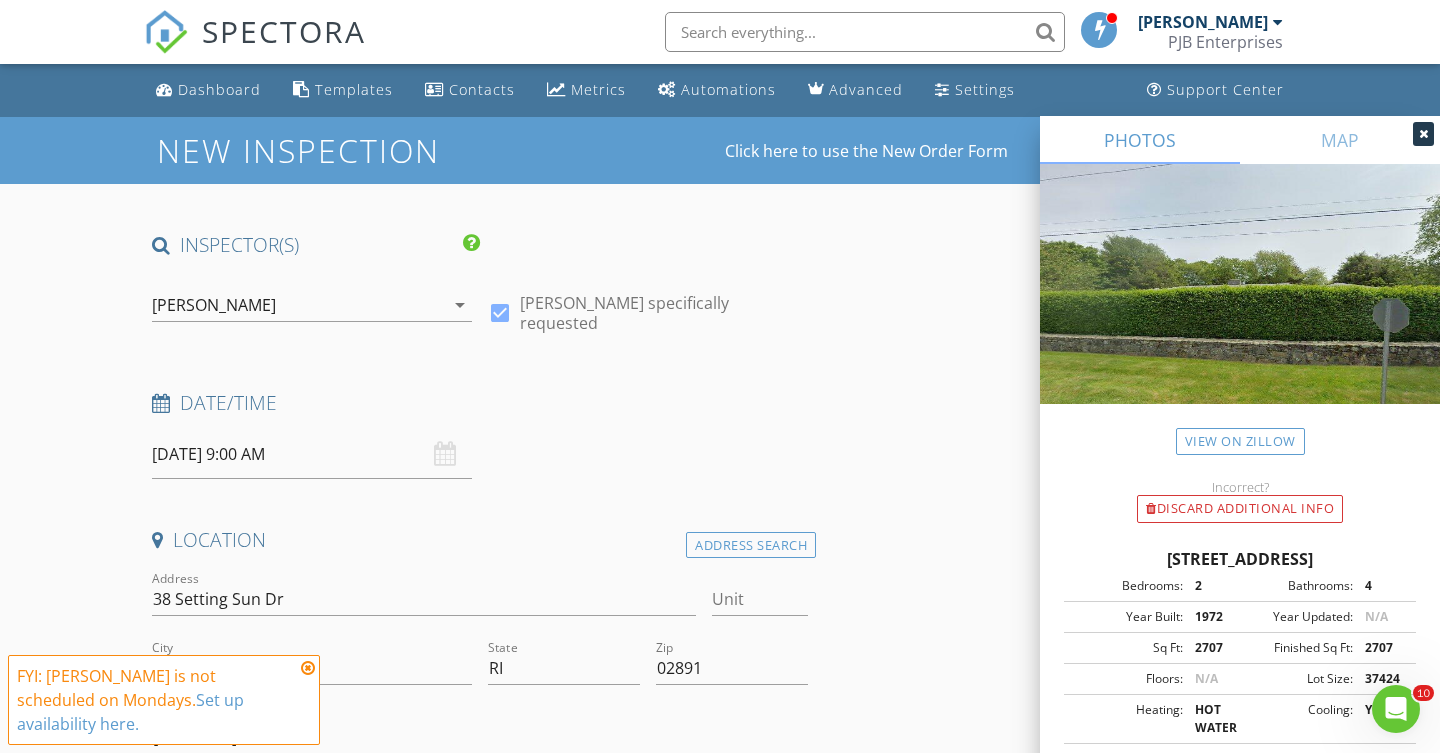click at bounding box center [308, 668] 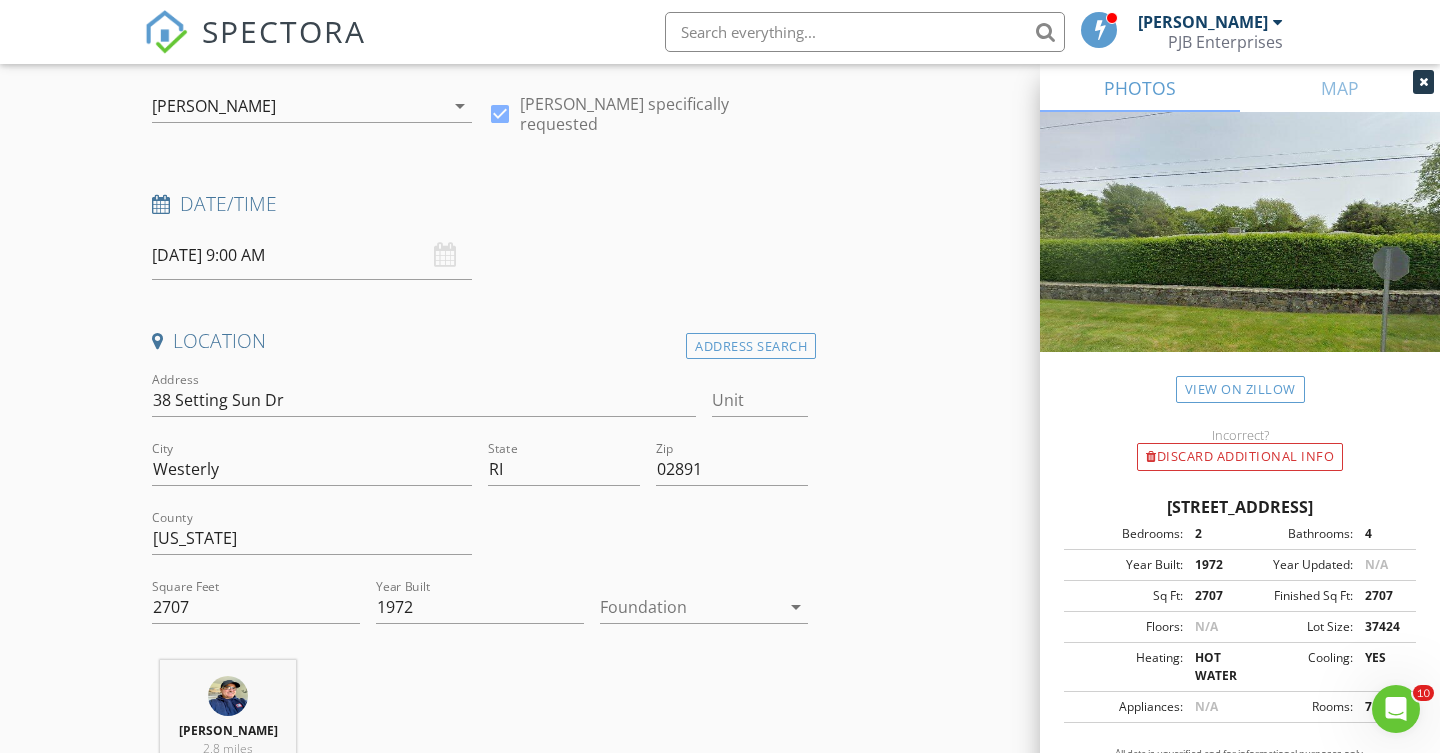 scroll, scrollTop: 249, scrollLeft: 0, axis: vertical 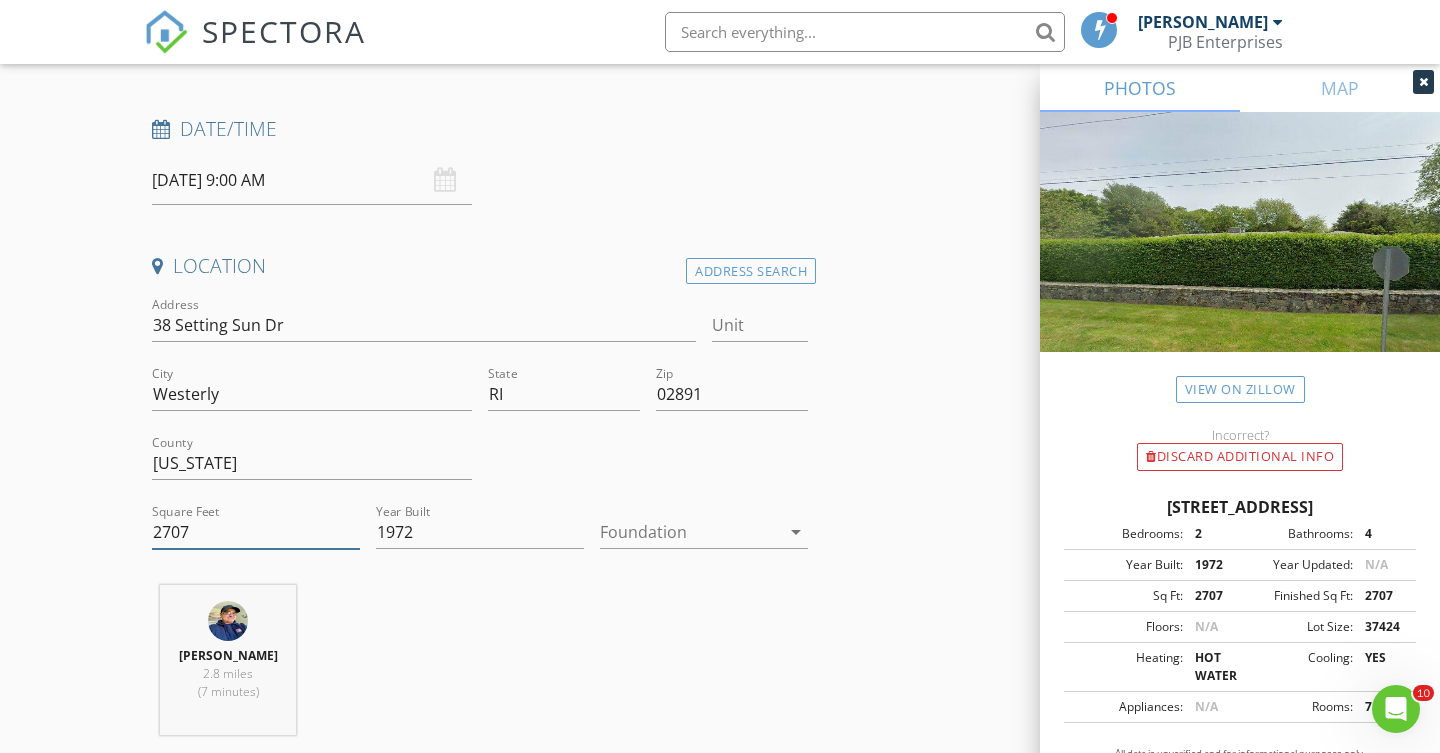 click on "2707" at bounding box center [256, 532] 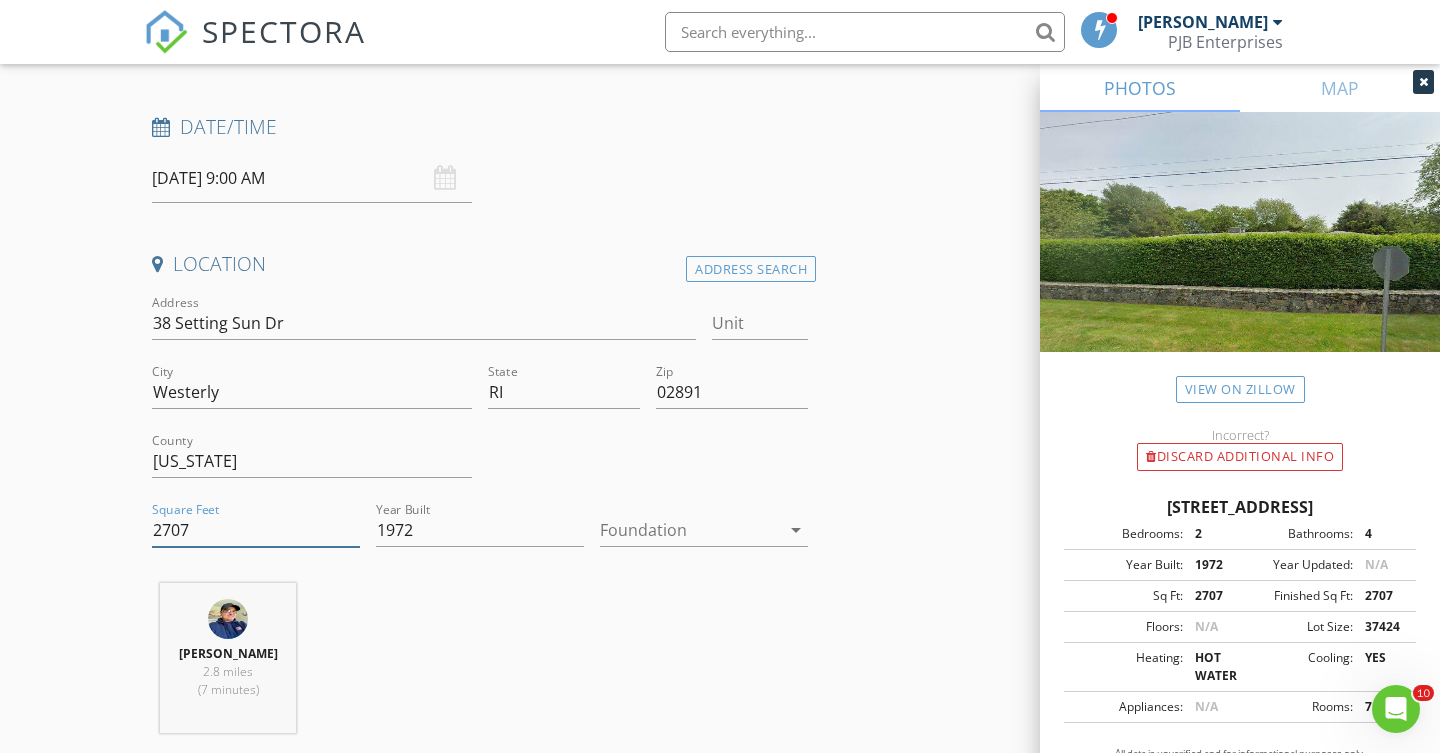 scroll, scrollTop: 276, scrollLeft: 0, axis: vertical 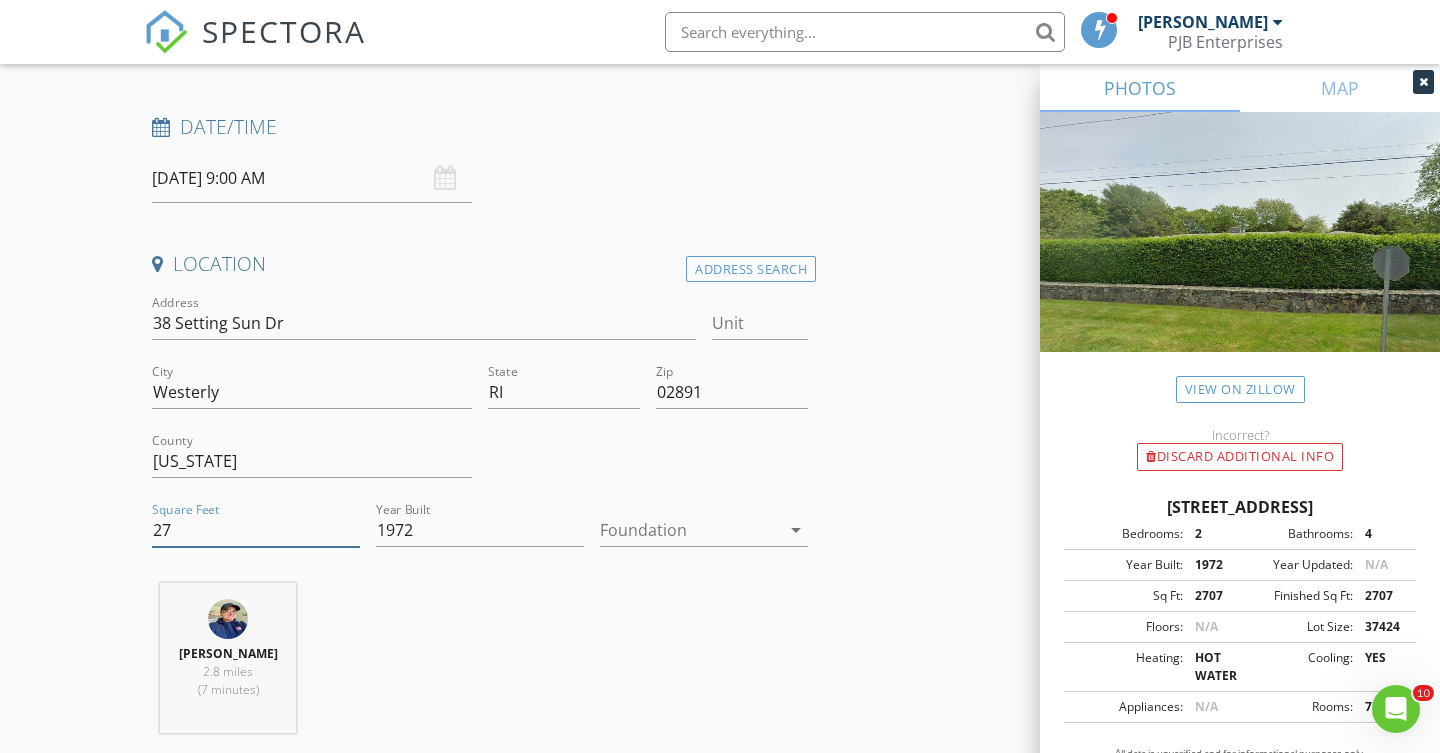 type on "2" 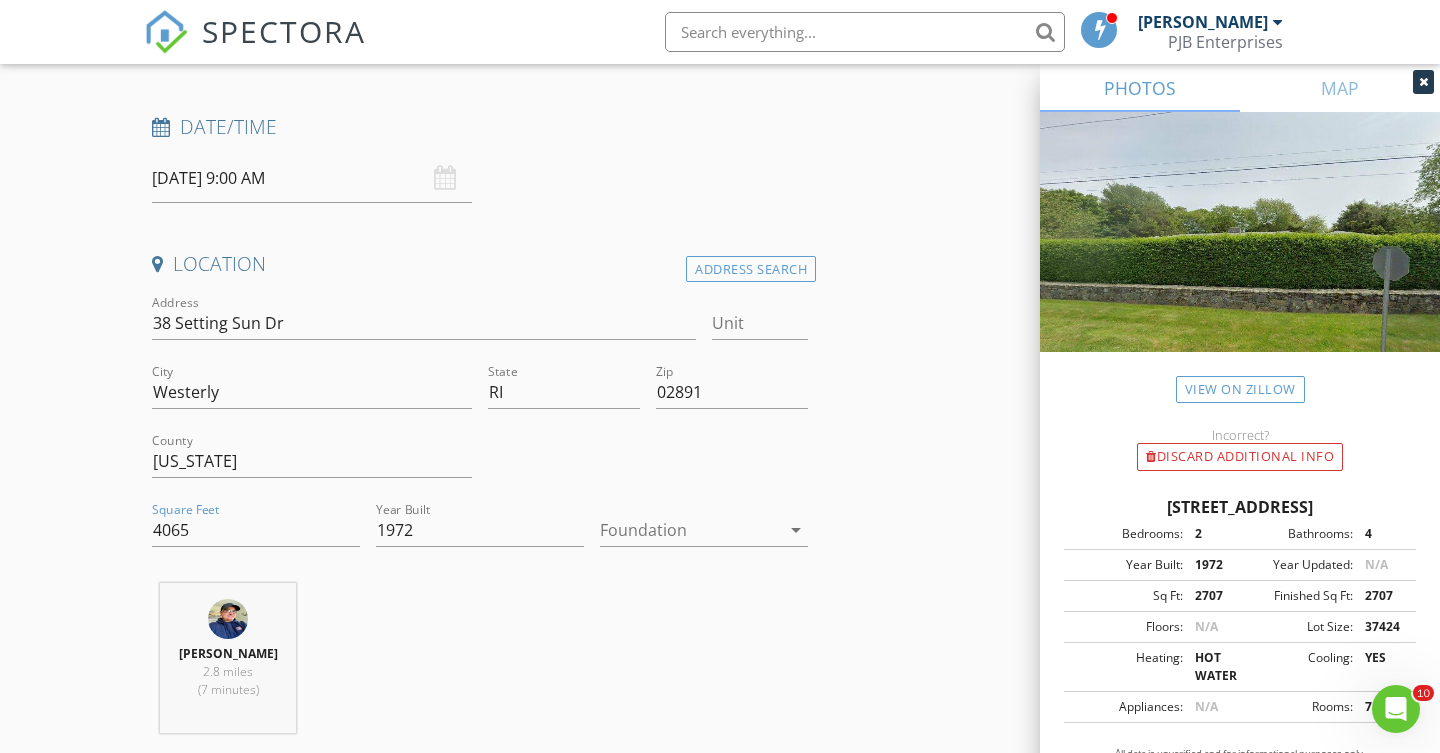 click on "arrow_drop_down" at bounding box center (796, 530) 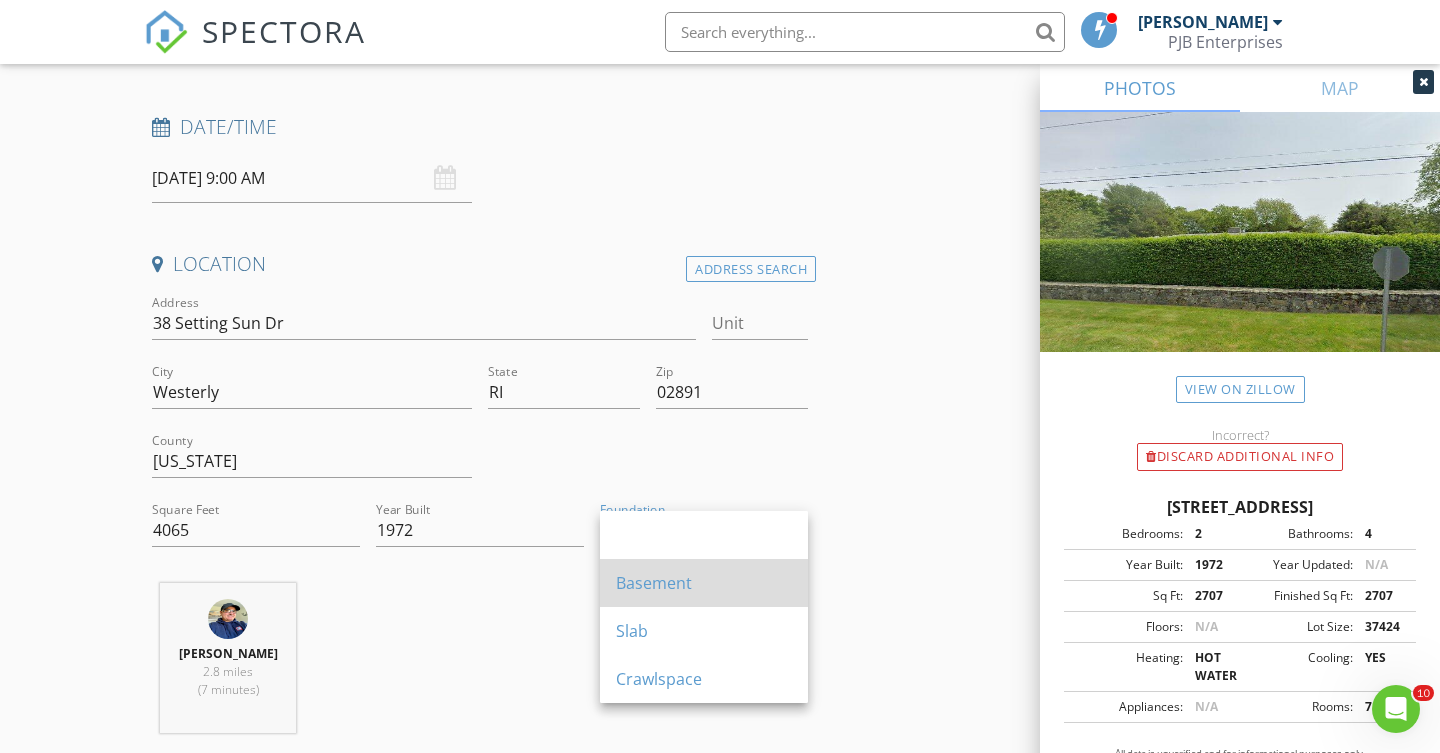click on "Basement" at bounding box center (704, 583) 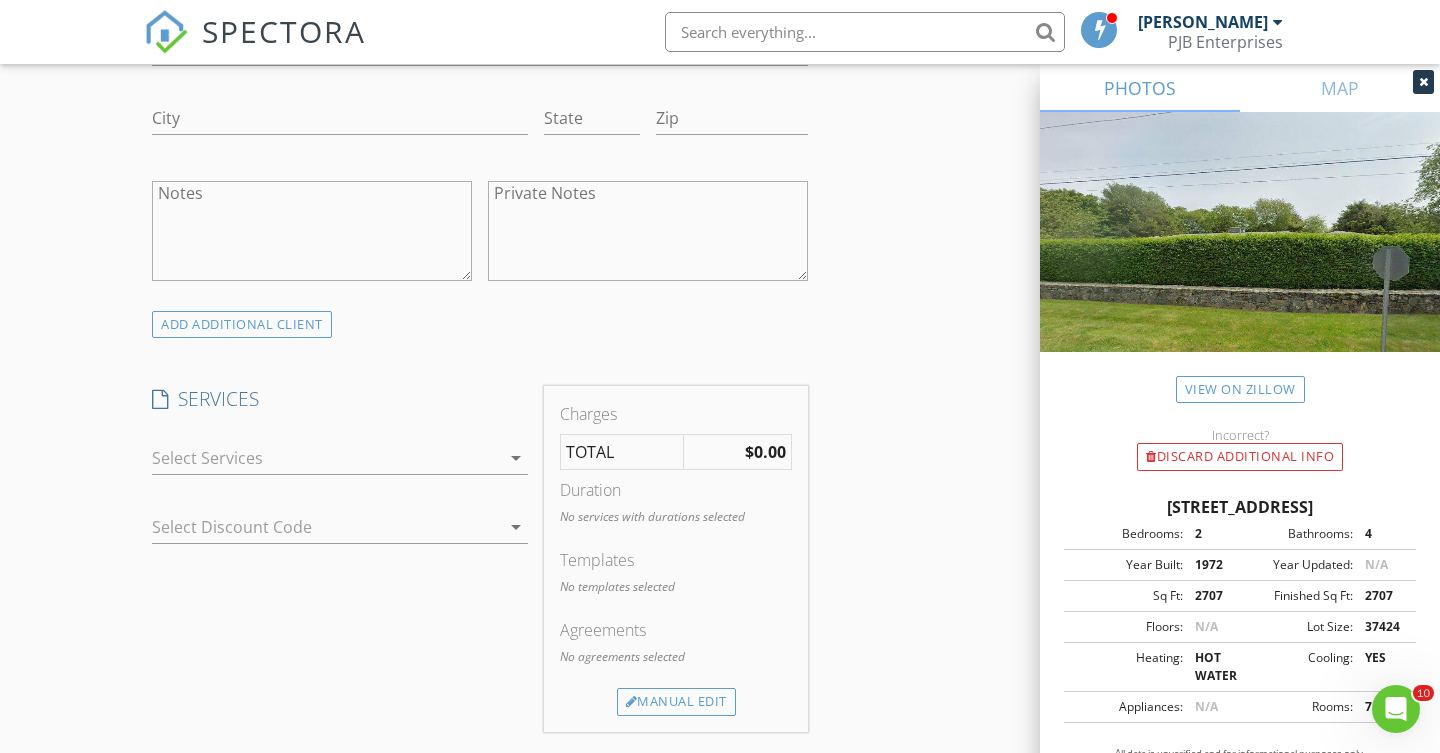 scroll, scrollTop: 1387, scrollLeft: 0, axis: vertical 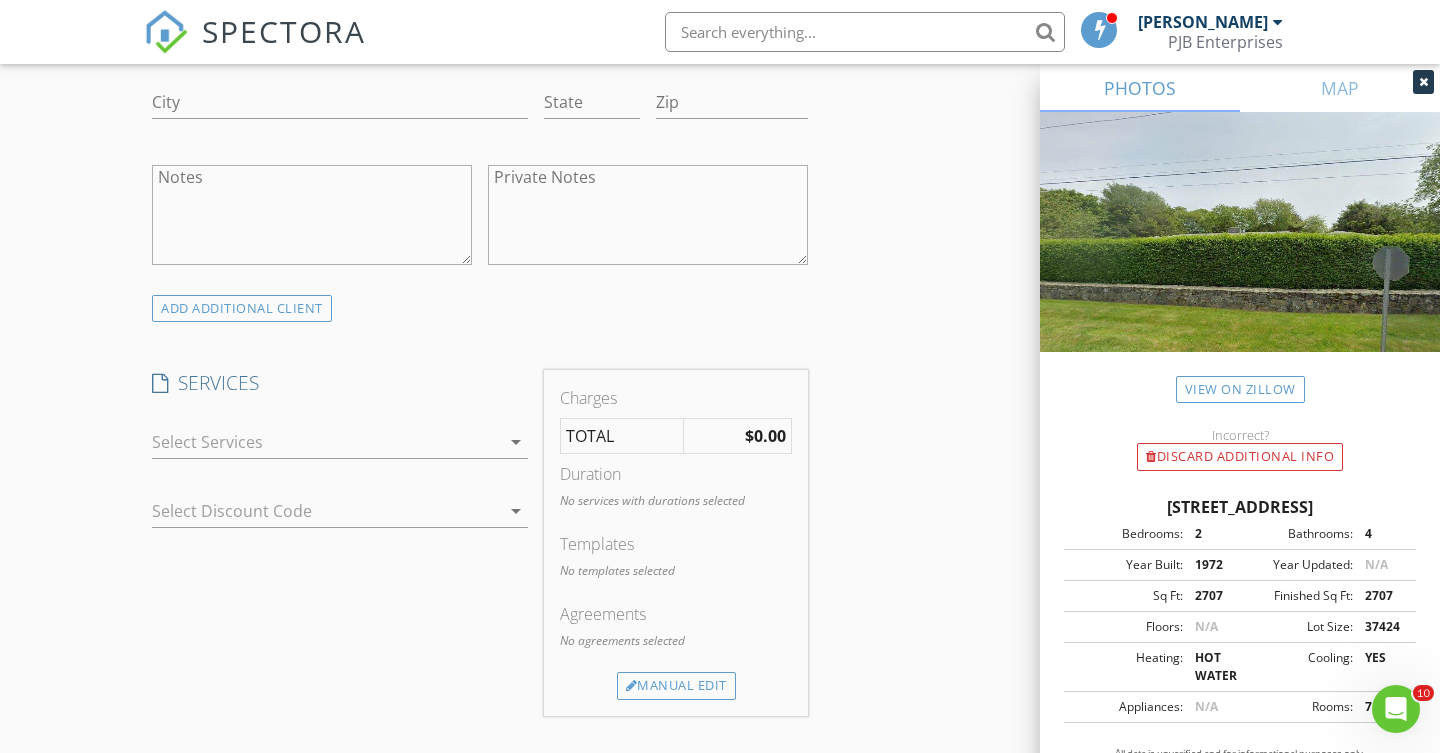 click on "arrow_drop_down" at bounding box center [516, 442] 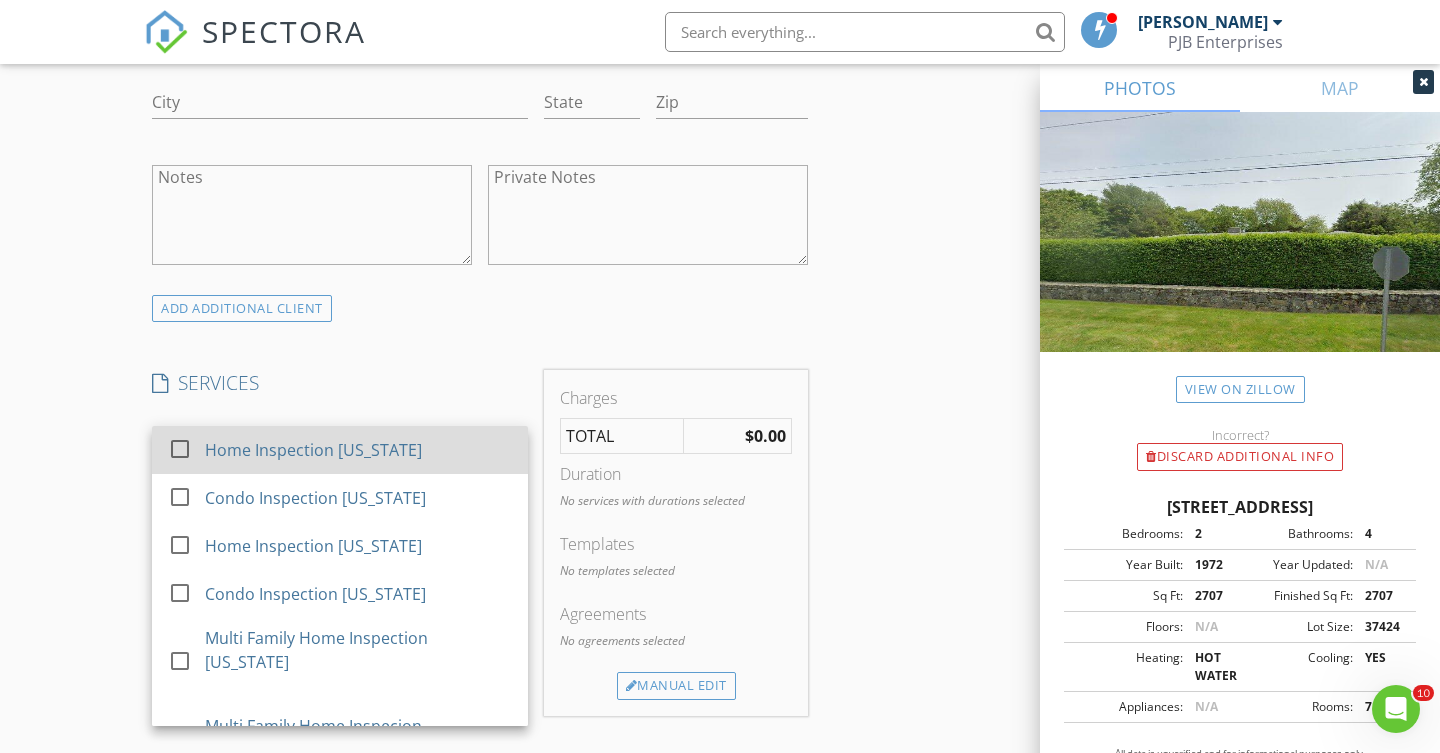 click at bounding box center [180, 449] 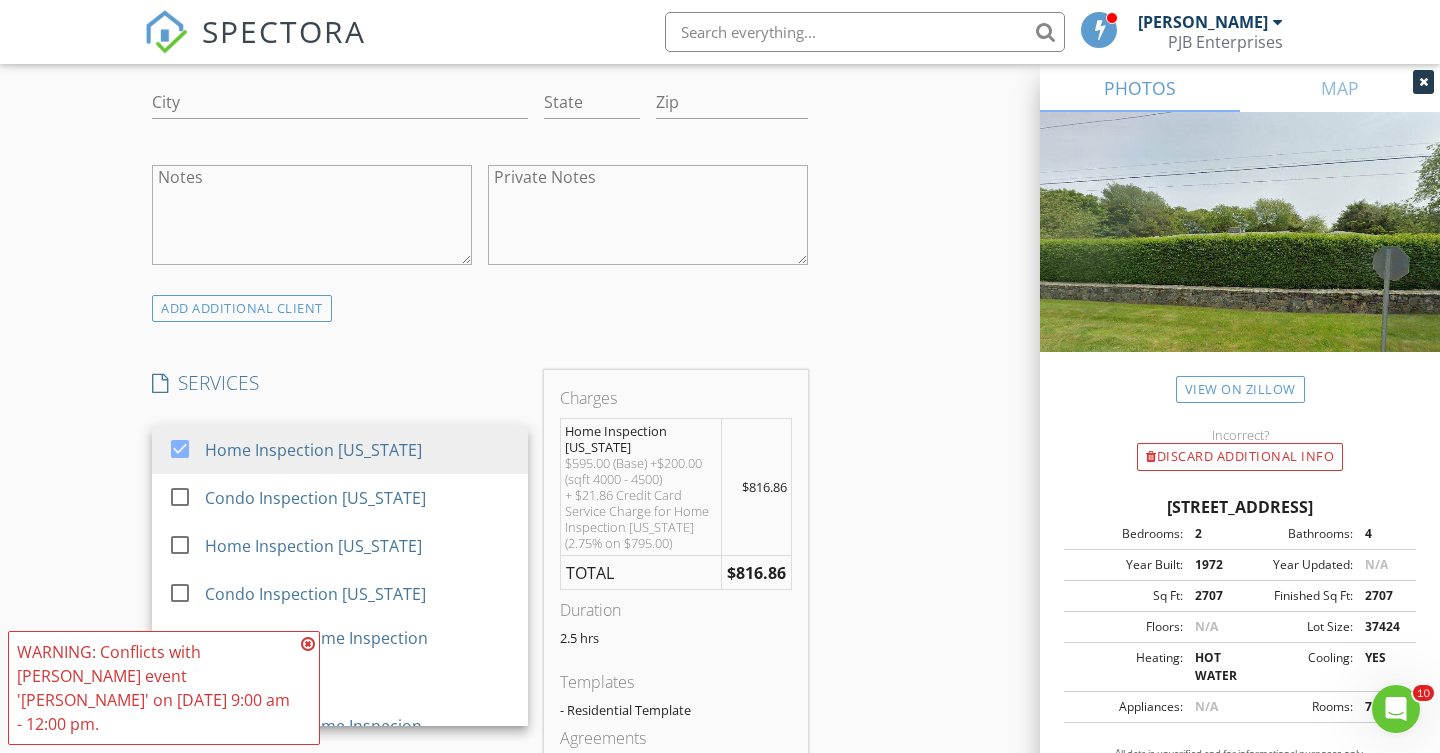 click at bounding box center (308, 644) 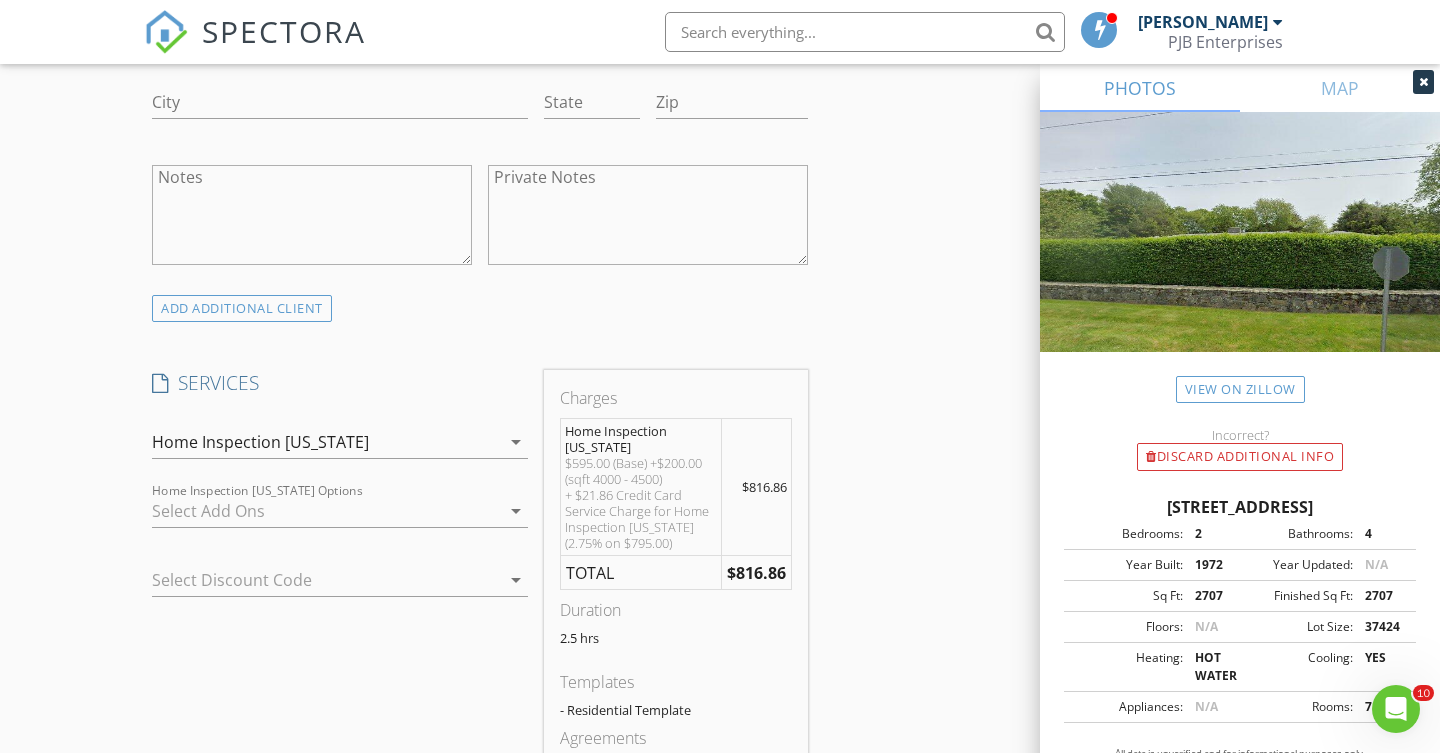 click on "arrow_drop_down" at bounding box center [516, 511] 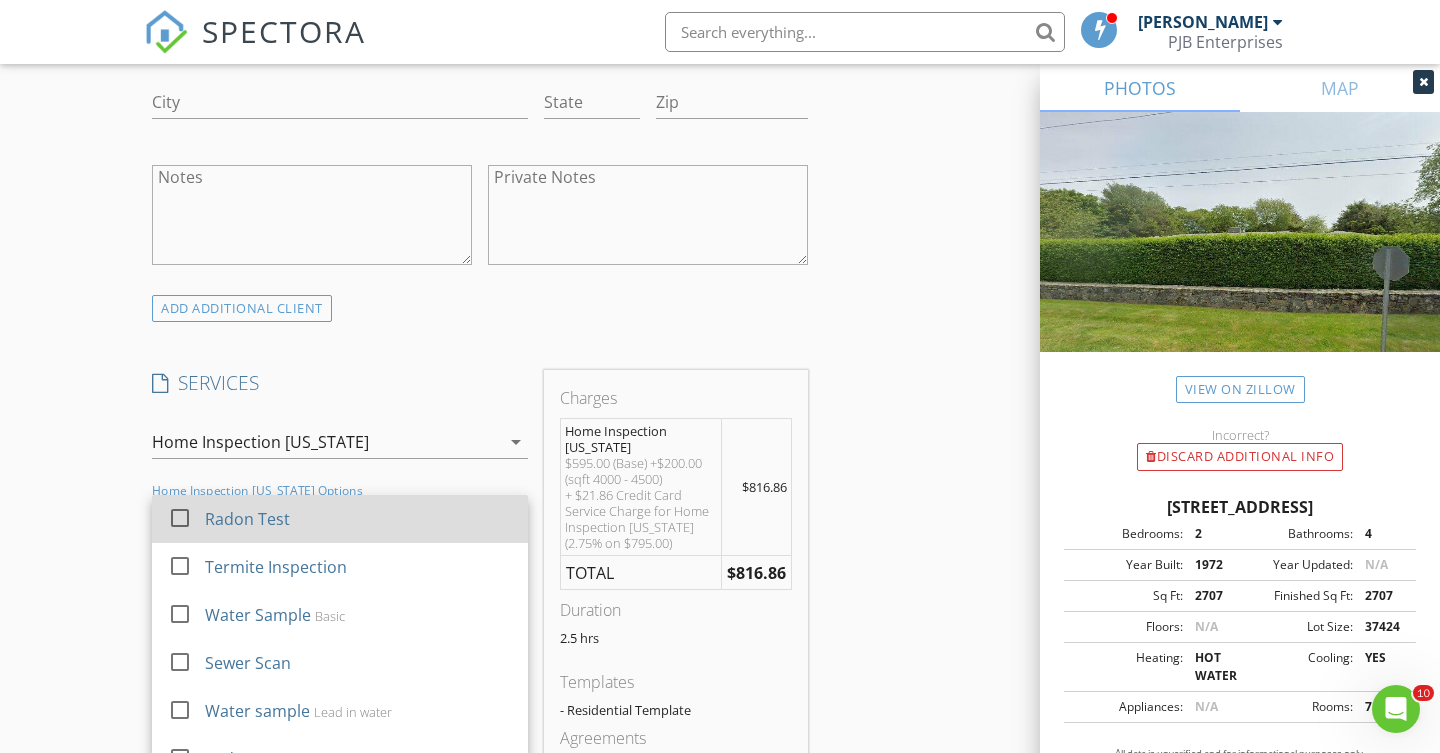 click at bounding box center (180, 518) 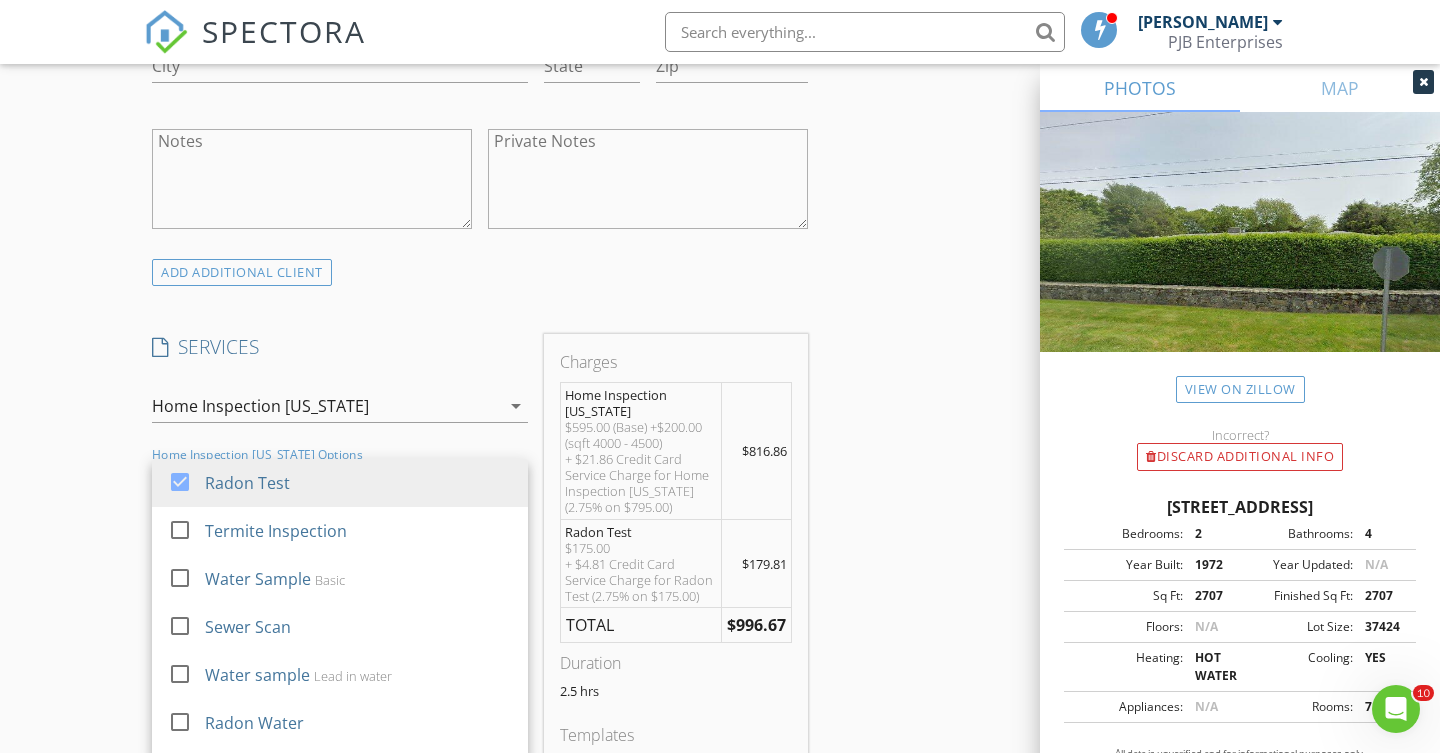 scroll, scrollTop: 1425, scrollLeft: 0, axis: vertical 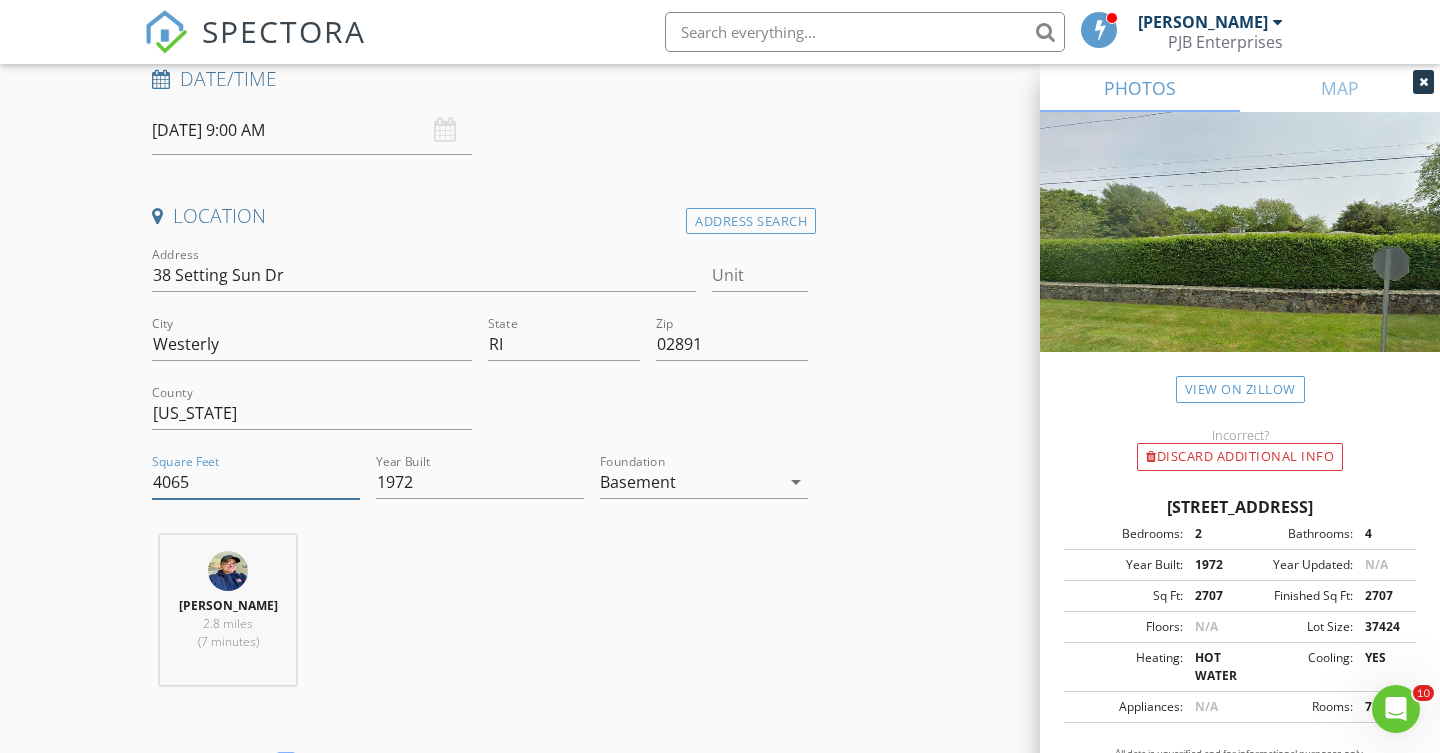 click on "4065" at bounding box center [256, 482] 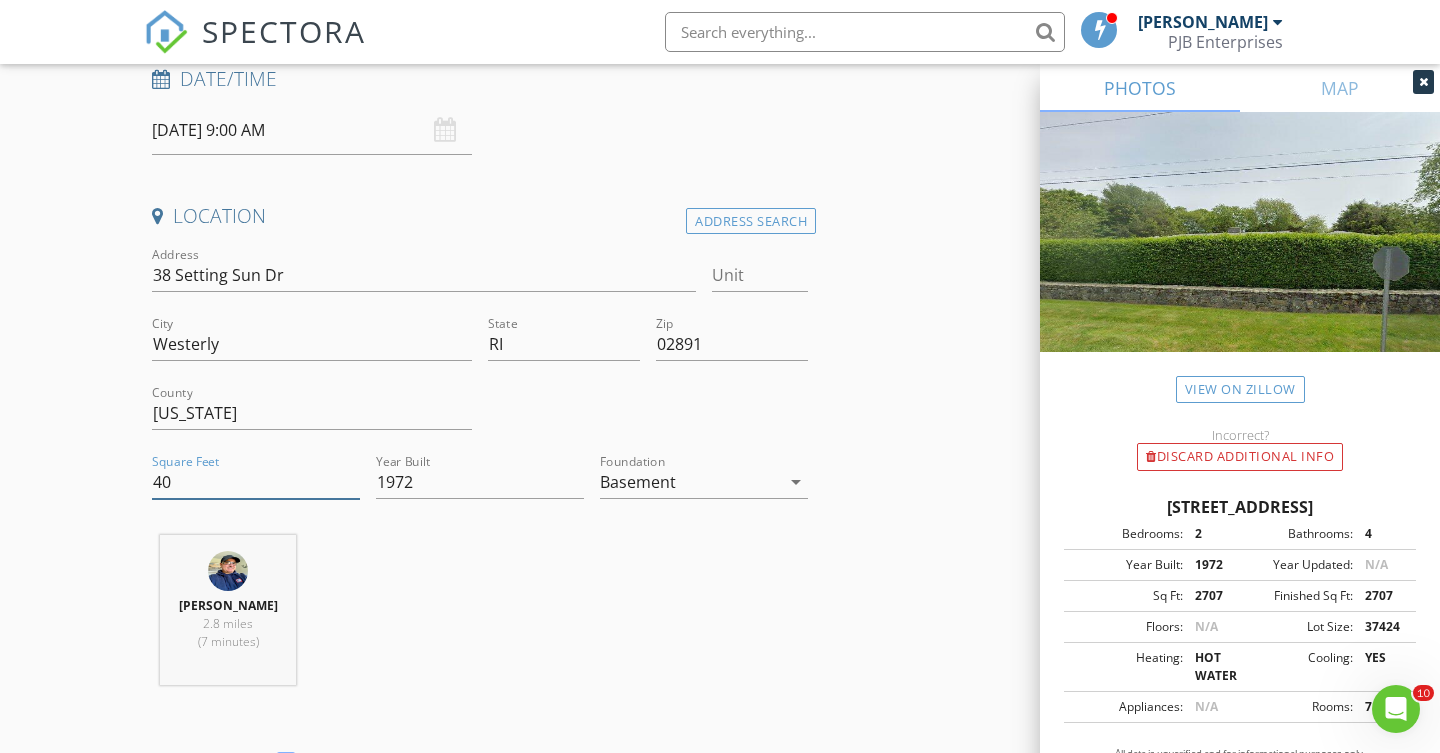 type on "4" 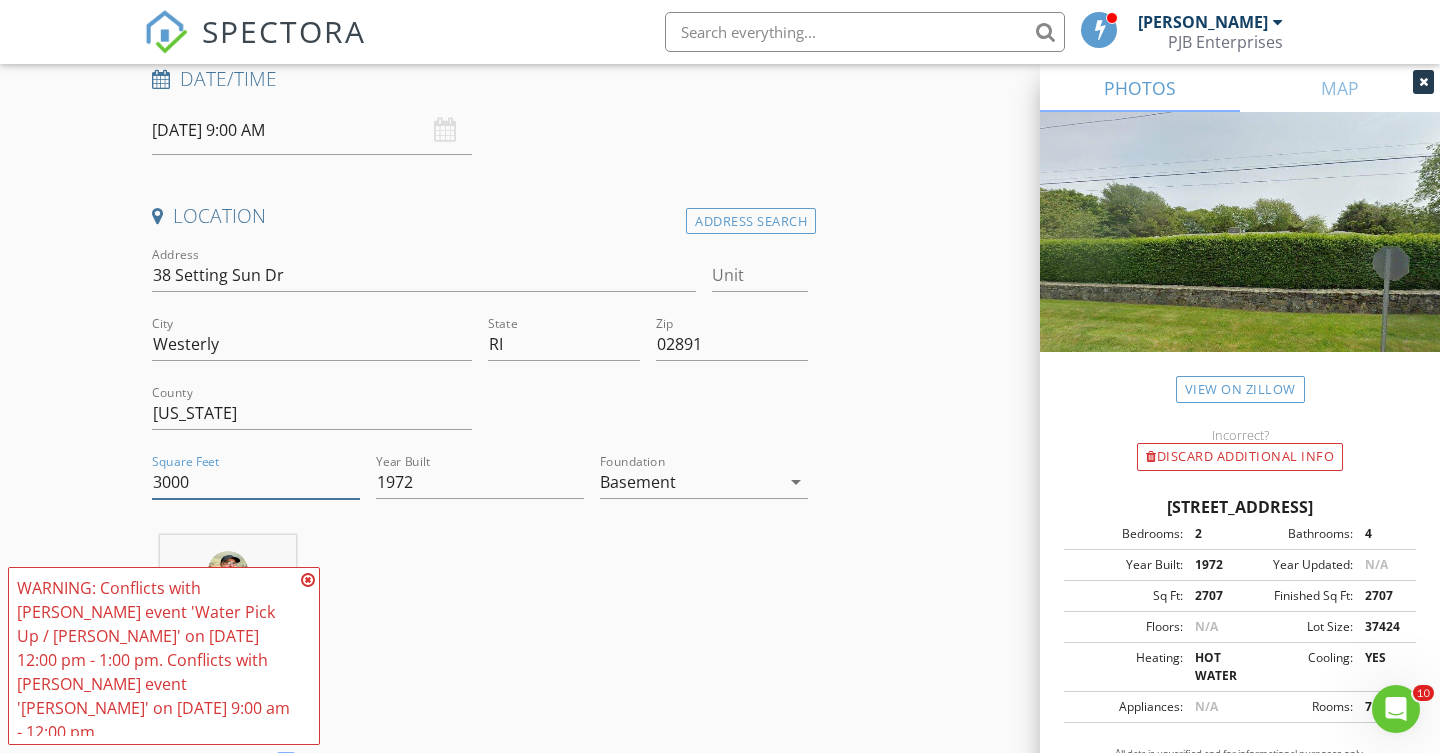 type on "3000" 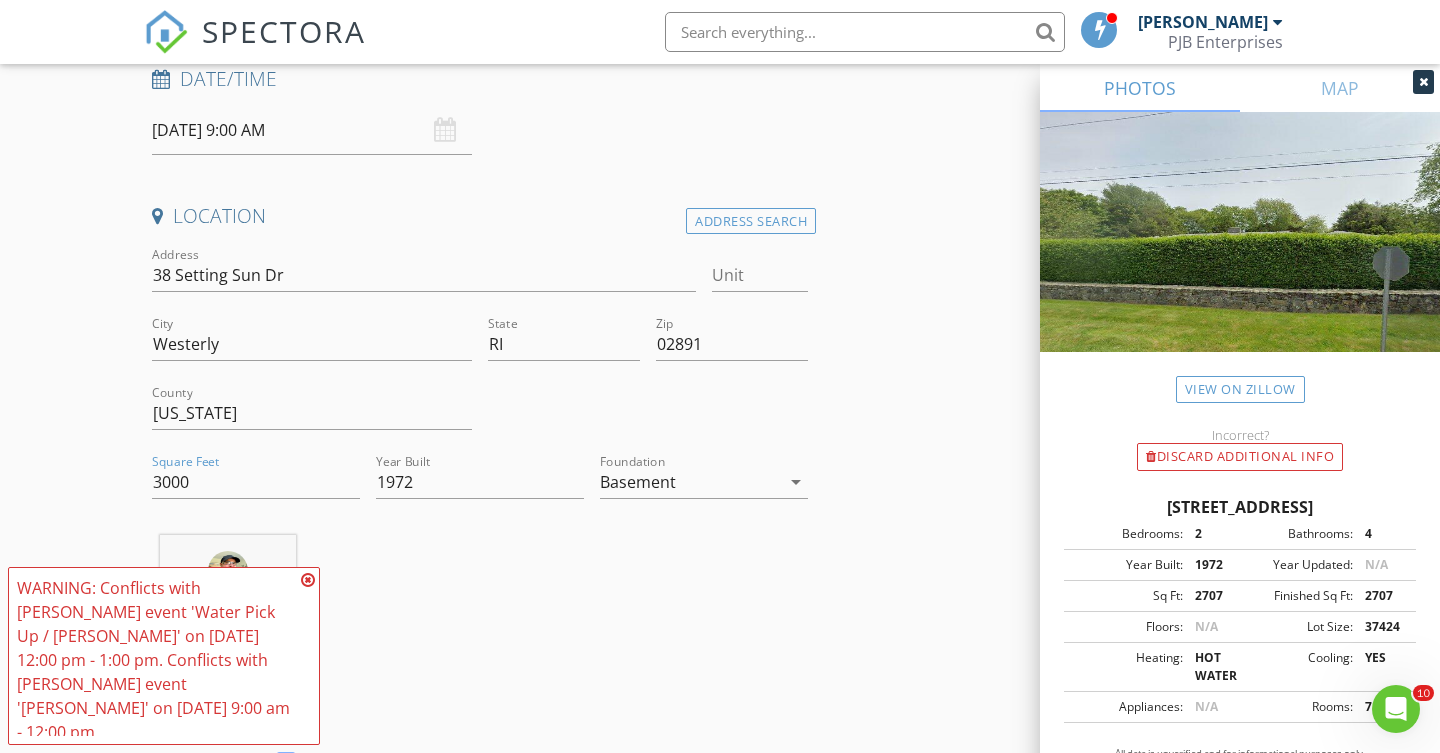 click at bounding box center [308, 580] 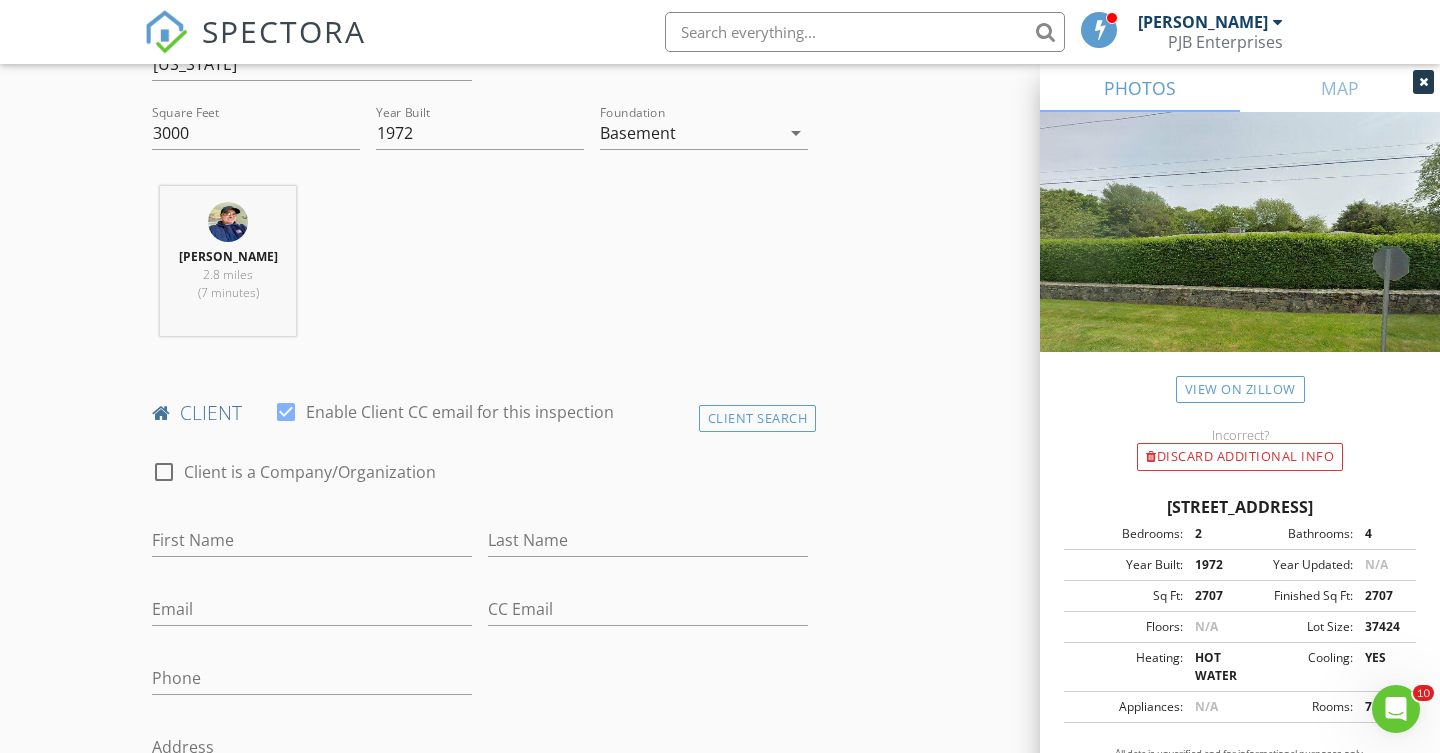 scroll, scrollTop: 715, scrollLeft: 0, axis: vertical 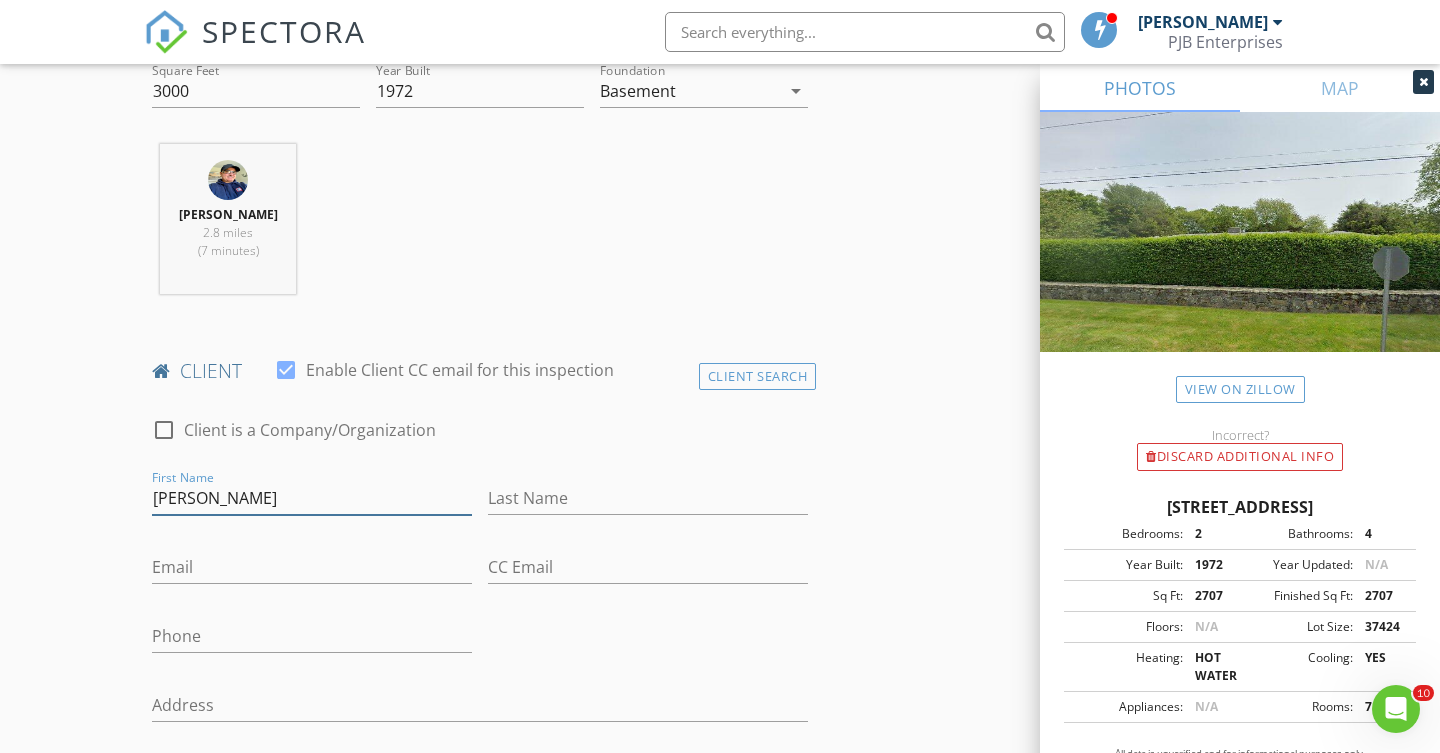 type on "Trish" 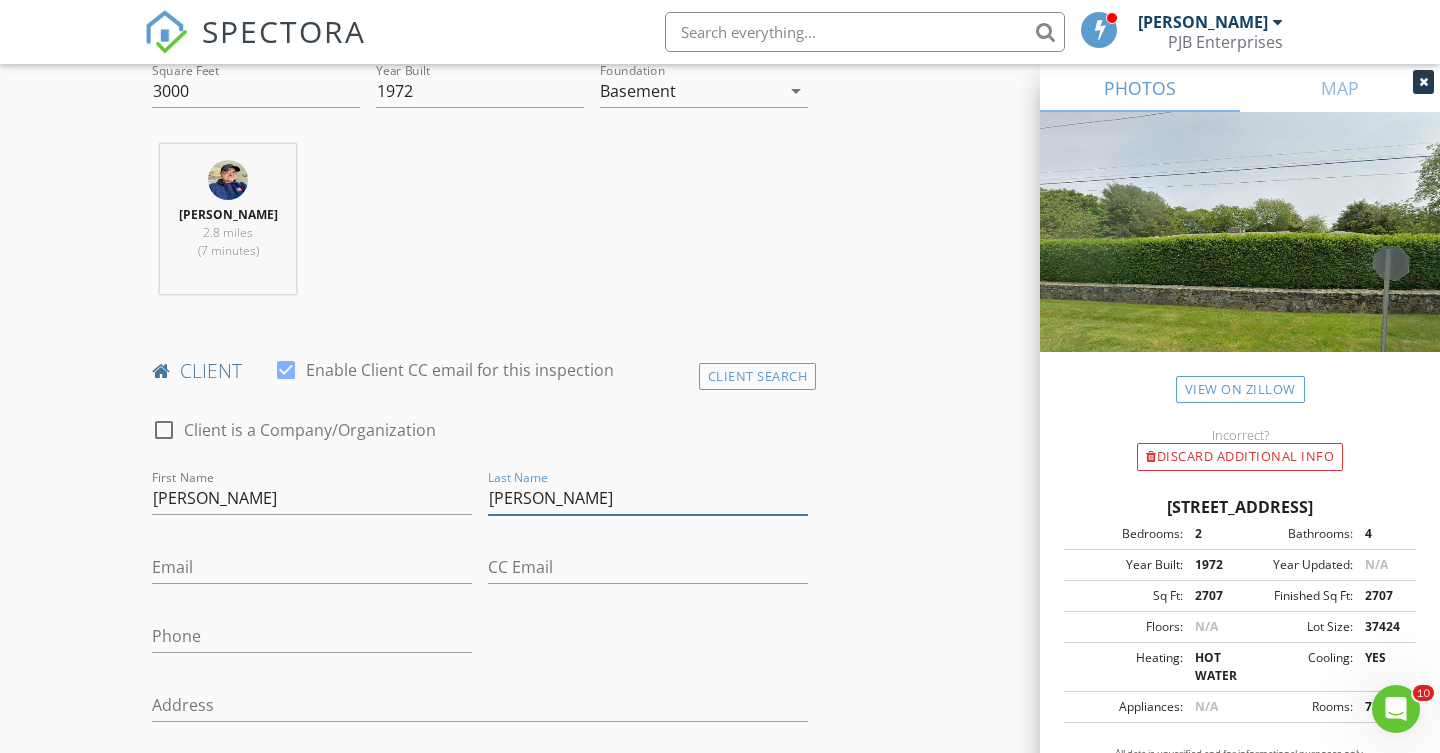 type on "Oconnor" 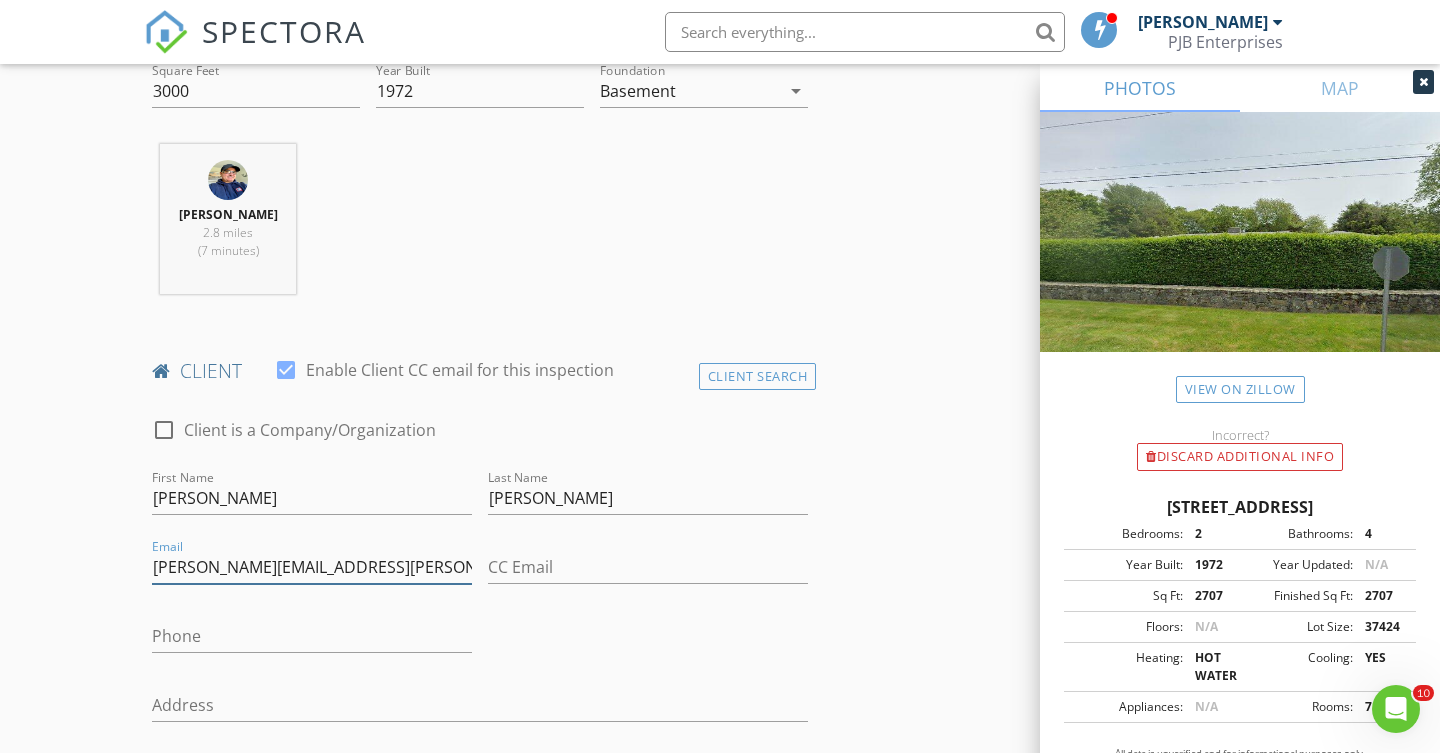 type on "oconnor.tricia@gmail.com" 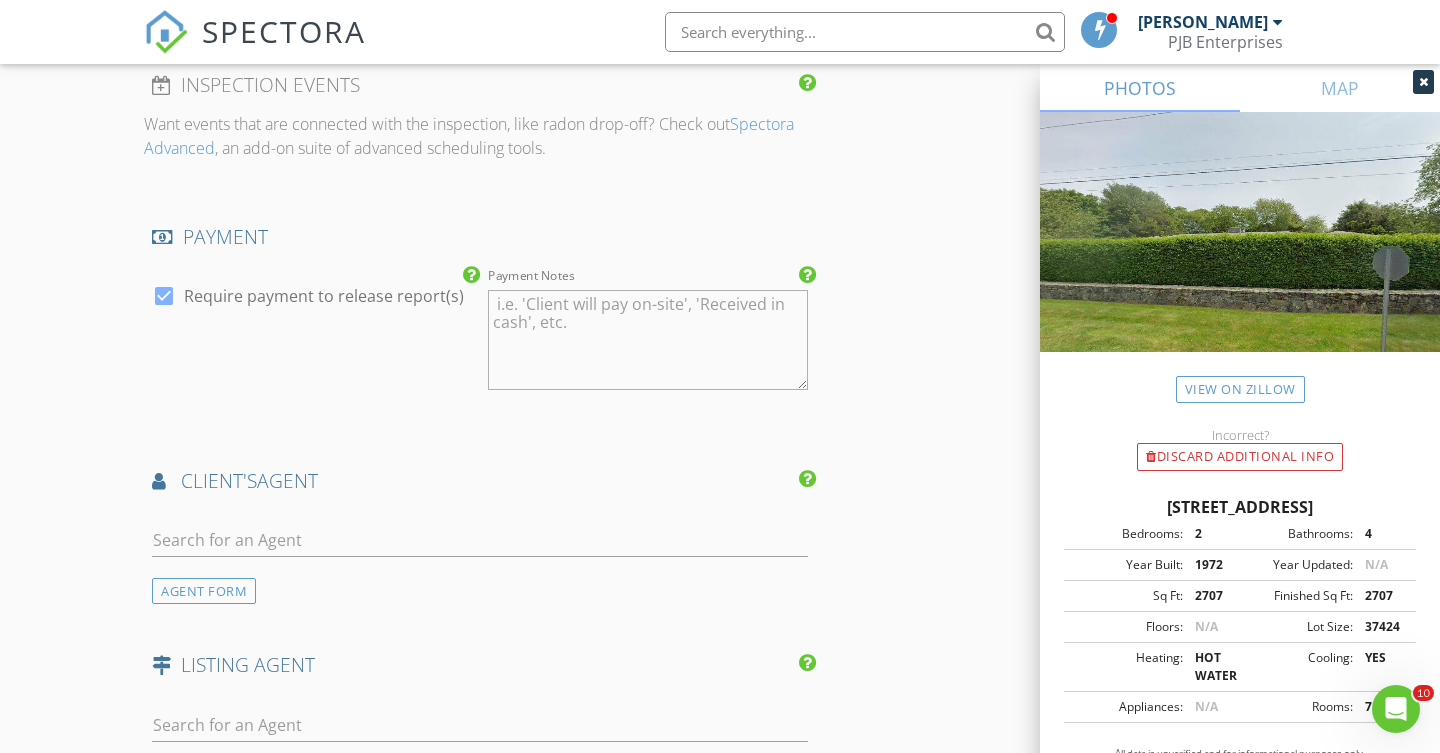 scroll, scrollTop: 2294, scrollLeft: 1, axis: both 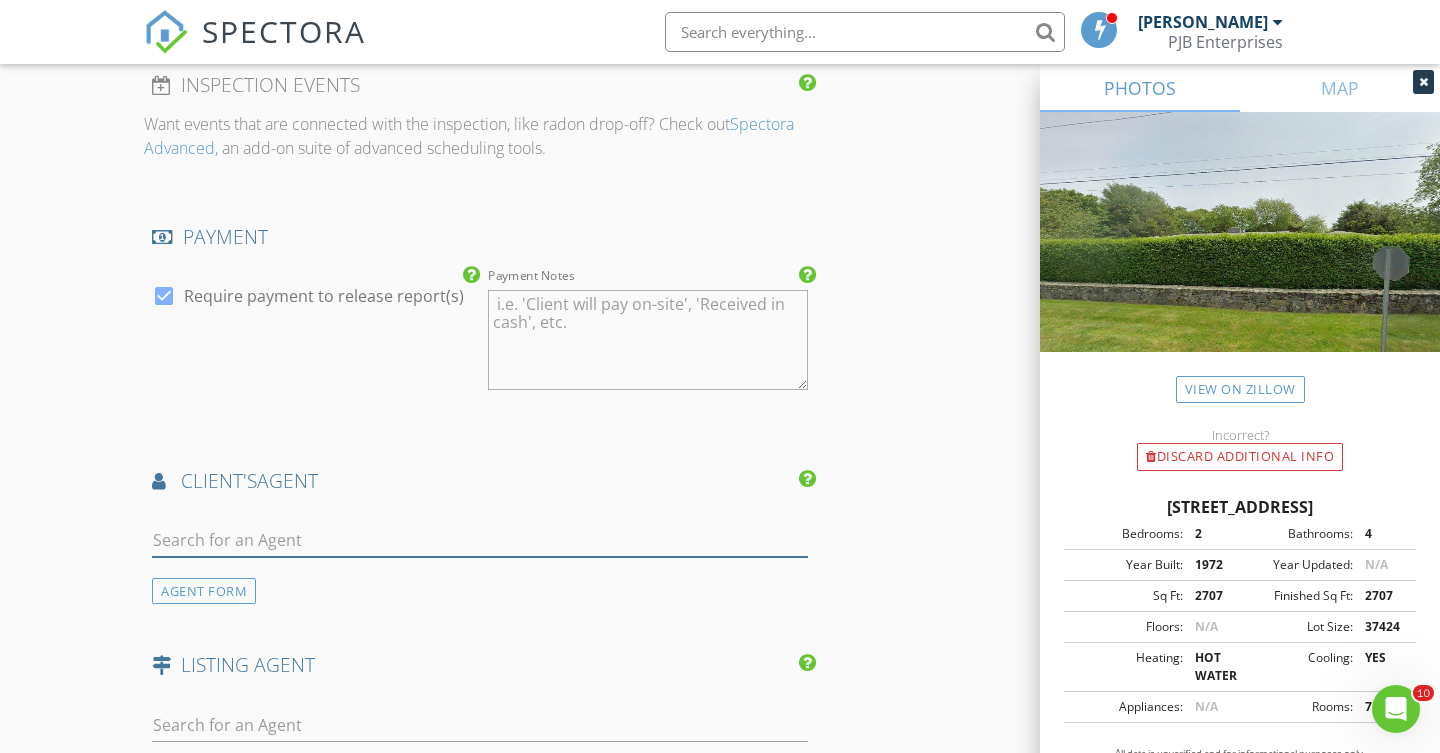 click at bounding box center (480, 540) 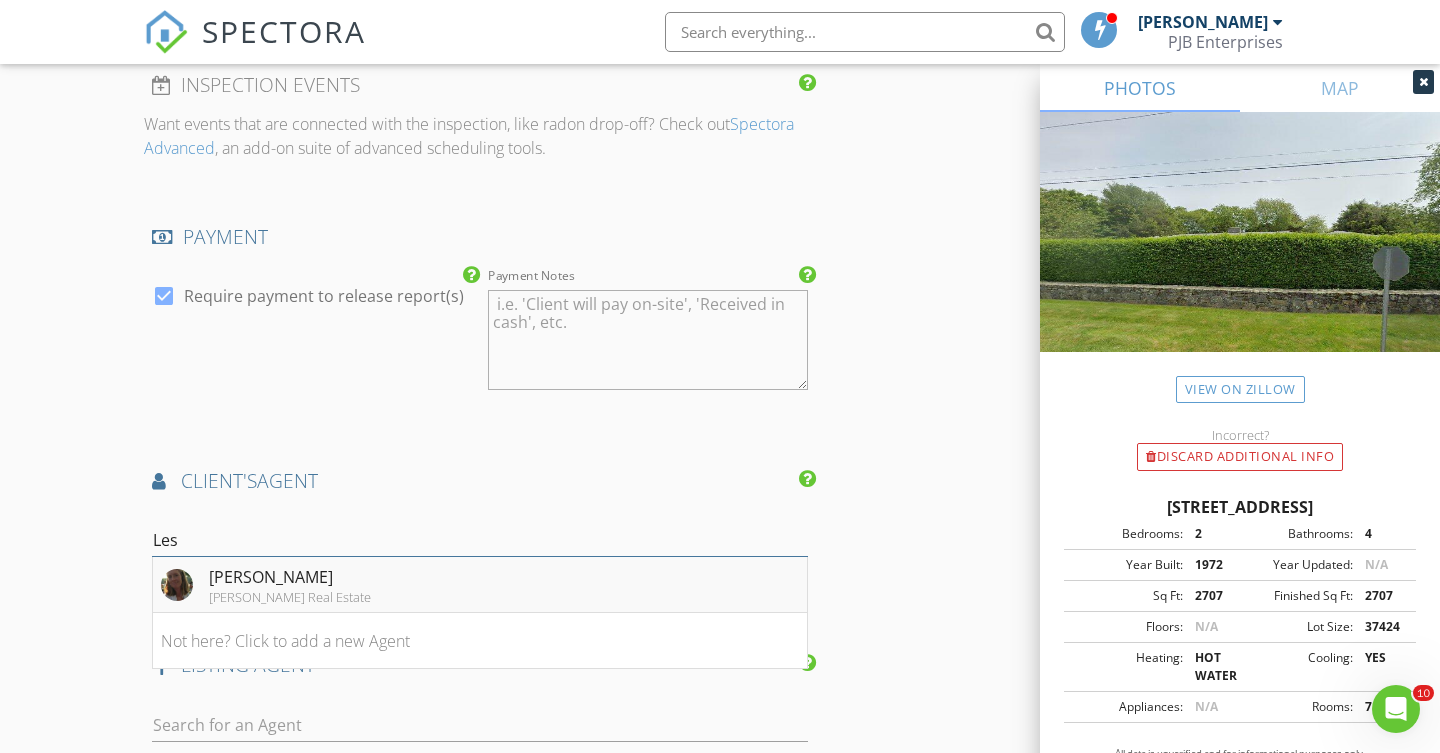 type on "Les" 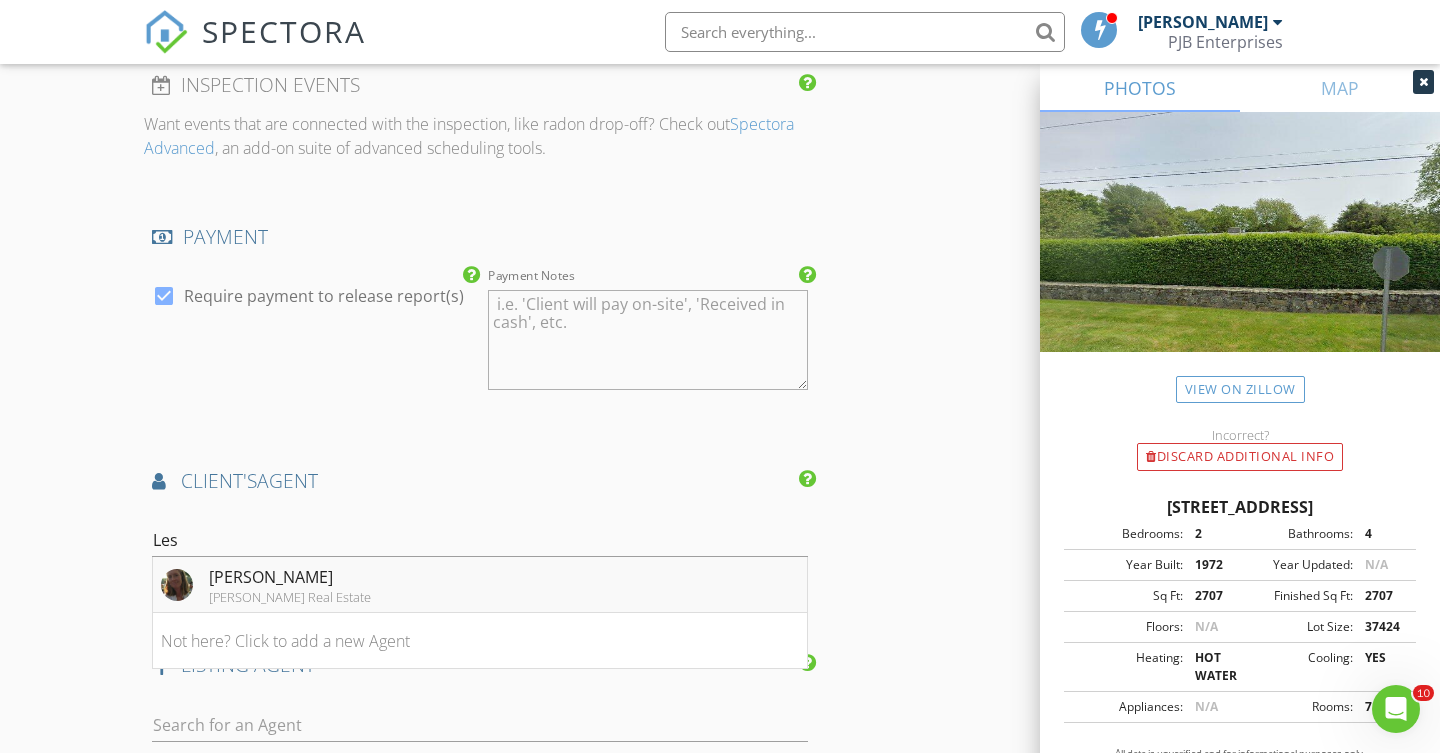 click on "Leslie Lambrecht
Olga Goff Real Estate" at bounding box center (480, 585) 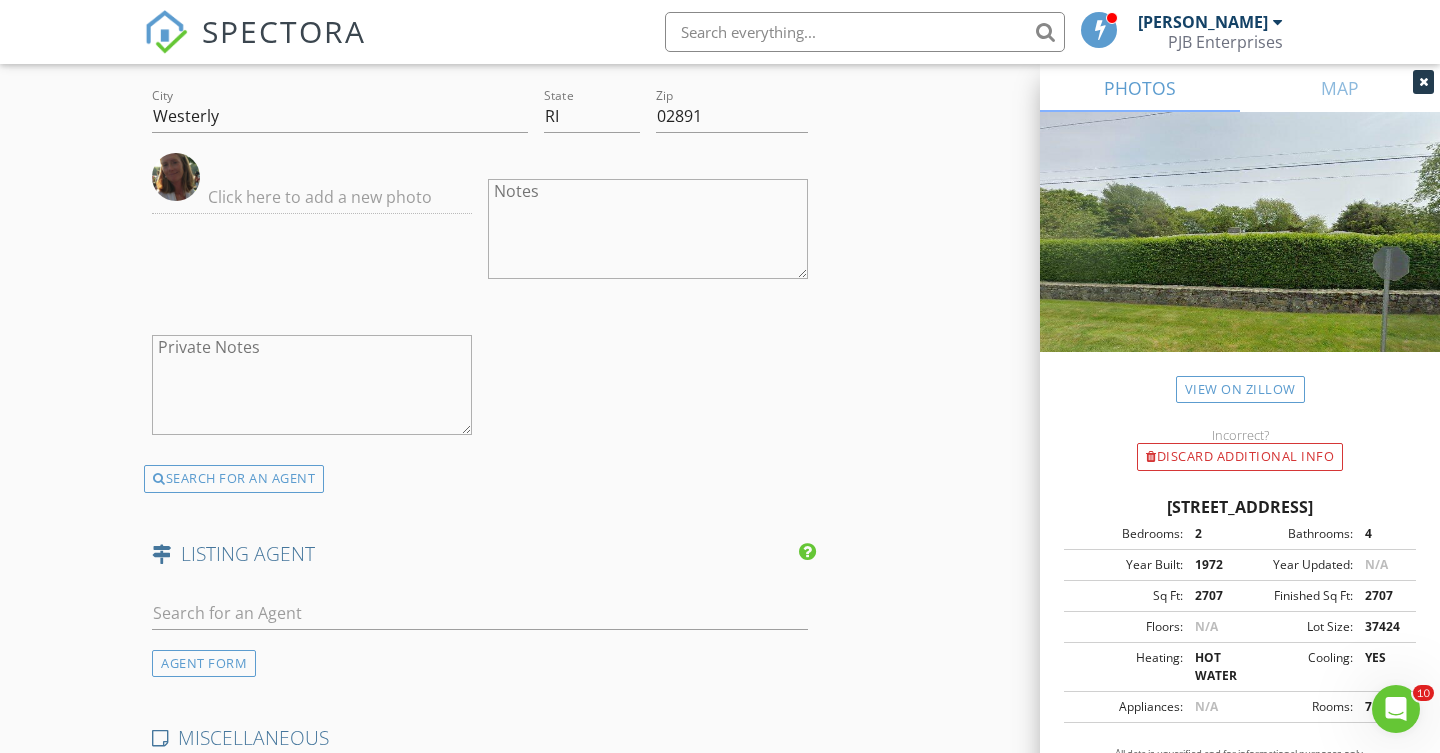 scroll, scrollTop: 3072, scrollLeft: 0, axis: vertical 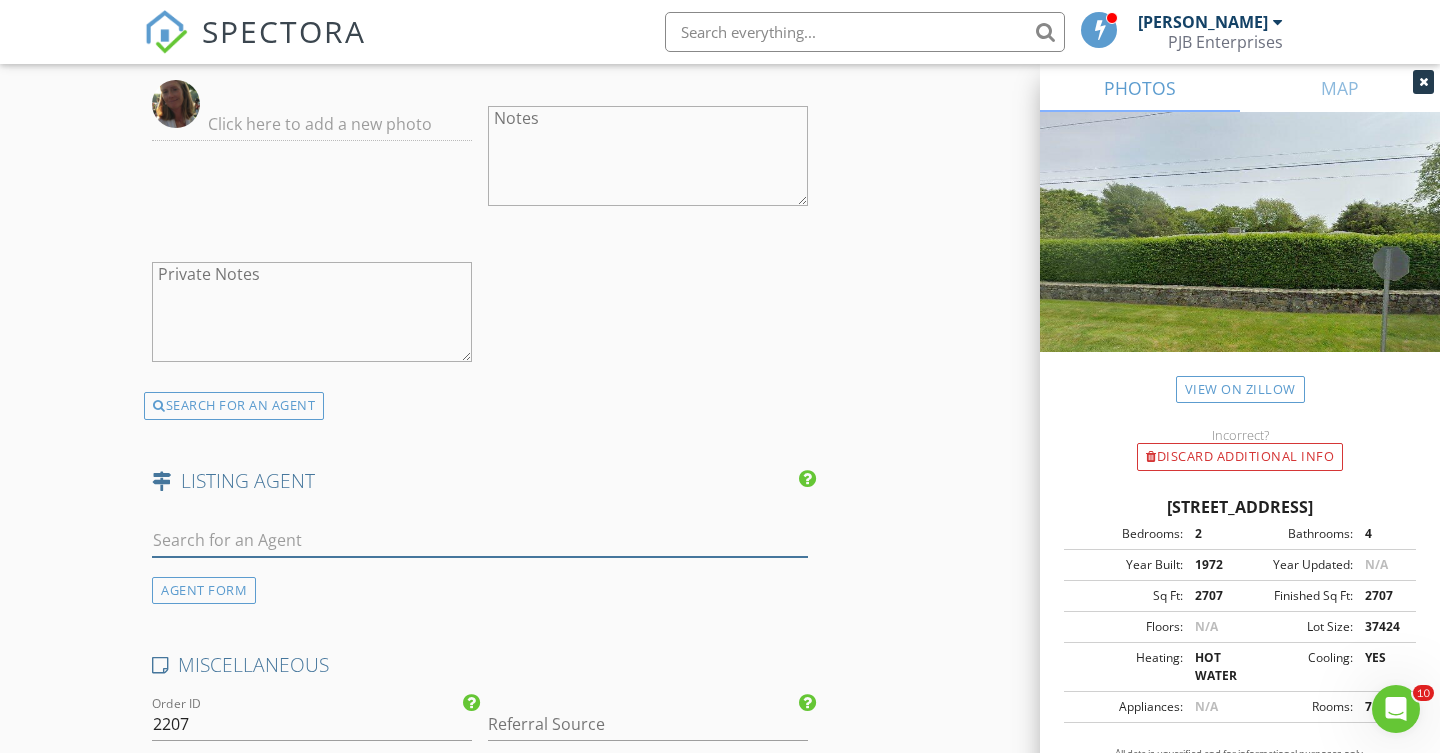 click at bounding box center (480, 540) 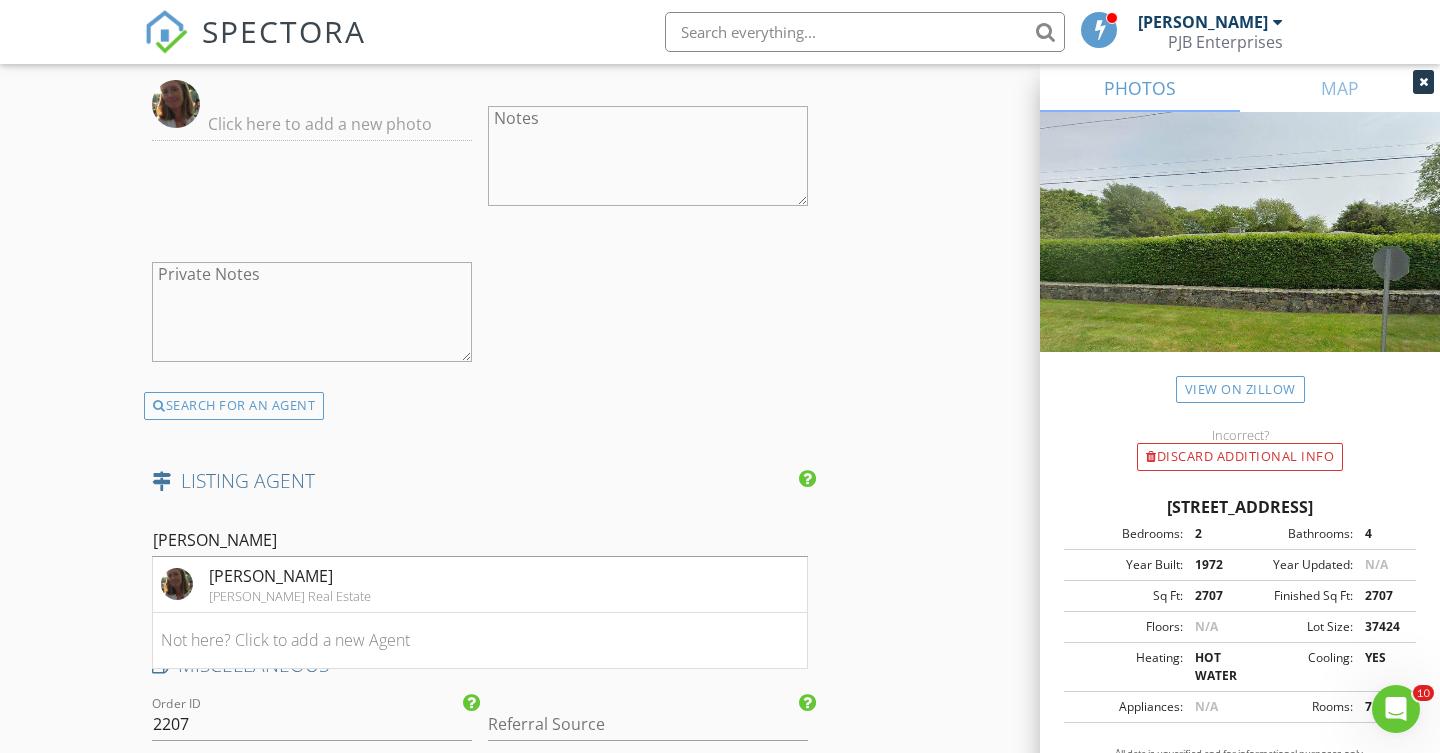 drag, startPoint x: 181, startPoint y: 544, endPoint x: 105, endPoint y: 494, distance: 90.97253 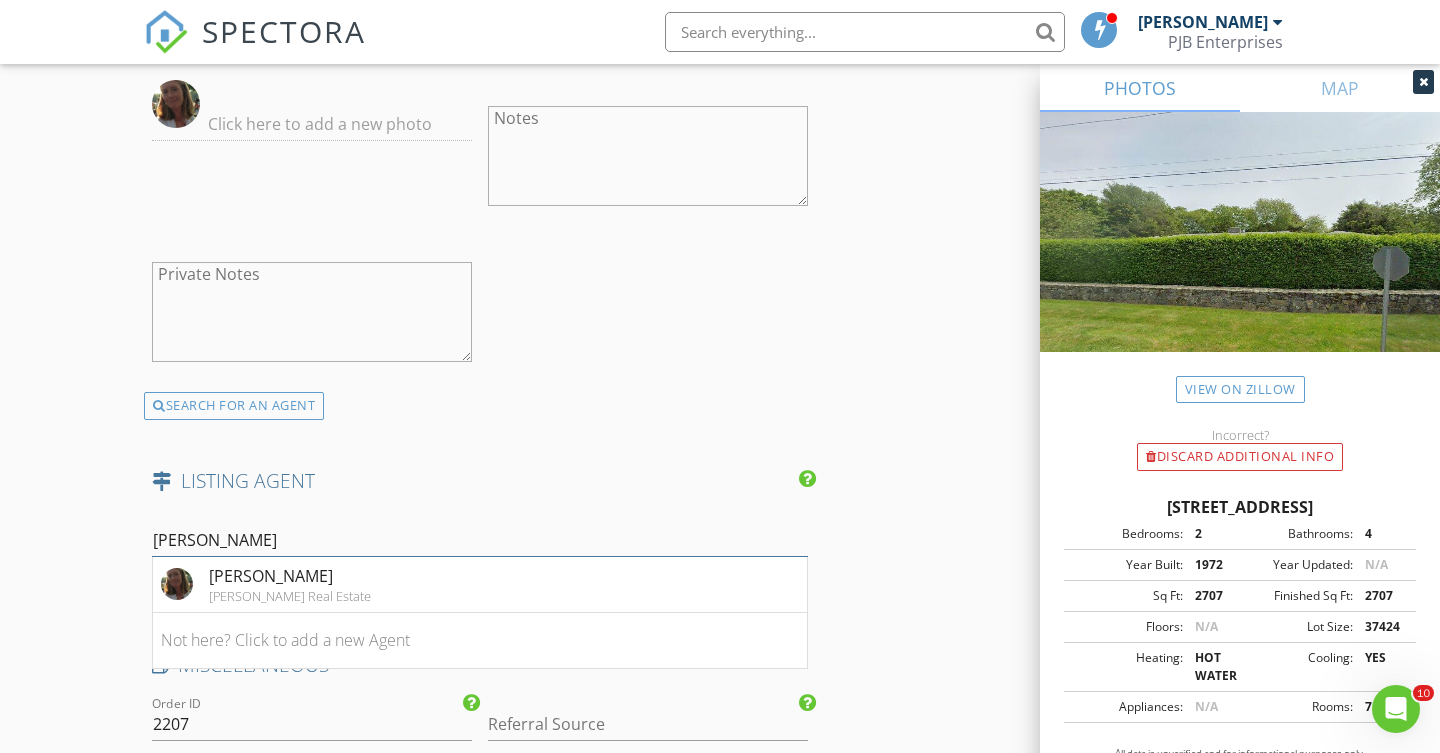 click on "olga Goff" at bounding box center (480, 540) 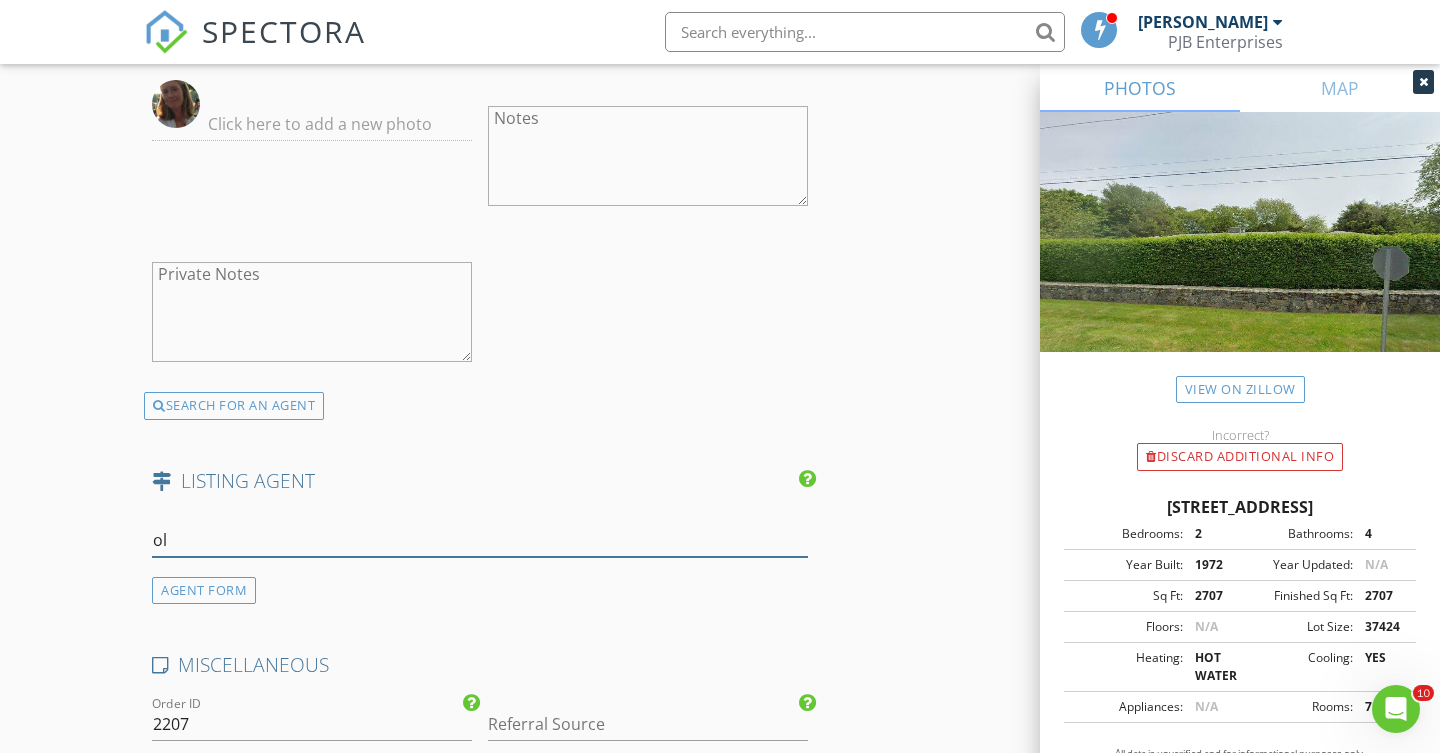 type on "o" 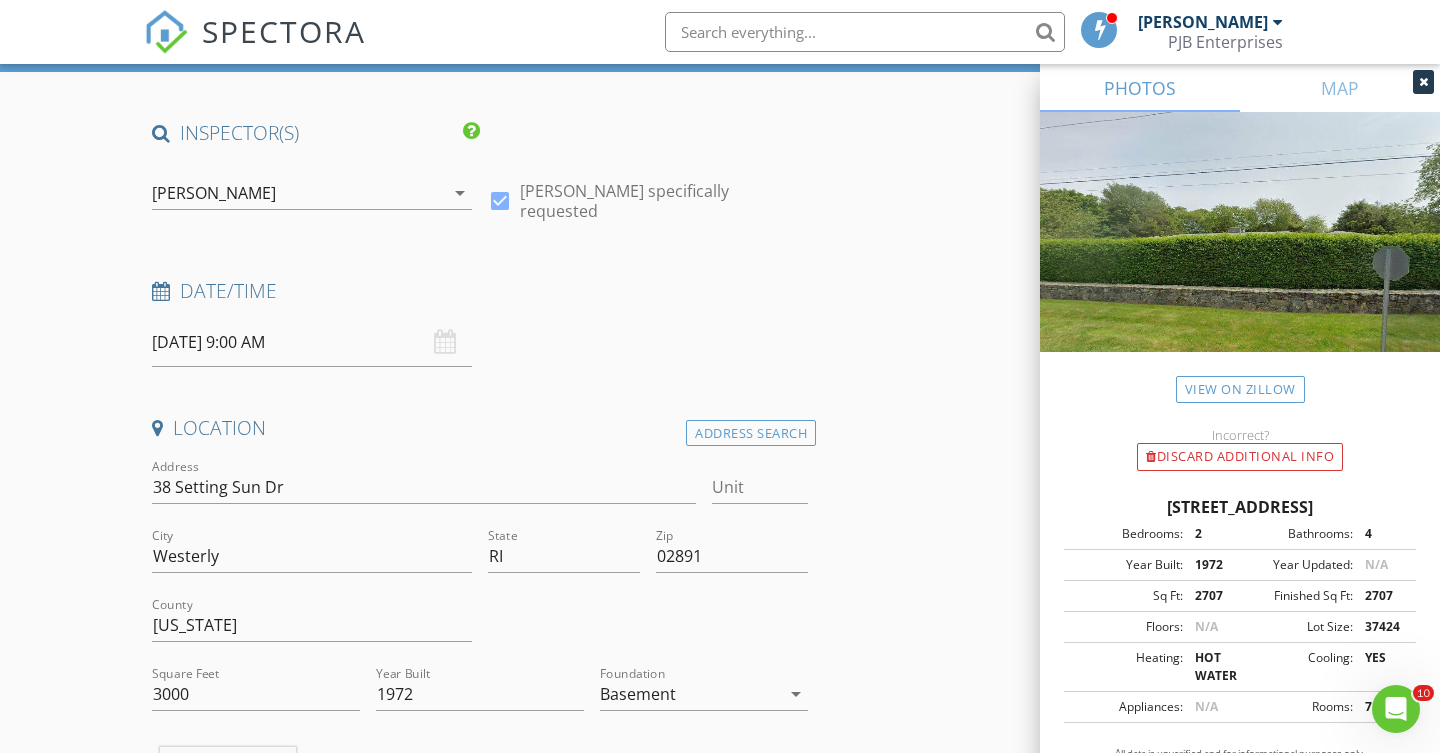 scroll, scrollTop: 109, scrollLeft: 0, axis: vertical 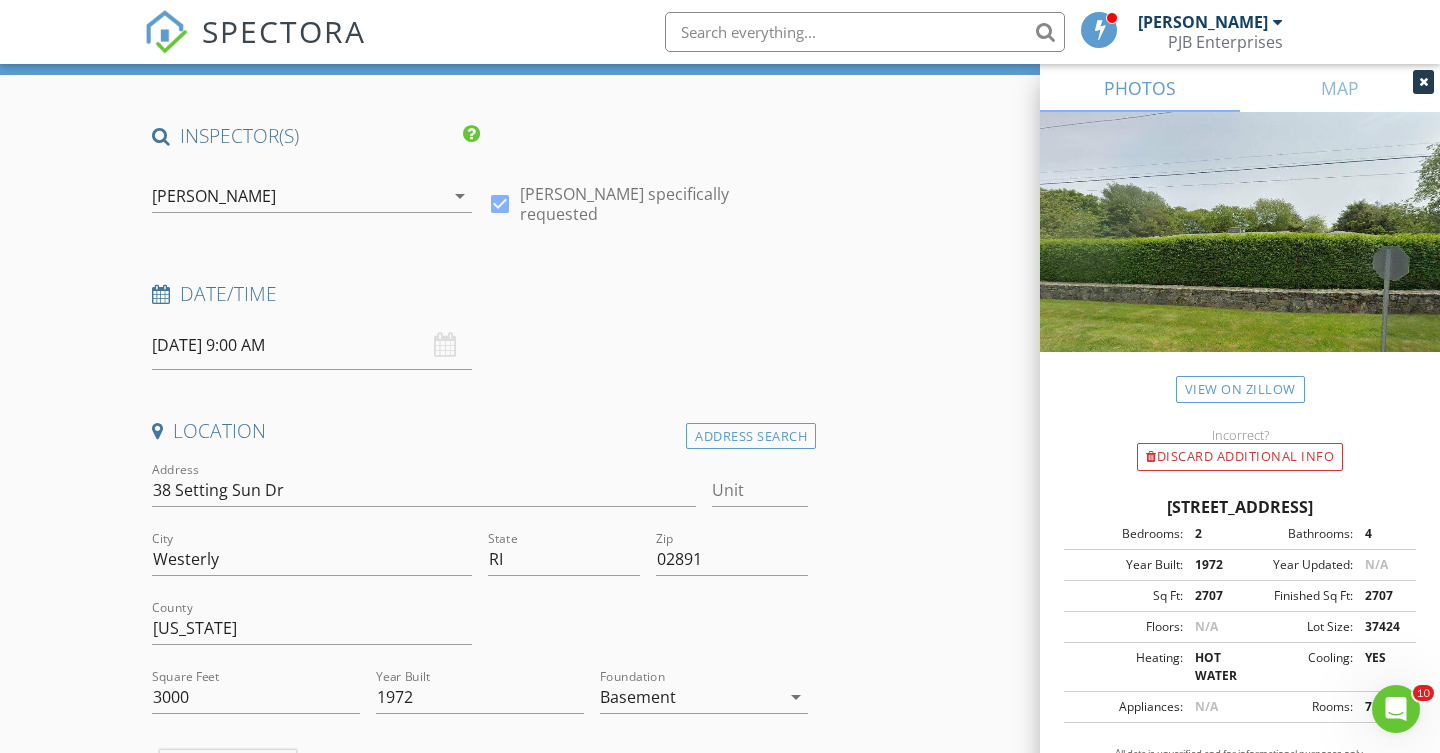 type 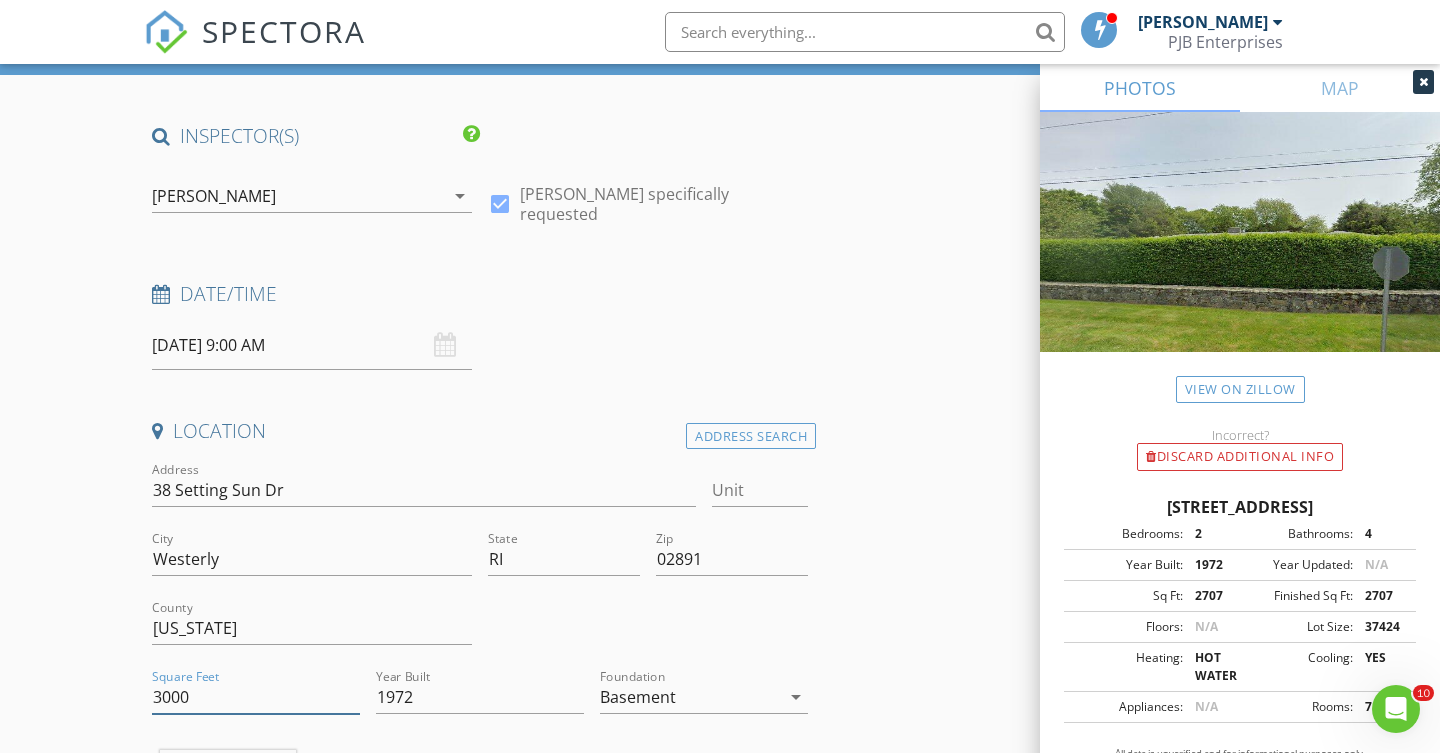 click on "3000" at bounding box center (256, 697) 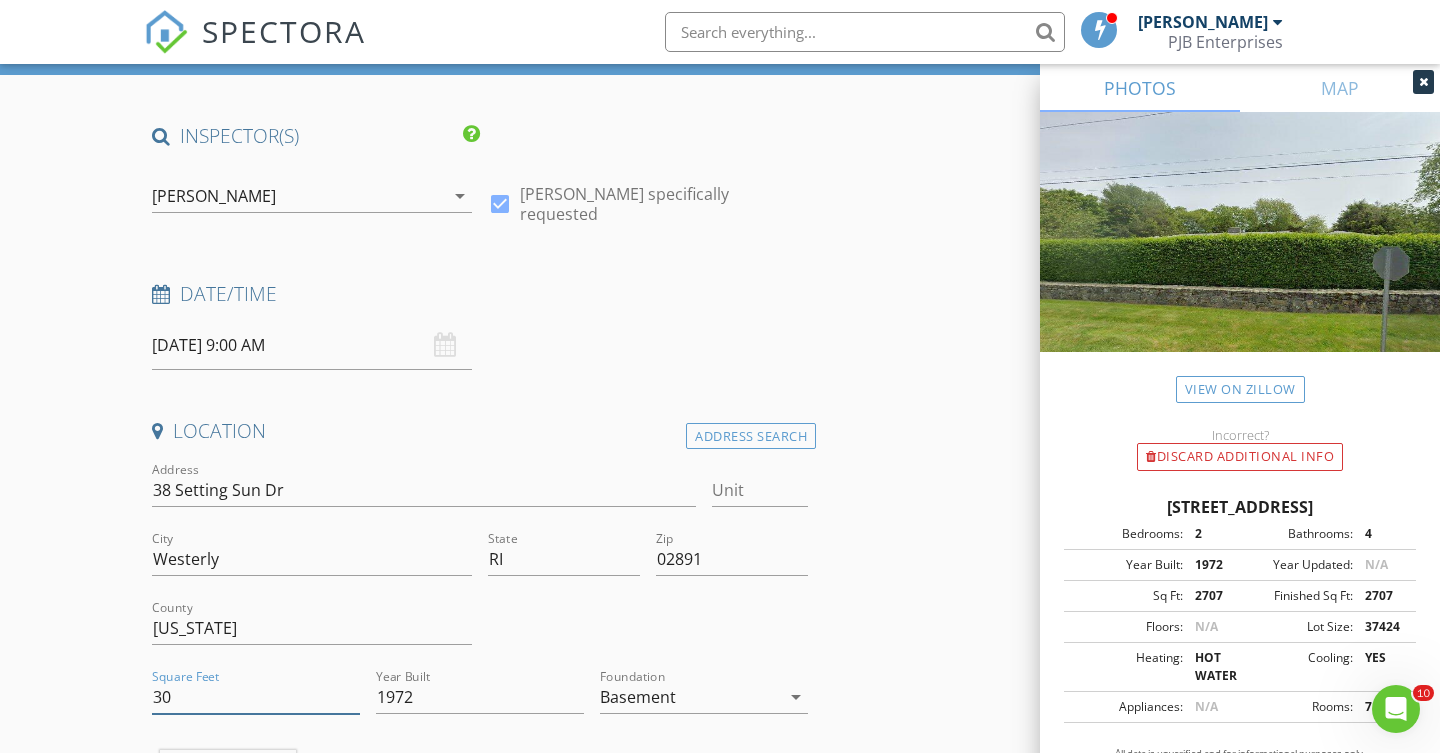 type on "3" 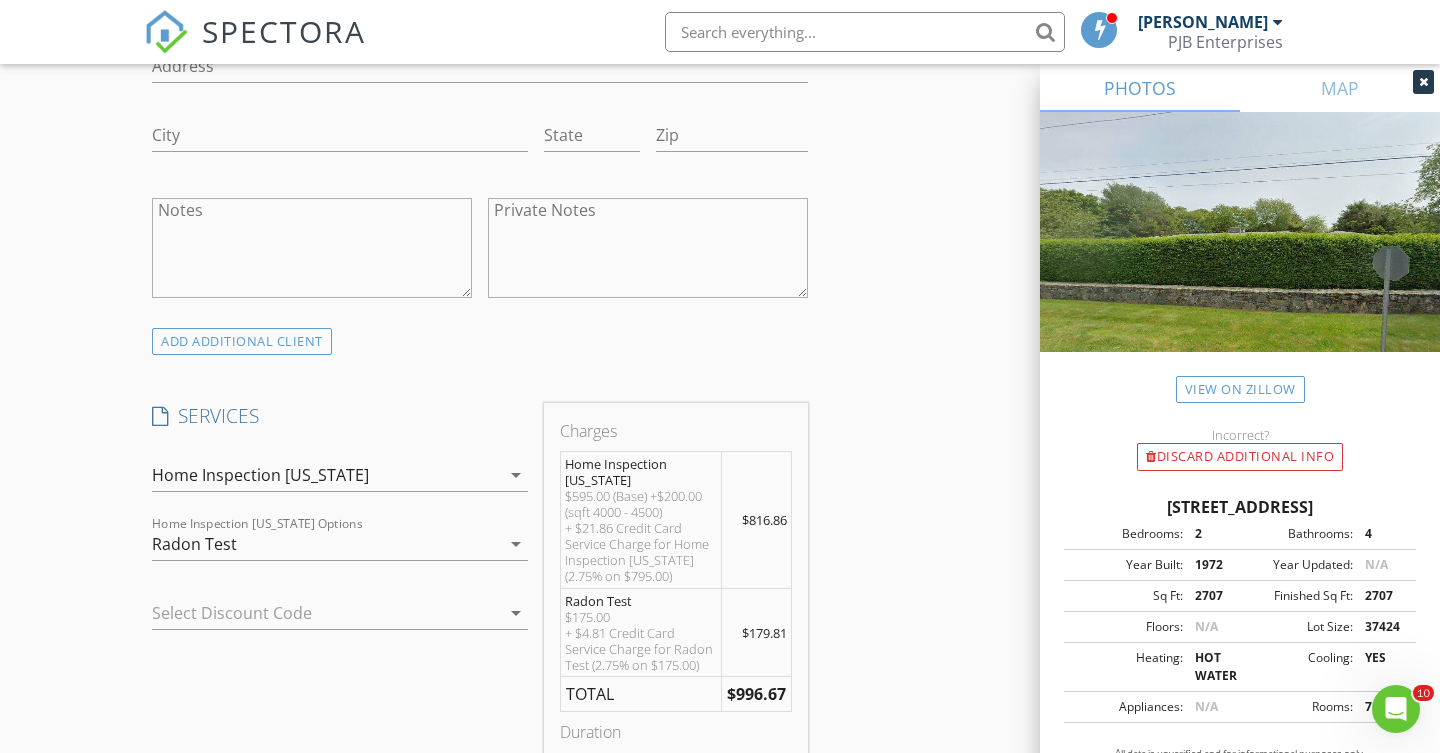 scroll, scrollTop: 1357, scrollLeft: 0, axis: vertical 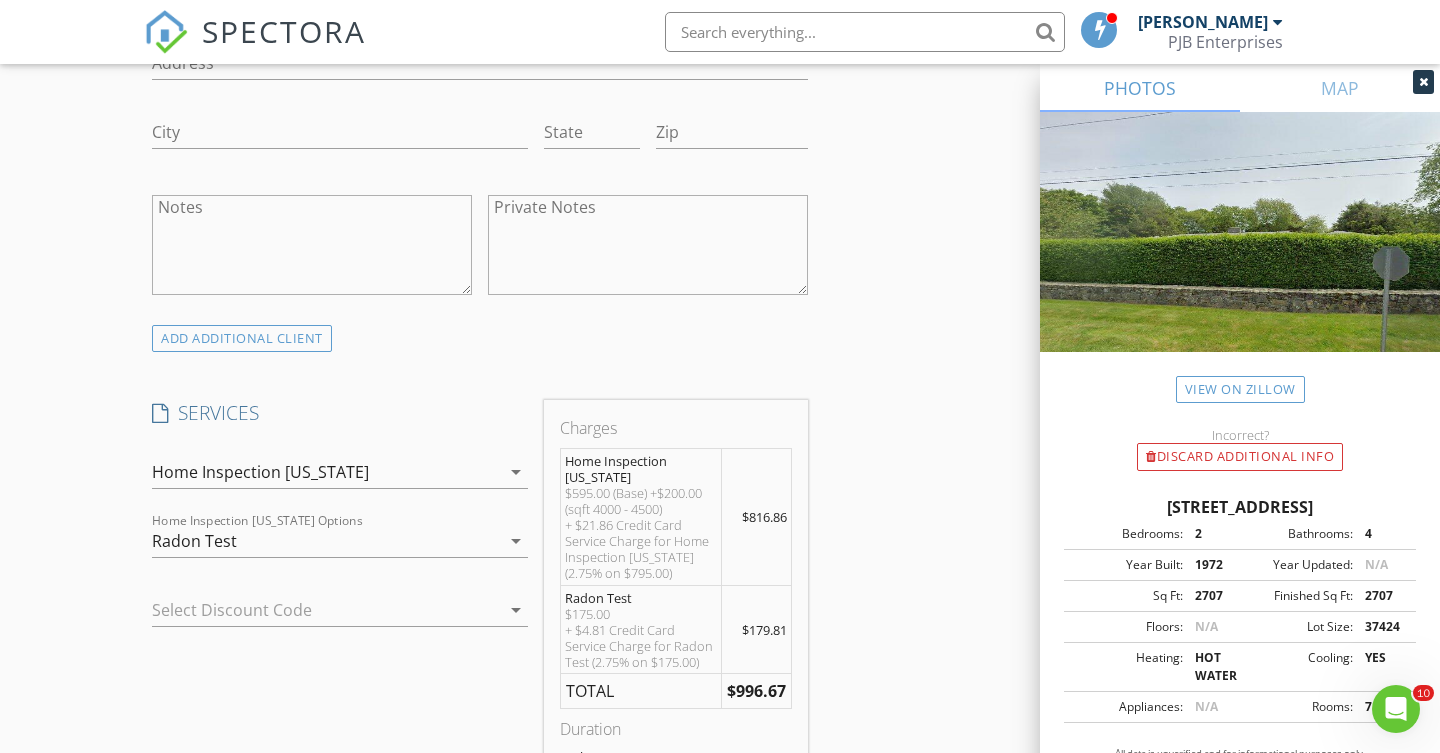 type on "4064" 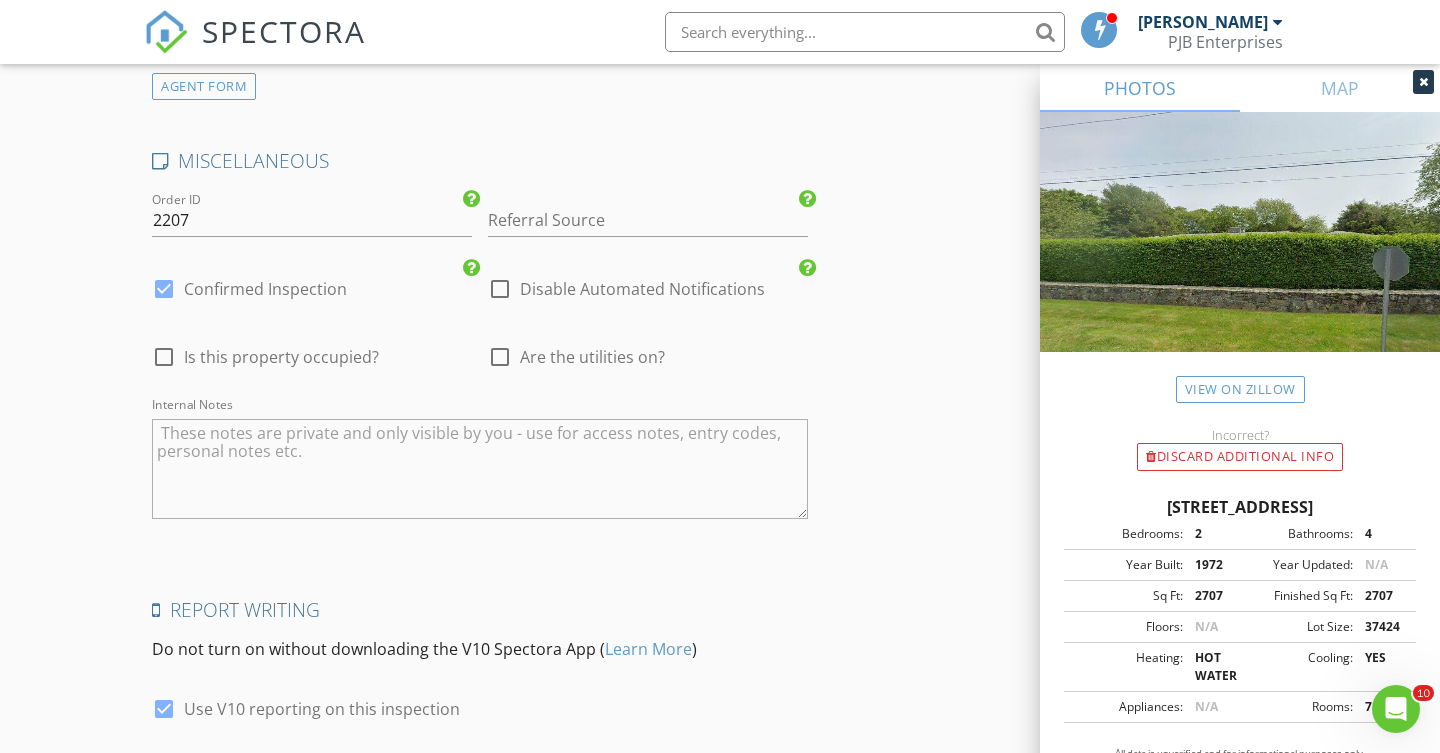 scroll, scrollTop: 3579, scrollLeft: 0, axis: vertical 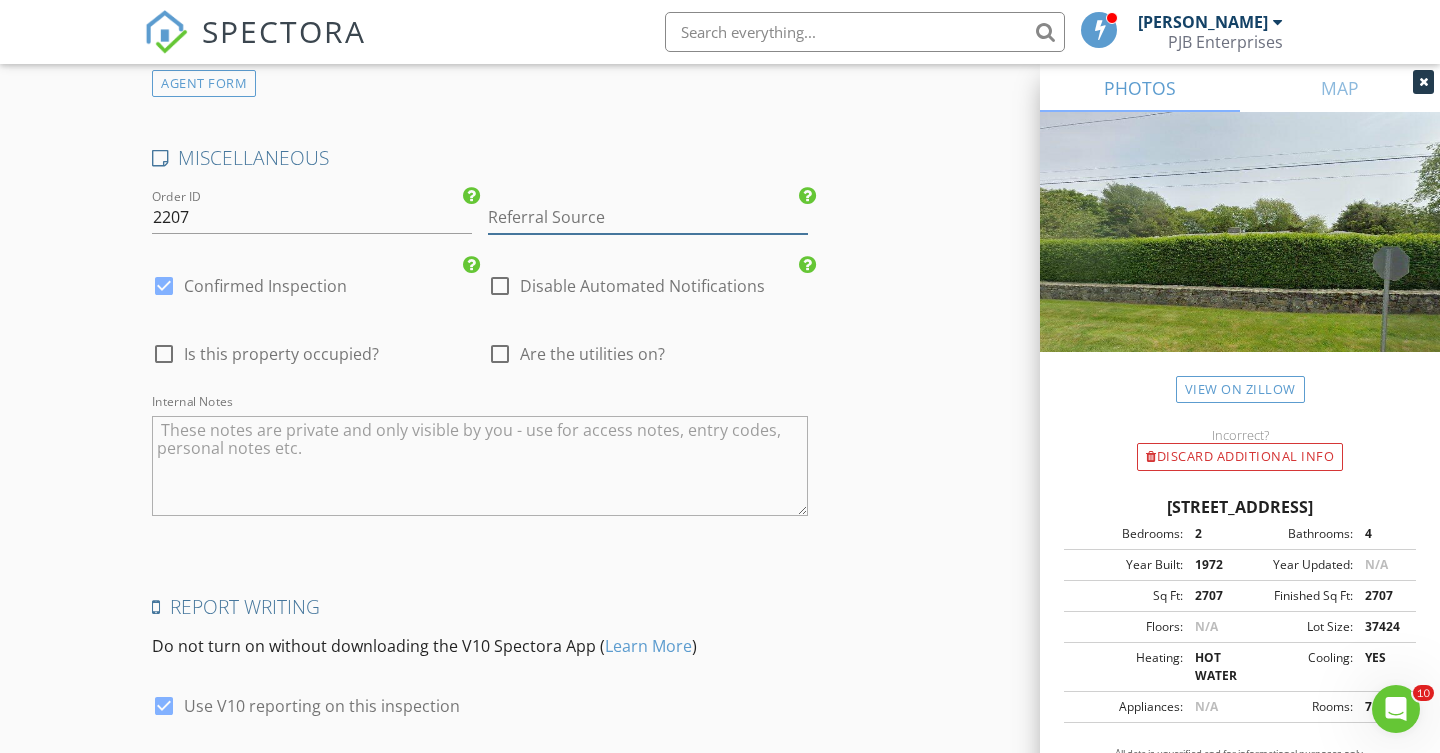 click at bounding box center [648, 217] 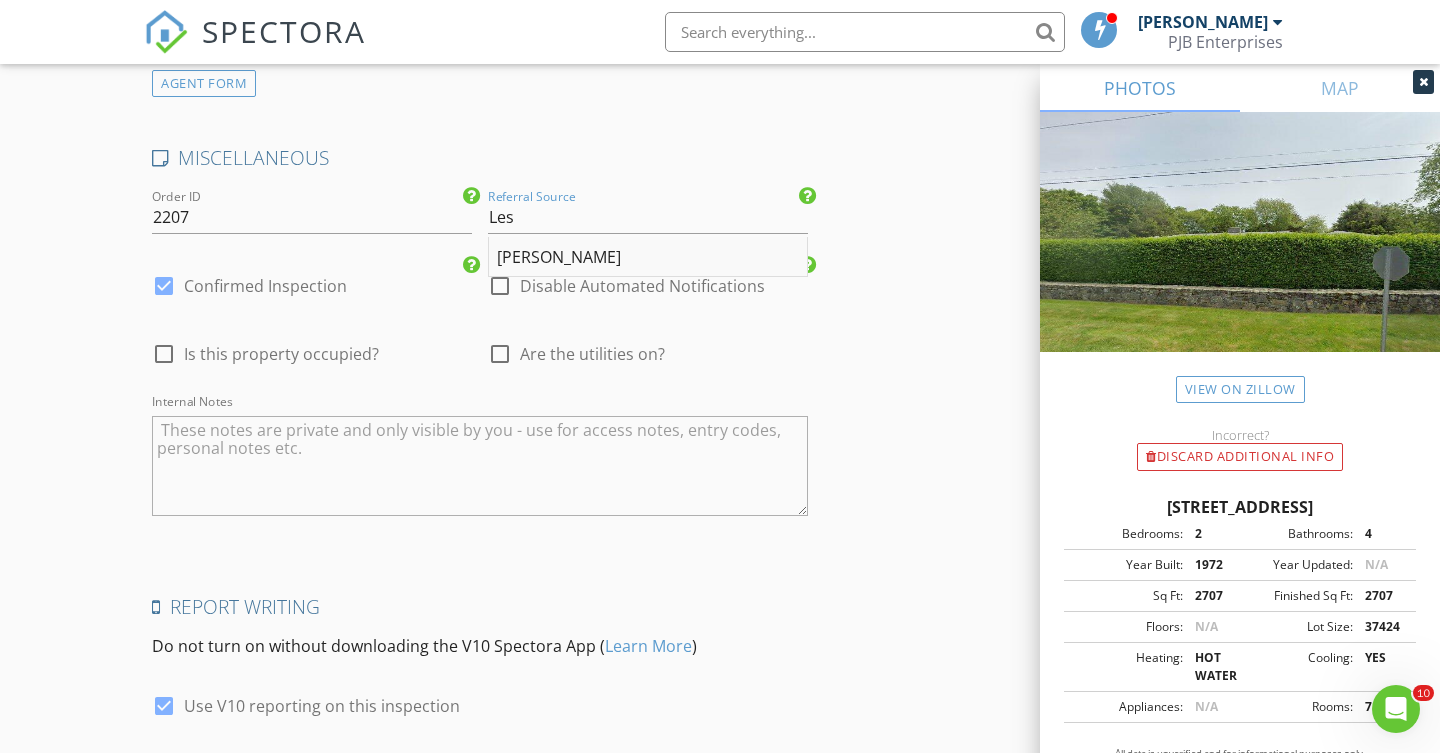 click on "Leslie Lambrecht" at bounding box center [648, 257] 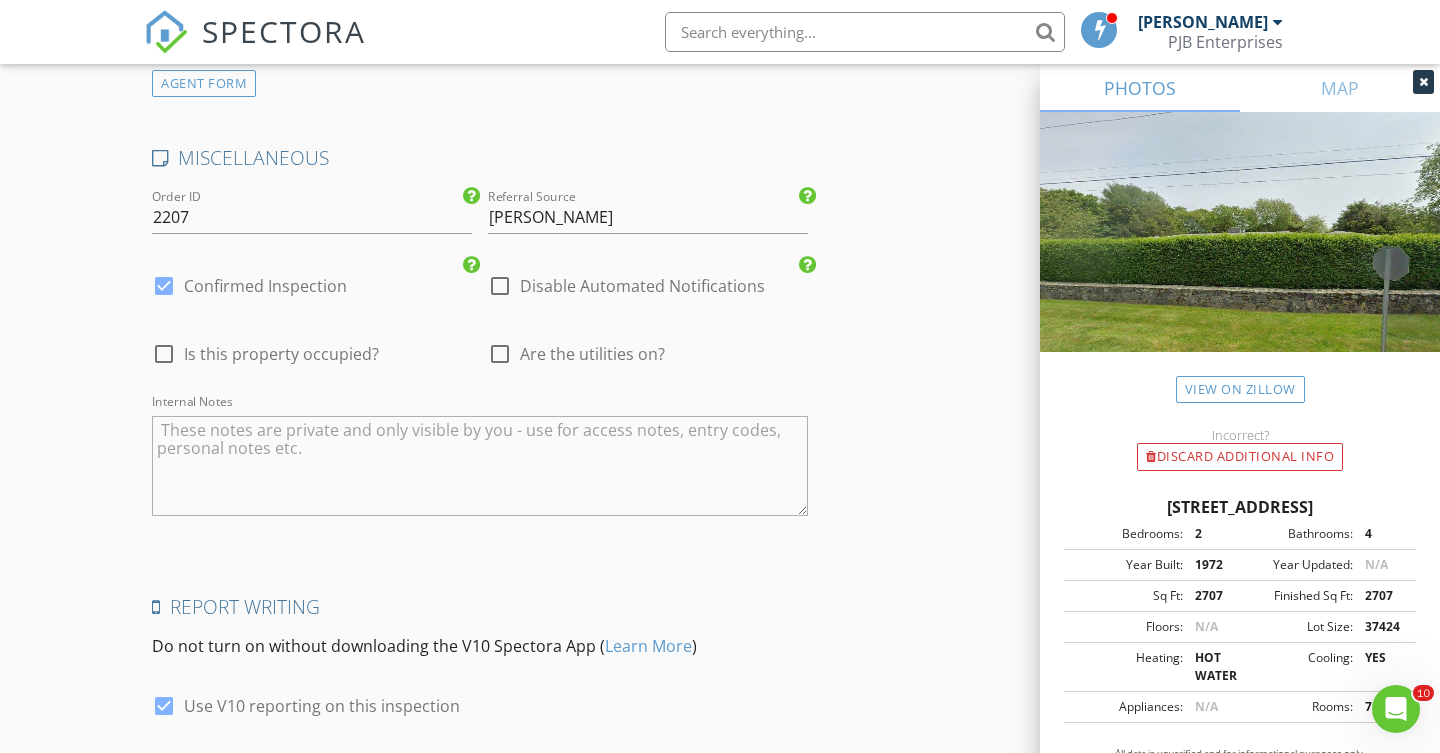 click at bounding box center (500, 354) 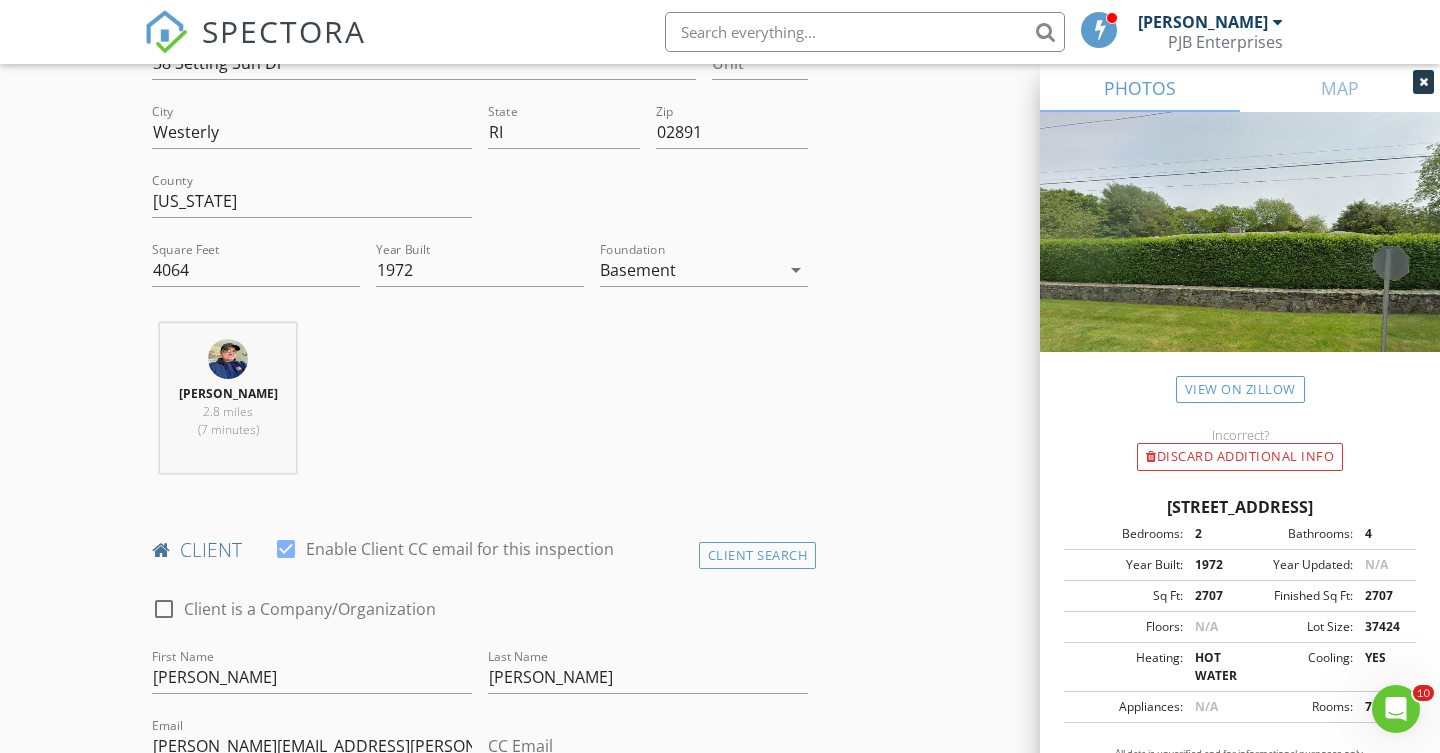 scroll, scrollTop: 533, scrollLeft: 0, axis: vertical 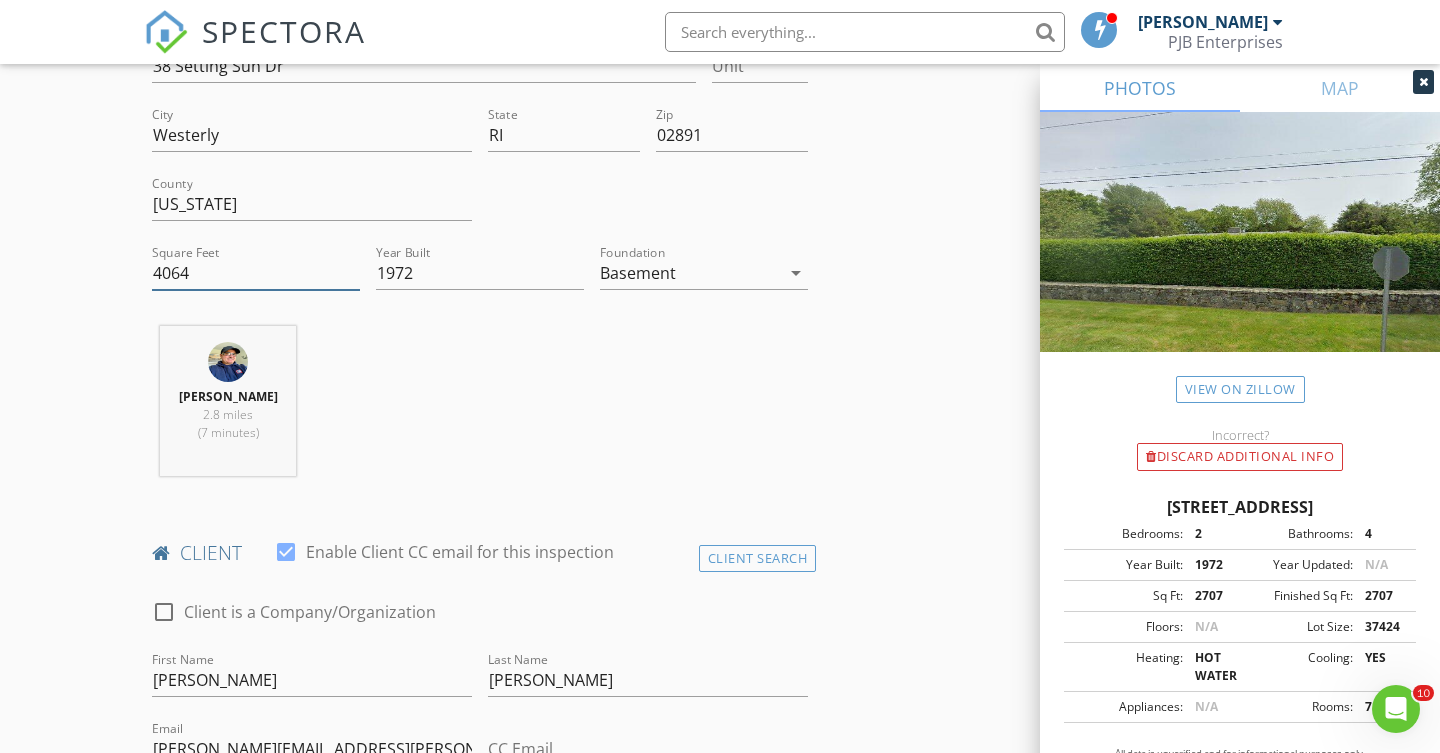 click on "4064" at bounding box center [256, 273] 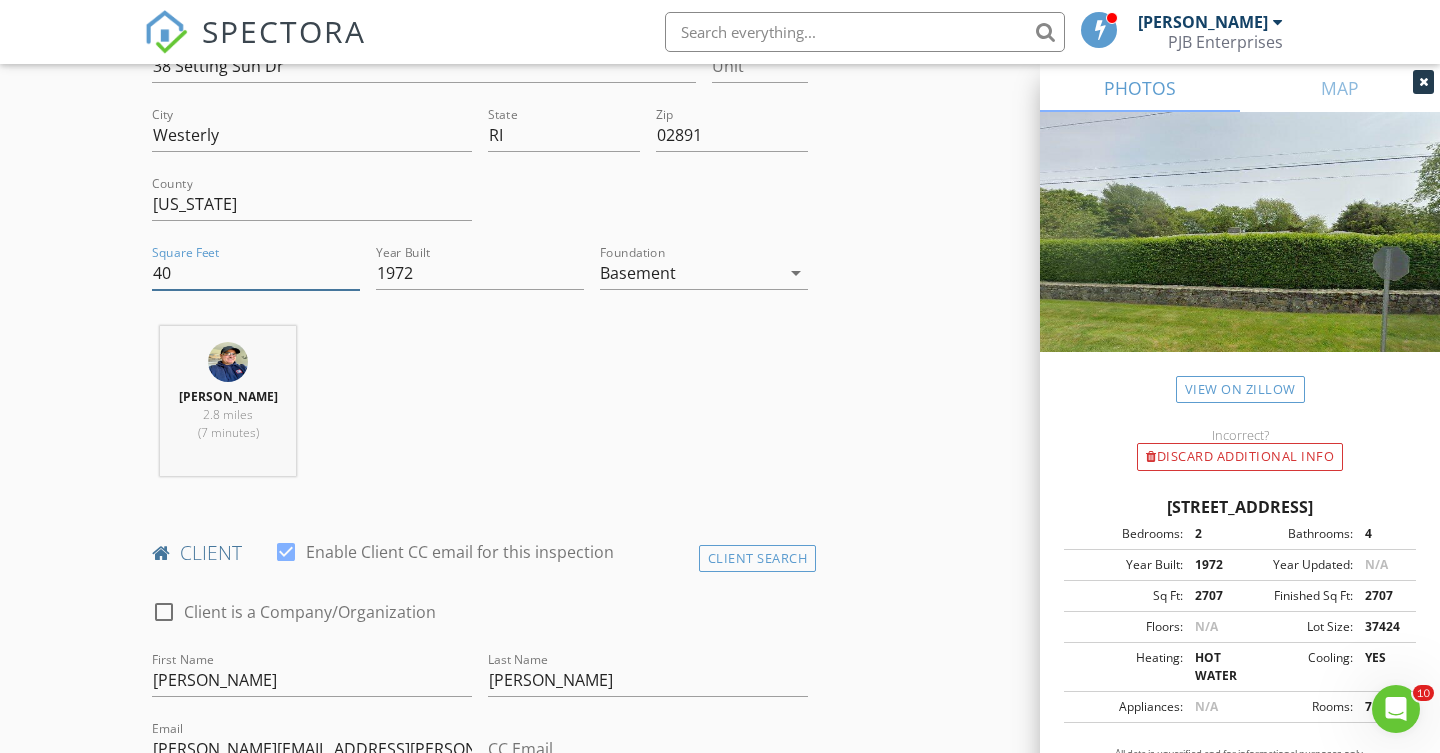 type on "4" 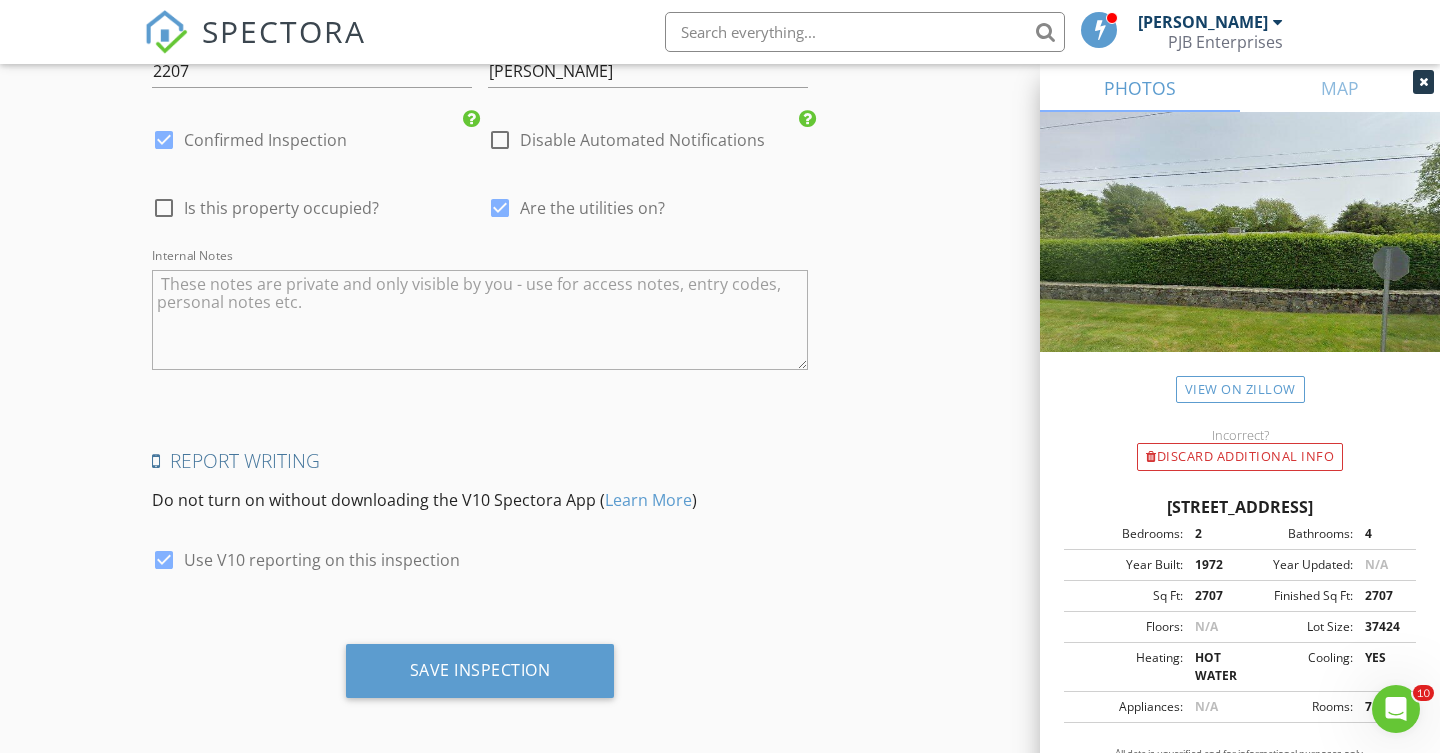 scroll, scrollTop: 3724, scrollLeft: 0, axis: vertical 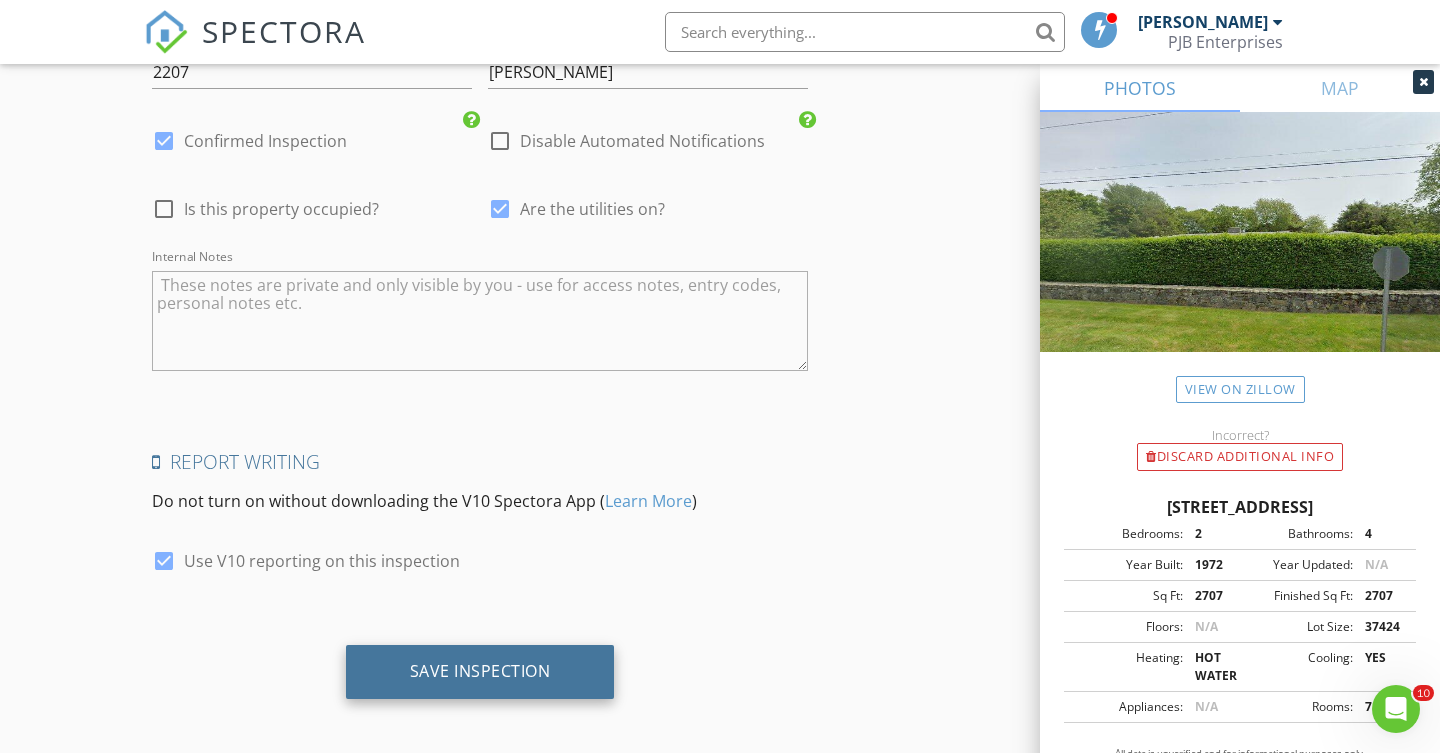 type on "3000" 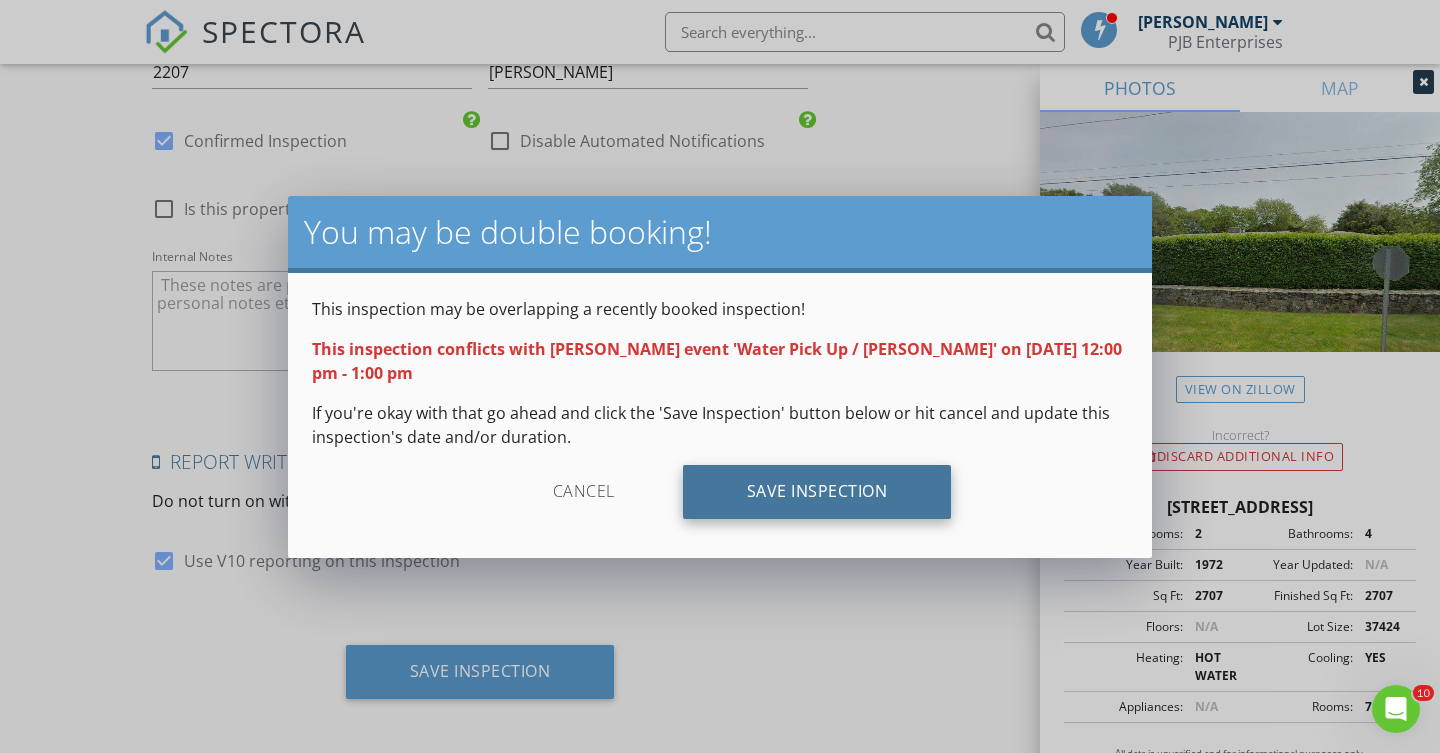 click on "Save Inspection" at bounding box center [817, 492] 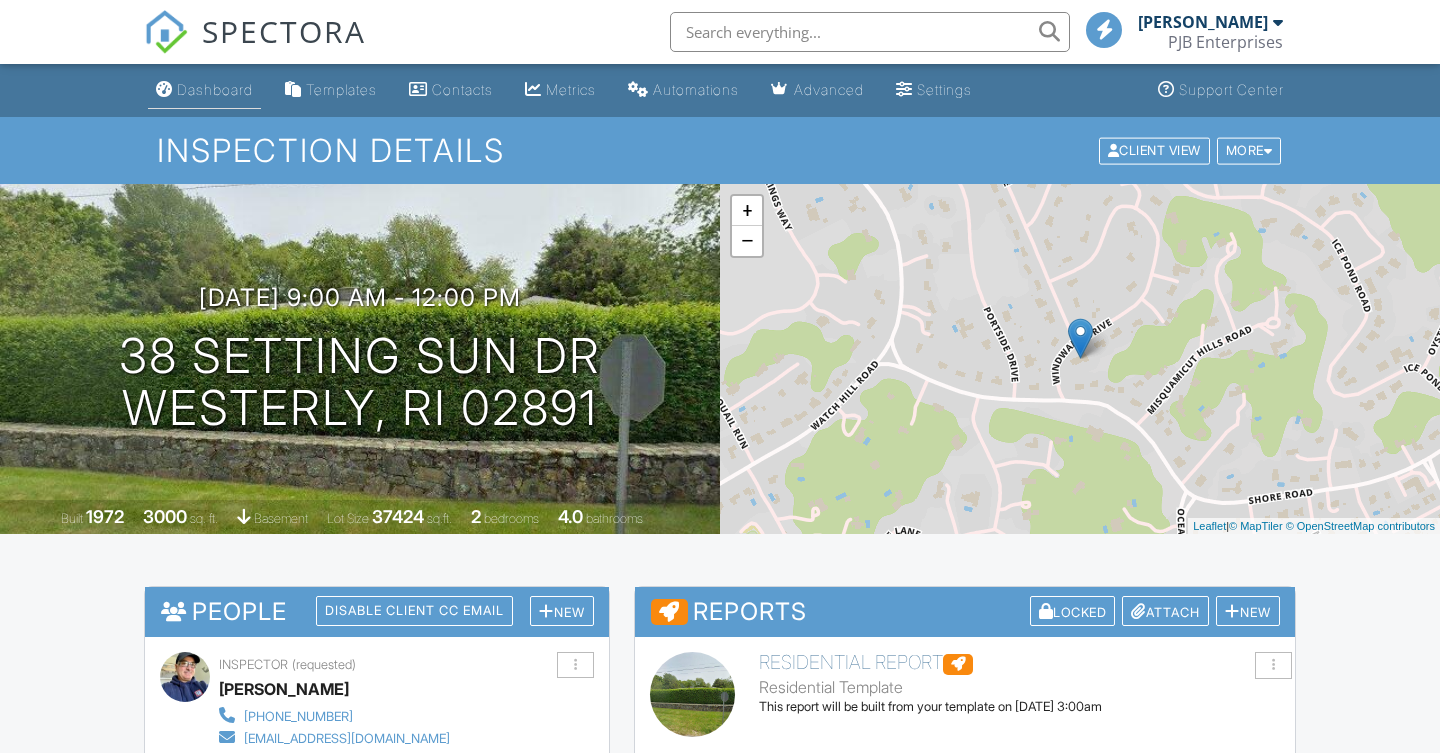 scroll, scrollTop: 0, scrollLeft: 0, axis: both 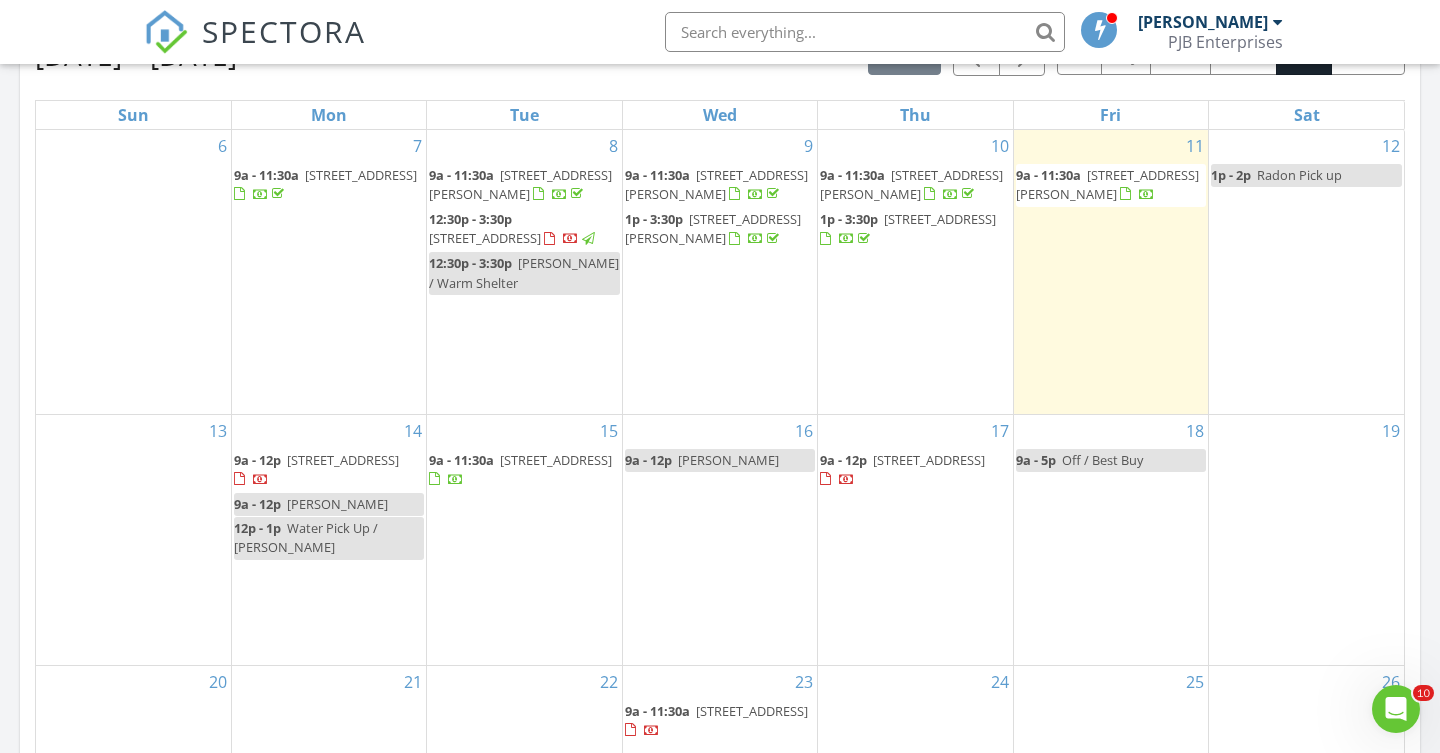 click on "Leslie lambrecht" at bounding box center [337, 504] 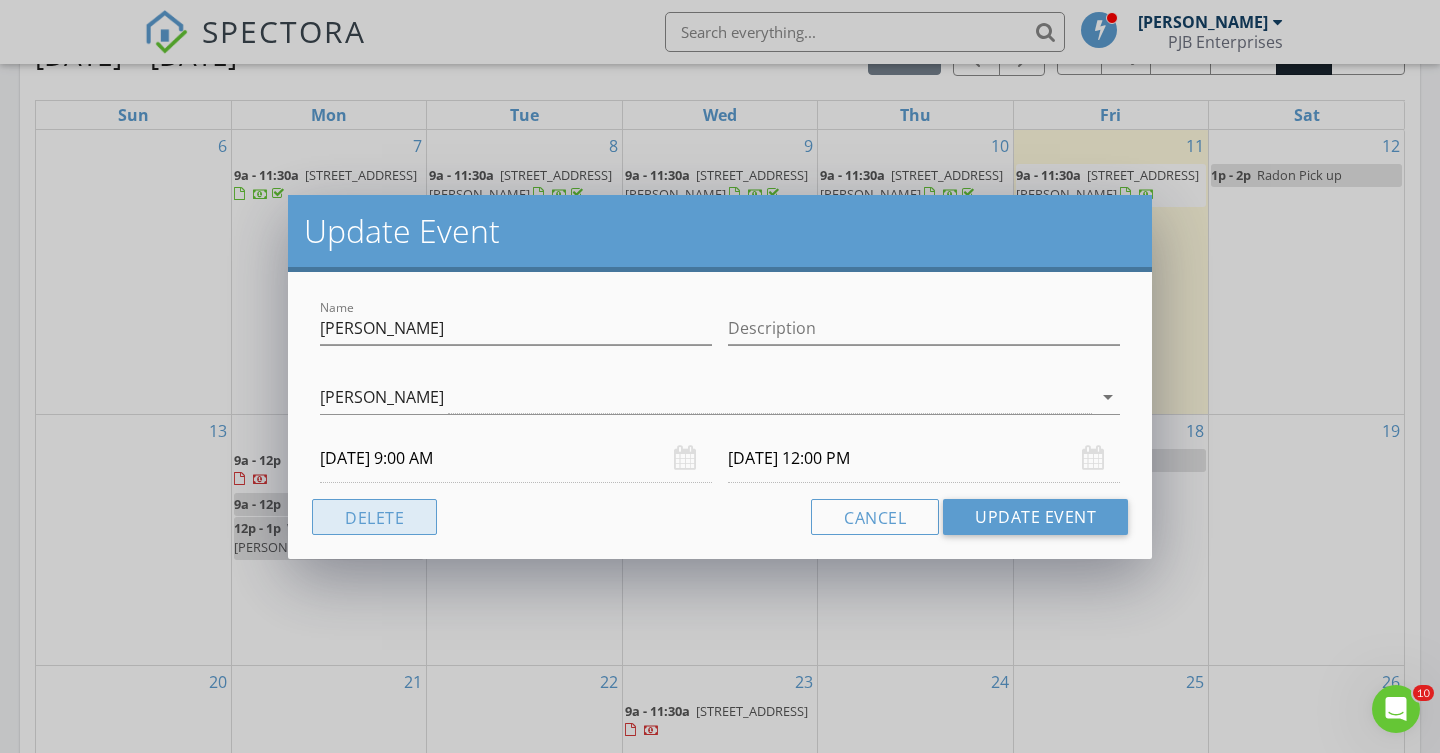 click on "Delete" at bounding box center (374, 517) 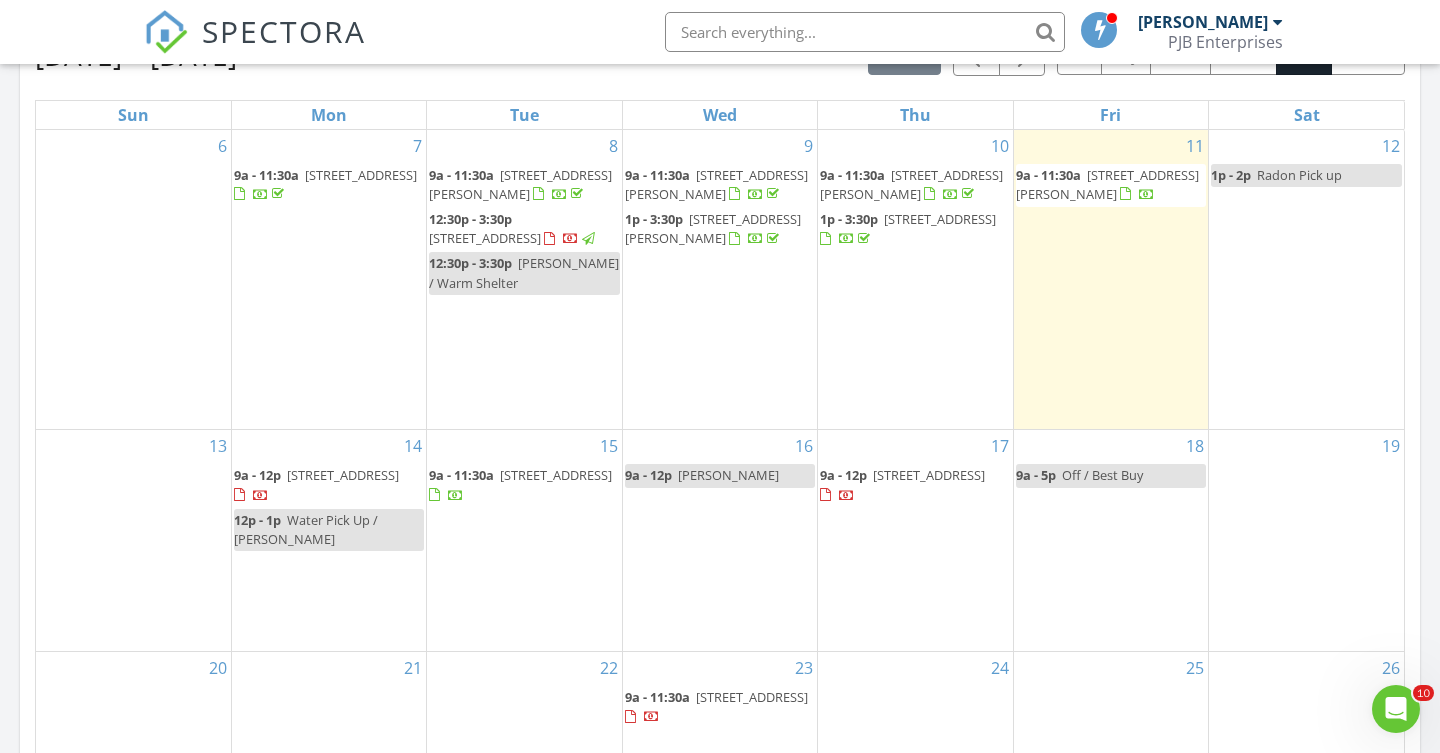 click on "12:30p - 3:30p" at bounding box center (470, 219) 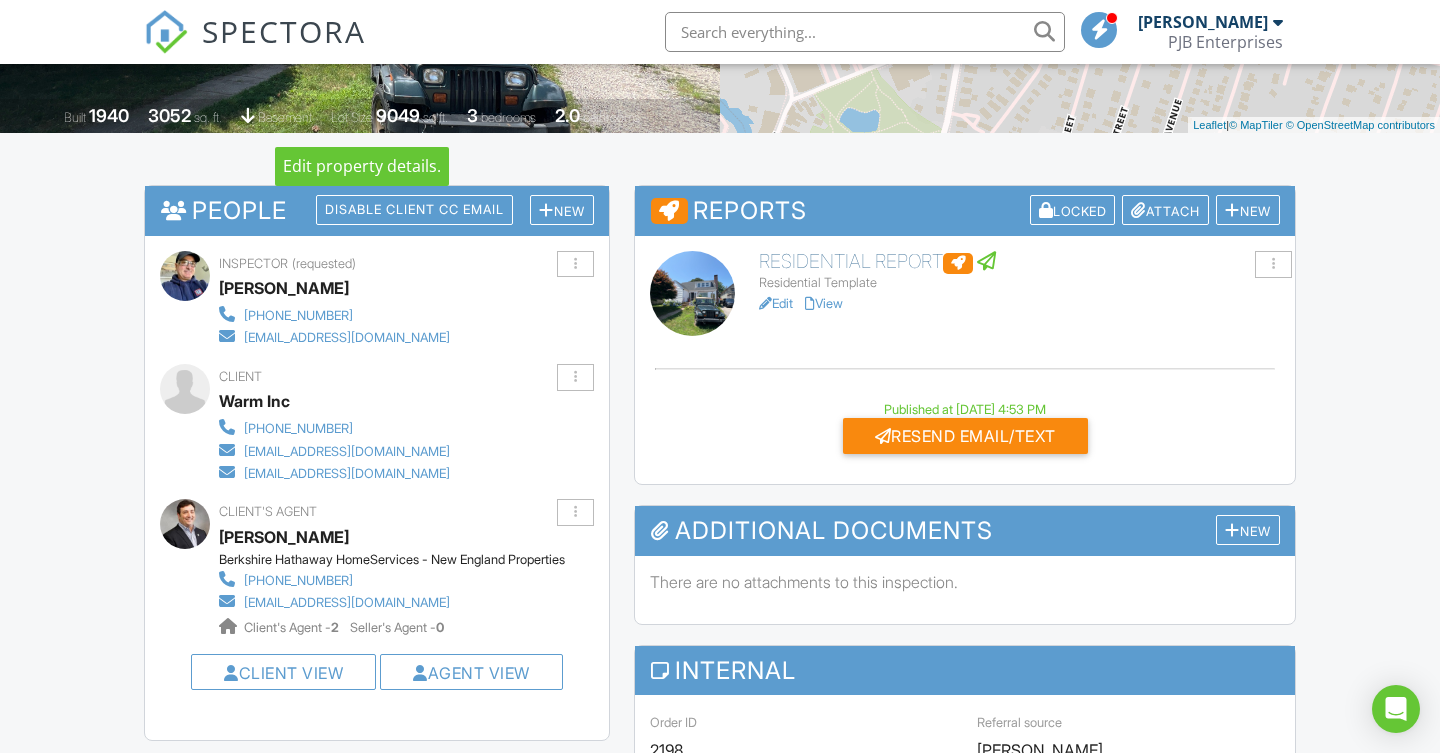 scroll, scrollTop: 414, scrollLeft: 0, axis: vertical 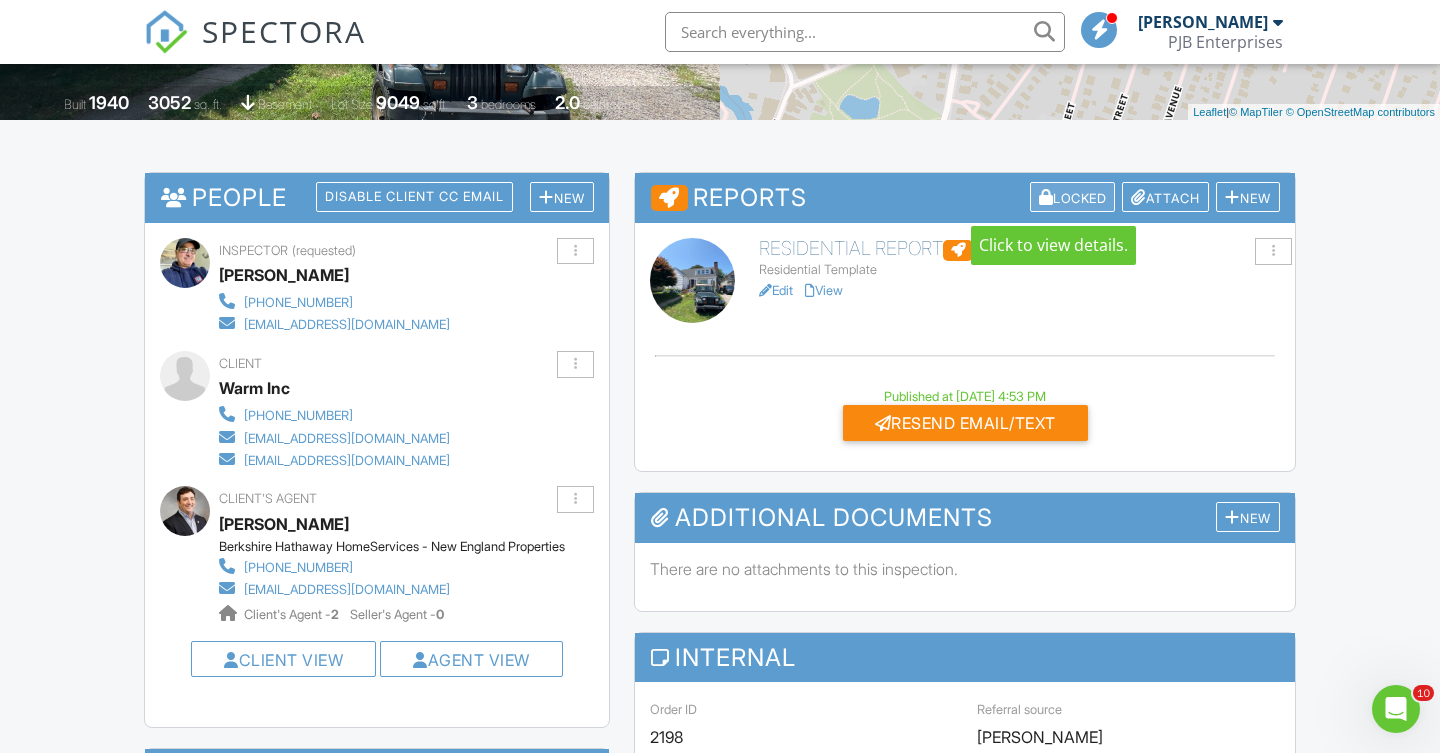 click on "Locked" at bounding box center [1073, 197] 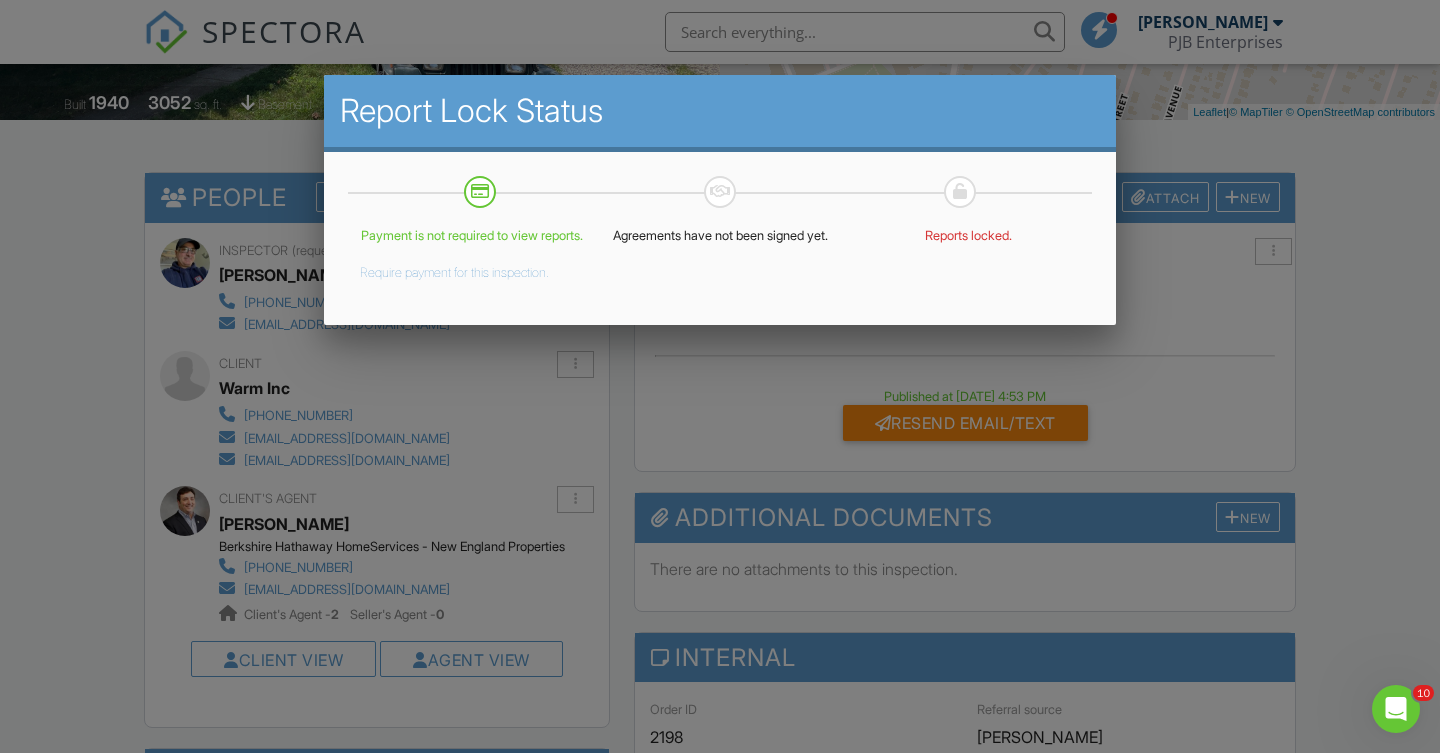 click at bounding box center (720, 370) 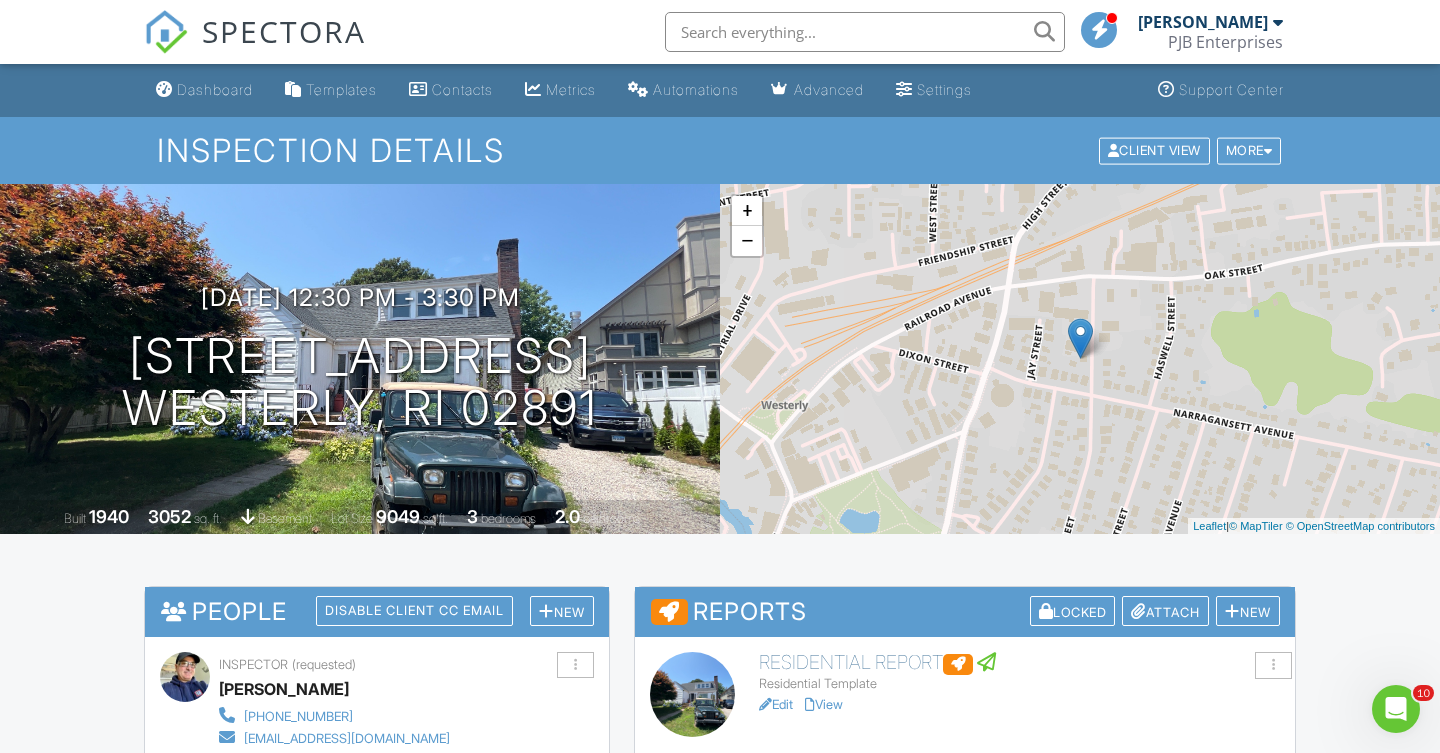 scroll, scrollTop: 0, scrollLeft: 0, axis: both 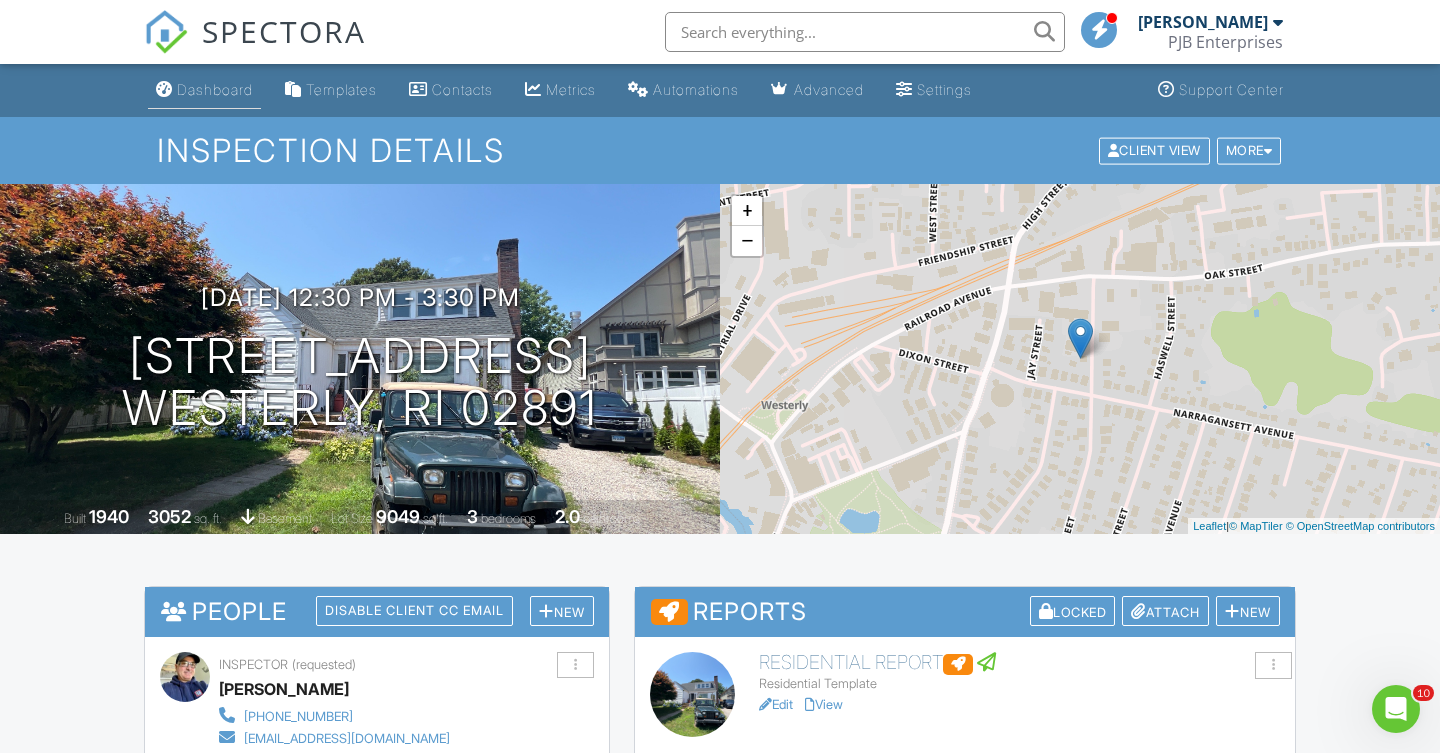 click on "Dashboard" at bounding box center (215, 89) 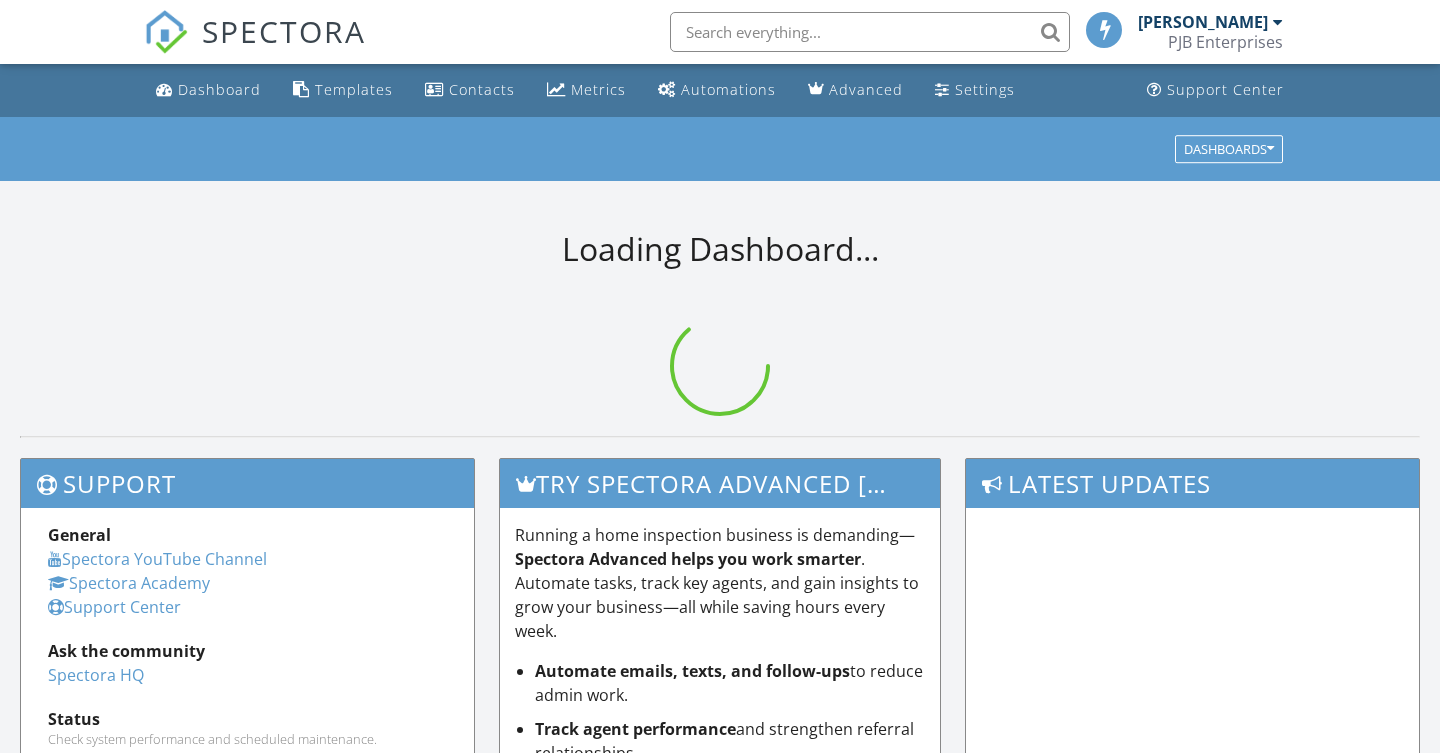 scroll, scrollTop: 0, scrollLeft: 0, axis: both 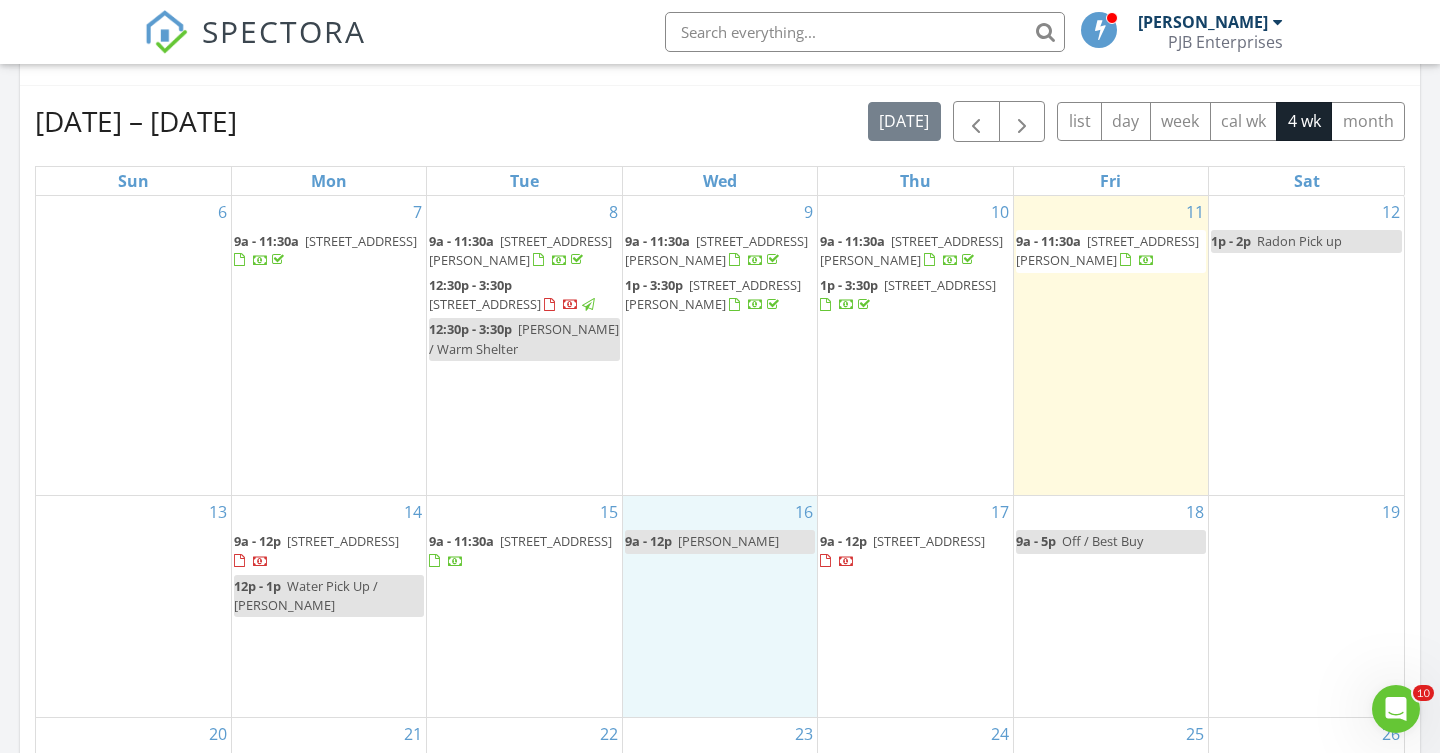 click on "16
9a - 12p
Sandy Bliven" at bounding box center [720, 606] 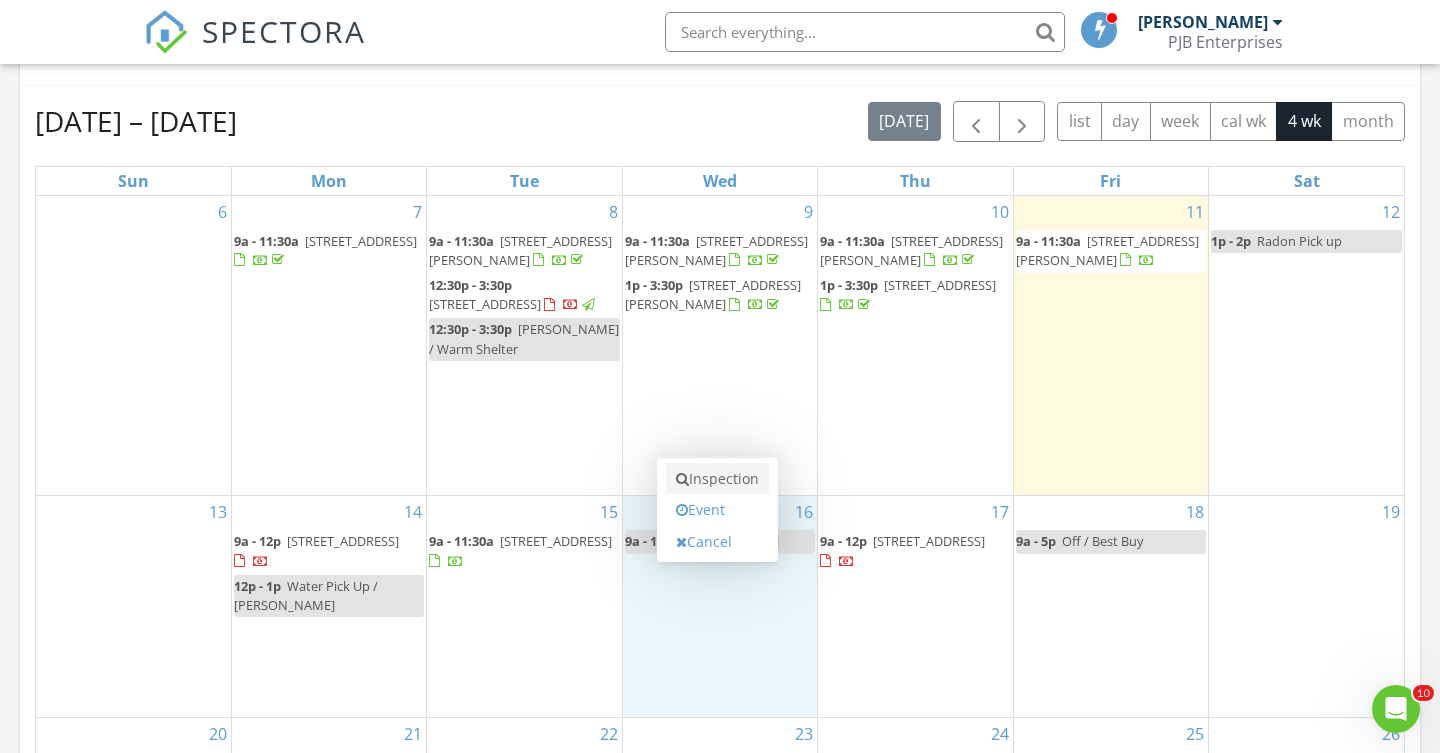click on "Inspection" at bounding box center [717, 479] 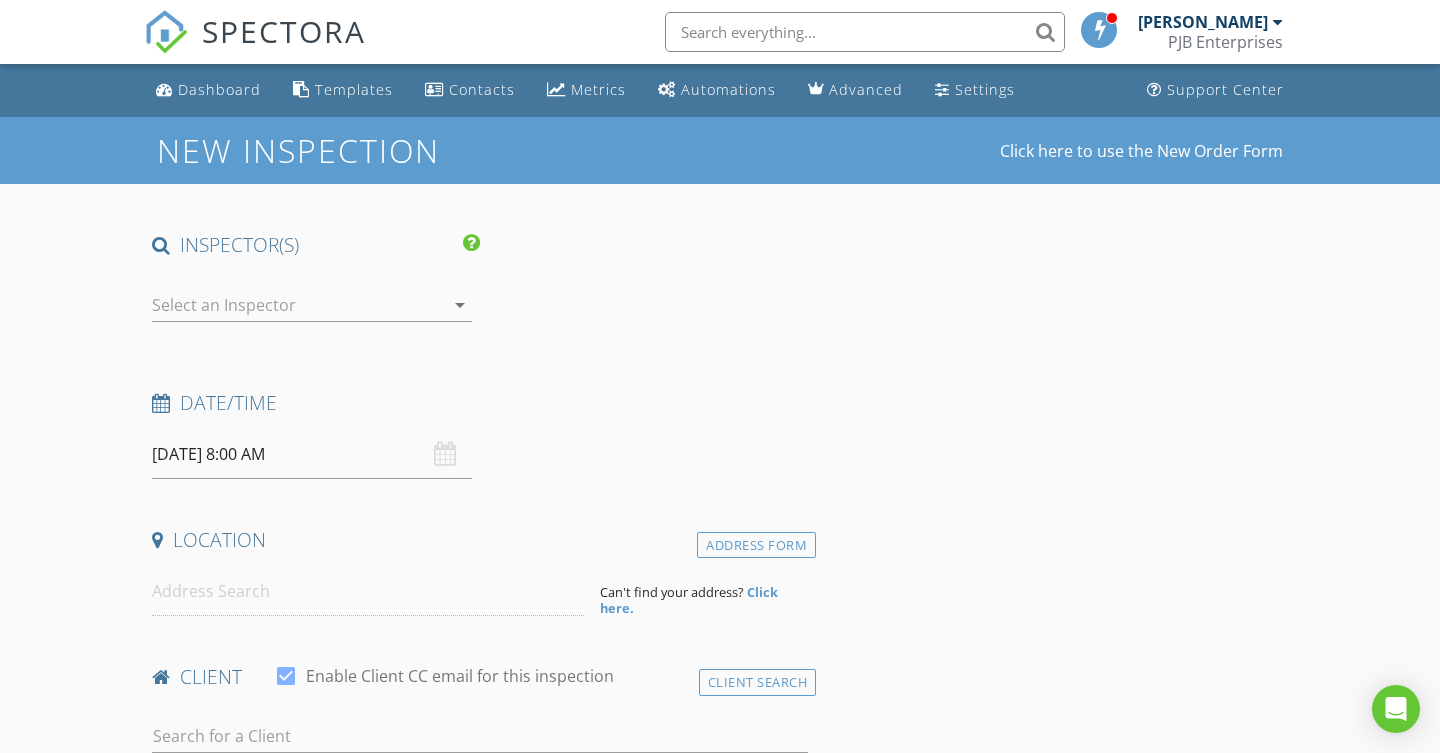 scroll, scrollTop: 0, scrollLeft: 0, axis: both 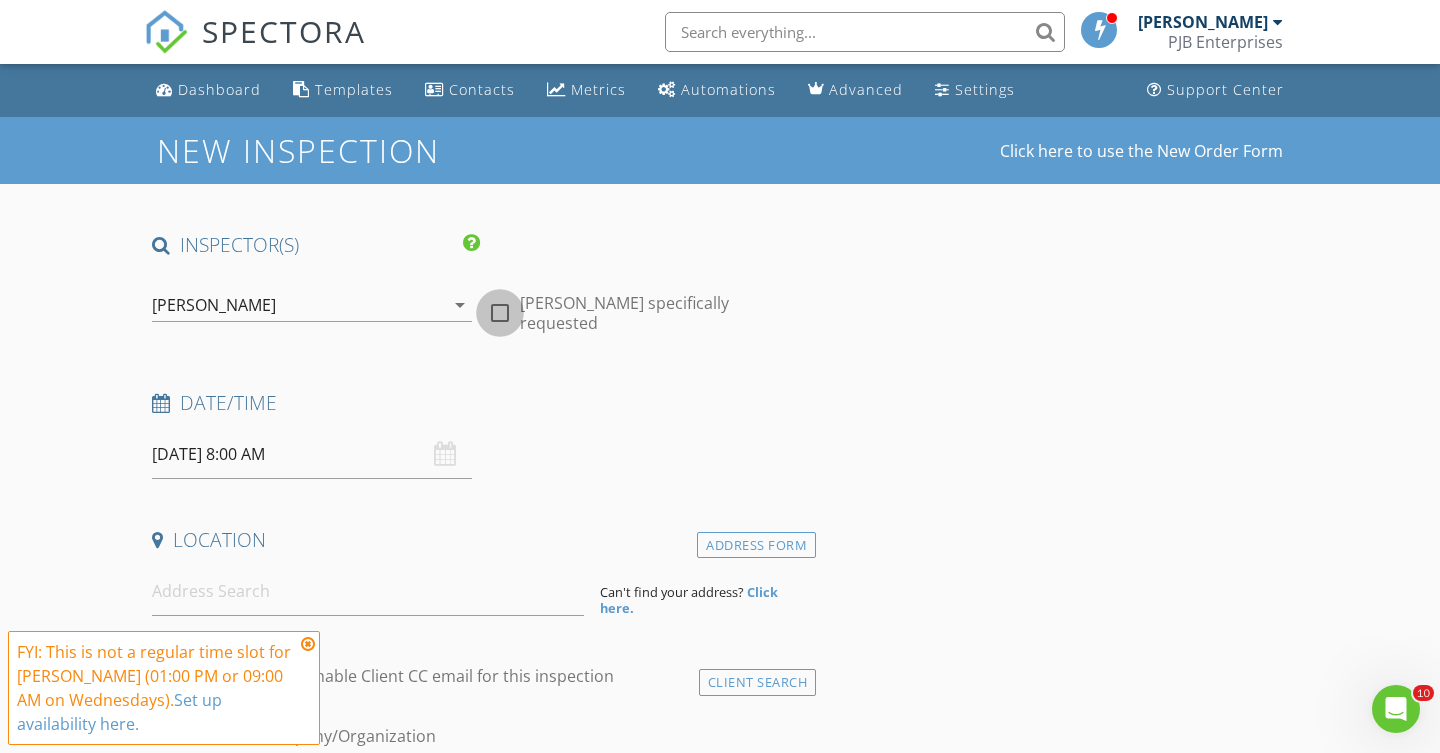 click at bounding box center (500, 313) 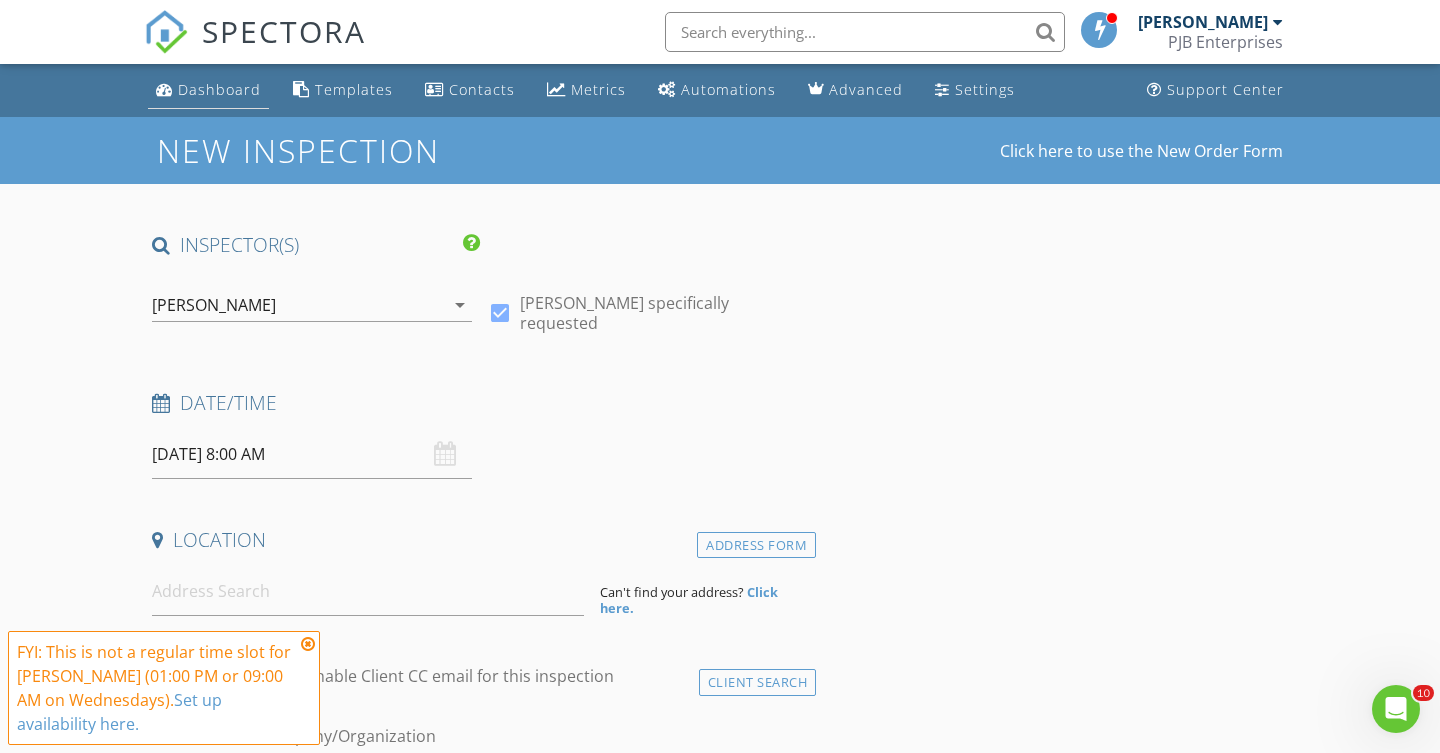 click on "Dashboard" at bounding box center [219, 89] 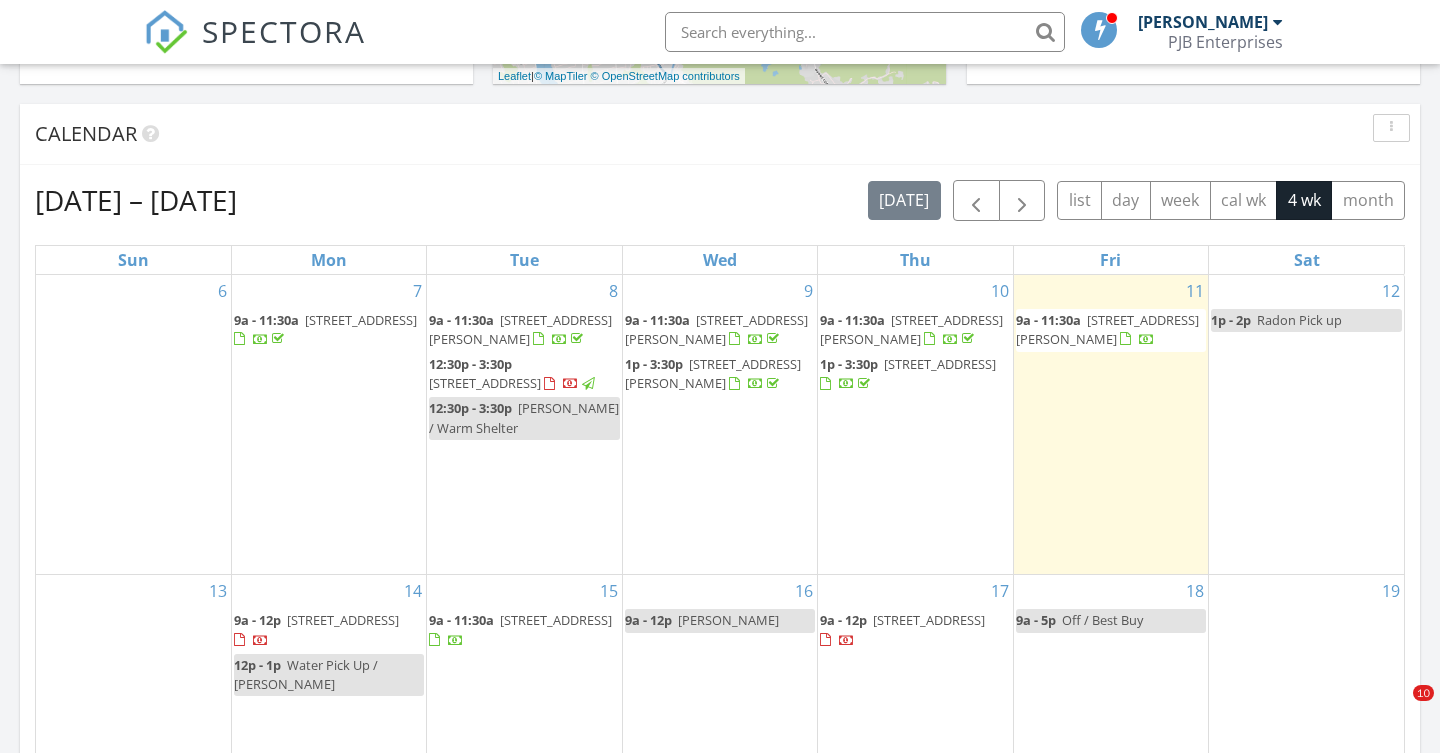 scroll, scrollTop: 814, scrollLeft: 0, axis: vertical 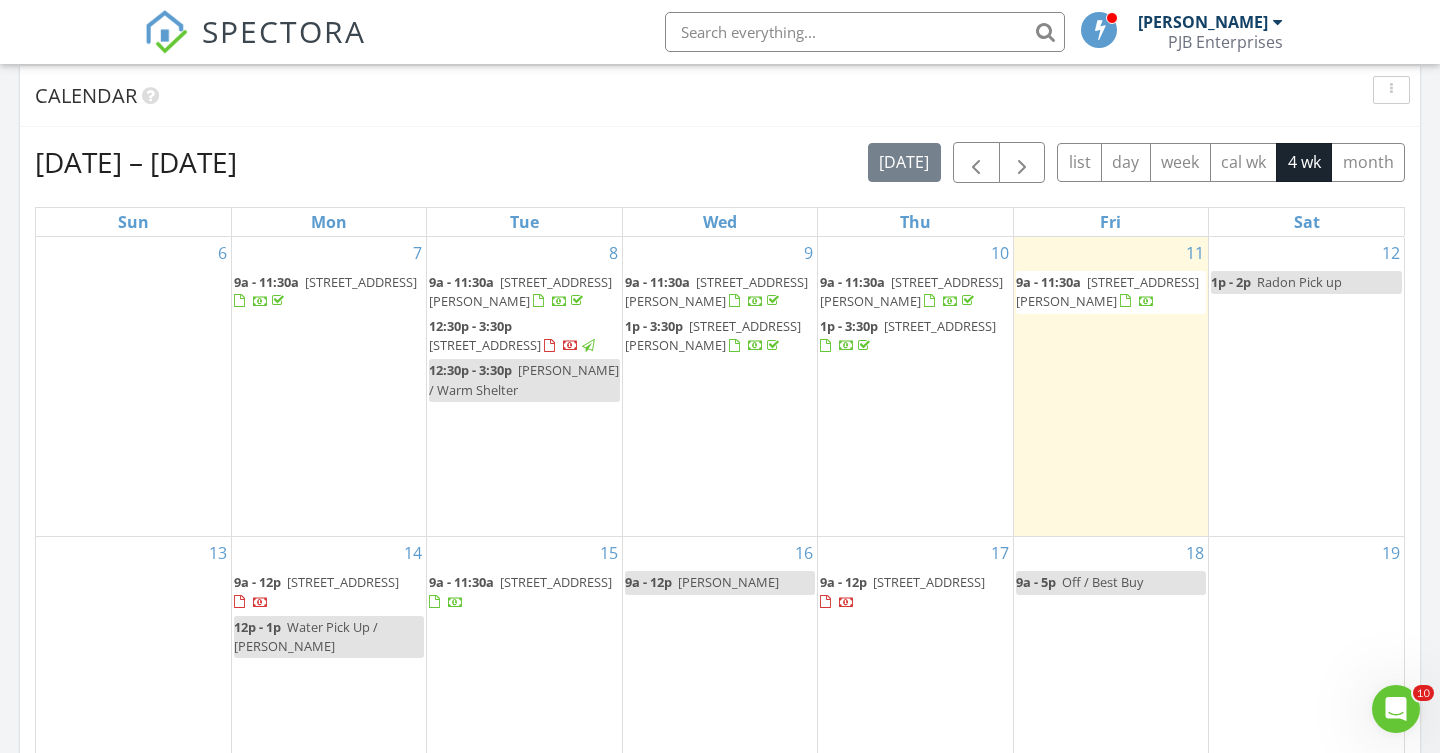 click on "16
9a - 12p
[PERSON_NAME]" at bounding box center [720, 647] 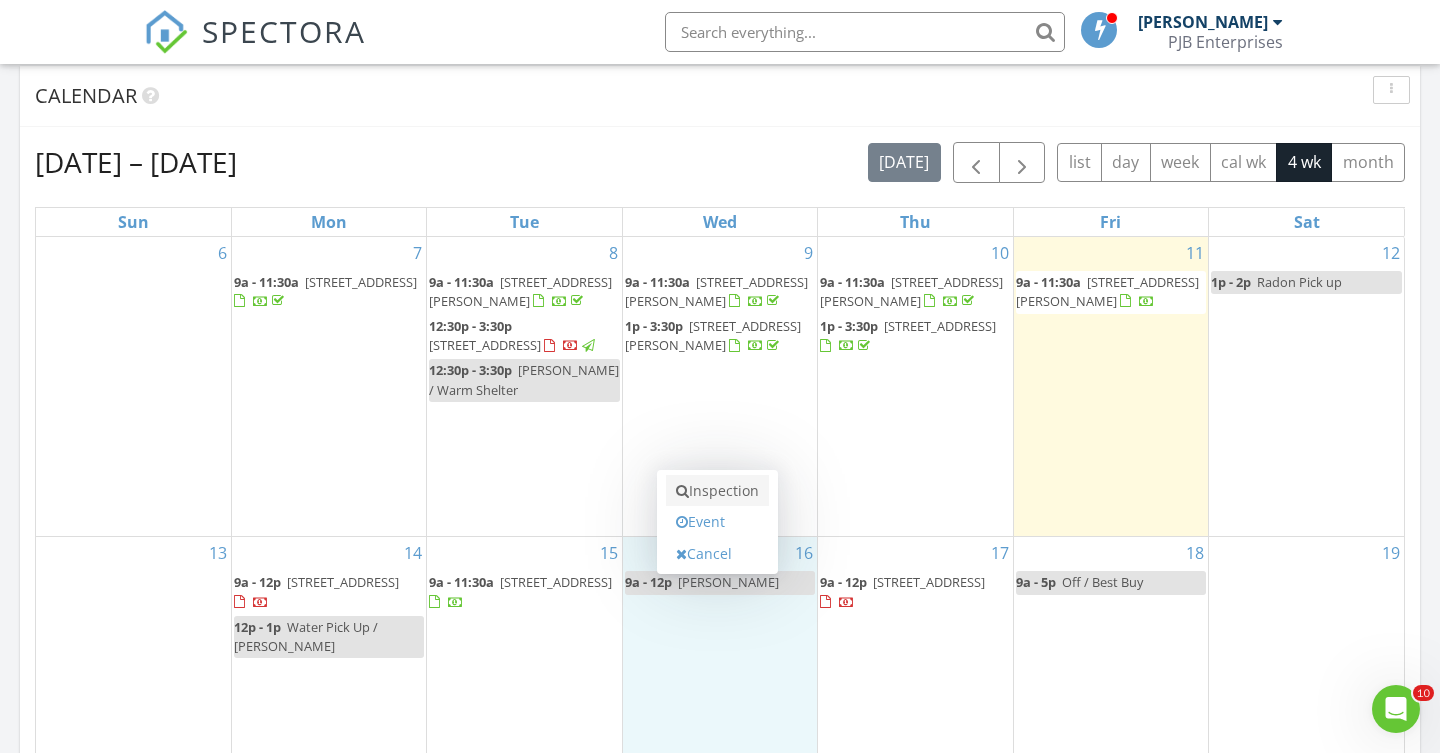 click on "Inspection" at bounding box center [717, 491] 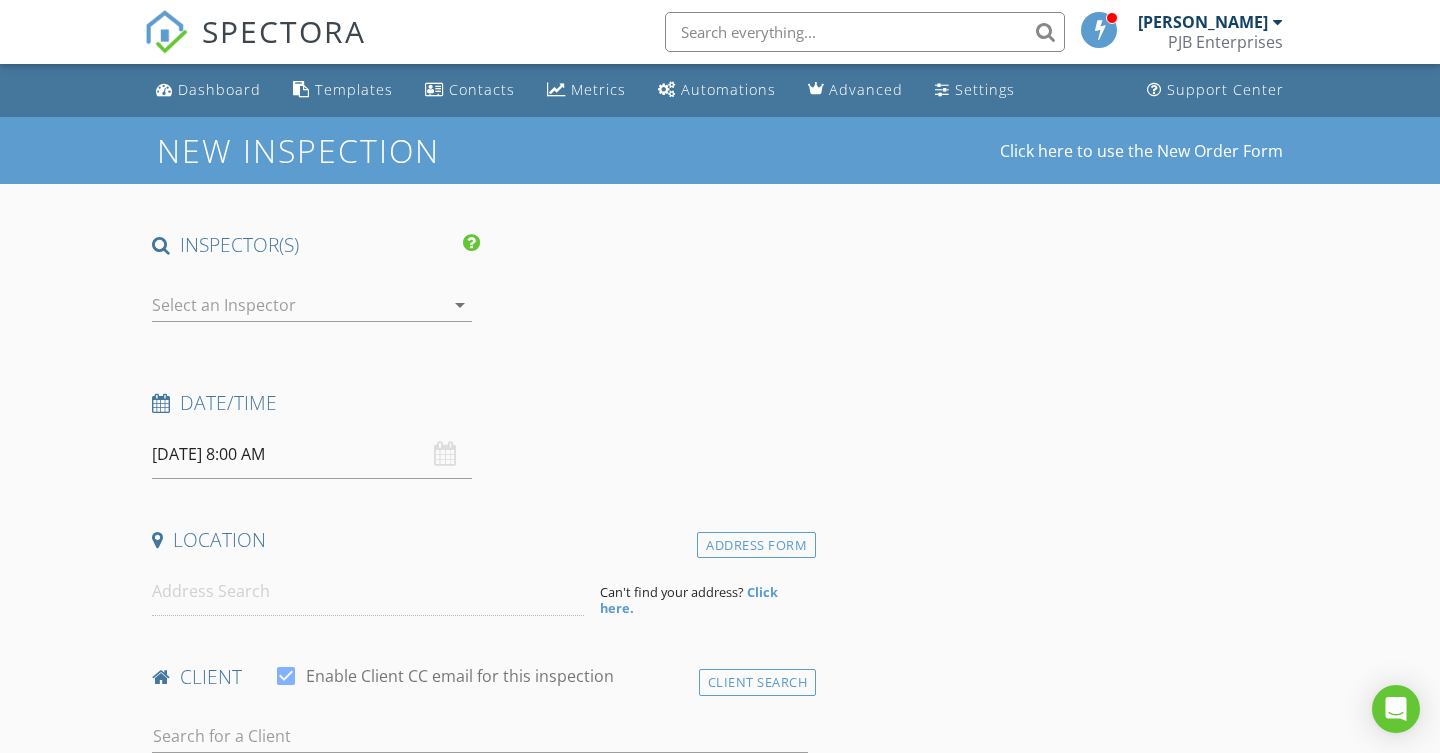 scroll, scrollTop: 0, scrollLeft: 0, axis: both 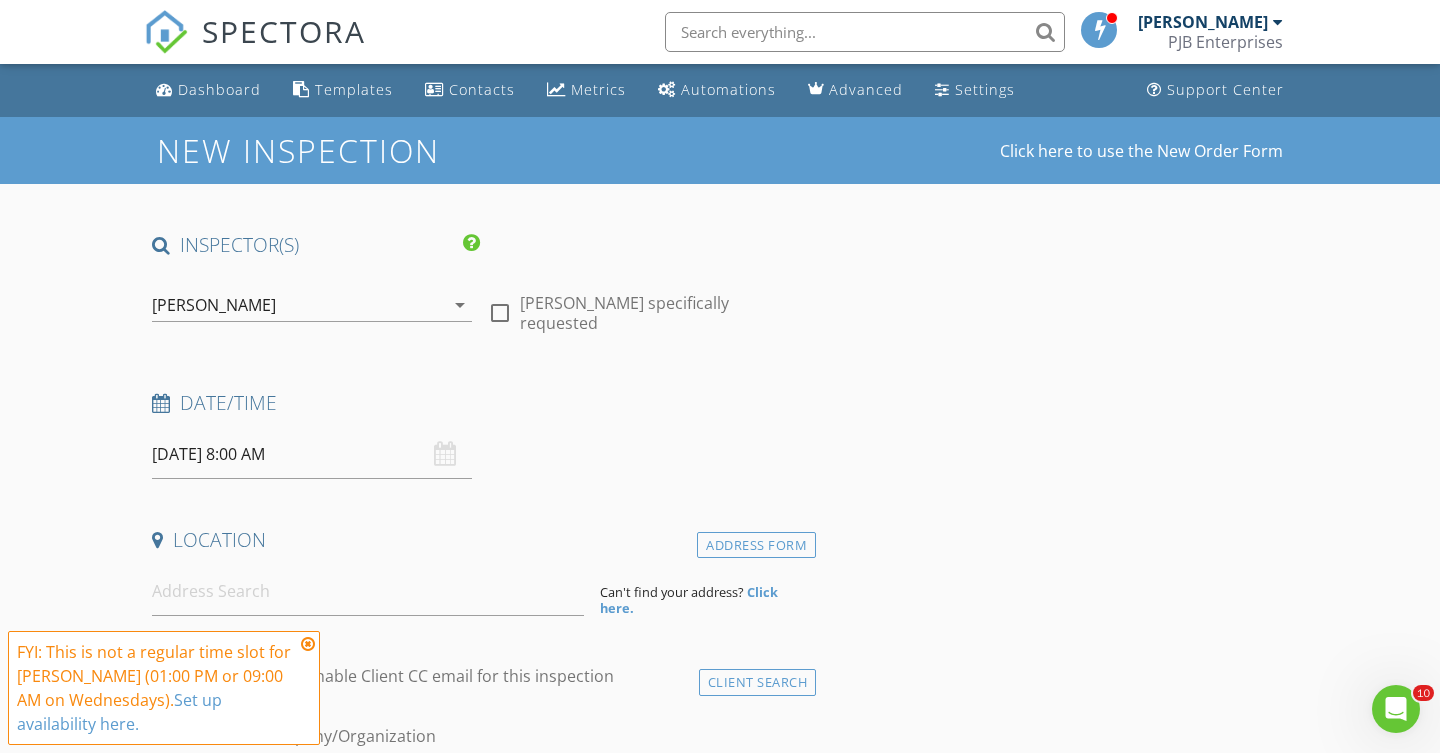 click at bounding box center (500, 313) 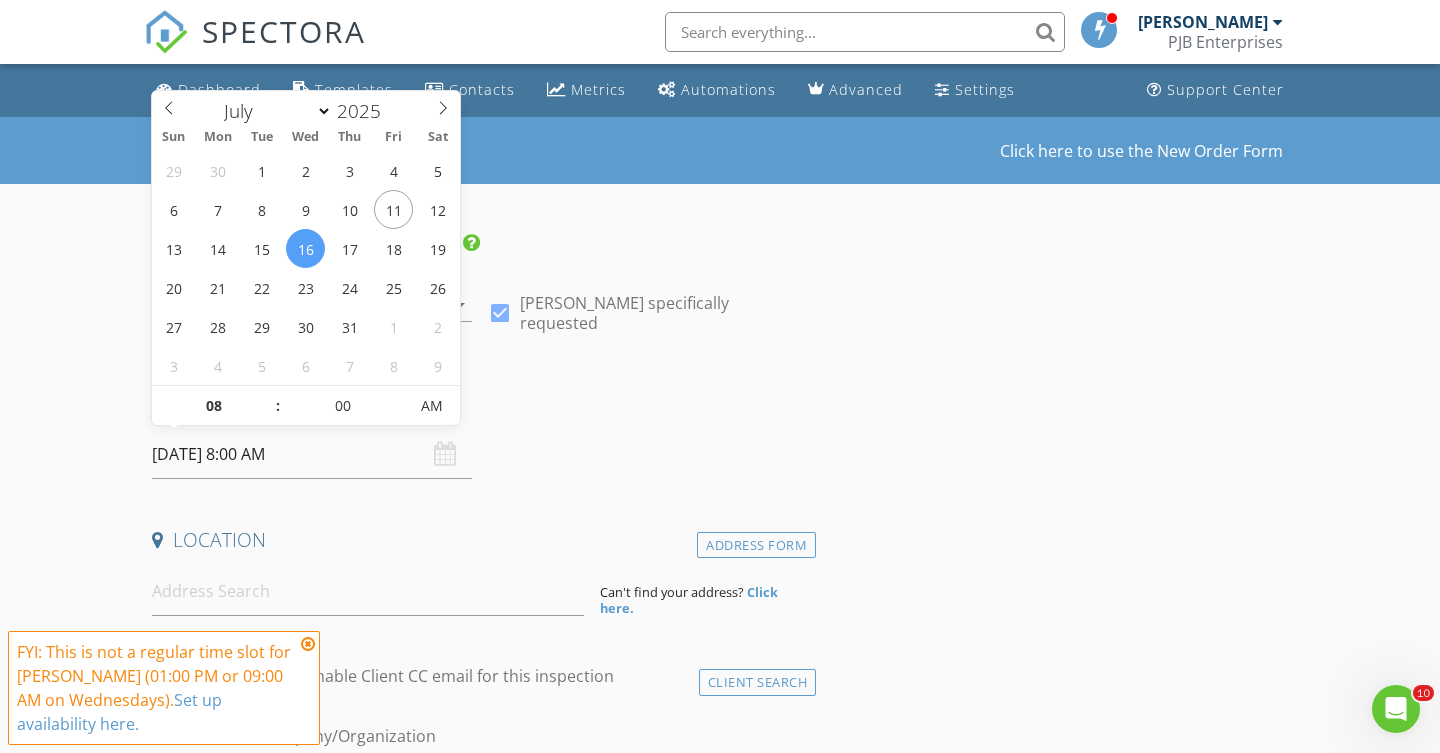click on "07/16/2025 8:00 AM" at bounding box center (312, 454) 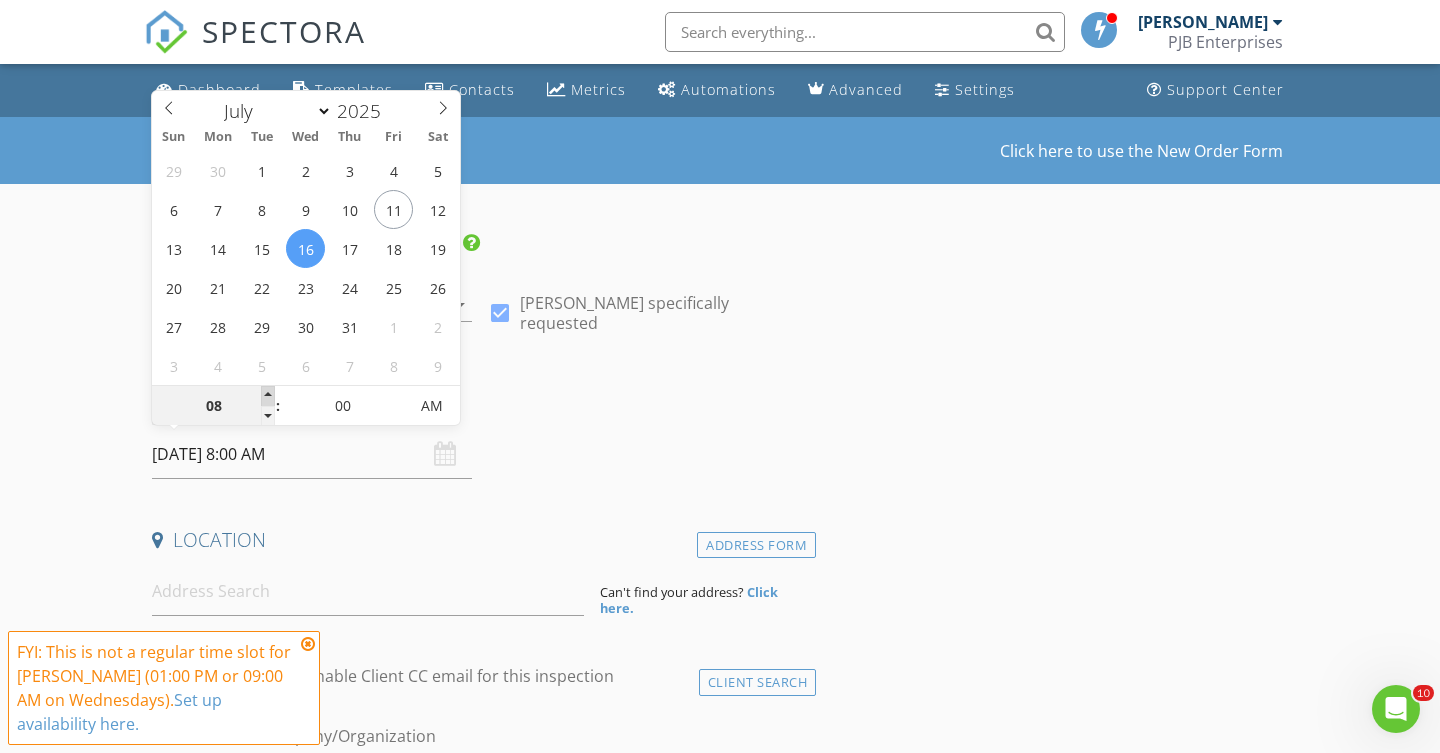 type on "07/16/2025 9:00 AM" 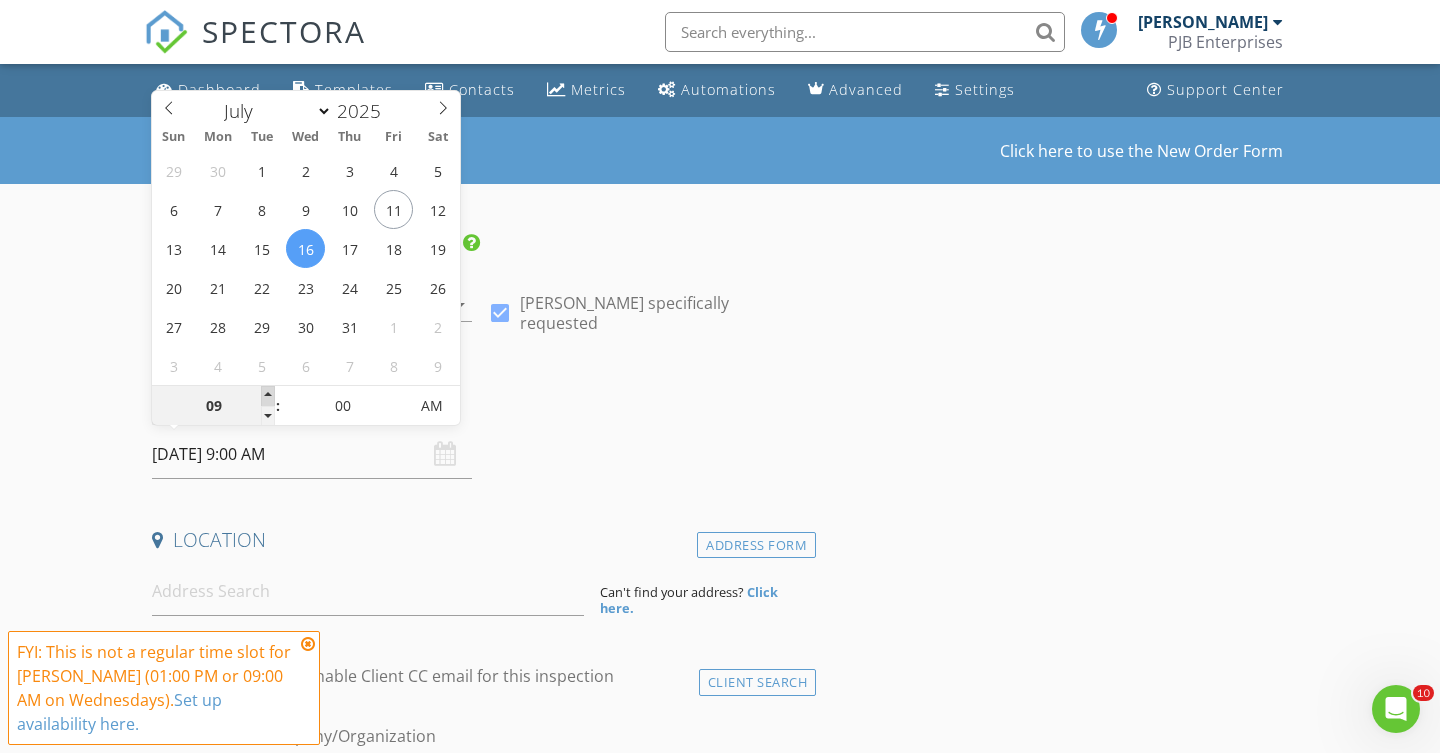 click at bounding box center [268, 396] 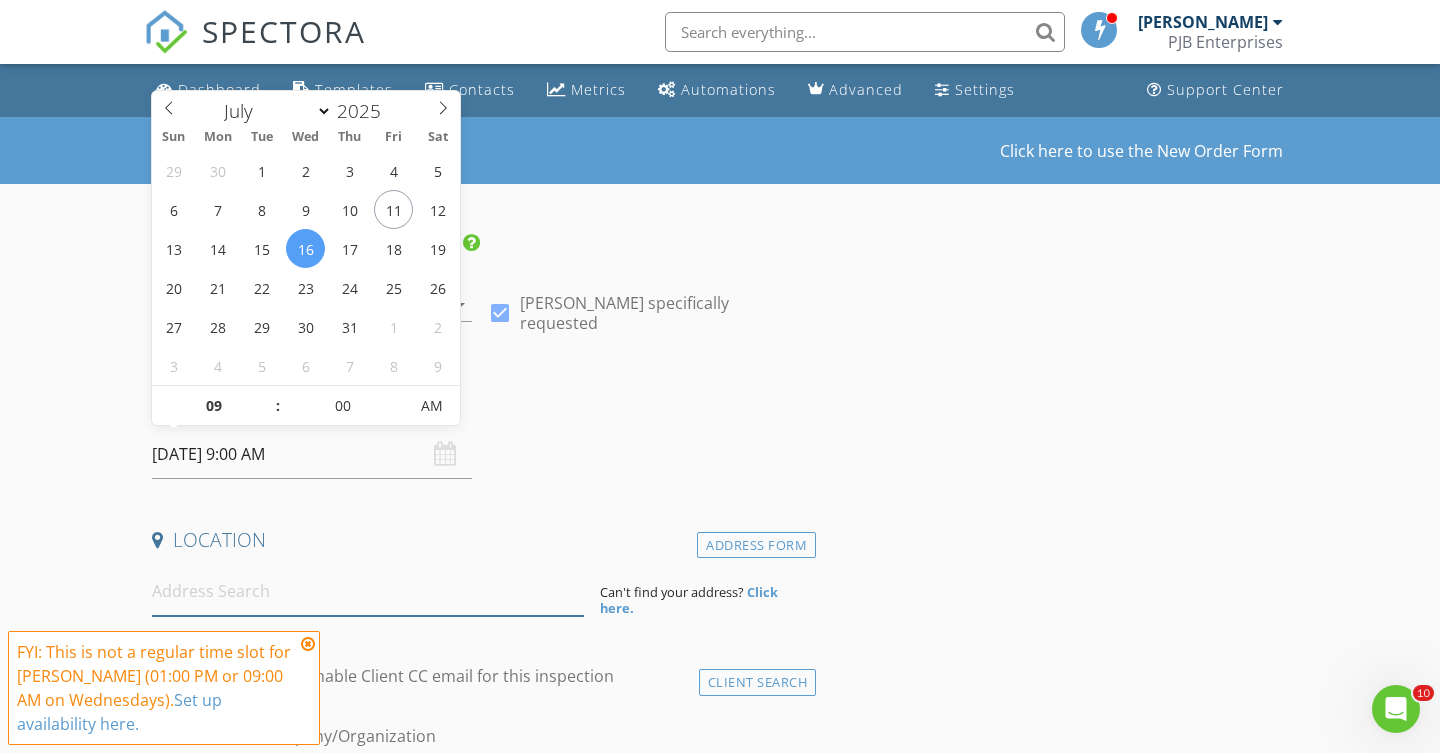 click at bounding box center (368, 591) 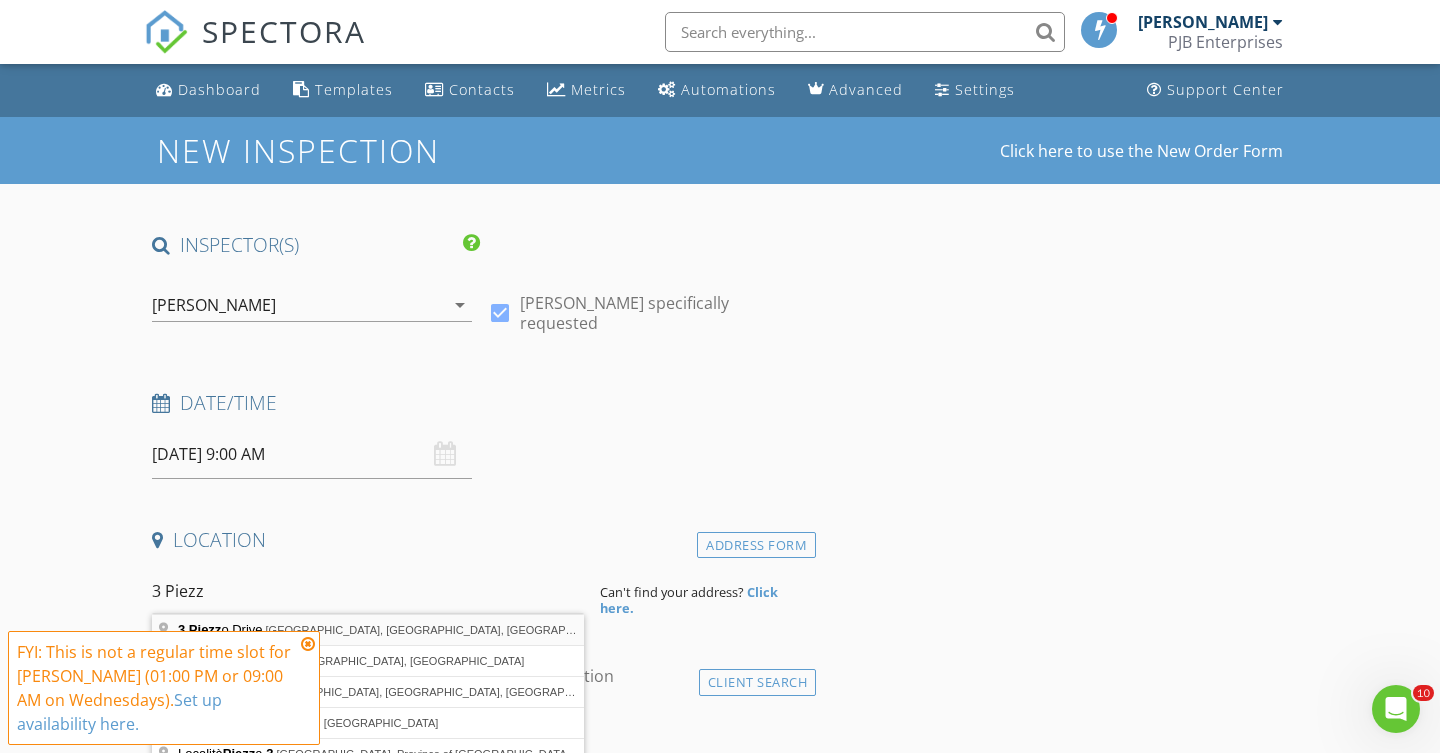 type on "3 Piezzo Drive, Westerly, RI, USA" 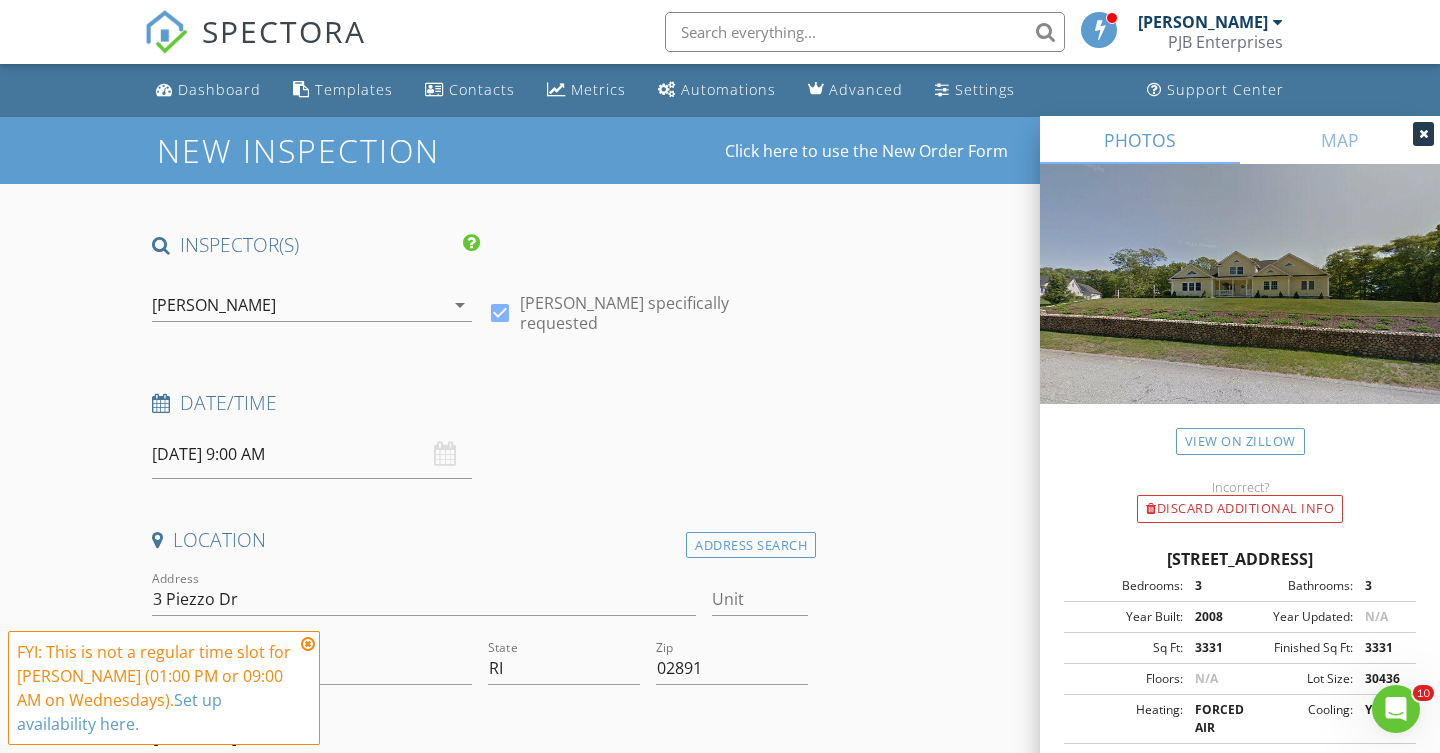 click at bounding box center (308, 644) 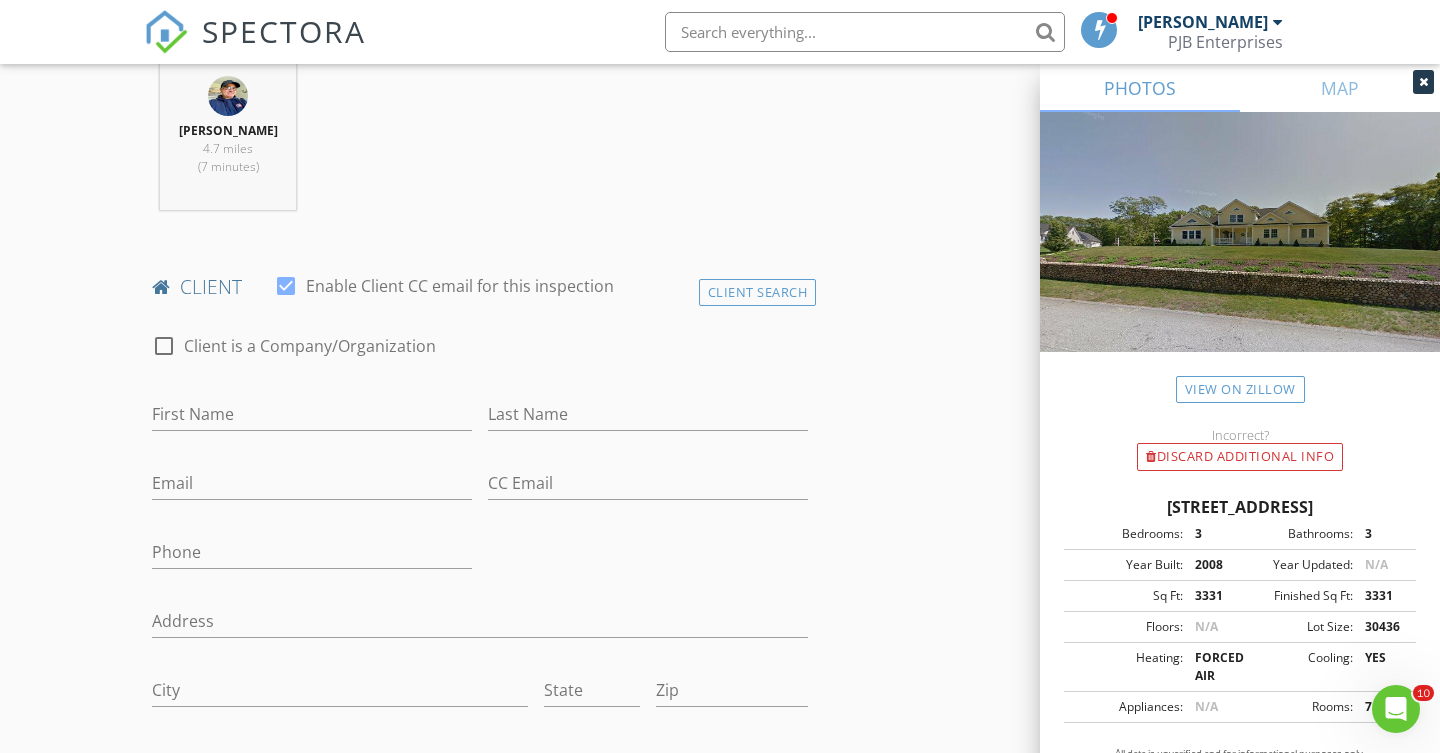 scroll, scrollTop: 718, scrollLeft: 0, axis: vertical 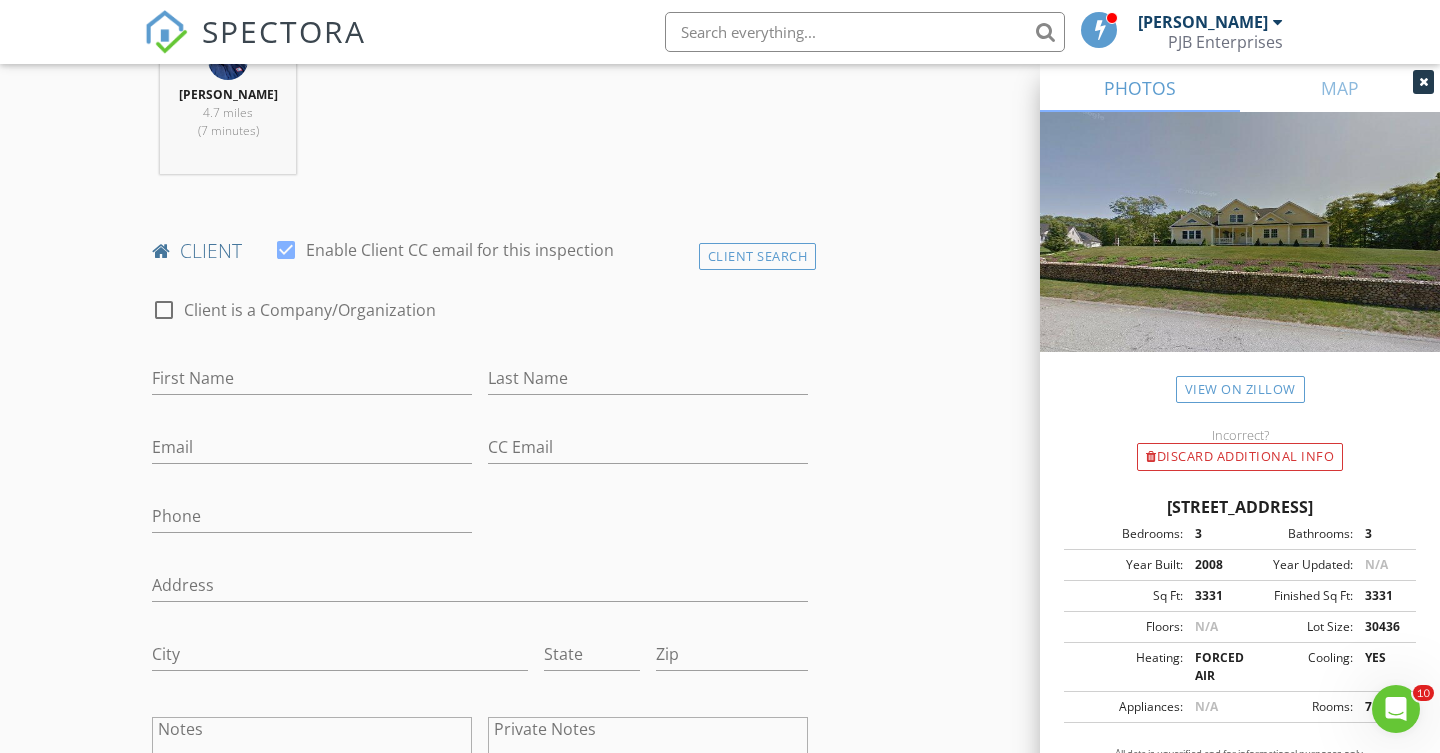 click on "Year Built:   2008   Year Updated:   N/A" at bounding box center [1240, 565] 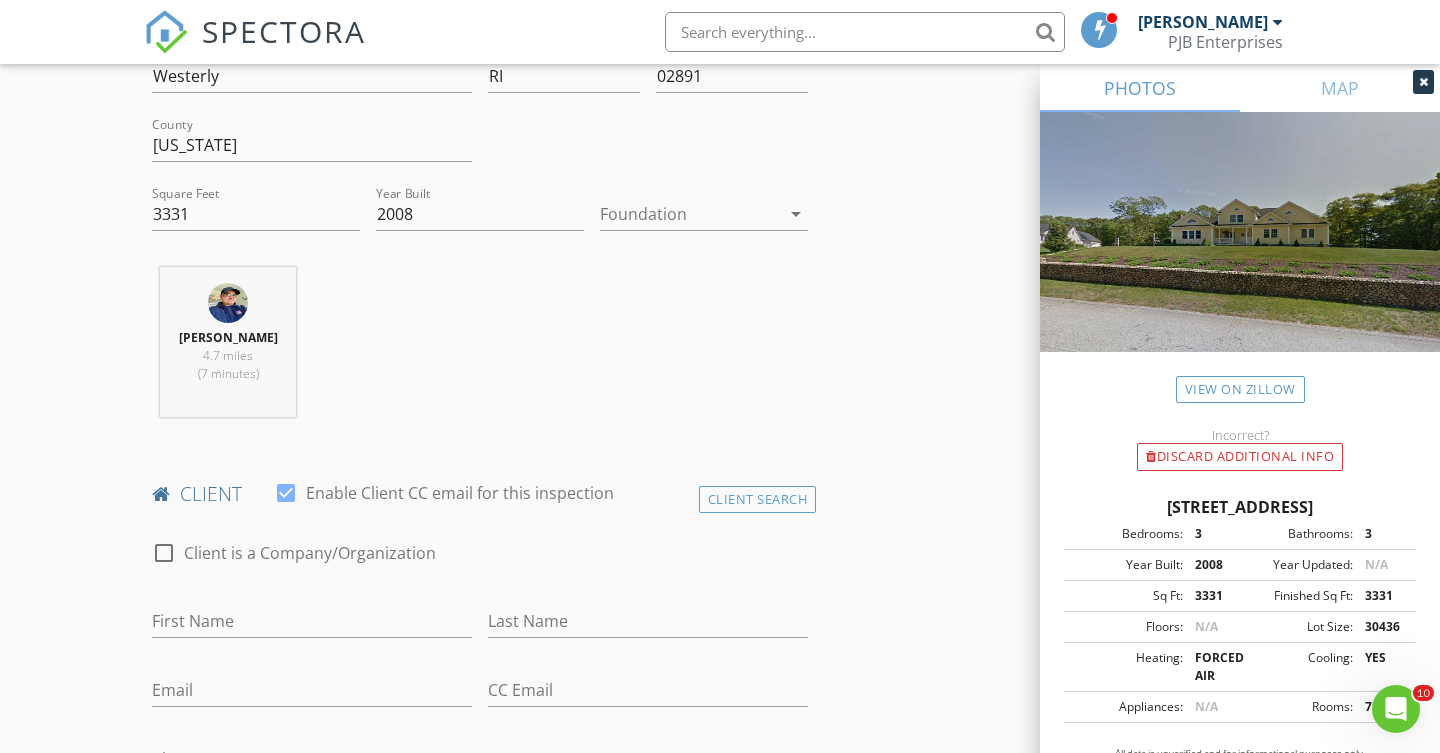 scroll, scrollTop: 596, scrollLeft: 0, axis: vertical 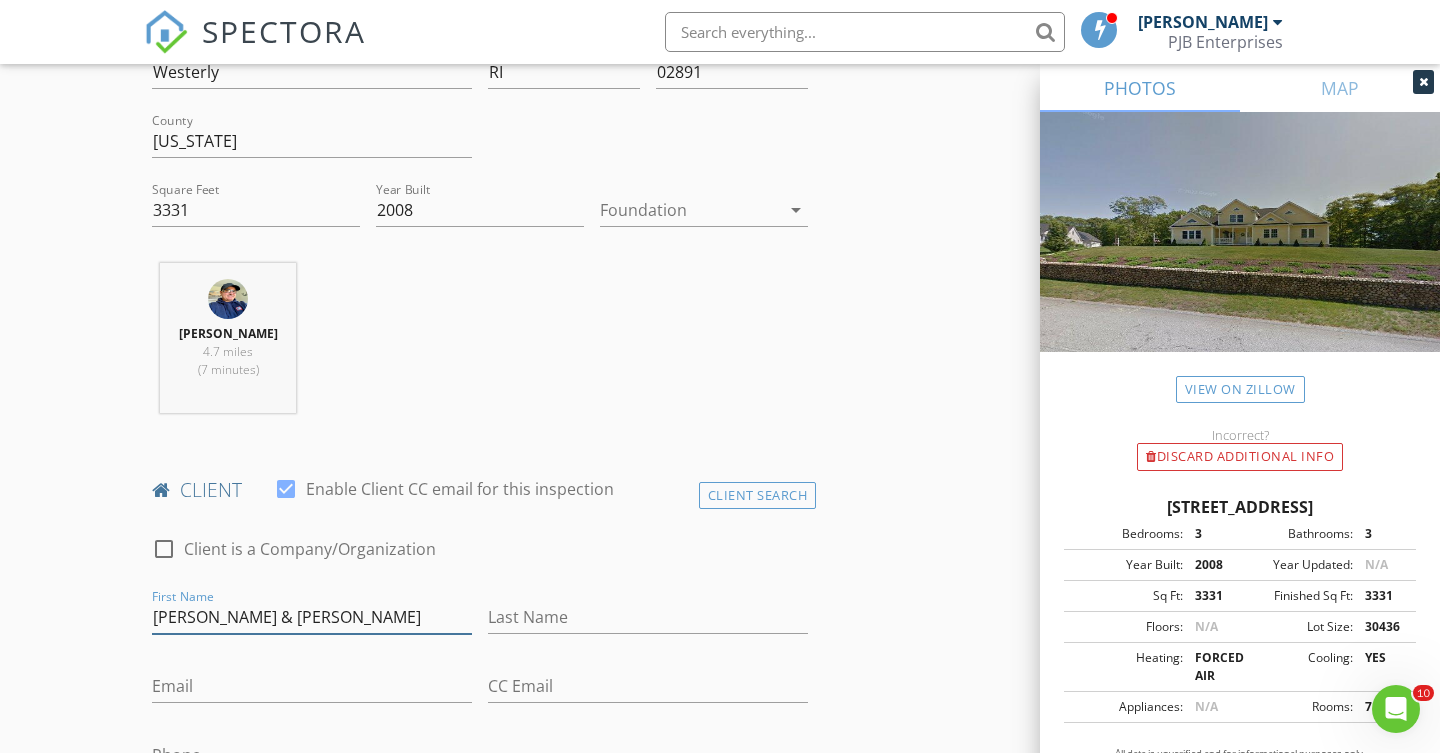 type on "David & Jennifer" 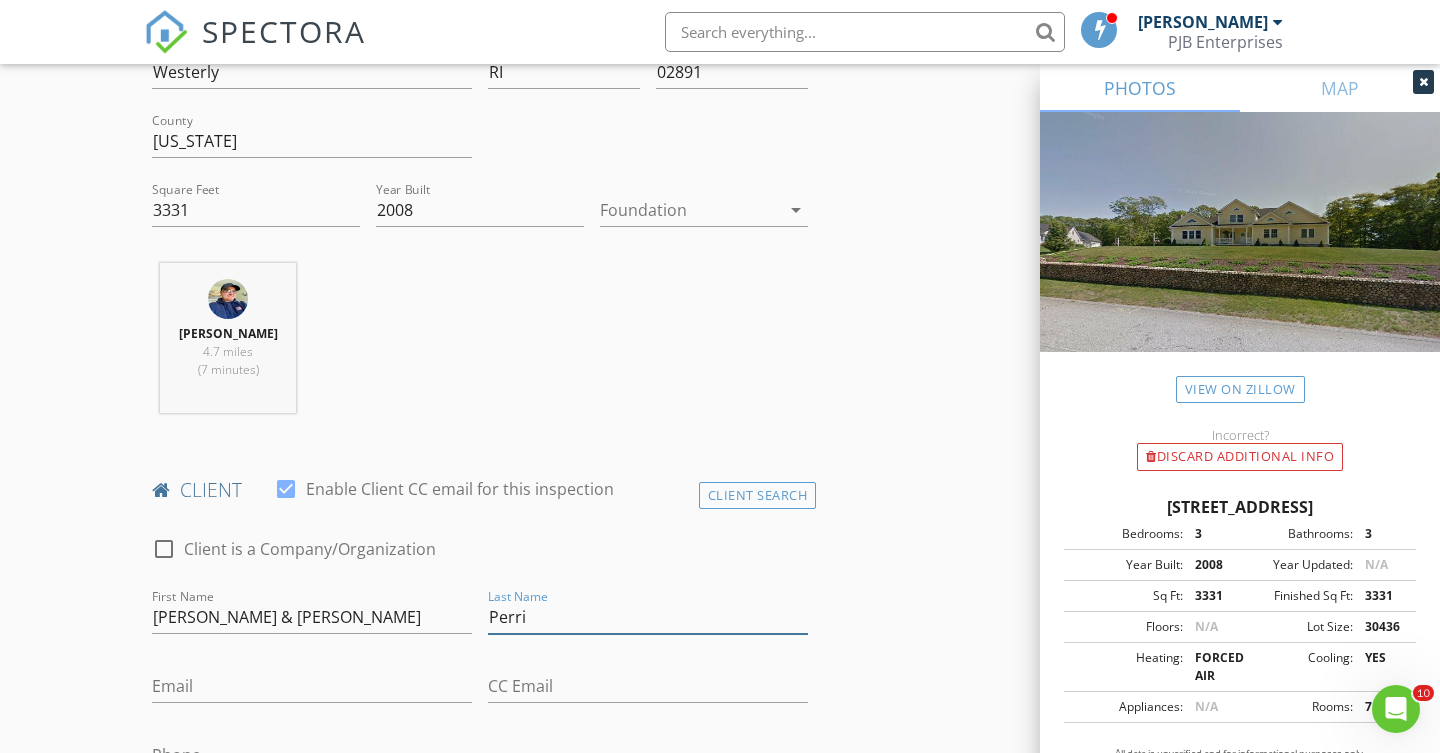 type on "Perri" 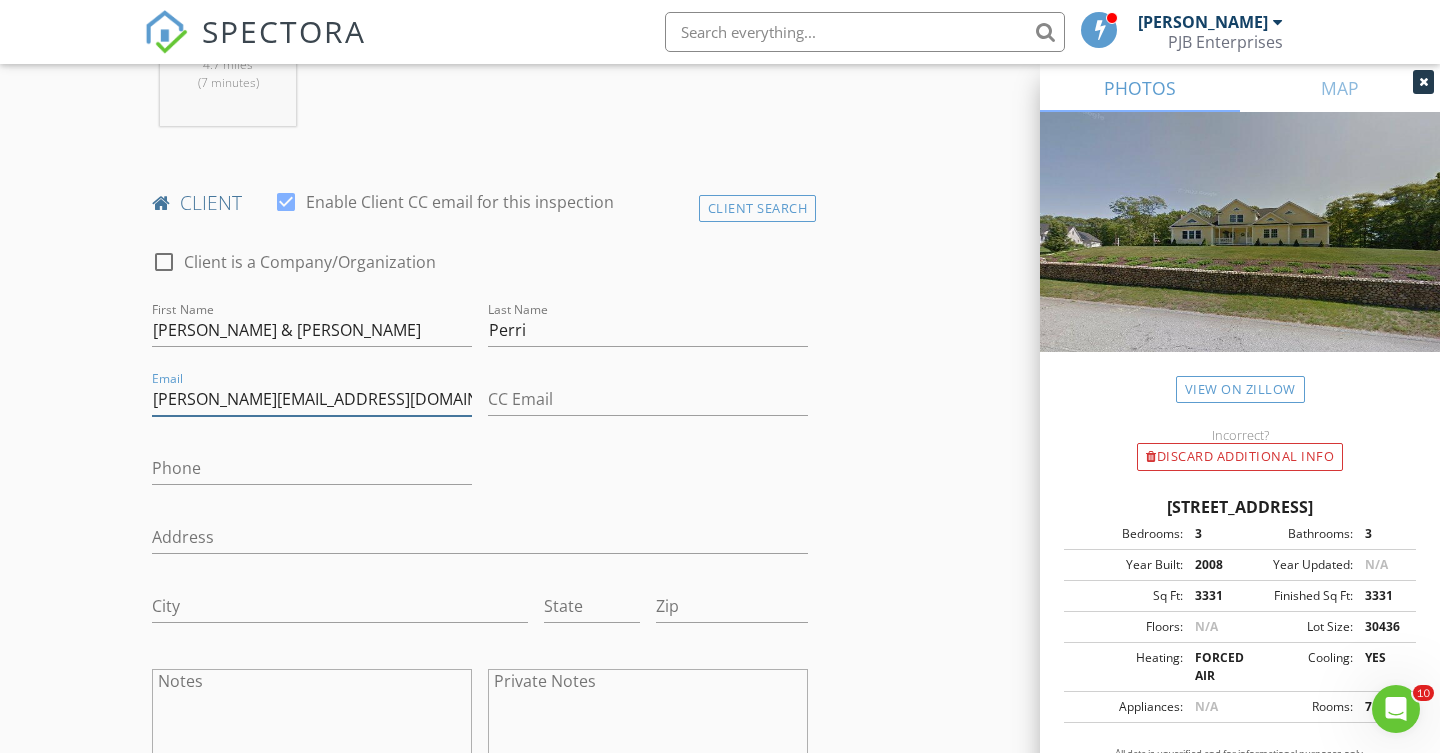 scroll, scrollTop: 884, scrollLeft: 0, axis: vertical 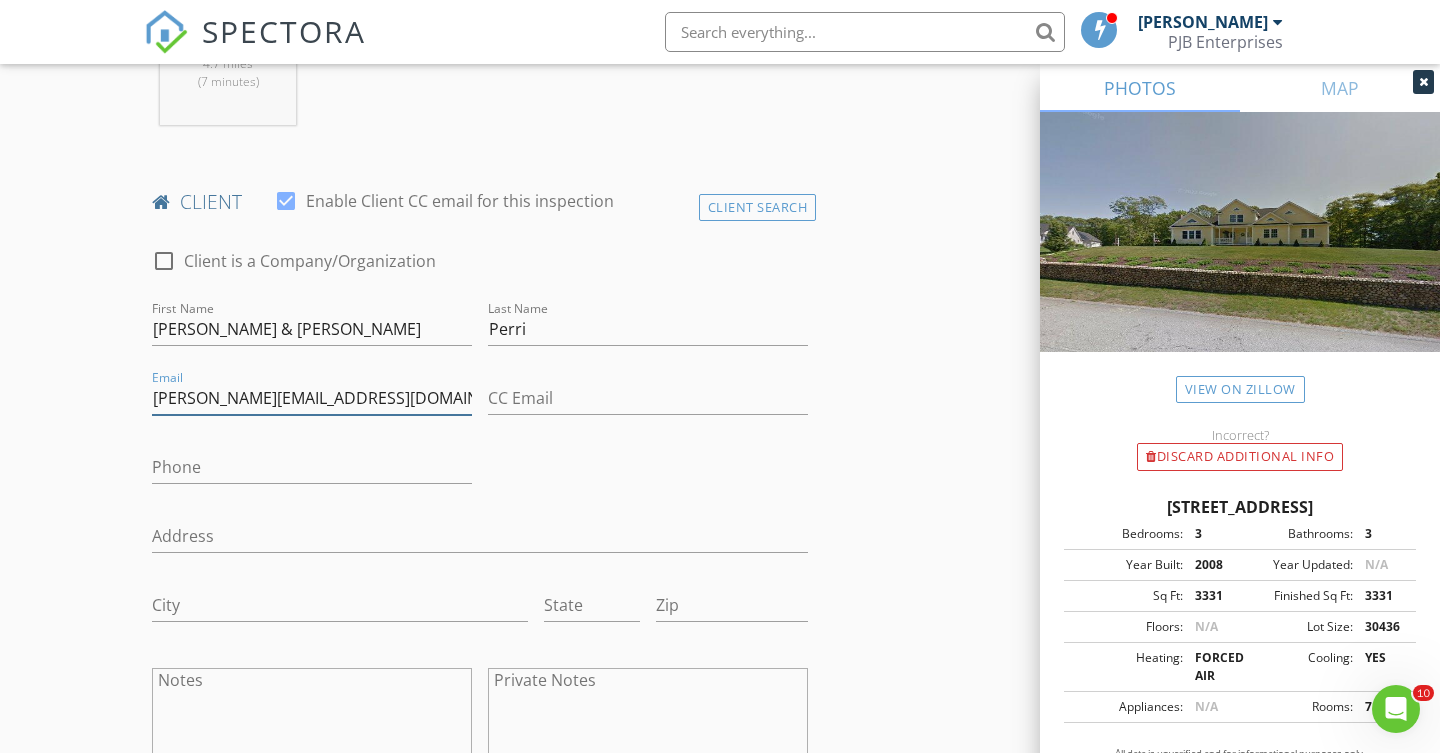 type on "jennifer.RossiW@siemens.com" 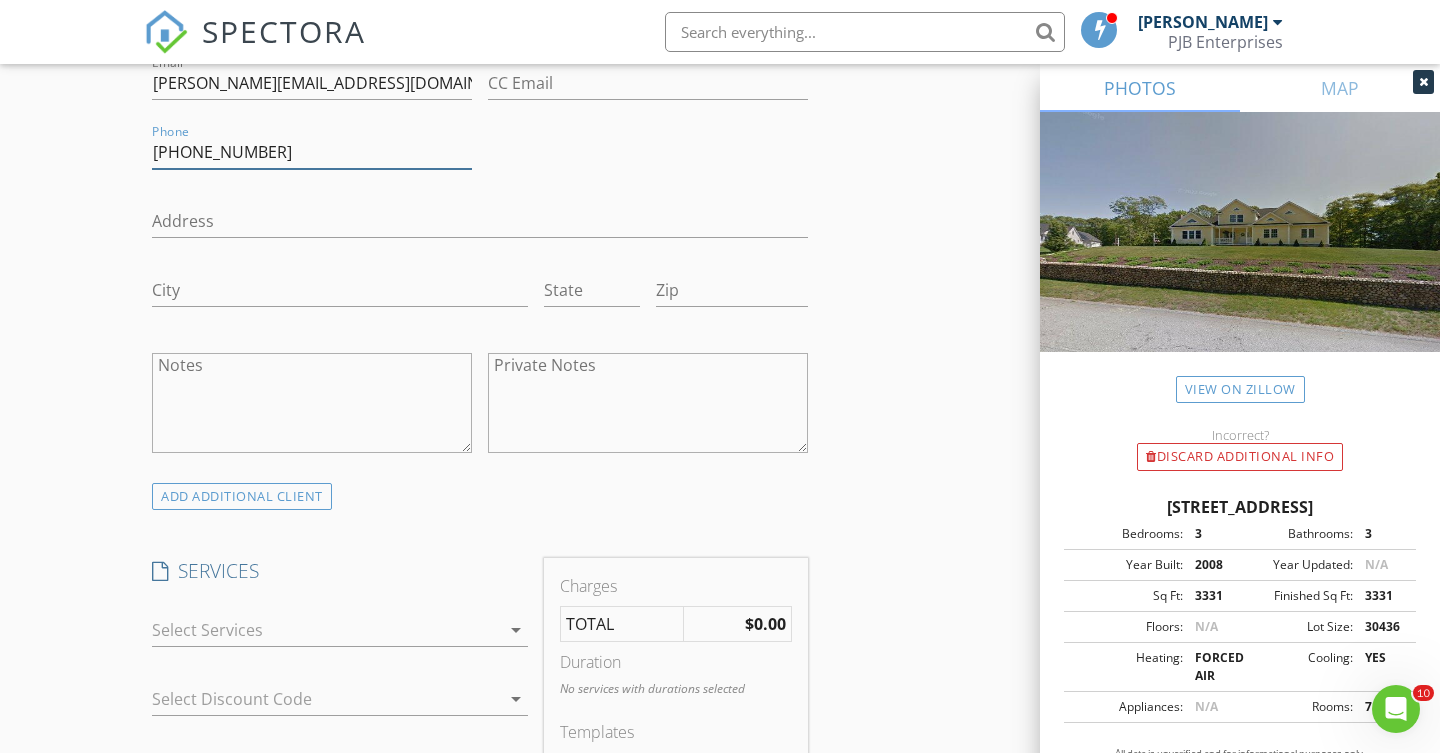 scroll, scrollTop: 1345, scrollLeft: 0, axis: vertical 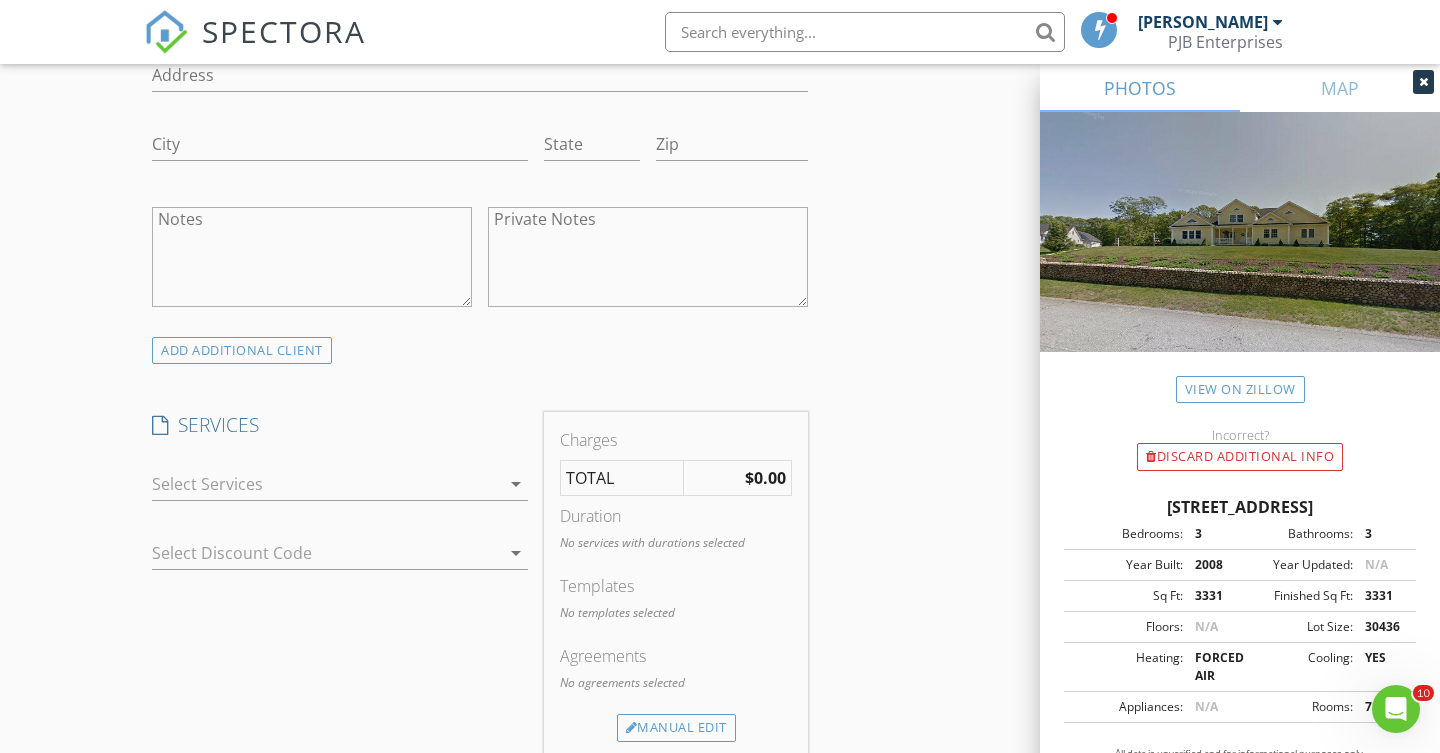 type on "860-918-0092" 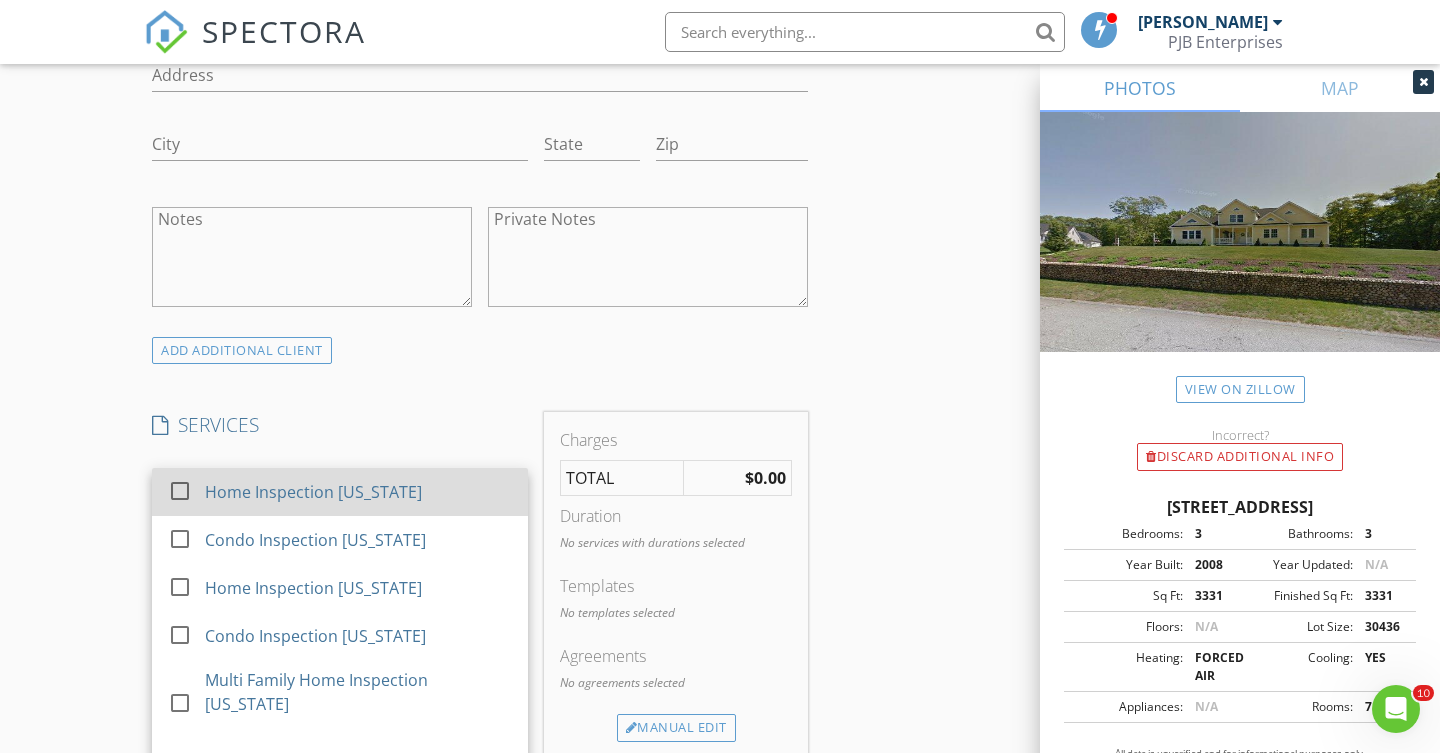 click at bounding box center (180, 491) 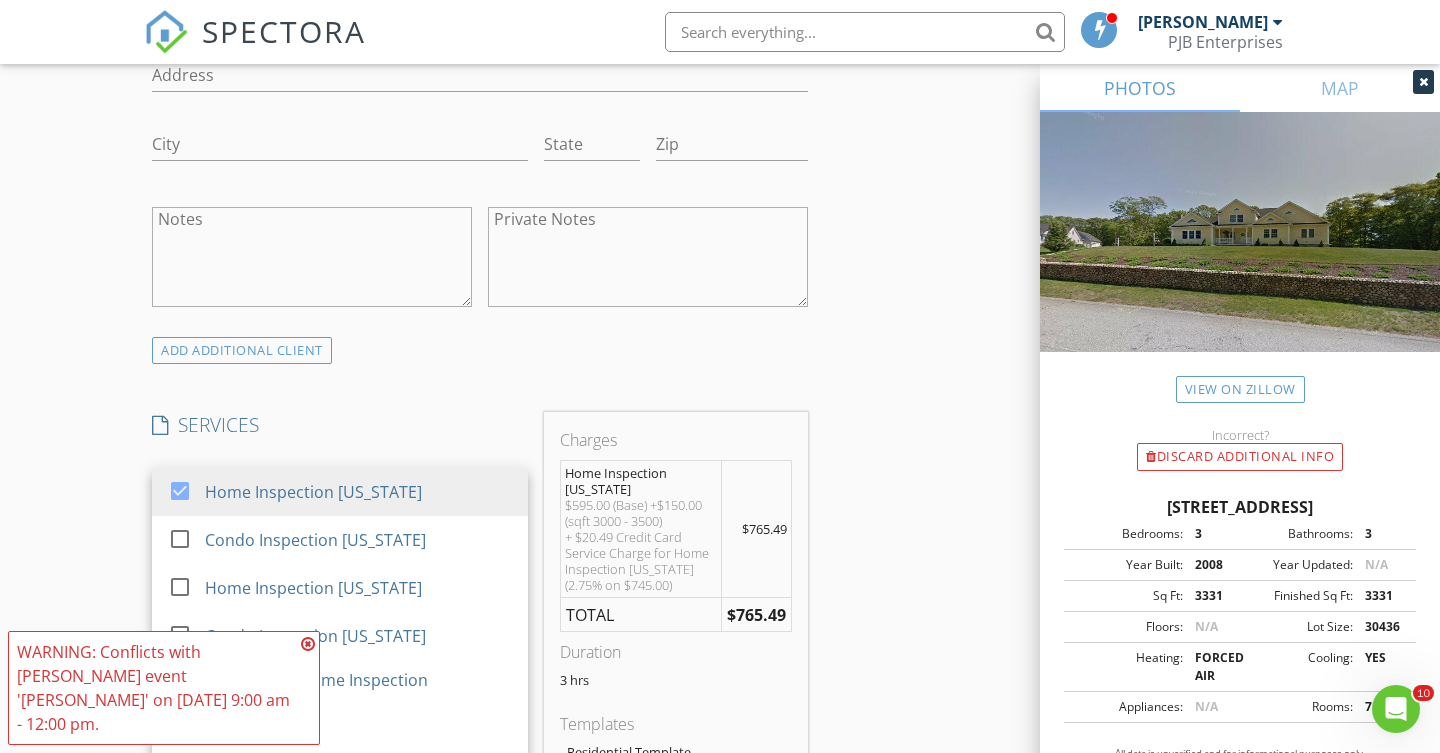 click on "WARNING: Conflicts with Peter Bellone's event 'Sandy Bliven' on 07/16/2025  9:00 am - 12:00 pm." at bounding box center [164, 688] 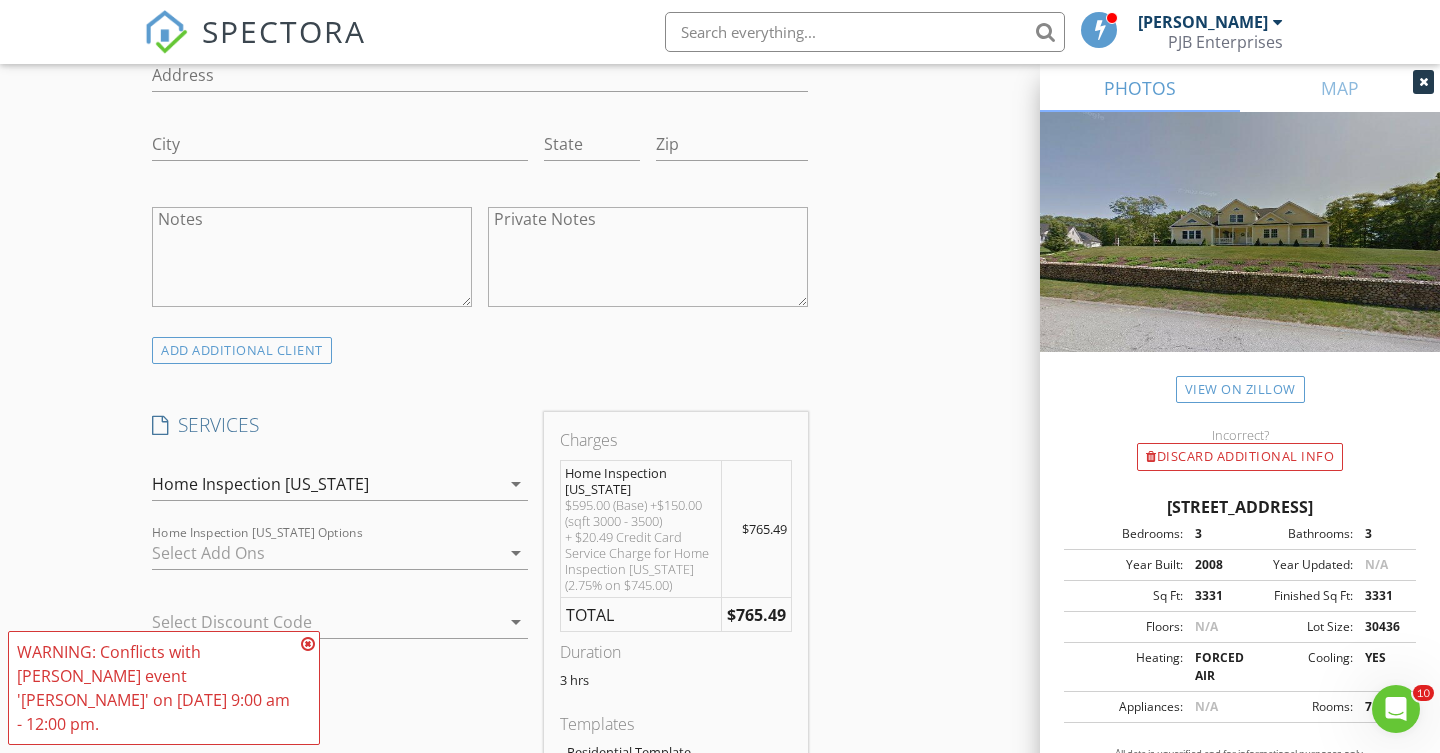 click at bounding box center (308, 644) 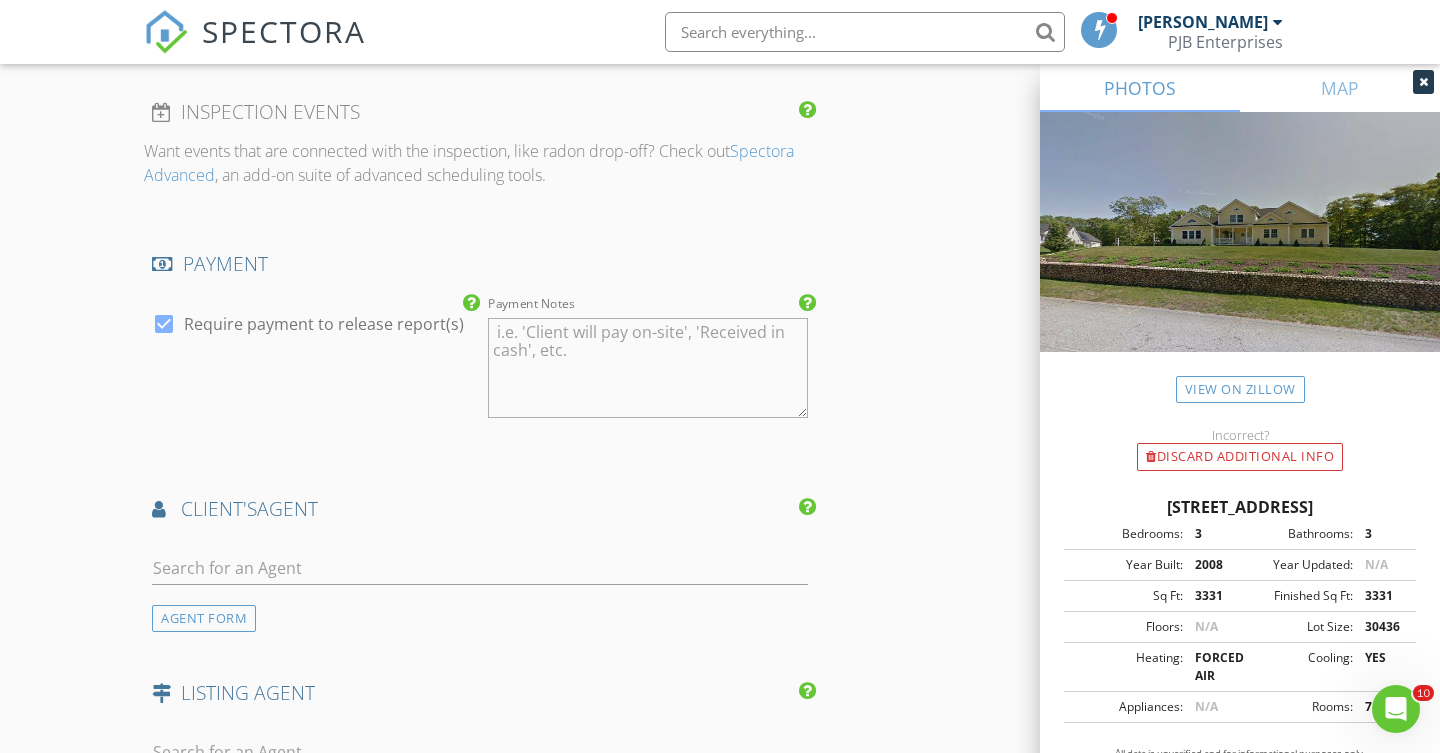 scroll, scrollTop: 2185, scrollLeft: 0, axis: vertical 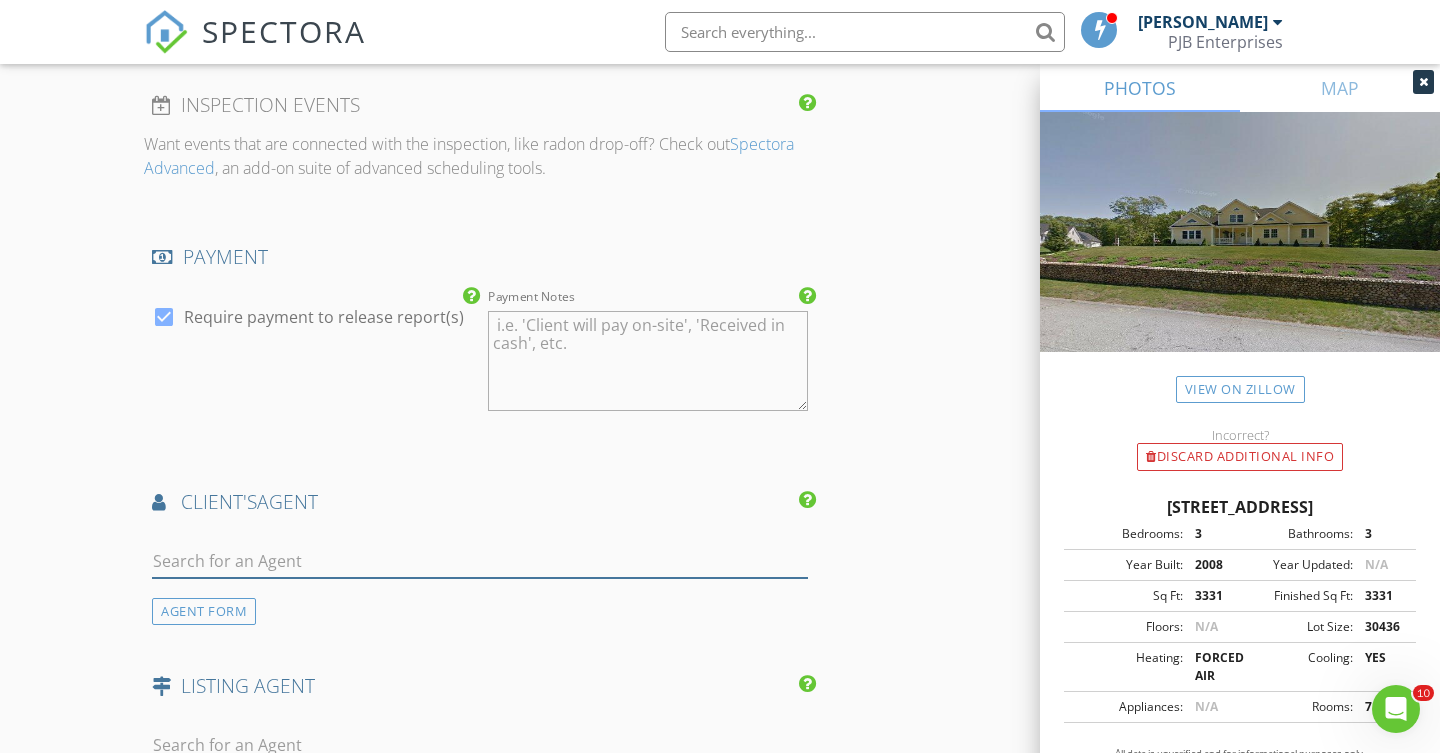 click at bounding box center [480, 561] 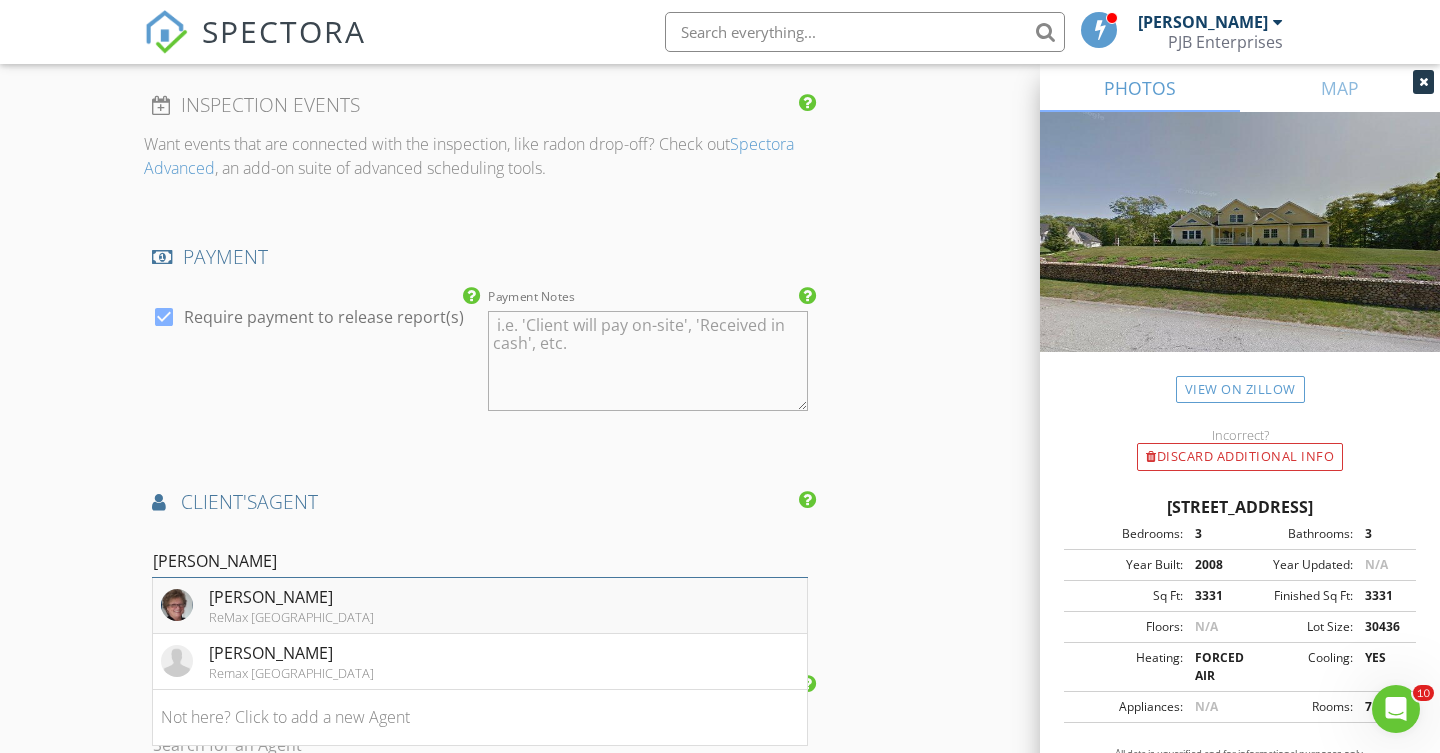type on "[PERSON_NAME]" 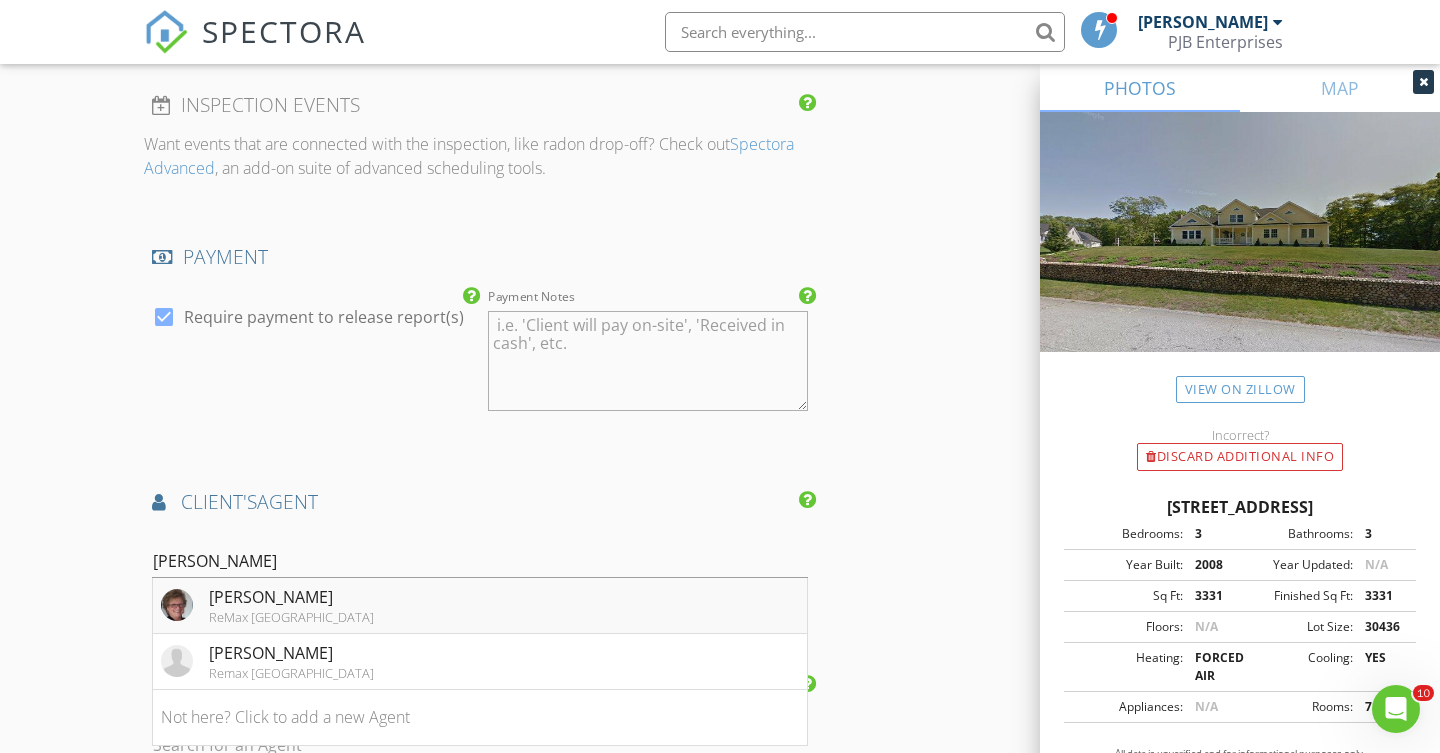 click on "[PERSON_NAME]" at bounding box center (291, 597) 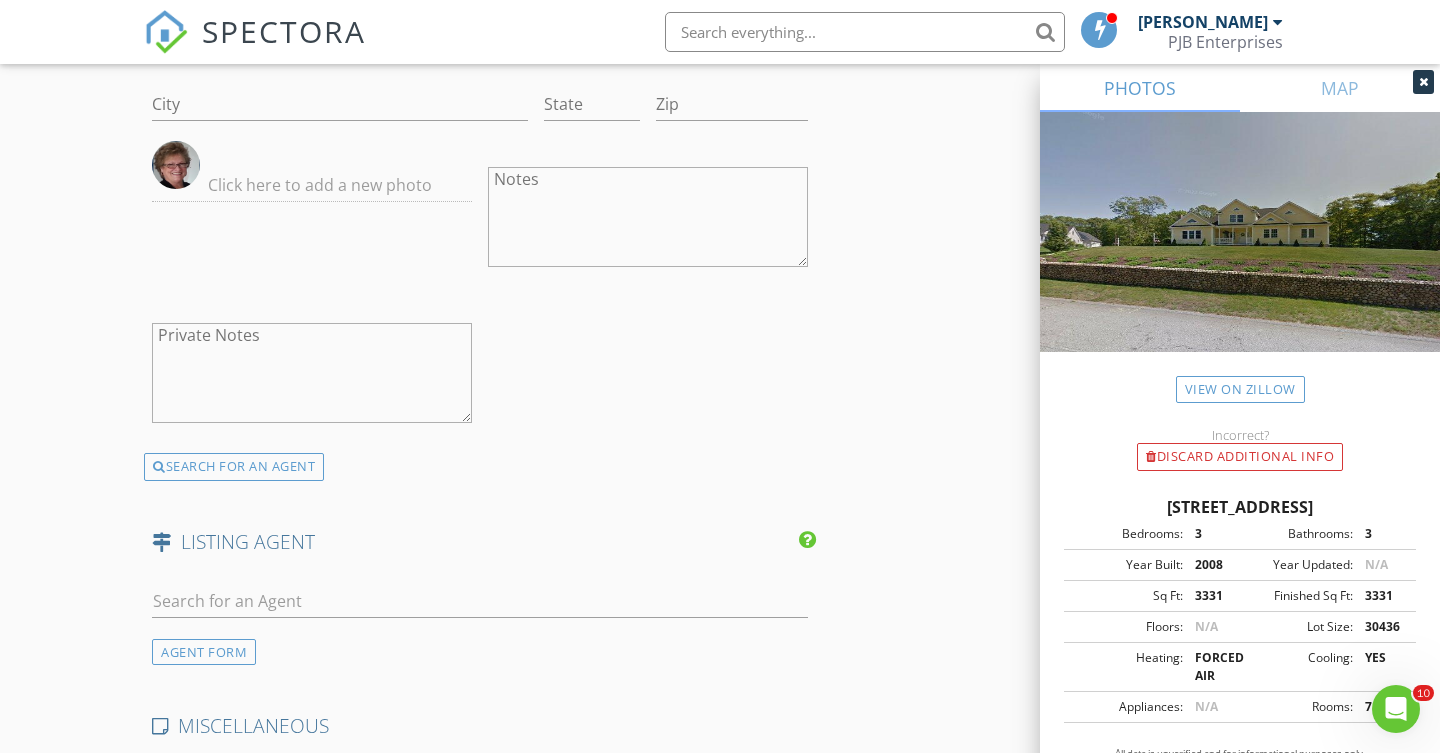 scroll, scrollTop: 2929, scrollLeft: 0, axis: vertical 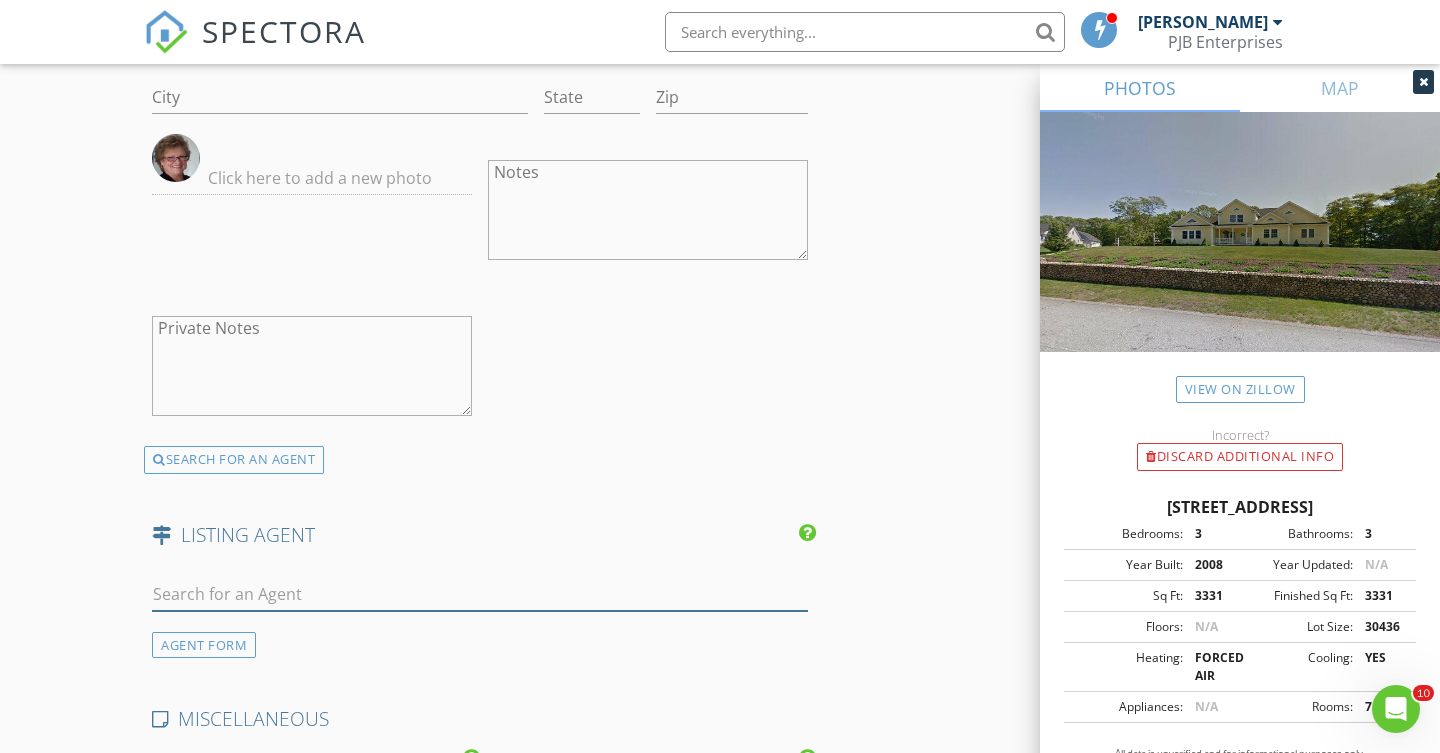 click at bounding box center [480, 594] 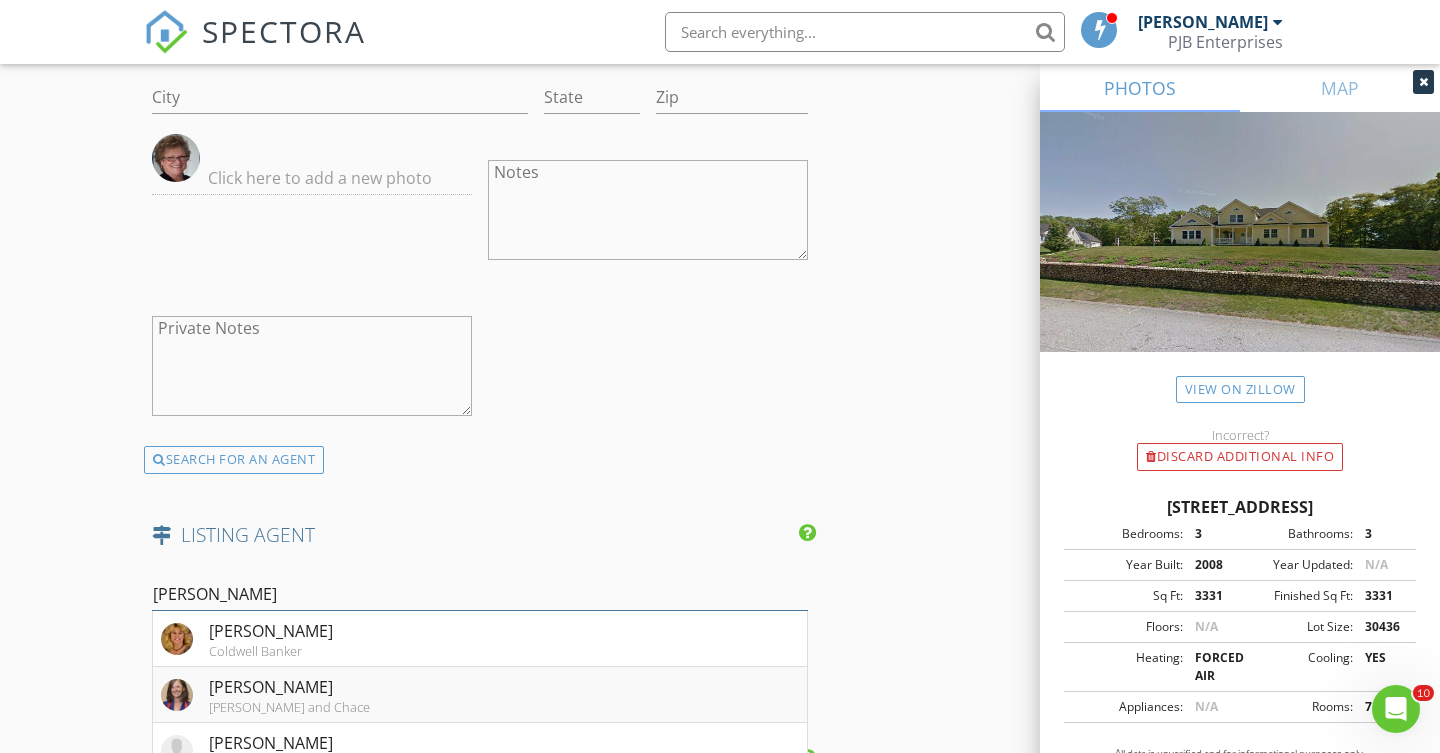 type on "Robin" 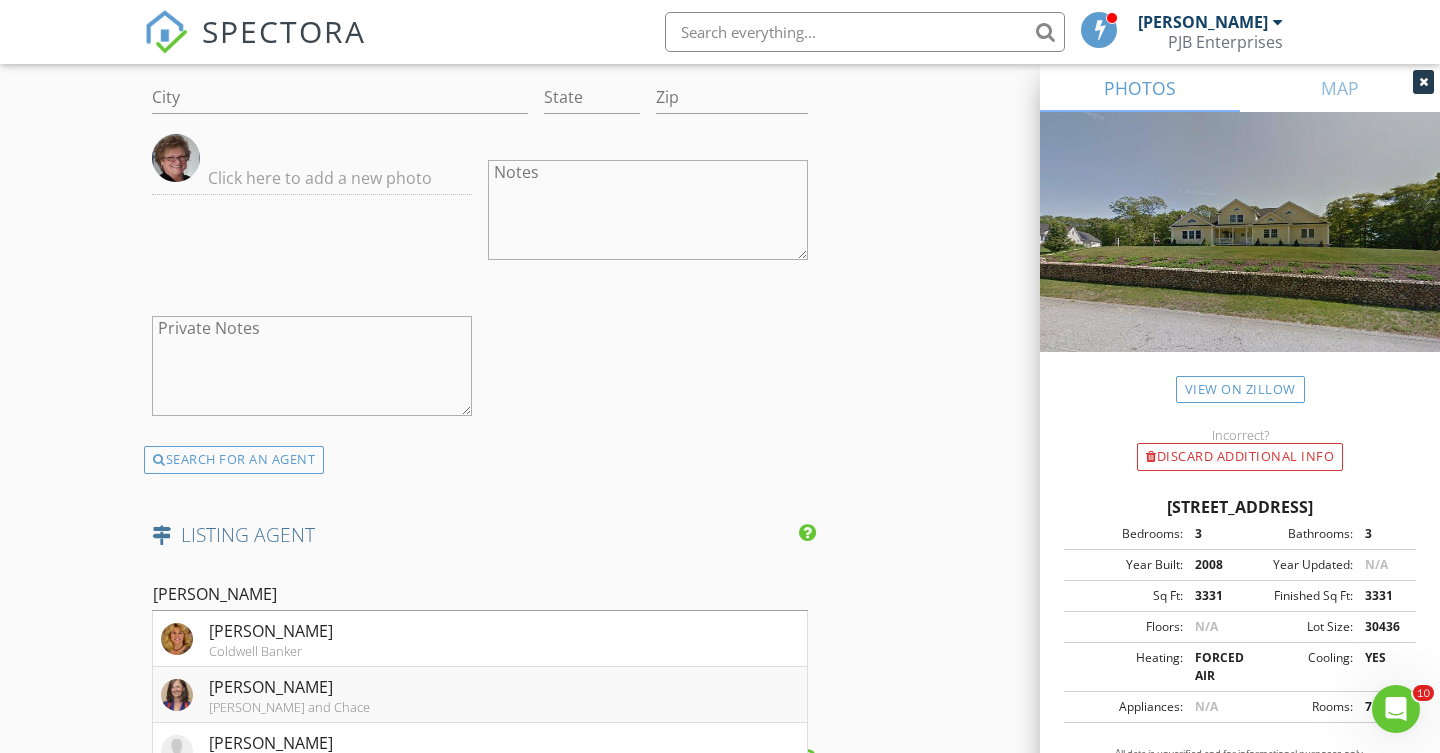 click on "Robin Knisley
Mott and Chace" at bounding box center [480, 695] 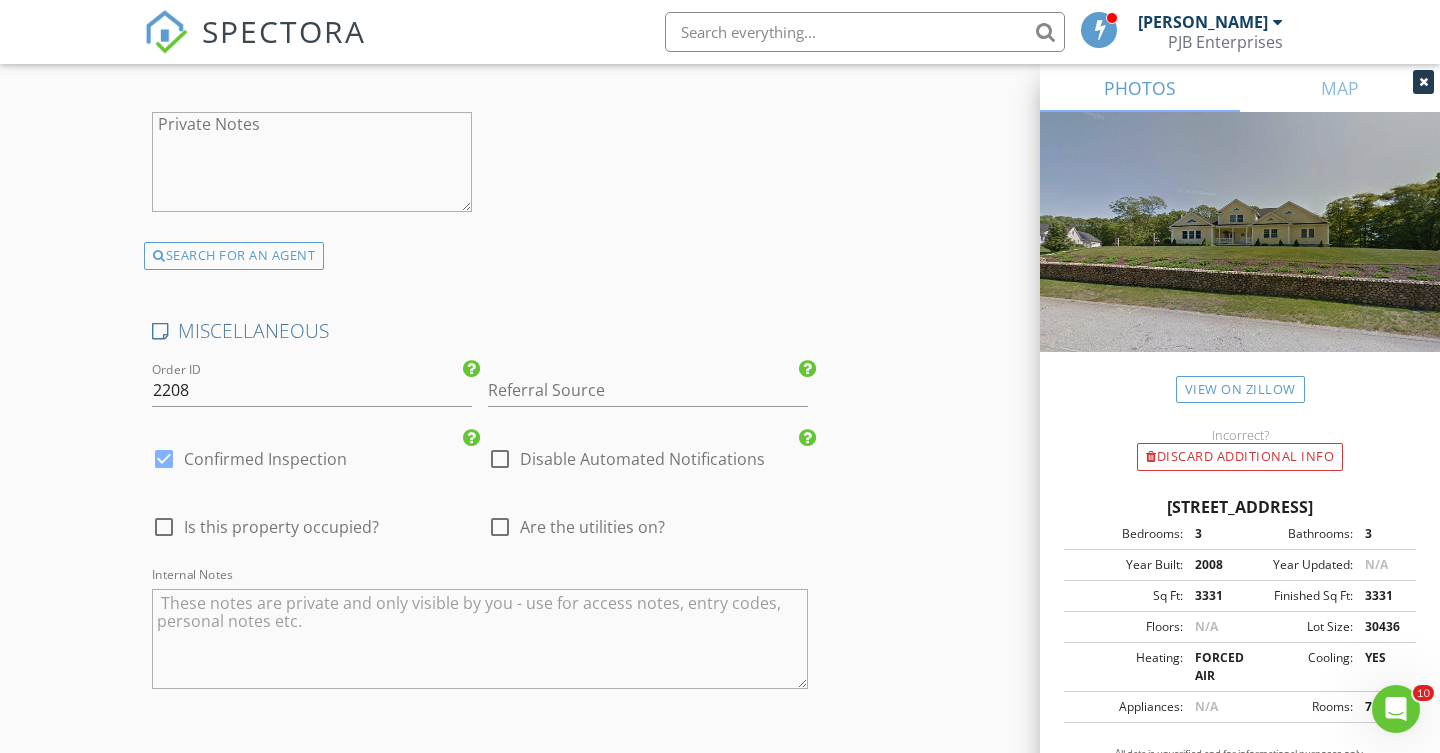 scroll, scrollTop: 3730, scrollLeft: 0, axis: vertical 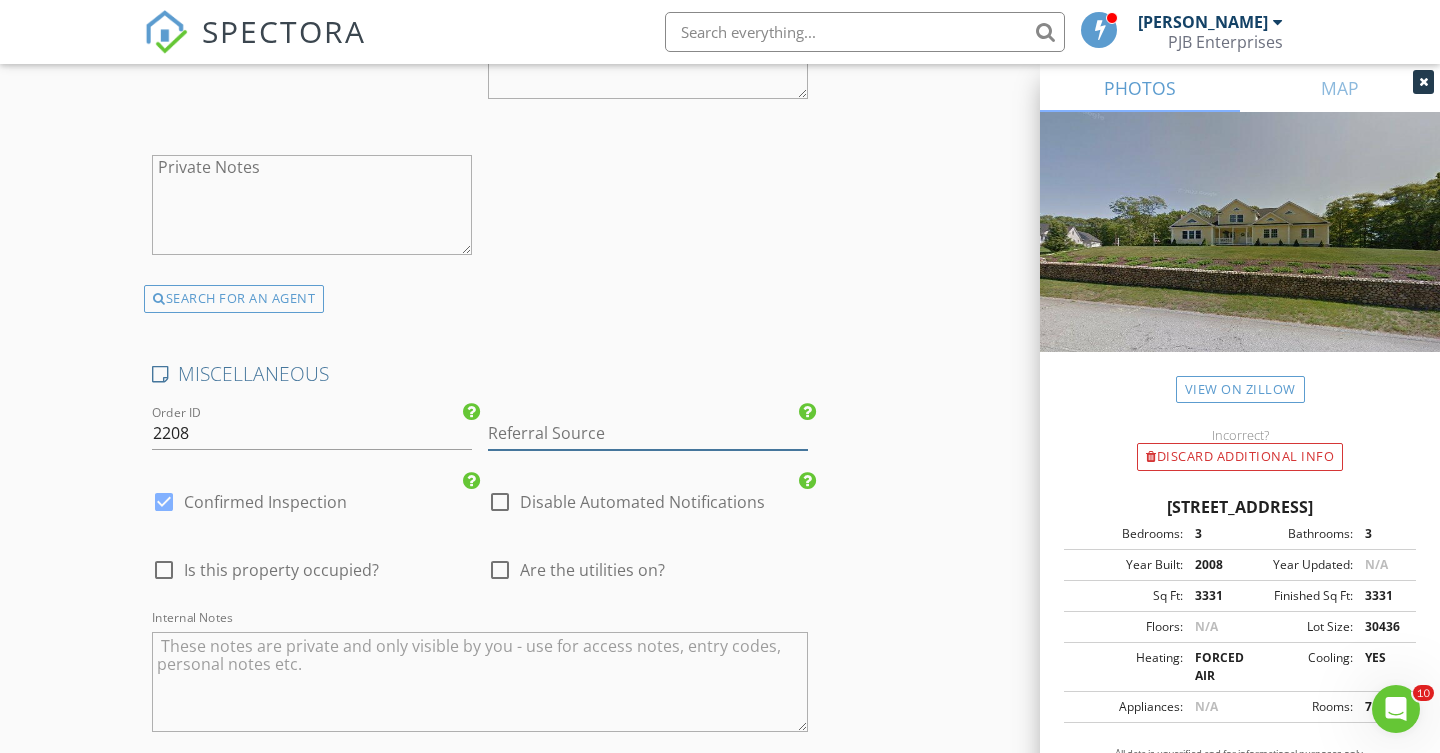 click at bounding box center (648, 433) 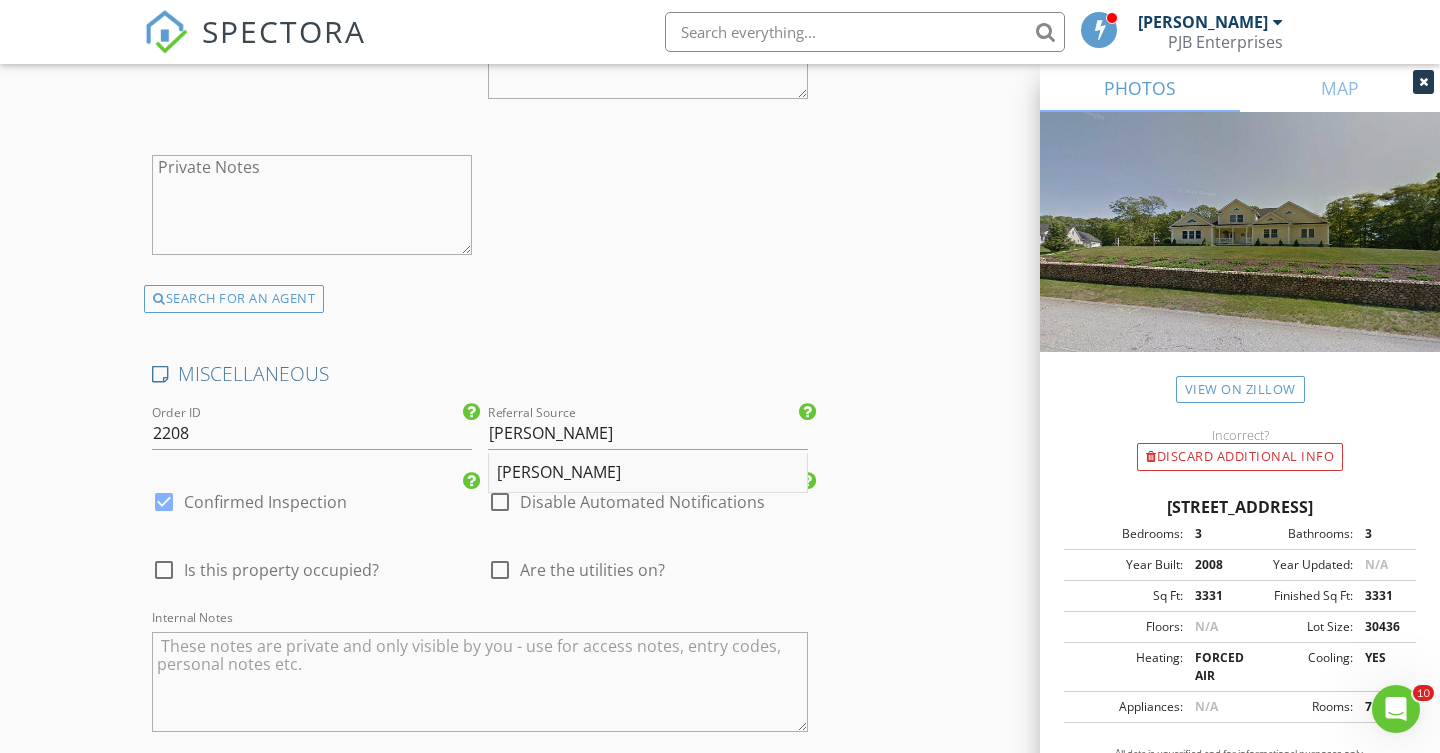 click on "Sandy Bliven" at bounding box center (648, 473) 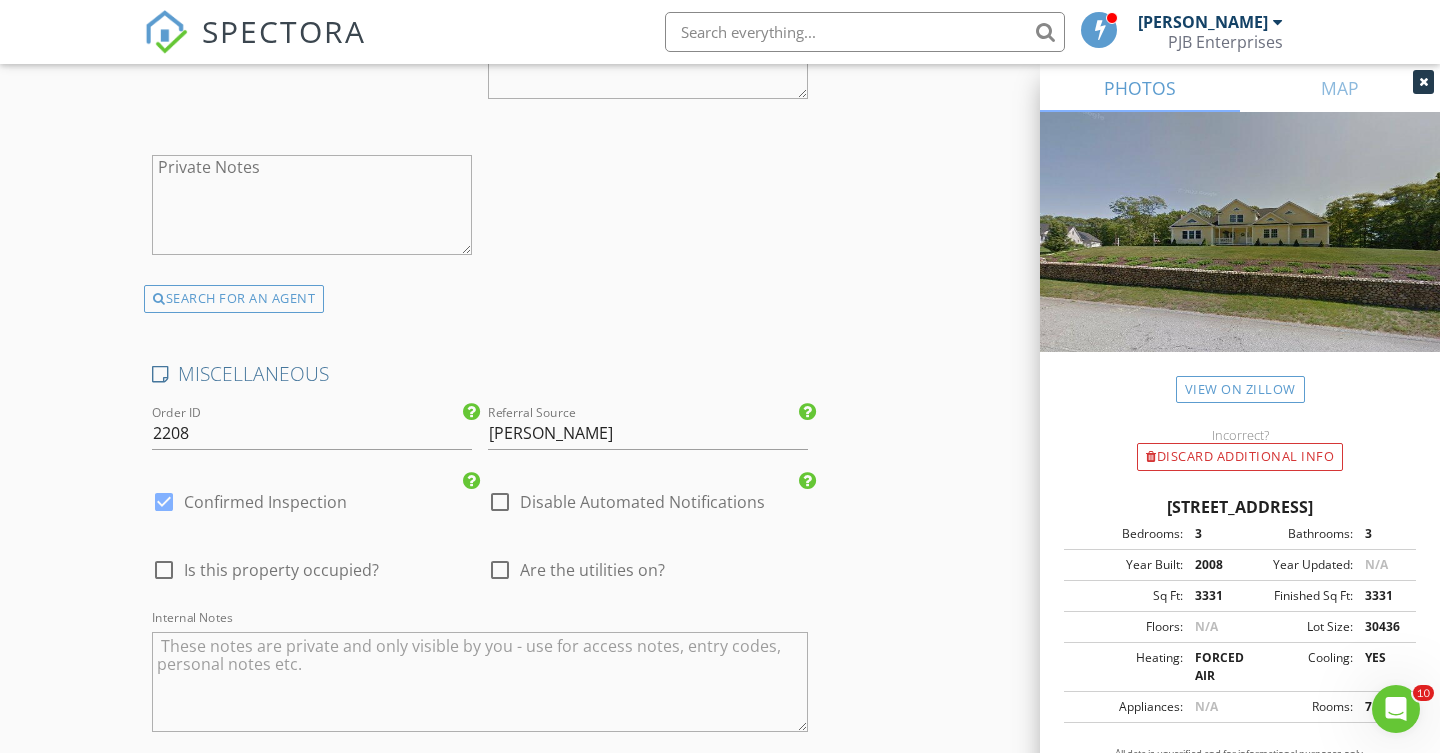 click at bounding box center (500, 570) 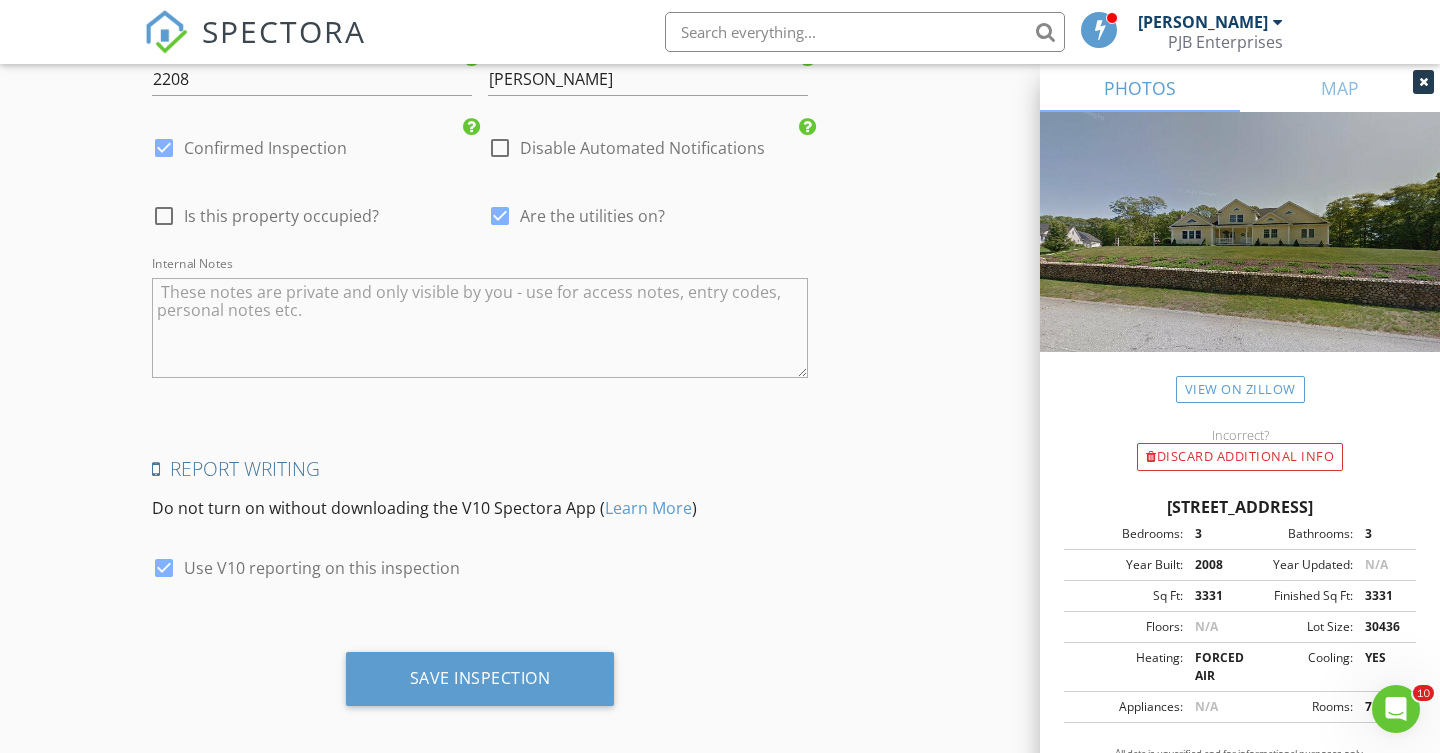 scroll, scrollTop: 4089, scrollLeft: 0, axis: vertical 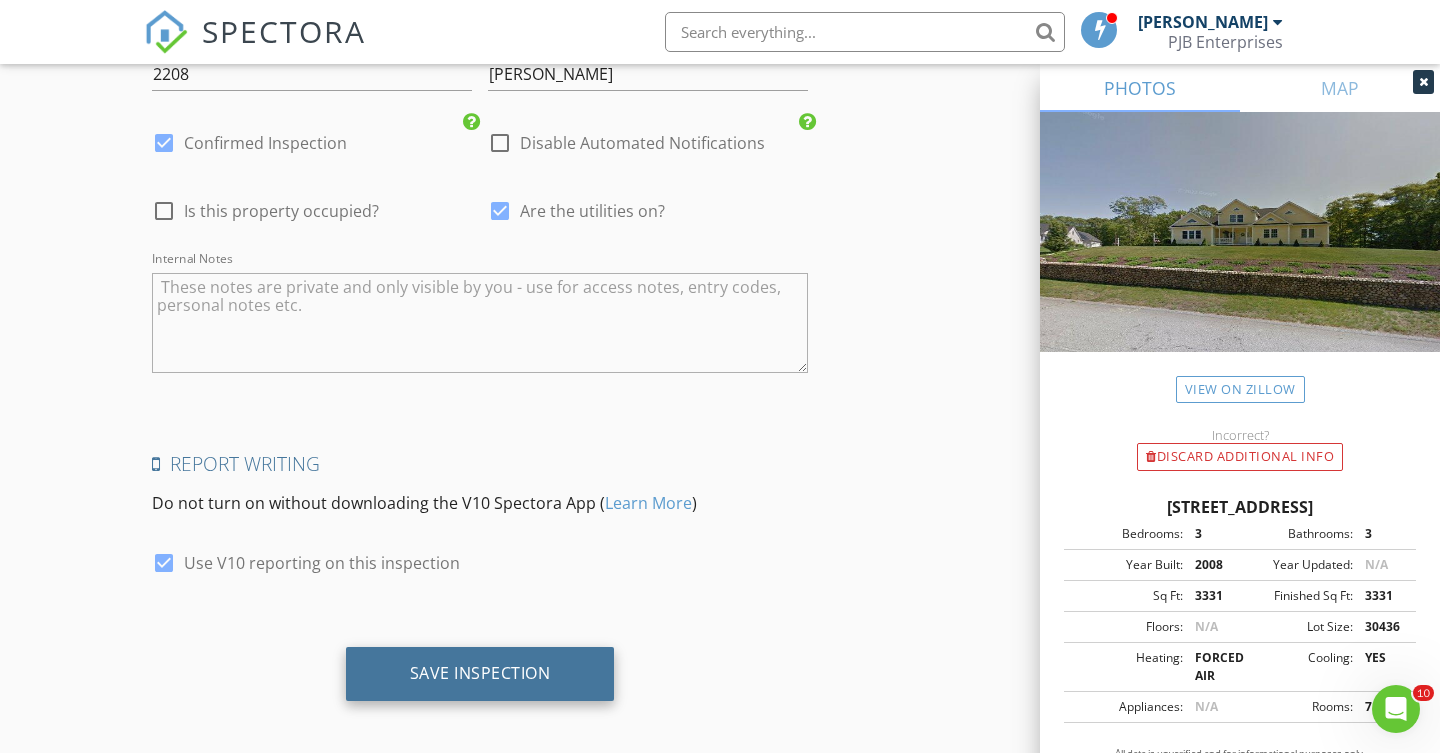 click on "Save Inspection" at bounding box center (480, 673) 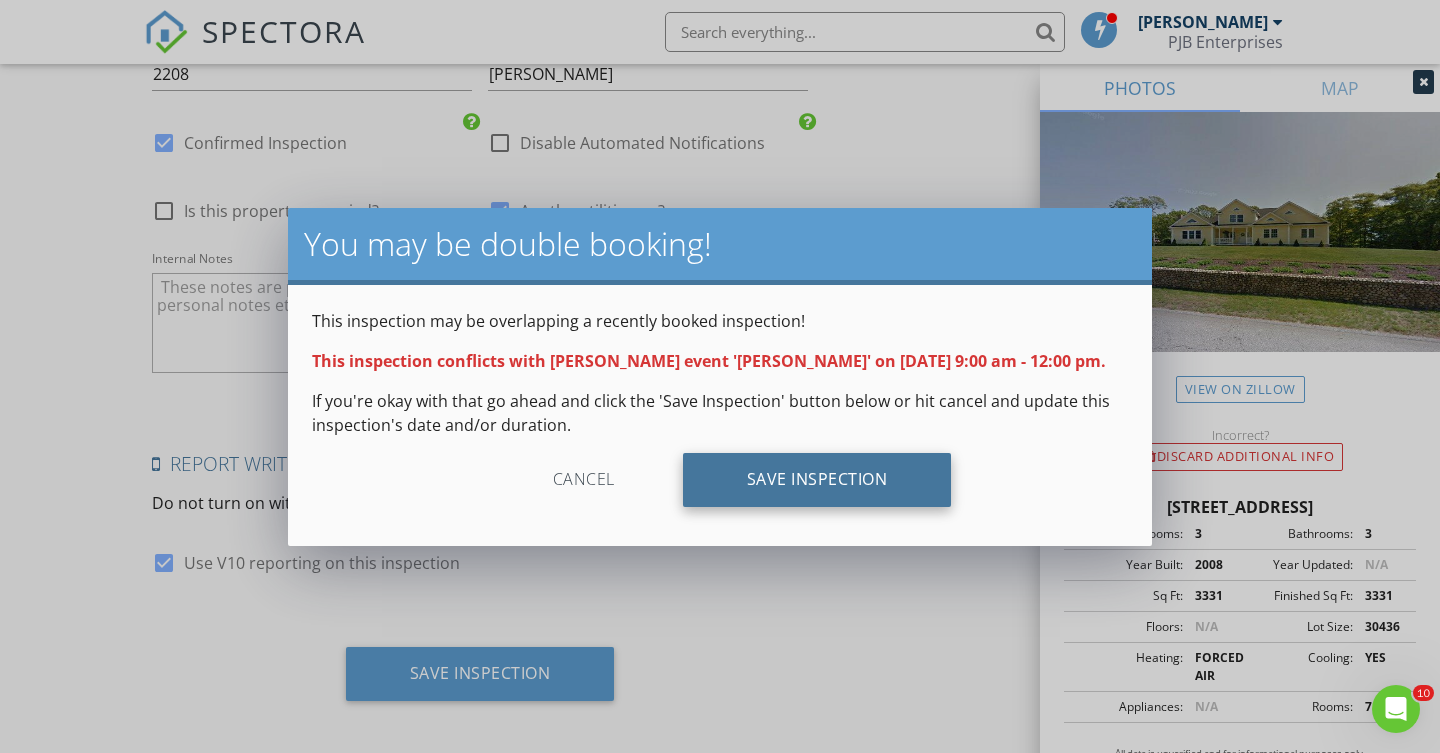 click on "Save Inspection" at bounding box center [817, 480] 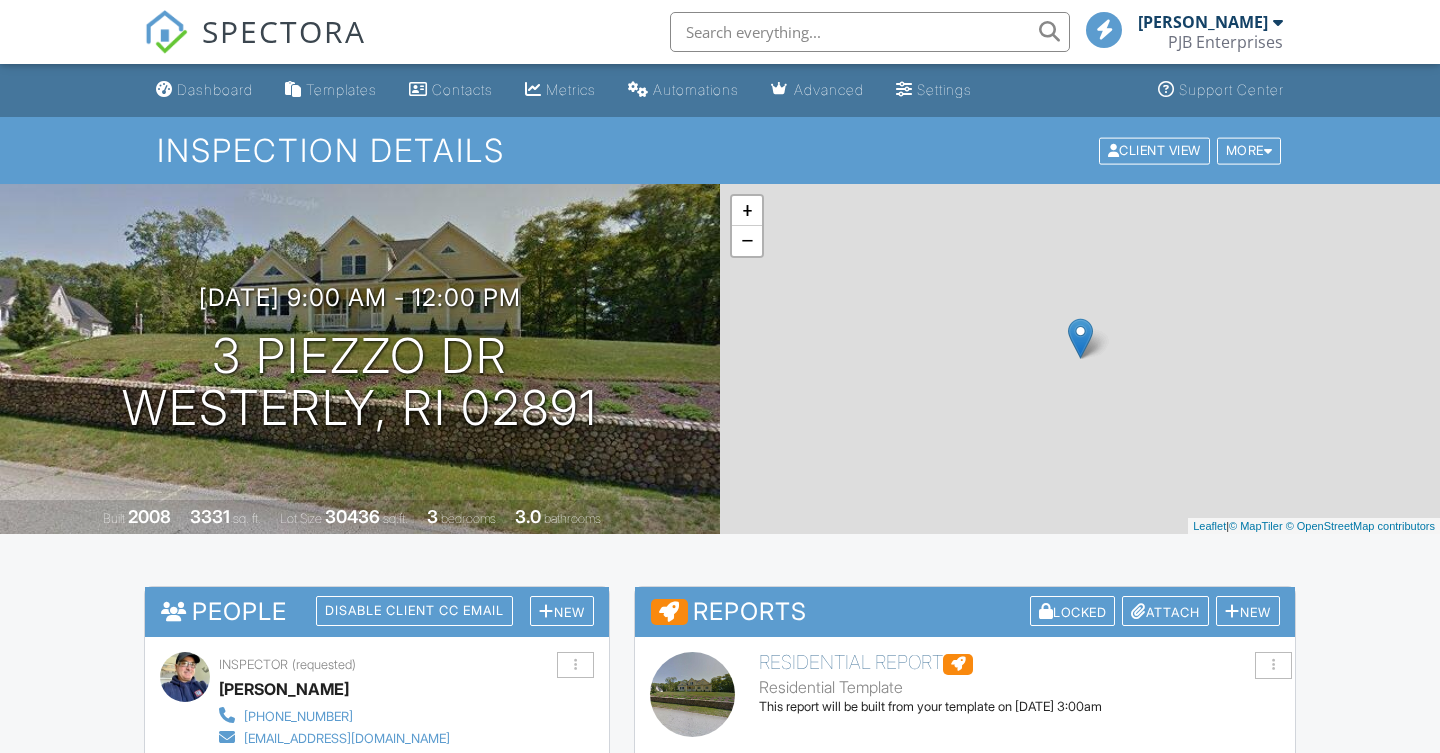 scroll, scrollTop: 0, scrollLeft: 0, axis: both 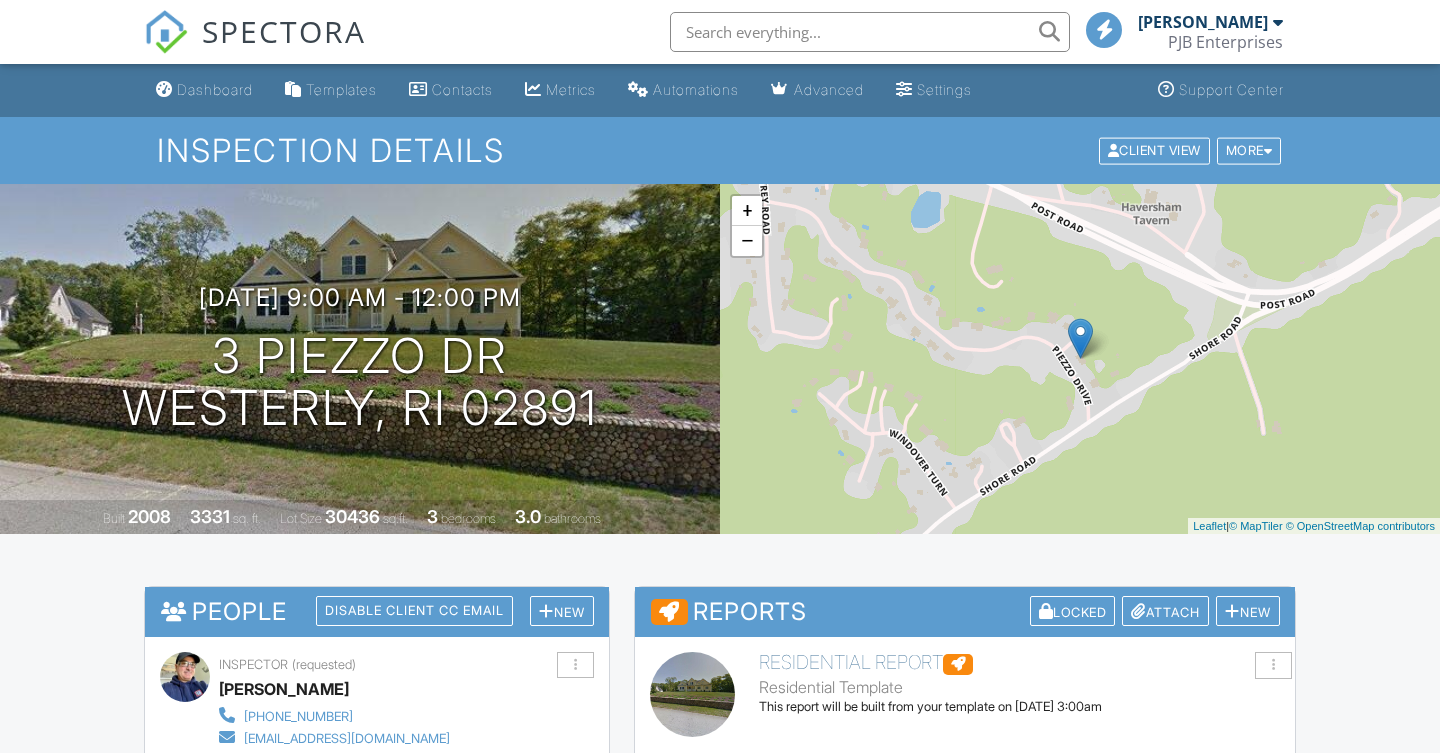 click on "Dashboard" at bounding box center (204, 90) 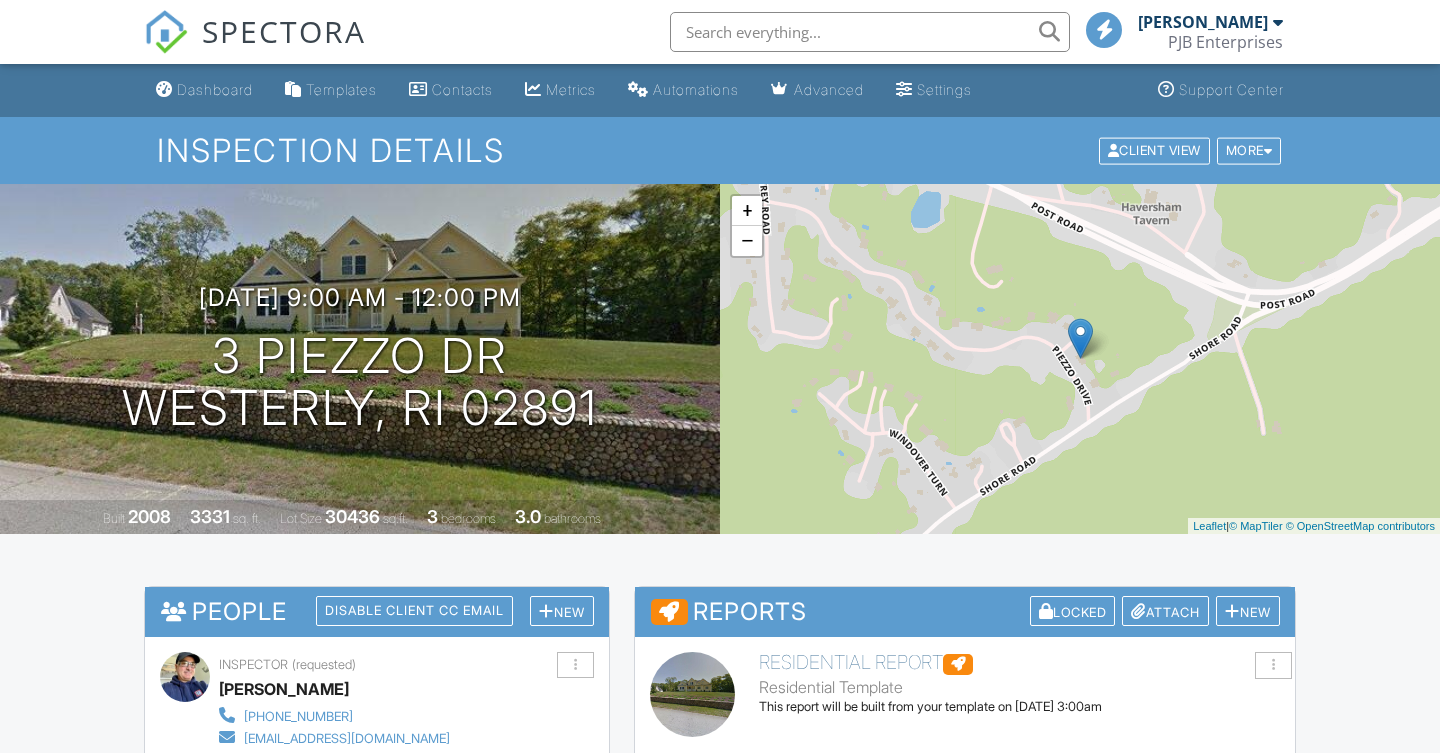 click at bounding box center (720, 376) 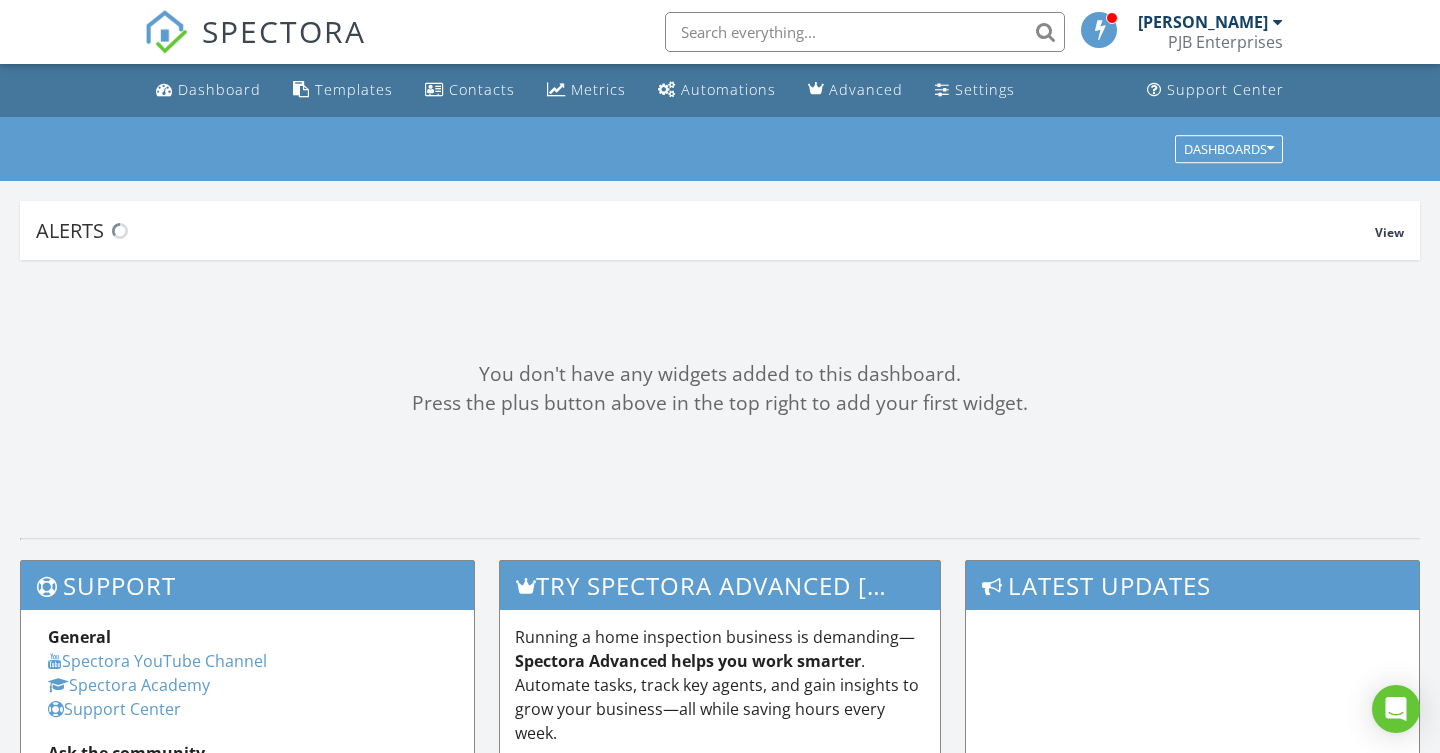 scroll, scrollTop: 0, scrollLeft: 0, axis: both 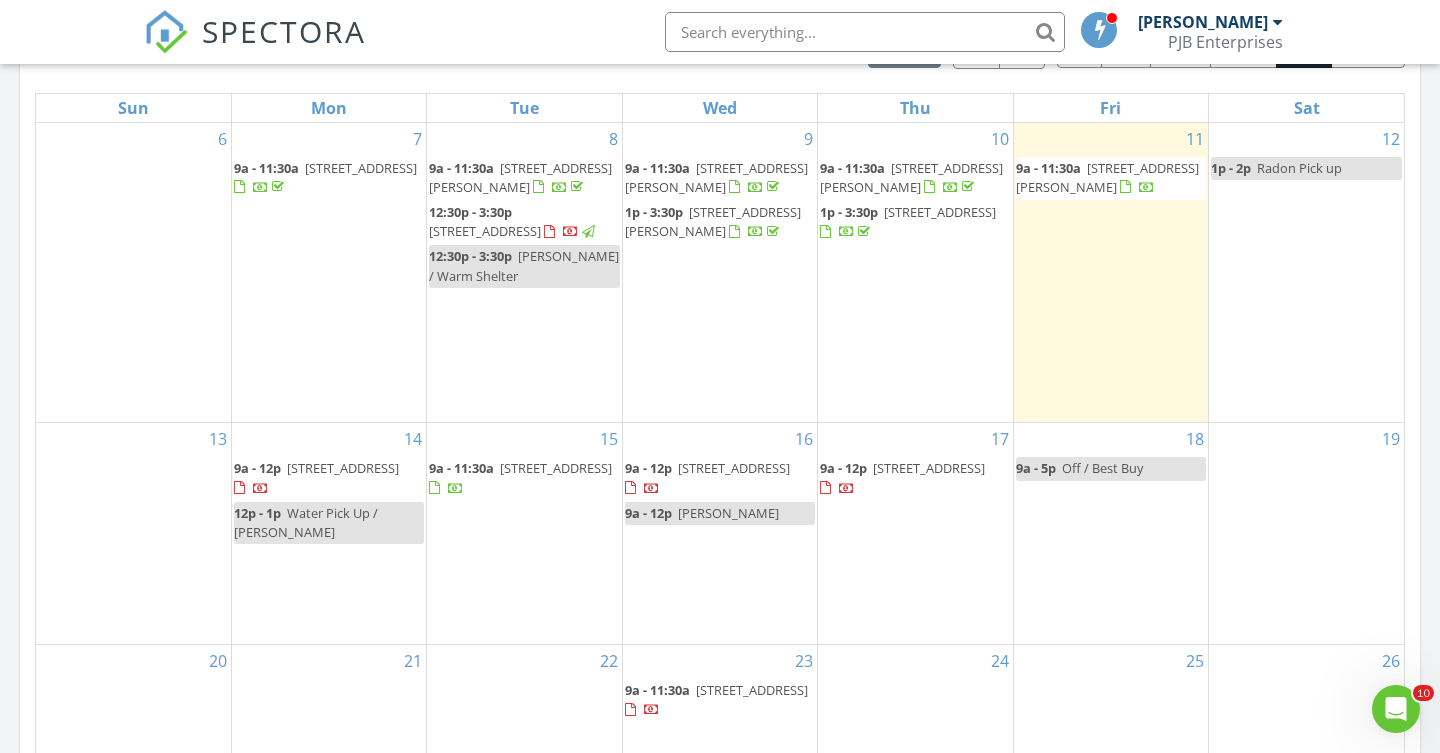 click on "[PERSON_NAME]" at bounding box center (728, 513) 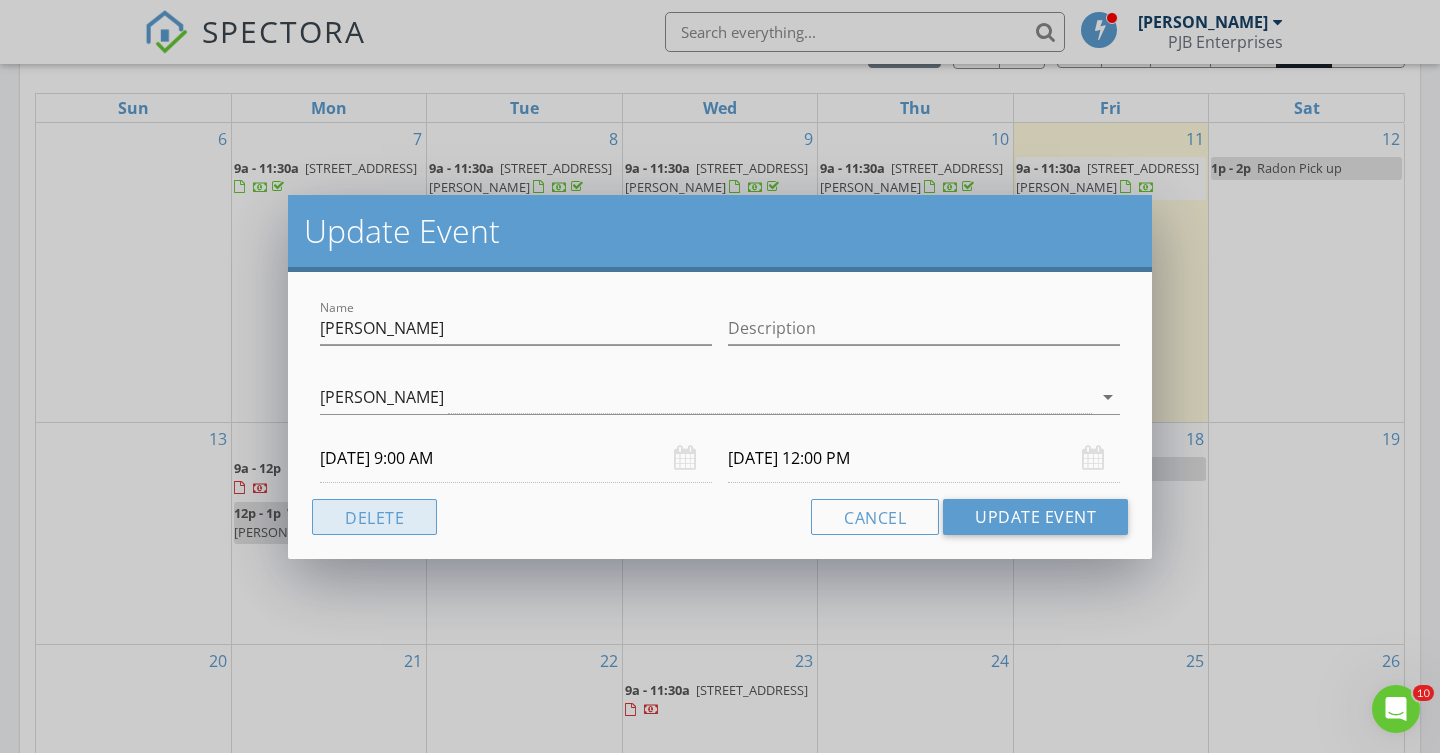 click on "Delete" at bounding box center (374, 517) 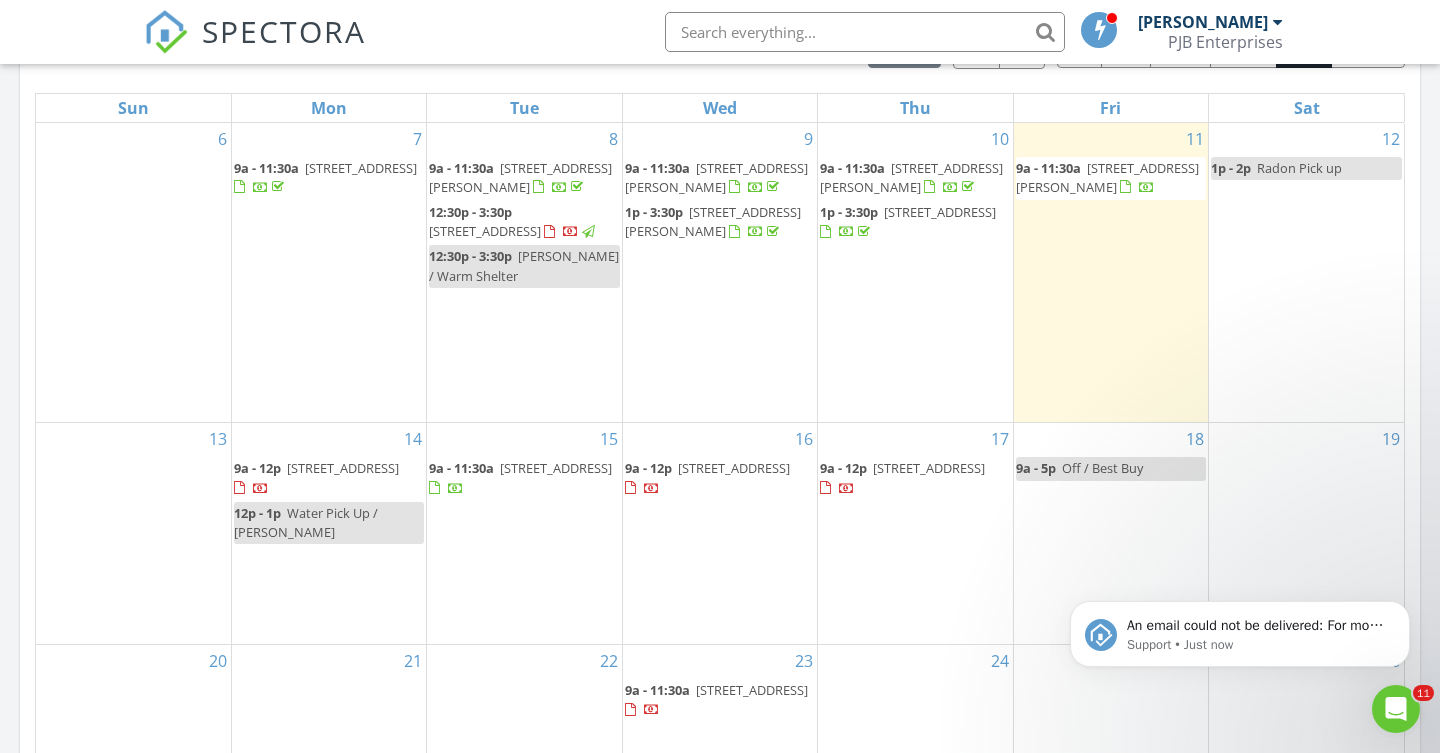 scroll, scrollTop: 0, scrollLeft: 0, axis: both 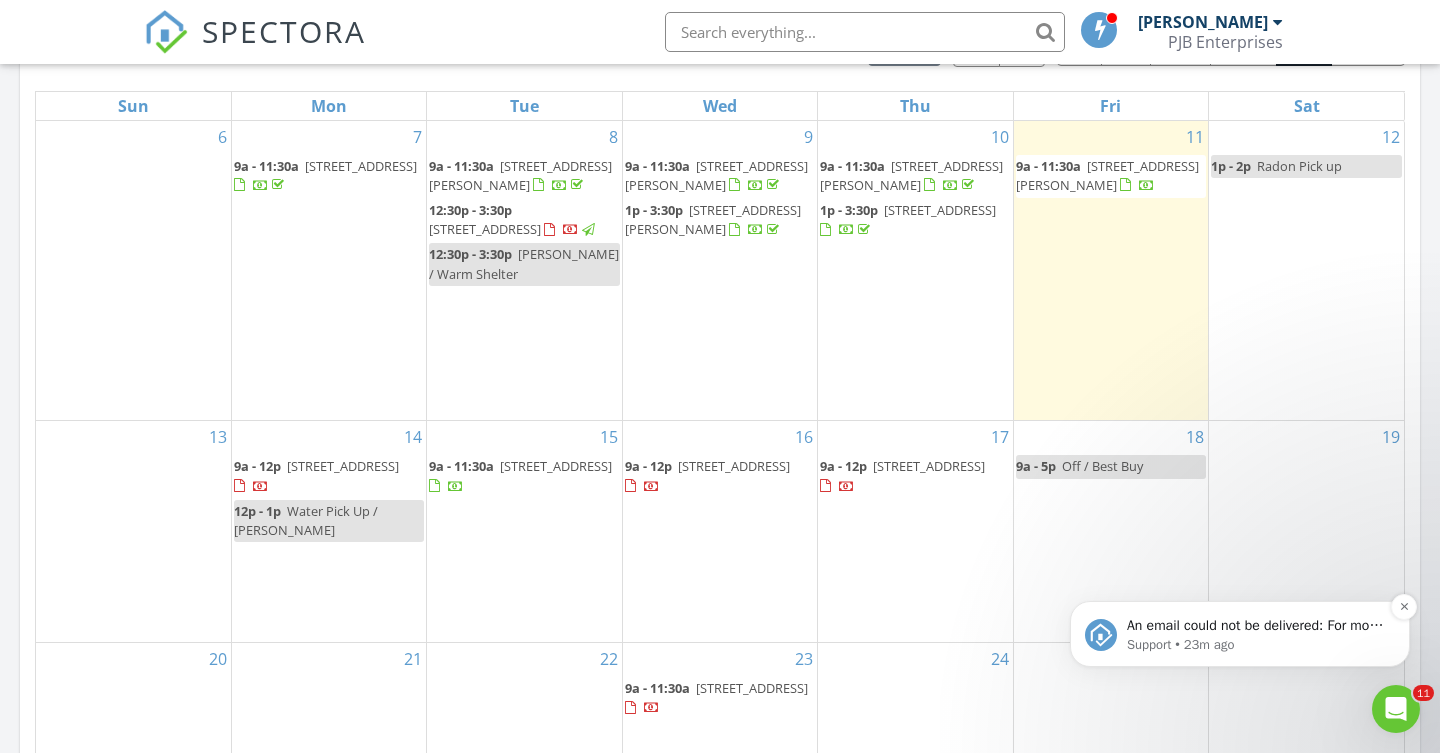 click on "An email could not be delivered:  For more information, view Why emails don't get delivered (Support Article)" at bounding box center [1256, 626] 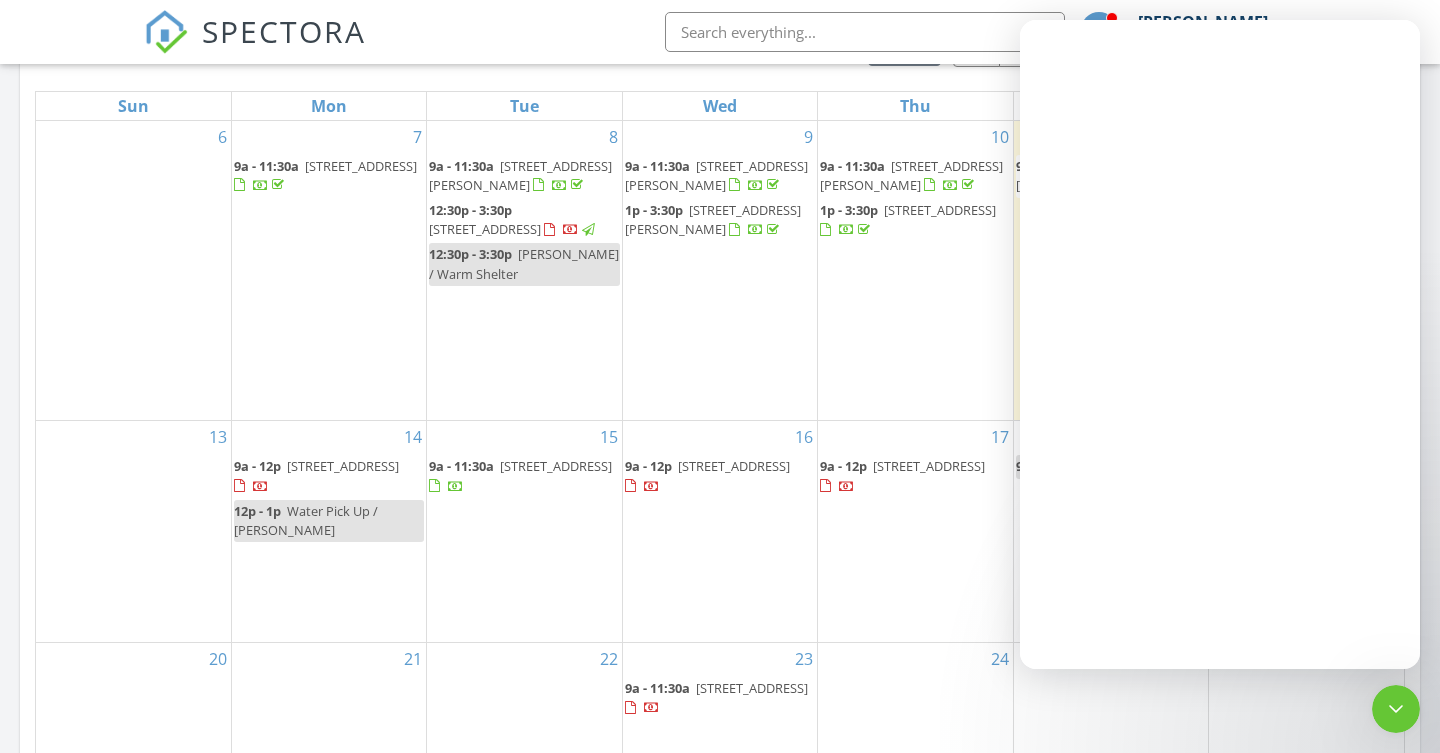 scroll, scrollTop: 0, scrollLeft: 0, axis: both 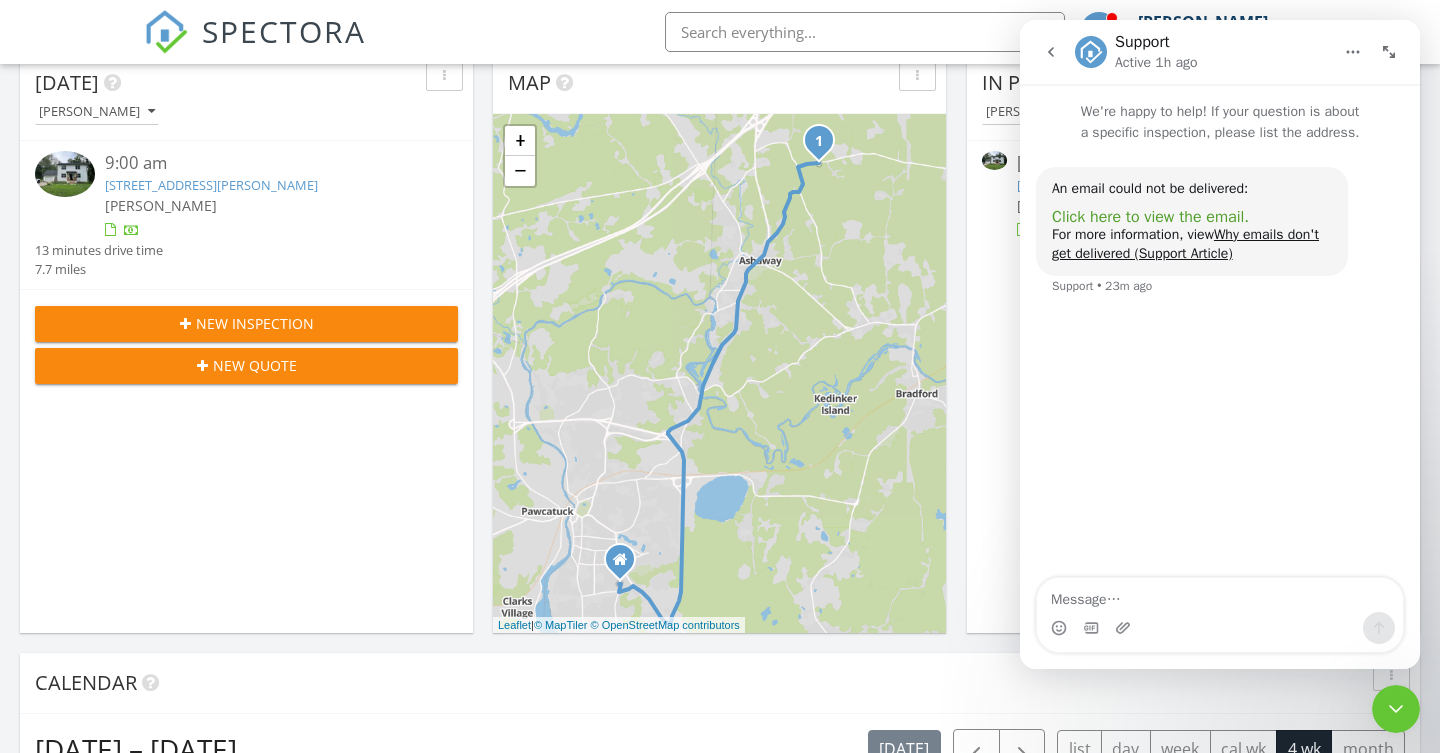 click on "Click here to view the email." at bounding box center (1150, 217) 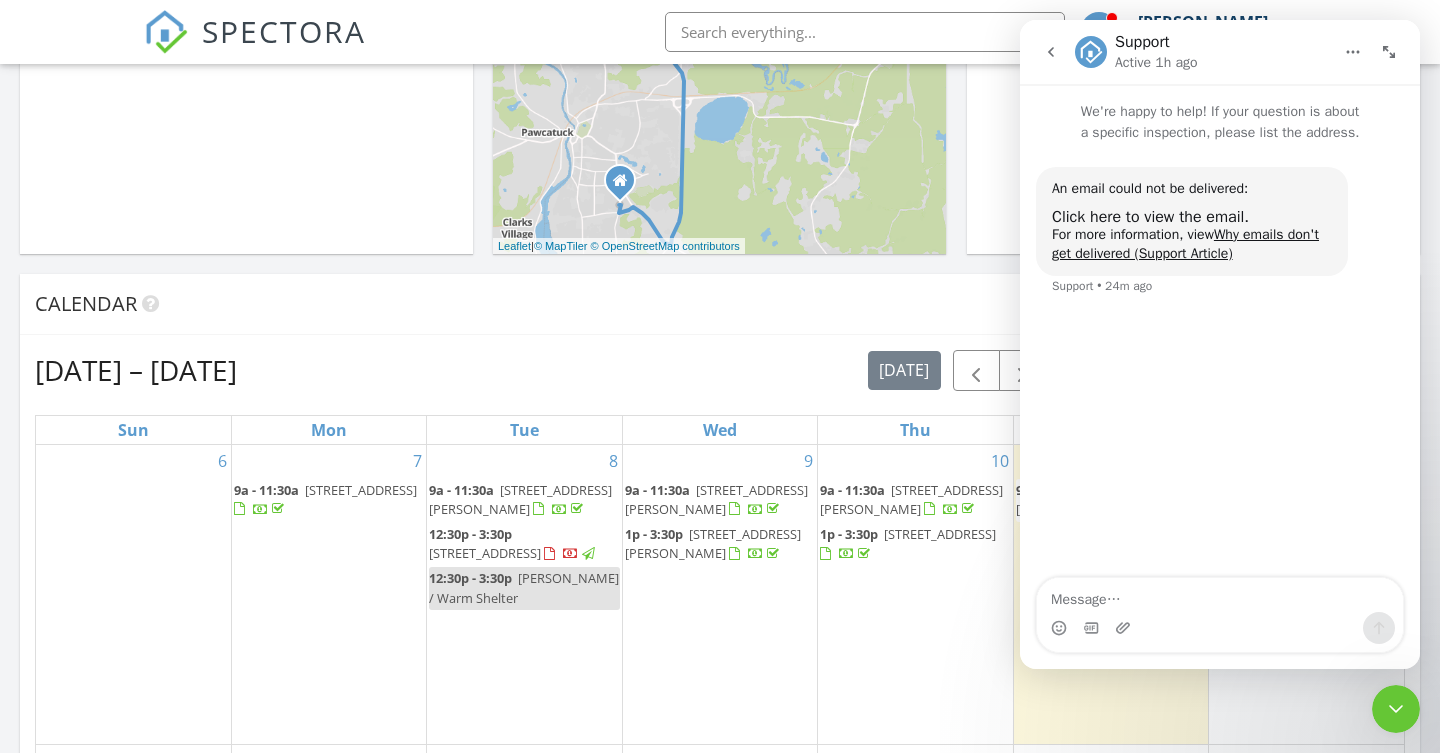 scroll, scrollTop: 608, scrollLeft: 0, axis: vertical 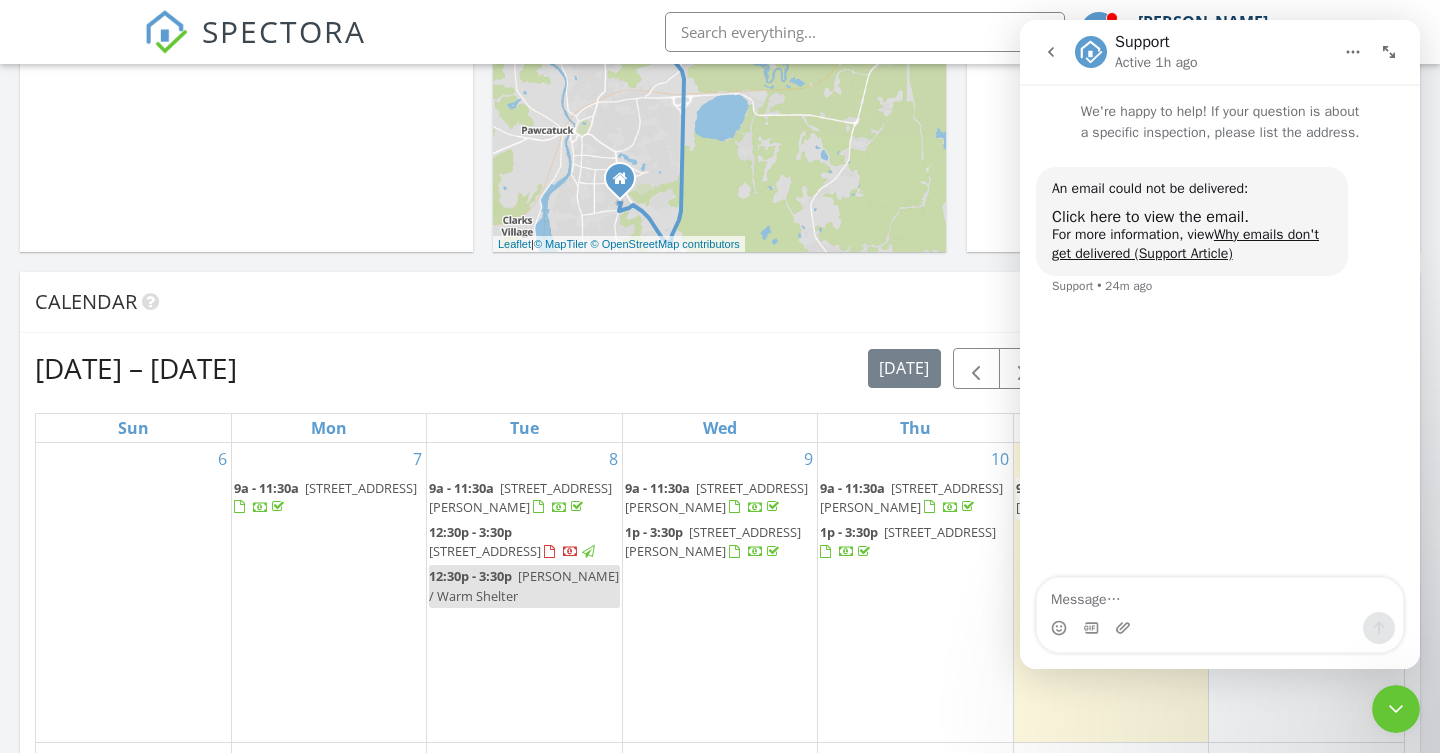 click 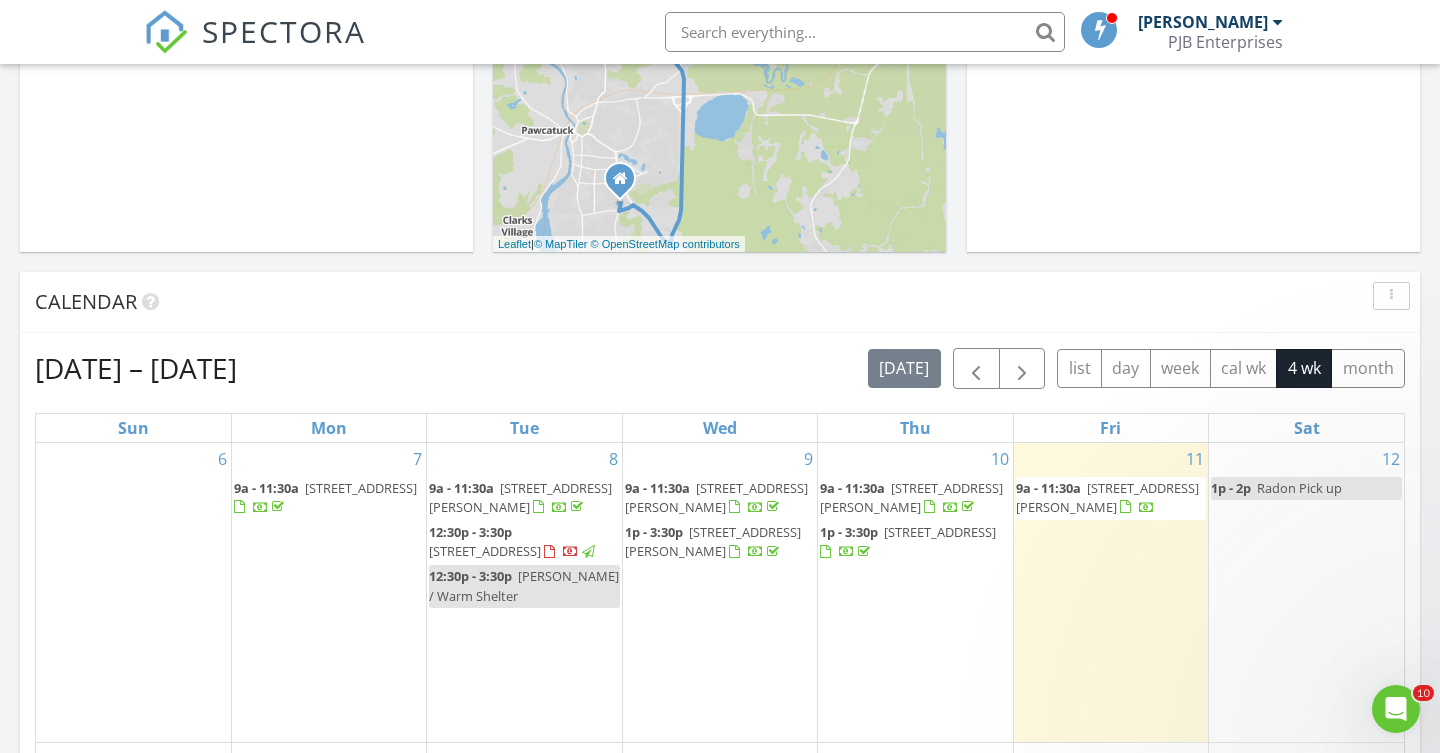 scroll, scrollTop: 494, scrollLeft: 0, axis: vertical 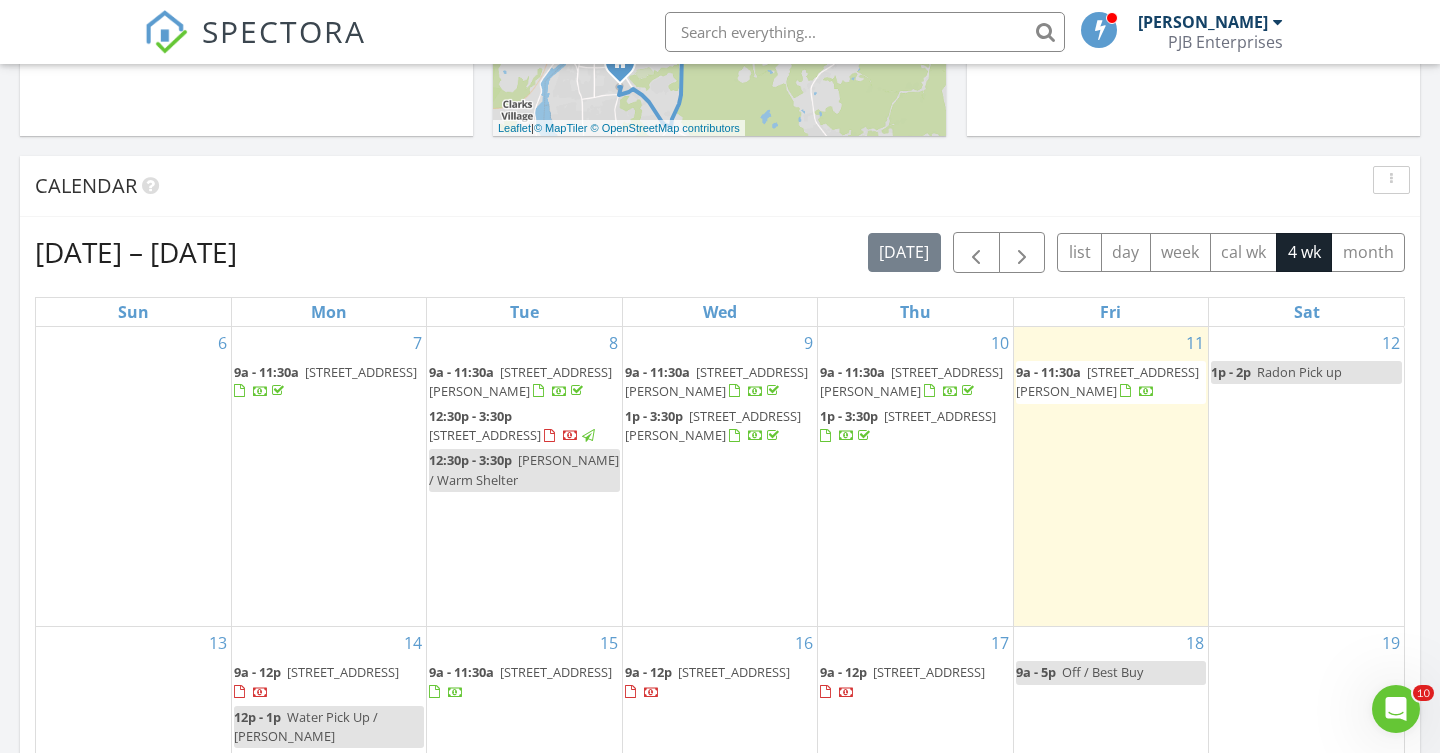 click on "6" at bounding box center [133, 477] 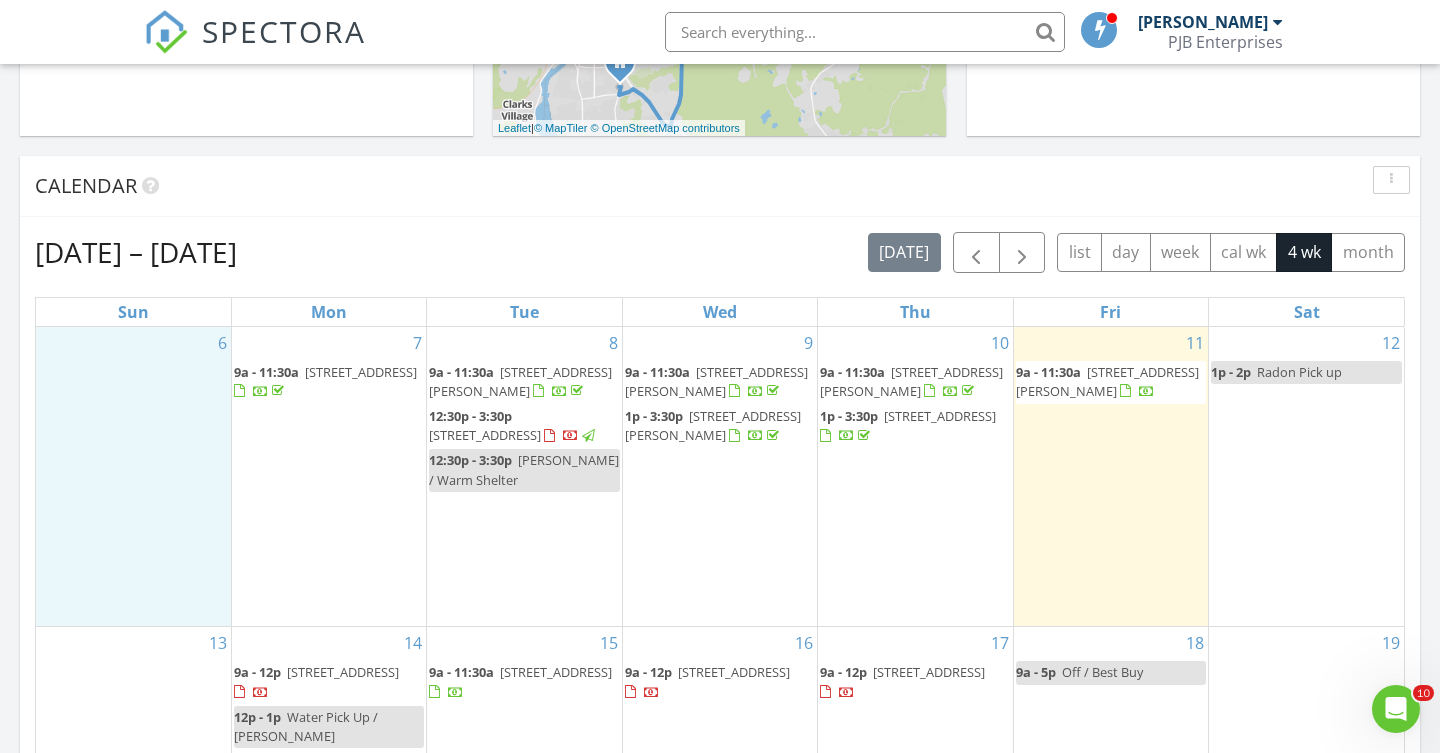 drag, startPoint x: 214, startPoint y: 390, endPoint x: 748, endPoint y: 624, distance: 583.0197 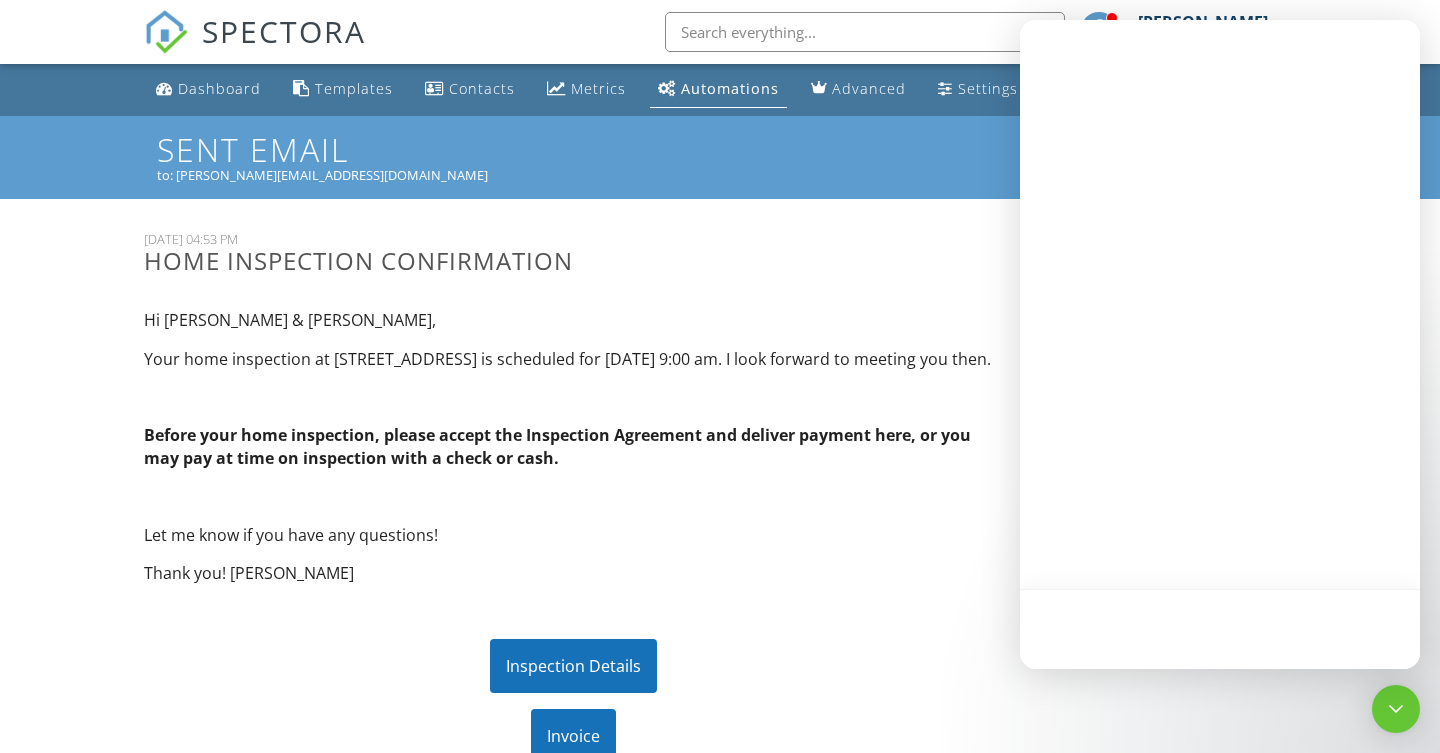 scroll, scrollTop: 0, scrollLeft: 0, axis: both 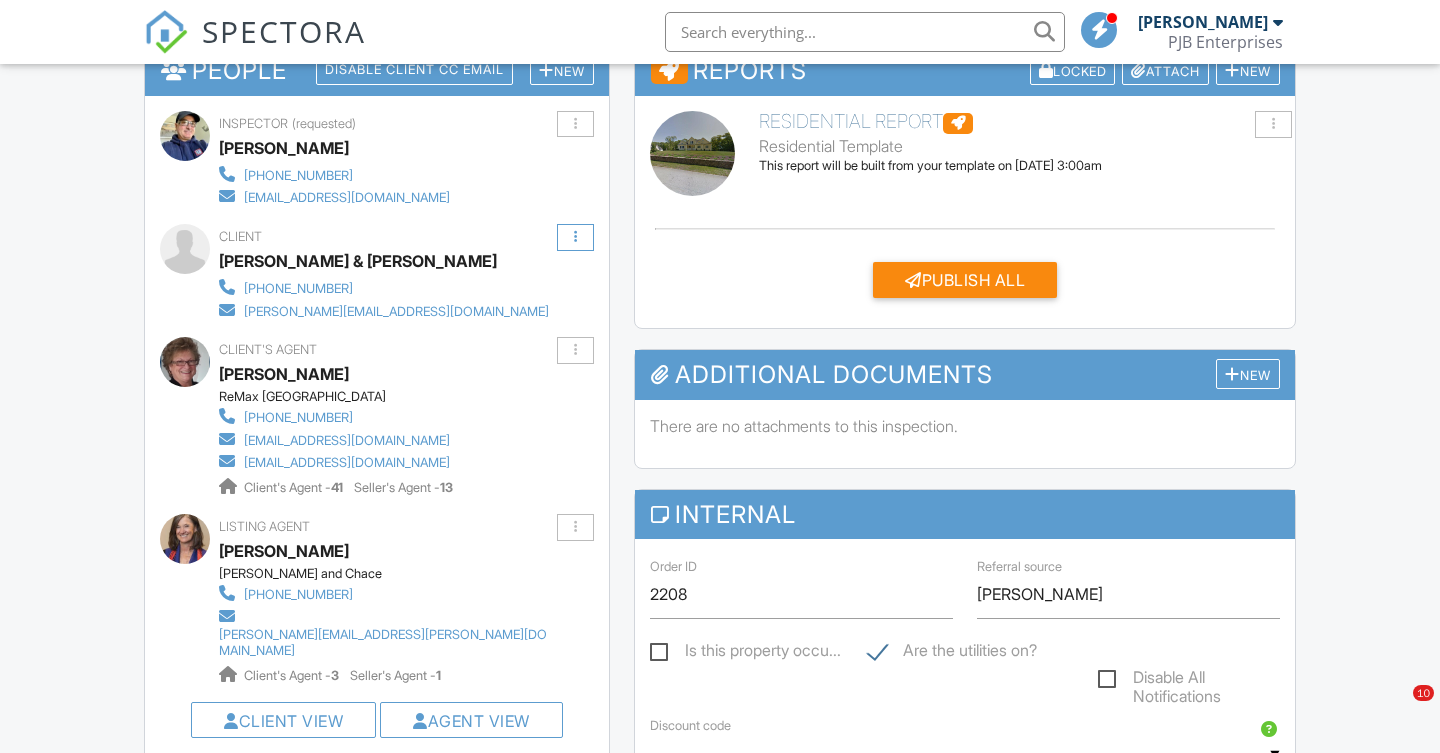 click at bounding box center (575, 237) 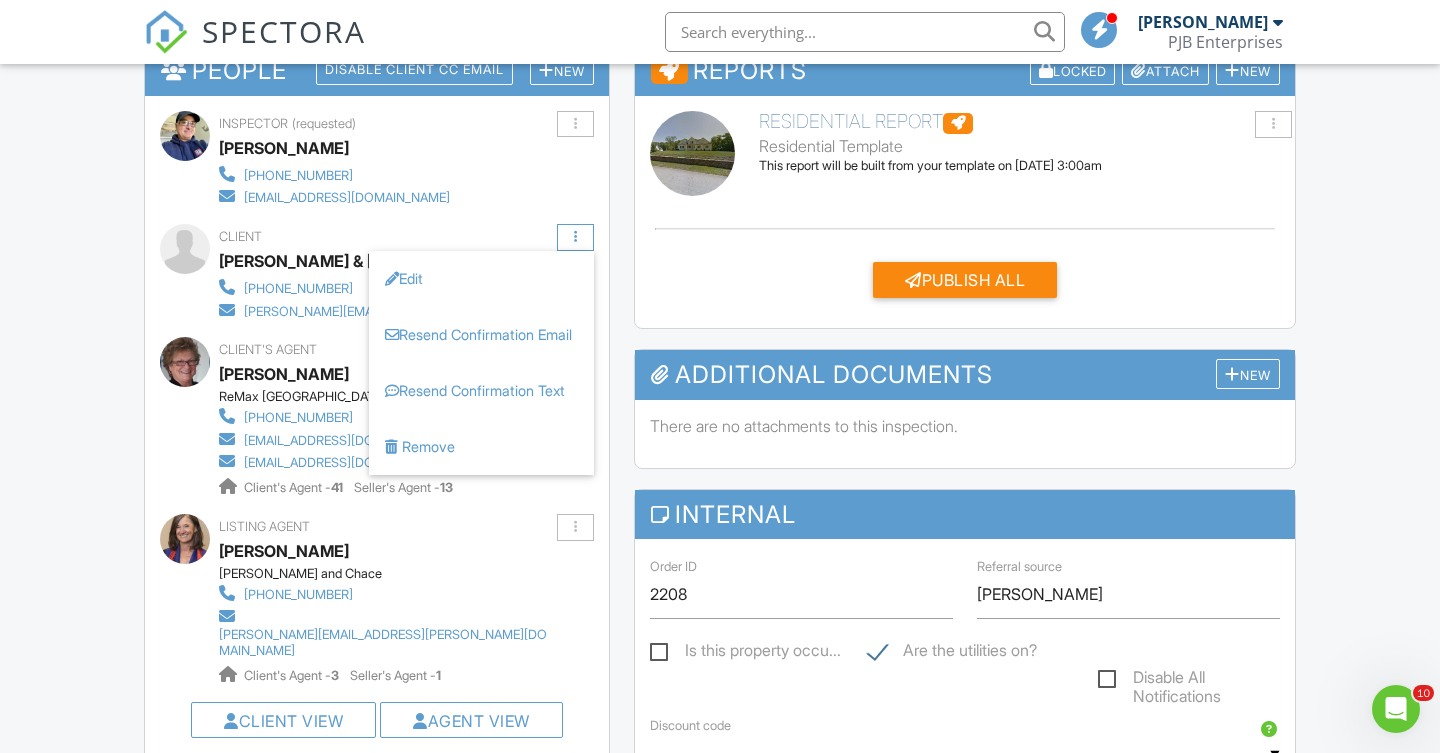scroll, scrollTop: 0, scrollLeft: 0, axis: both 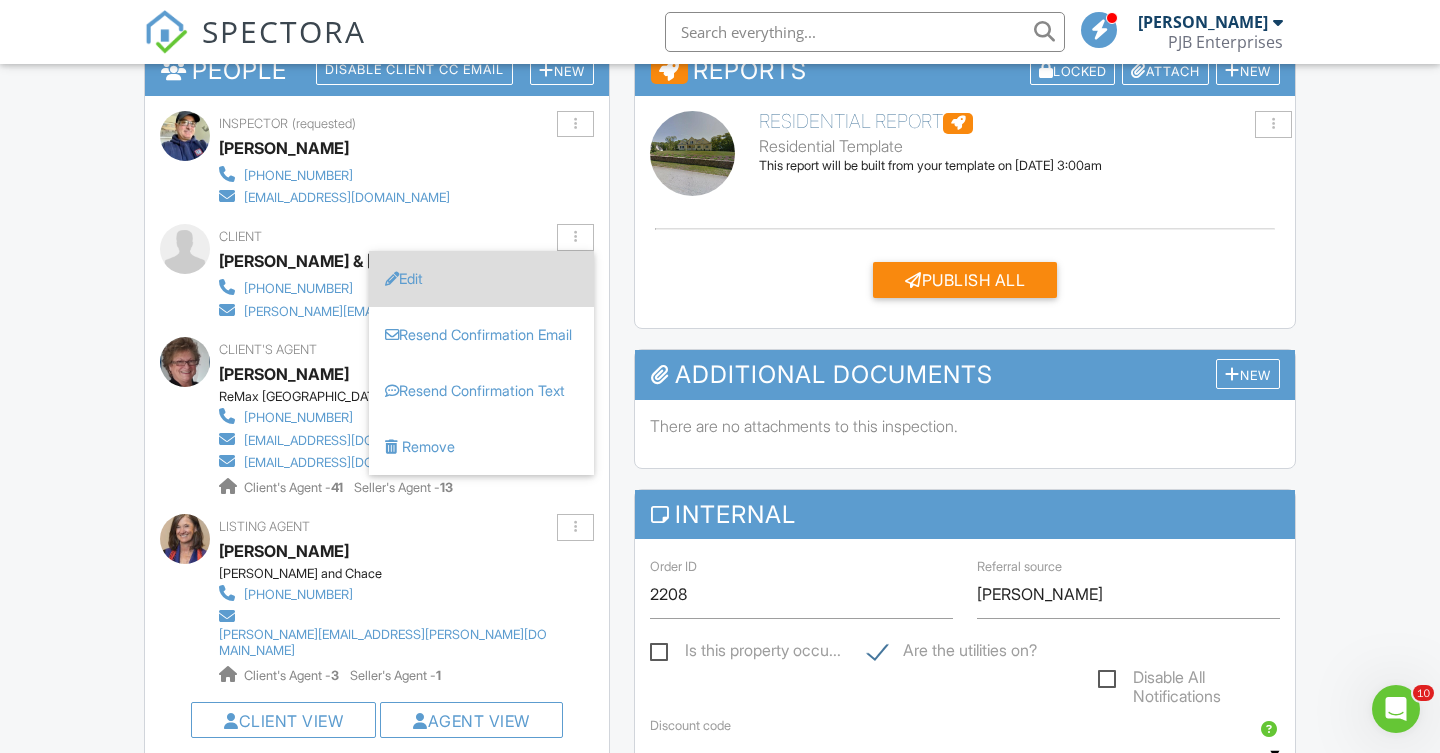 click on "Edit" at bounding box center (481, 279) 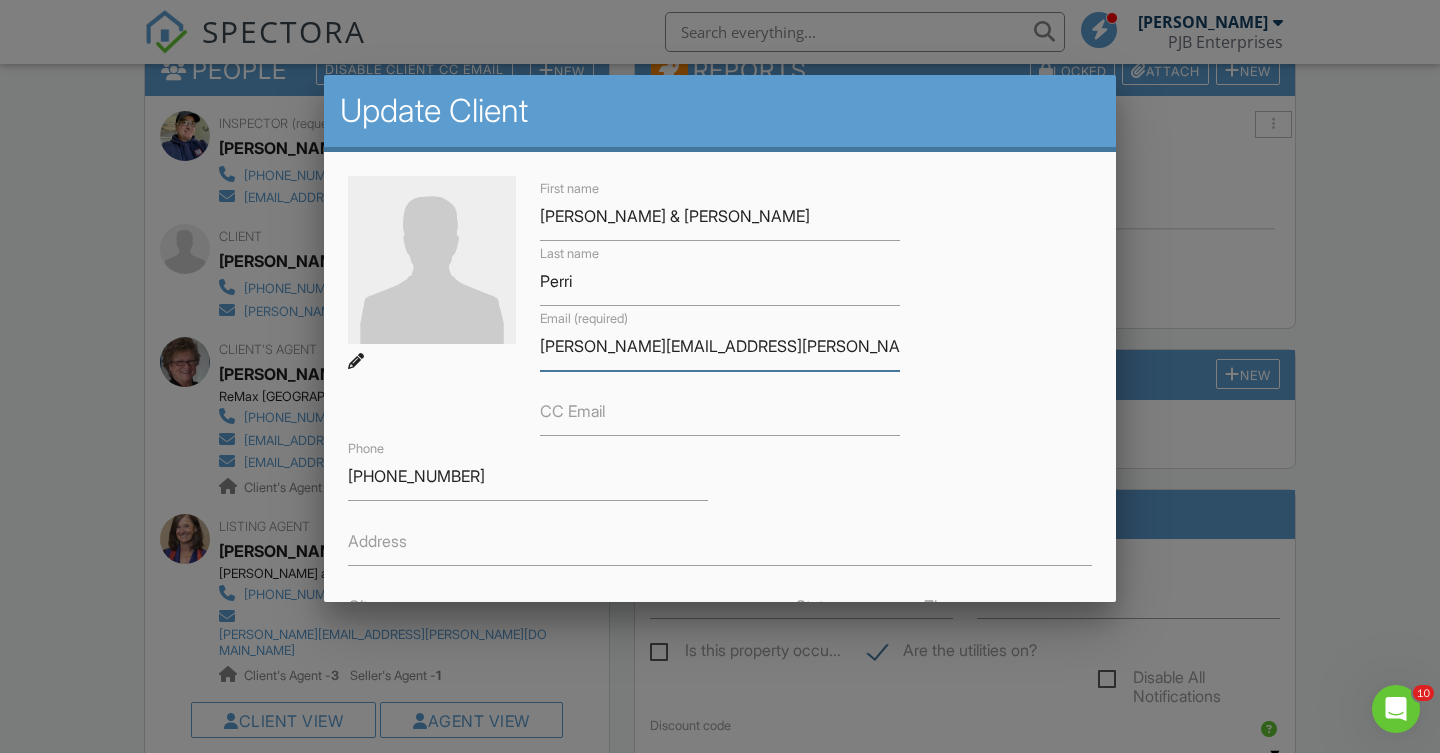 type on "[PERSON_NAME][EMAIL_ADDRESS][PERSON_NAME][DOMAIN_NAME]" 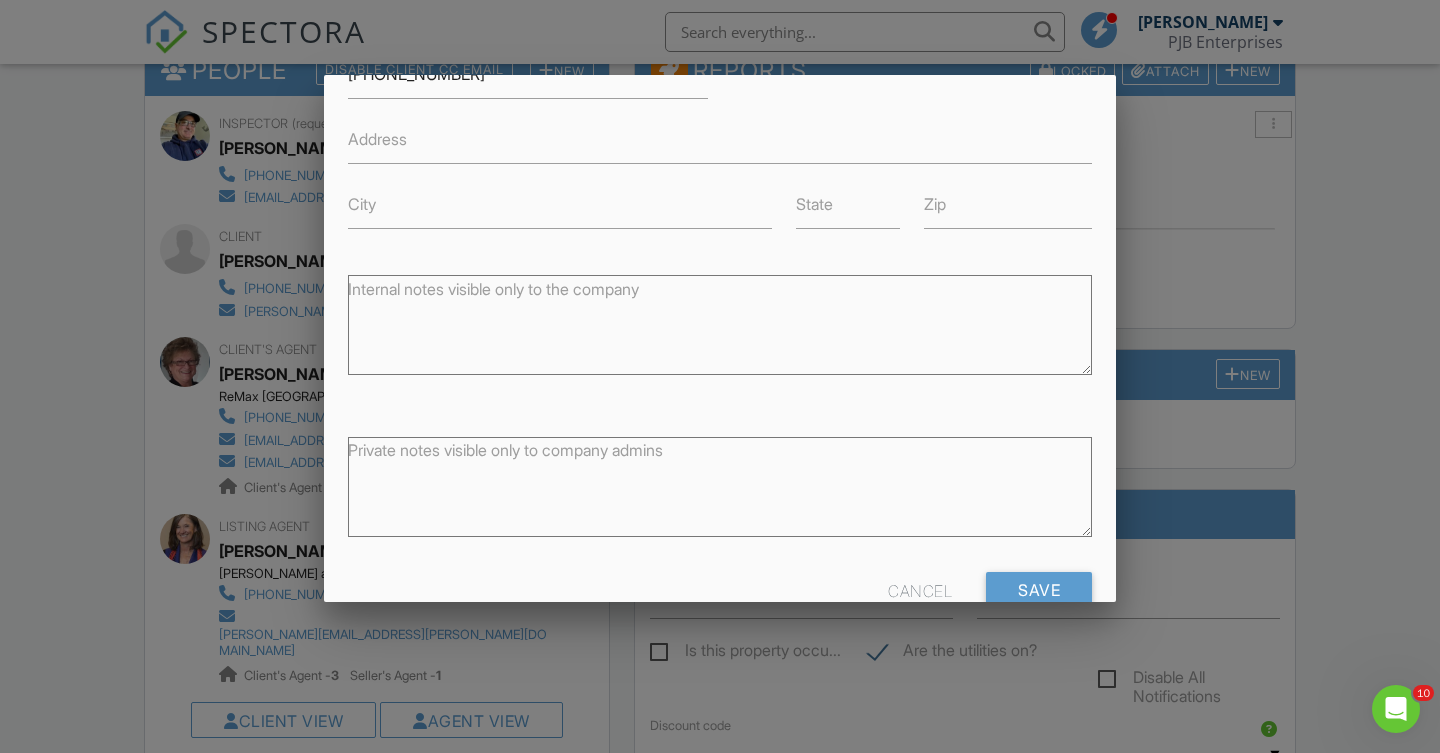 scroll, scrollTop: 401, scrollLeft: 0, axis: vertical 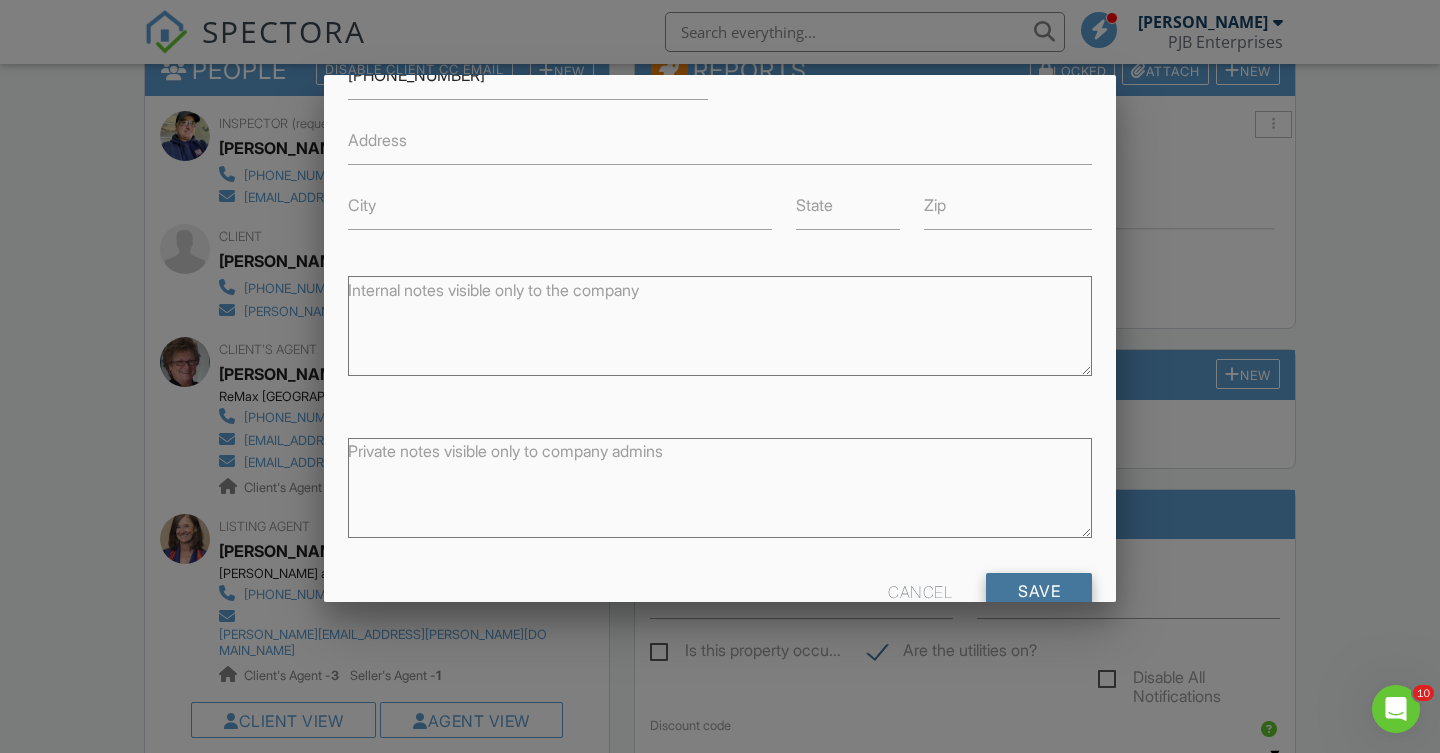 type on "[EMAIL_ADDRESS][PERSON_NAME][DOMAIN_NAME]" 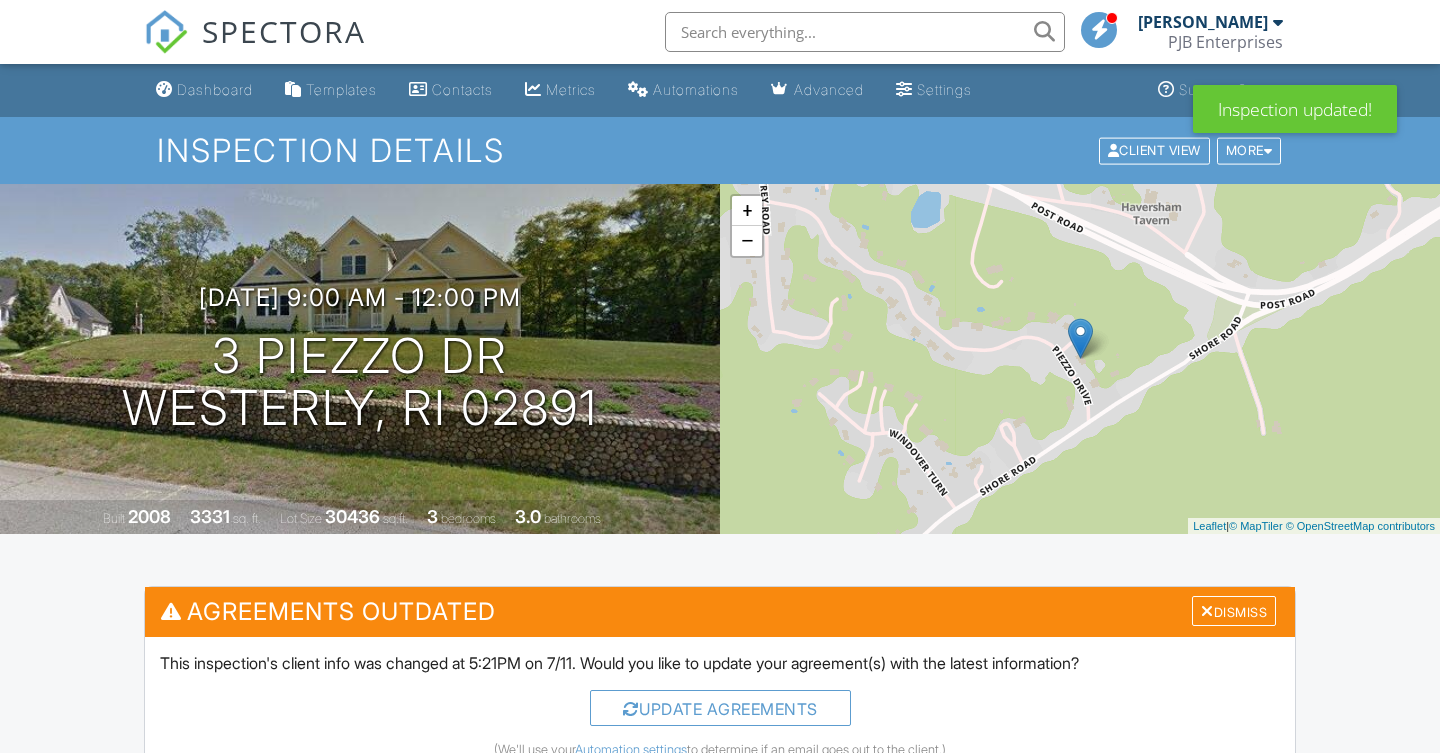 click on "Update Agreements" at bounding box center [720, 708] 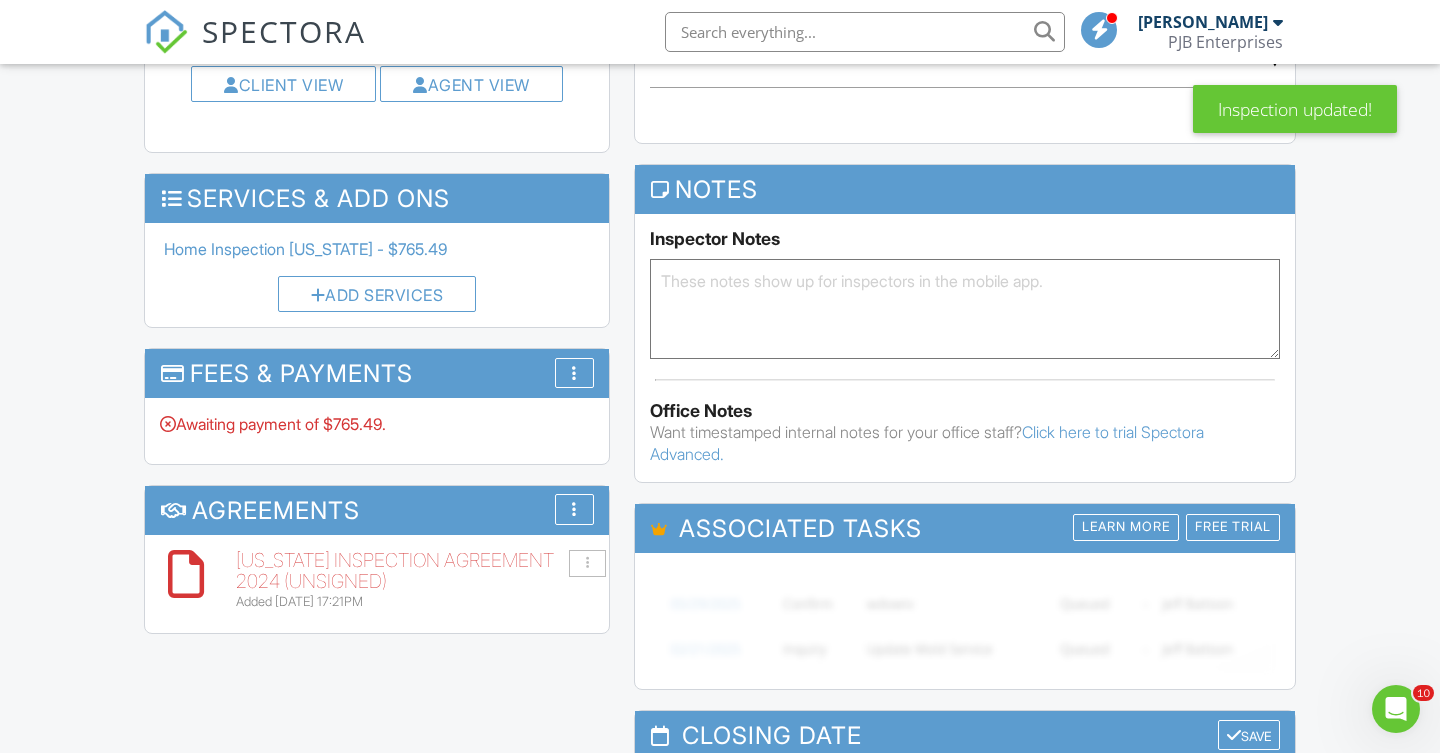 scroll, scrollTop: 1016, scrollLeft: 0, axis: vertical 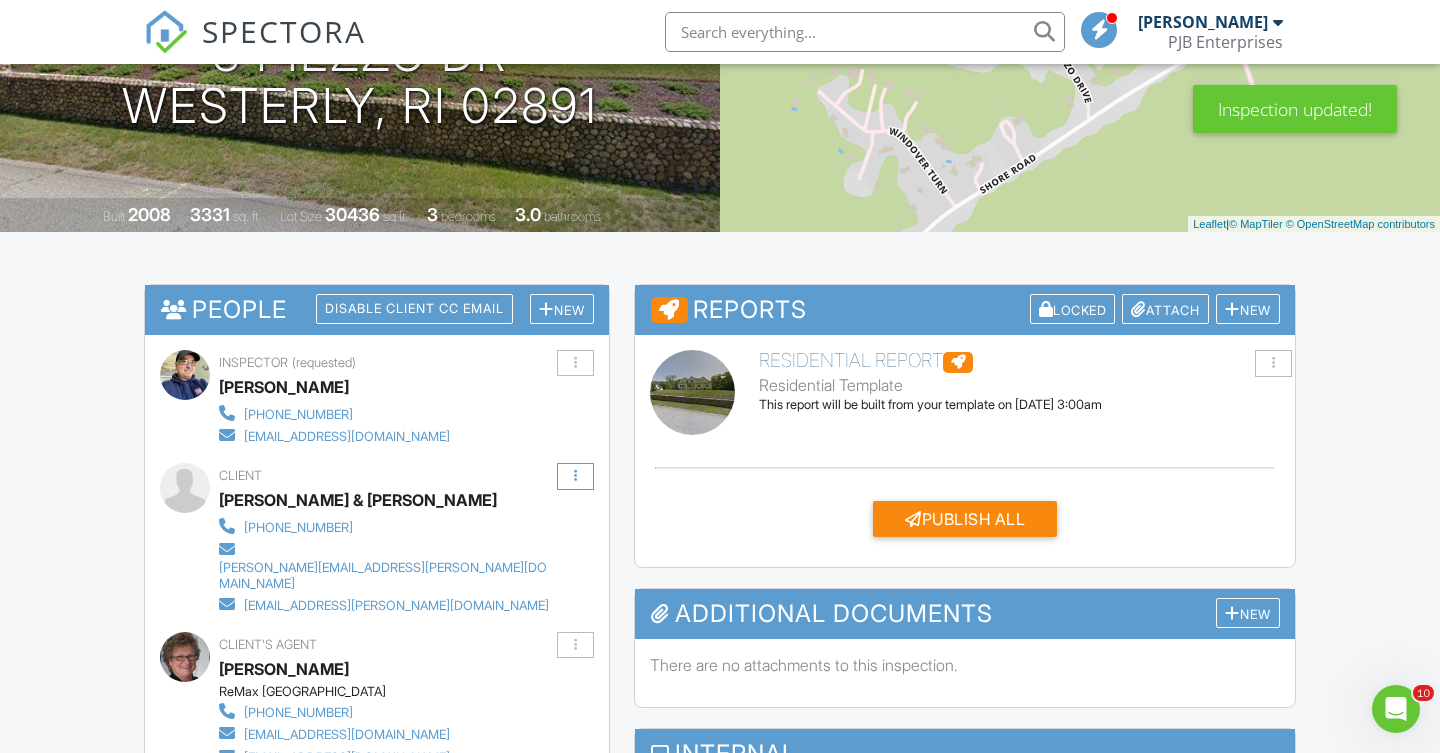 click at bounding box center (575, 476) 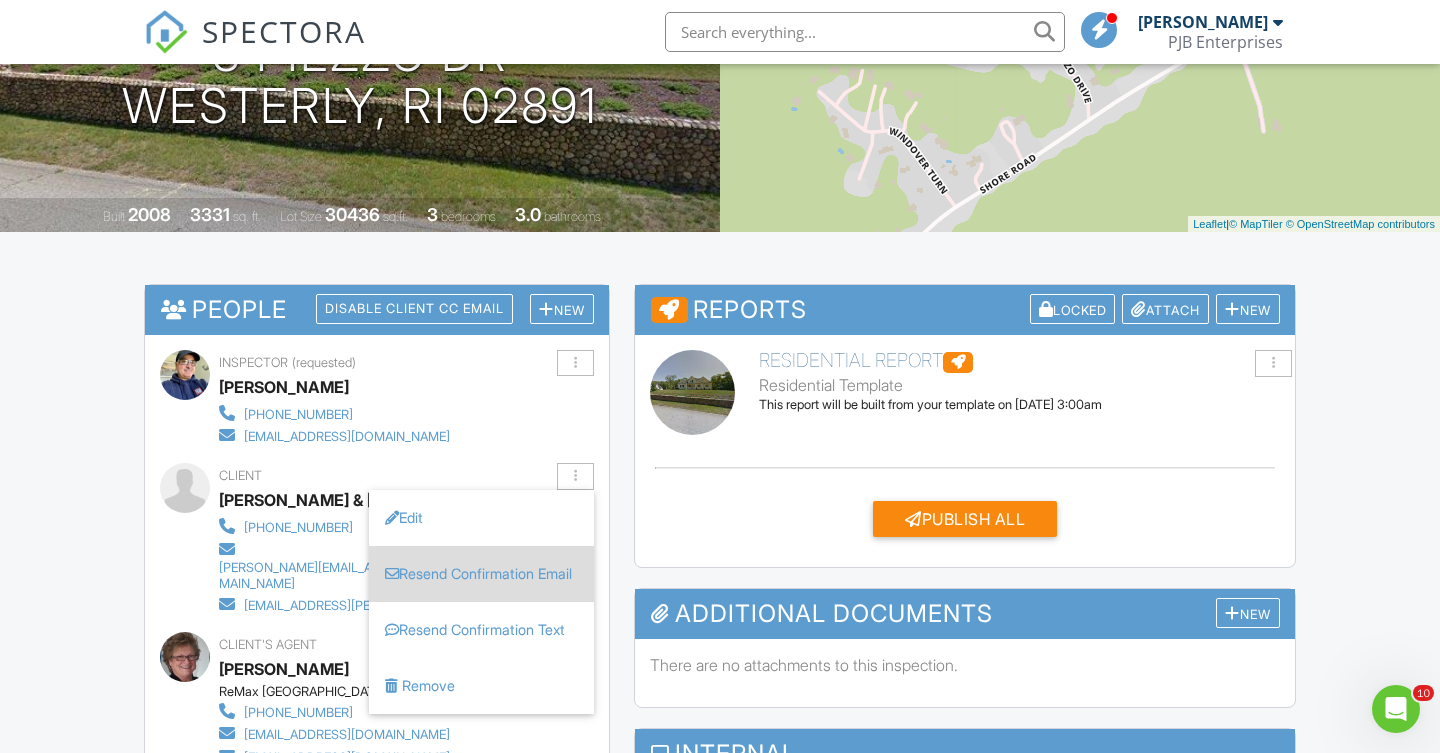 click on "Resend Confirmation Email" at bounding box center [481, 574] 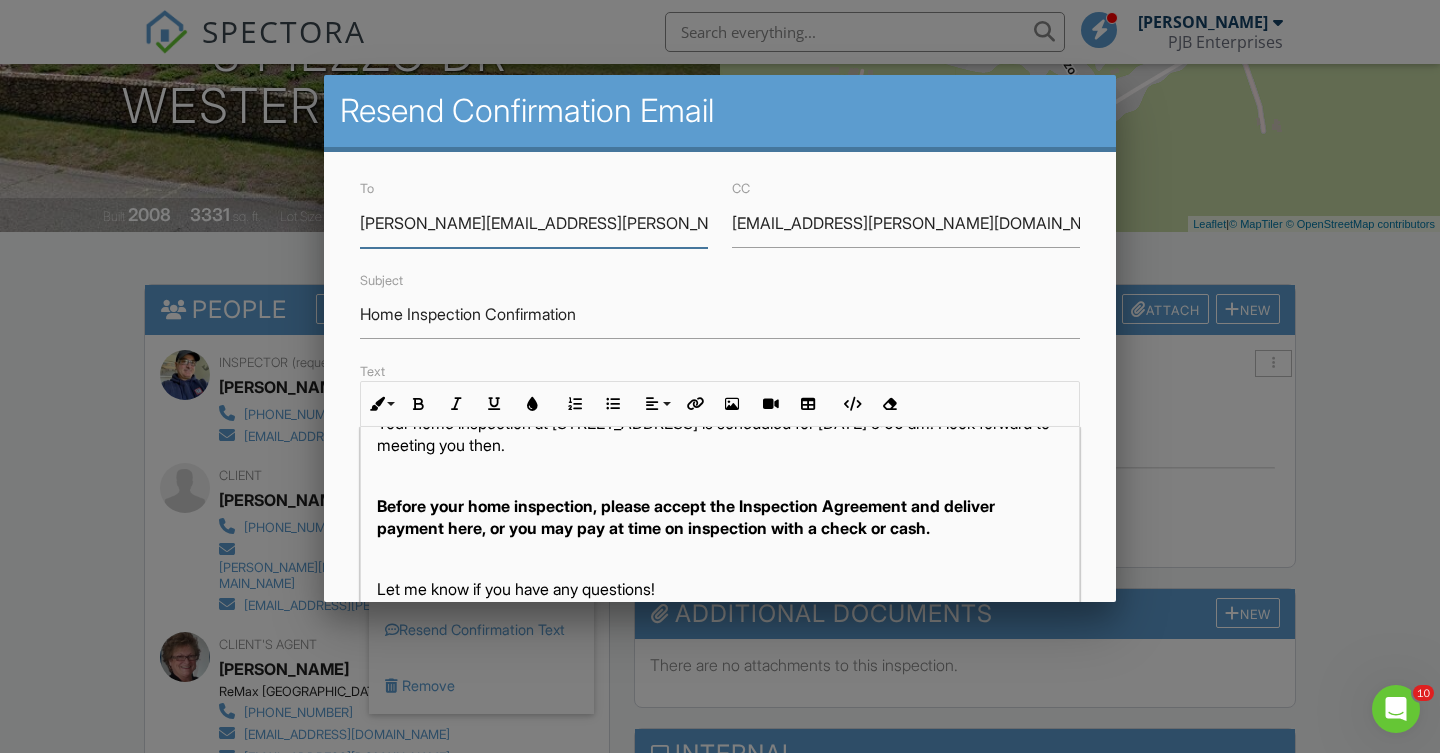 scroll, scrollTop: 69, scrollLeft: 0, axis: vertical 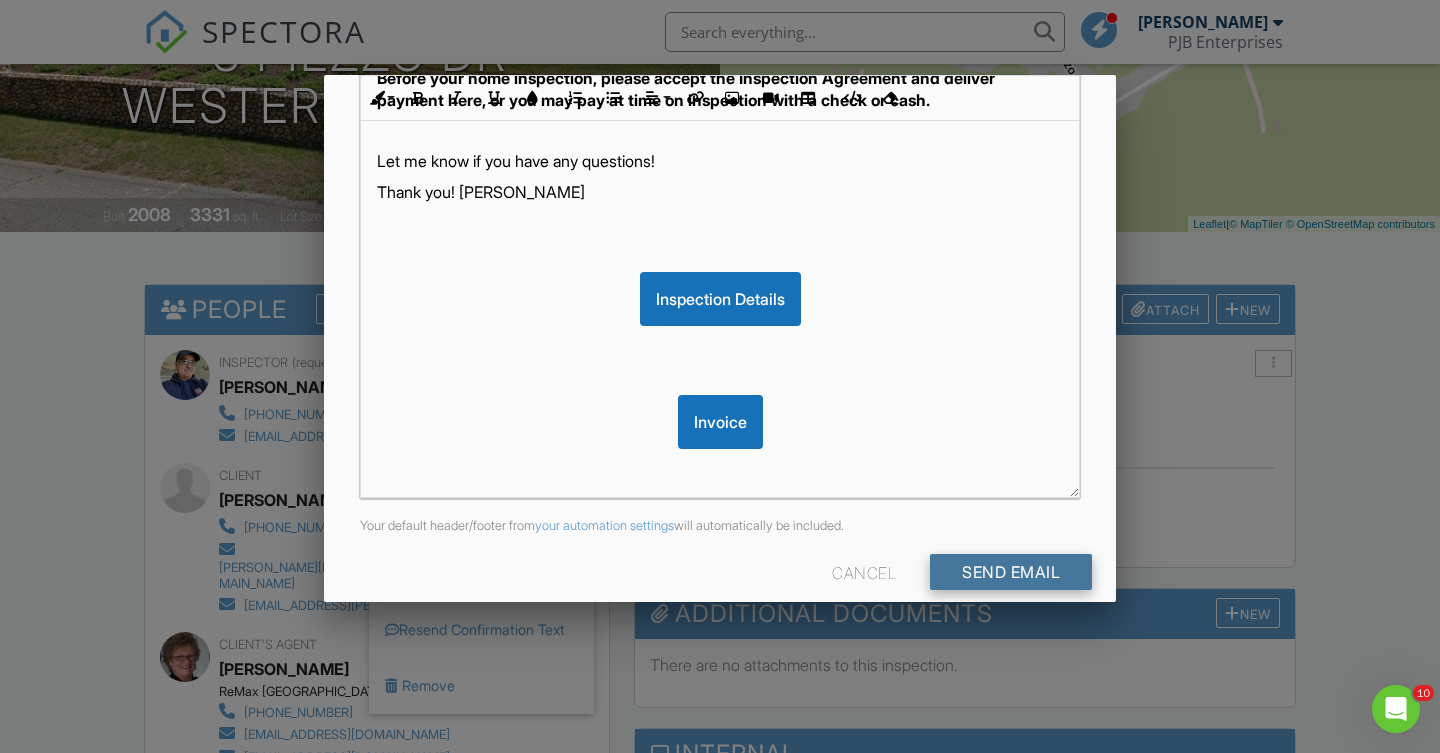 click on "Send Email" at bounding box center (1011, 572) 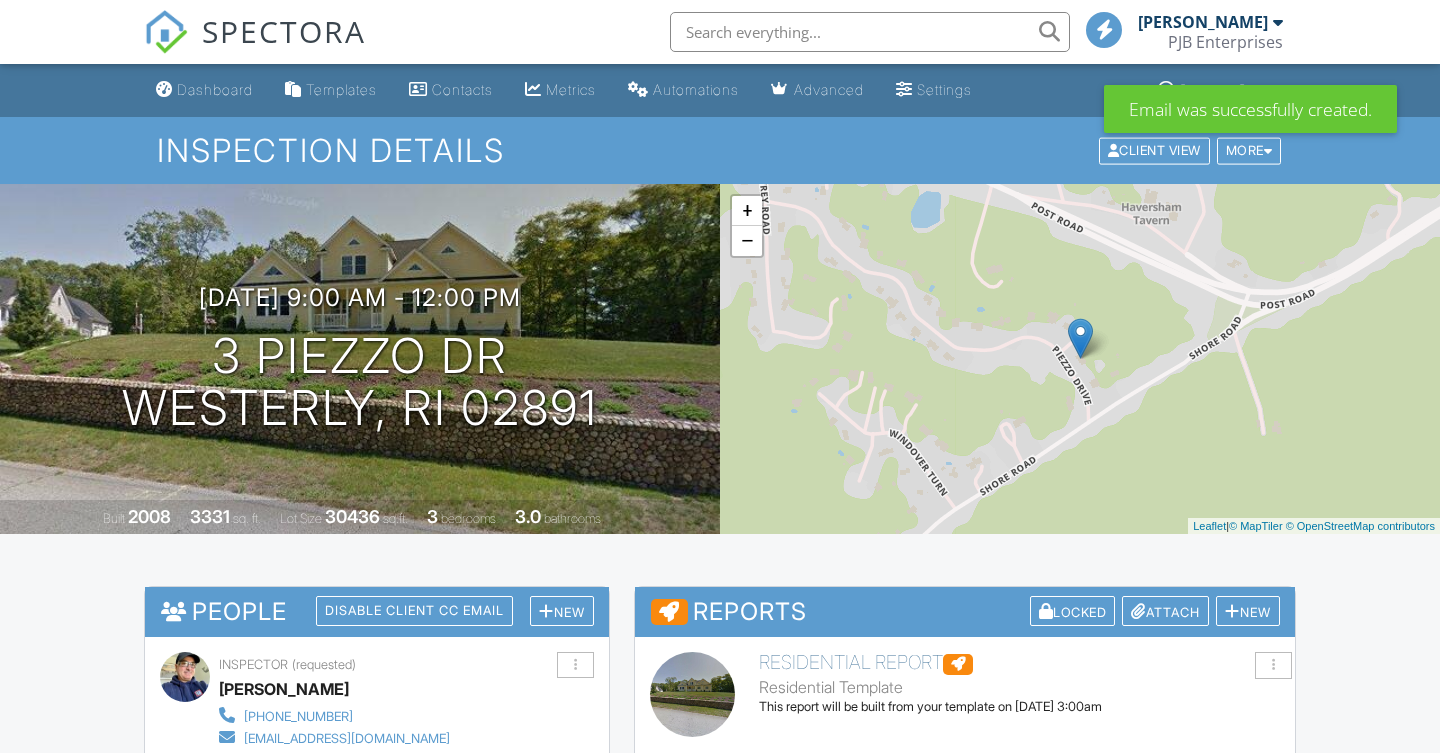 scroll, scrollTop: 0, scrollLeft: 0, axis: both 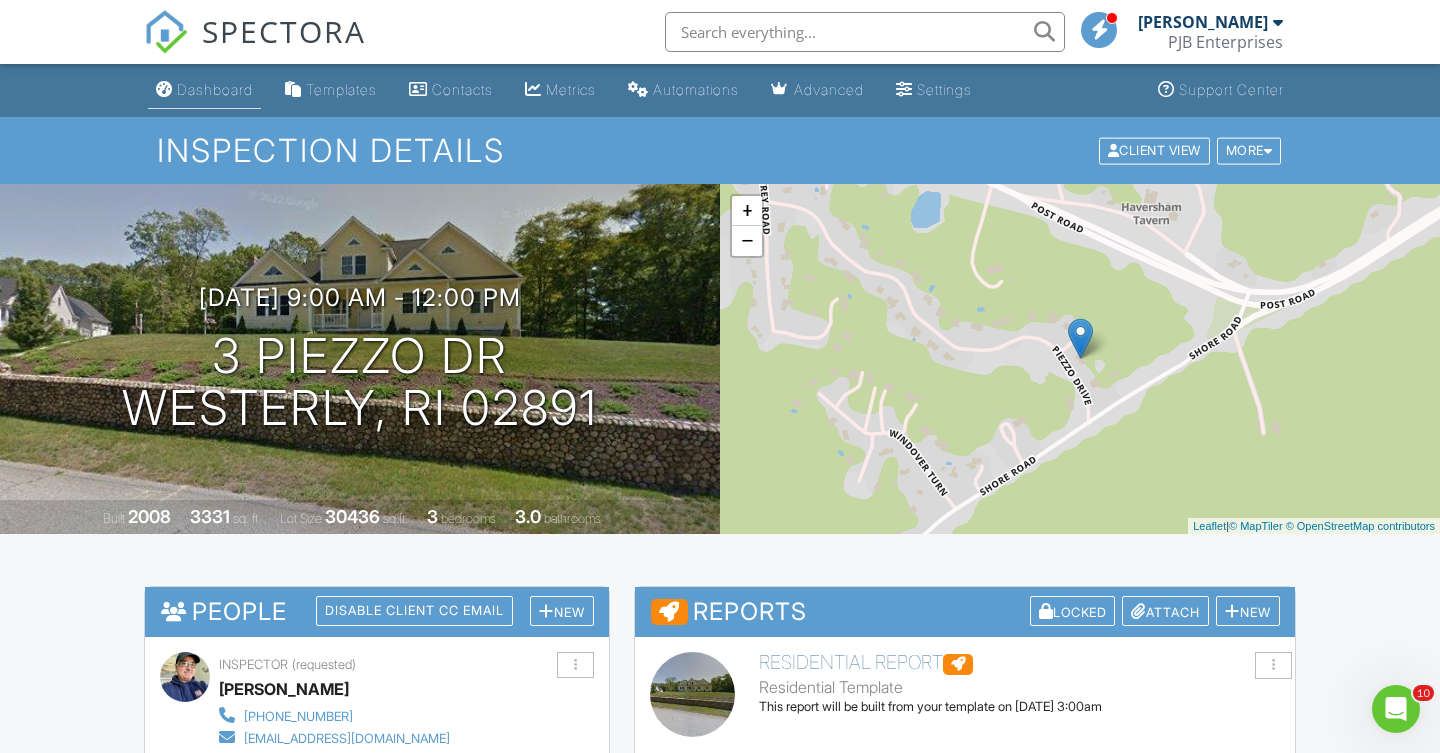 click on "Dashboard" at bounding box center (215, 89) 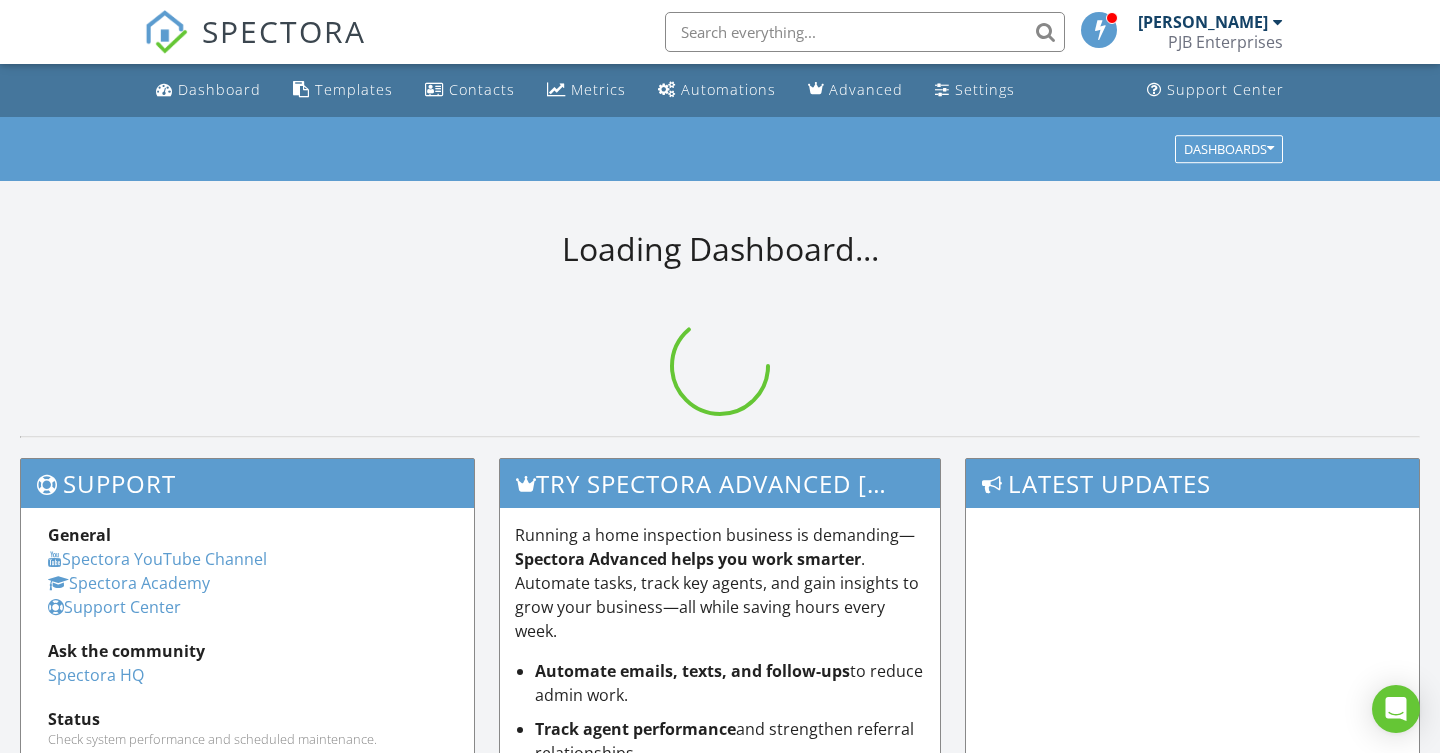 scroll, scrollTop: 0, scrollLeft: 0, axis: both 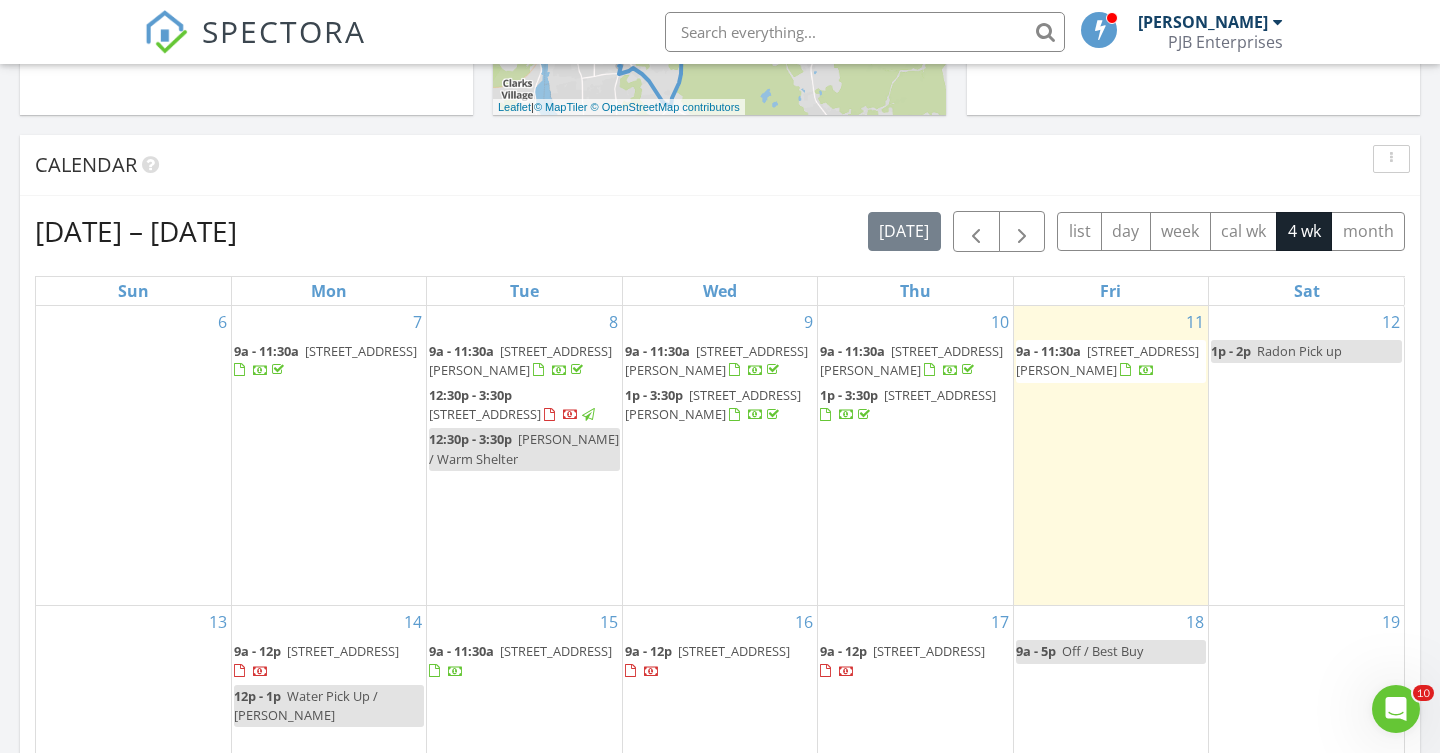 click on "[STREET_ADDRESS]" at bounding box center [734, 651] 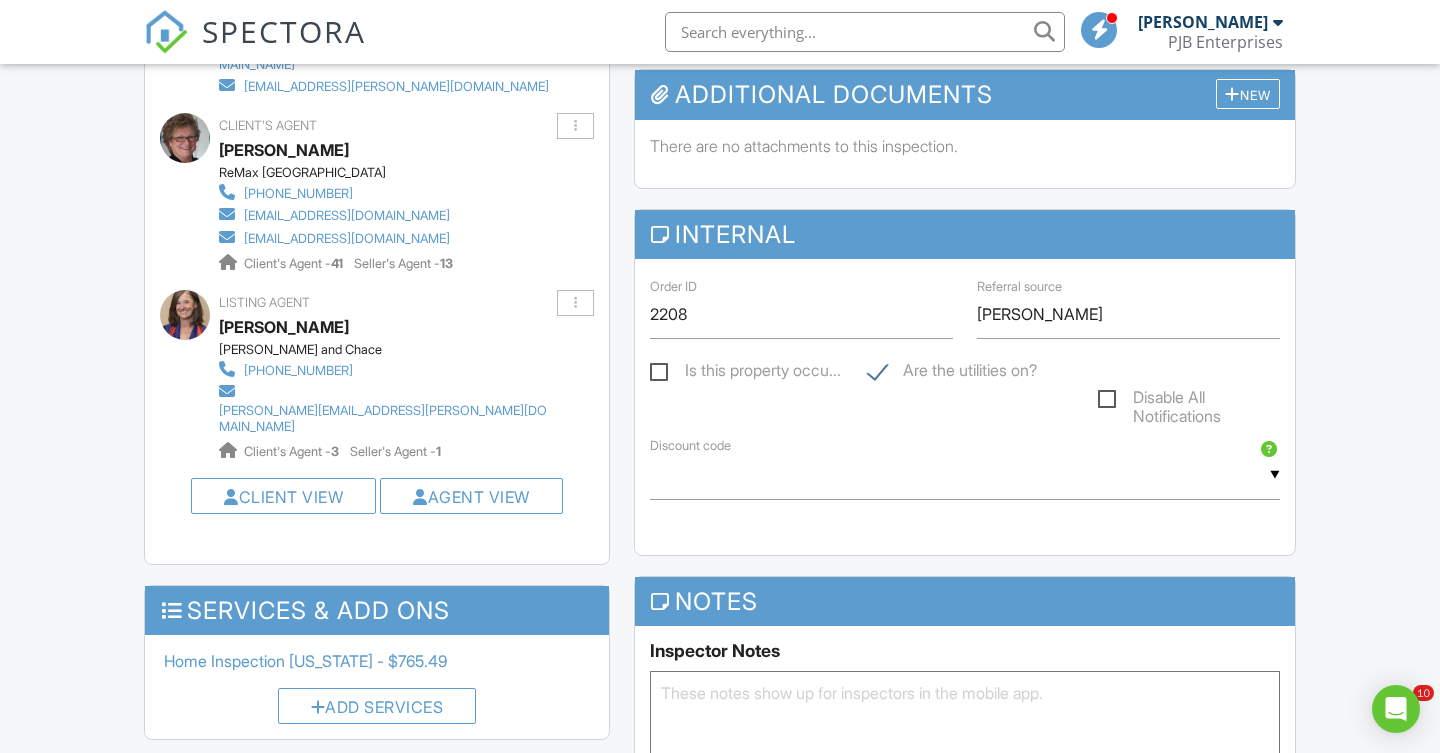 scroll, scrollTop: 1165, scrollLeft: 0, axis: vertical 